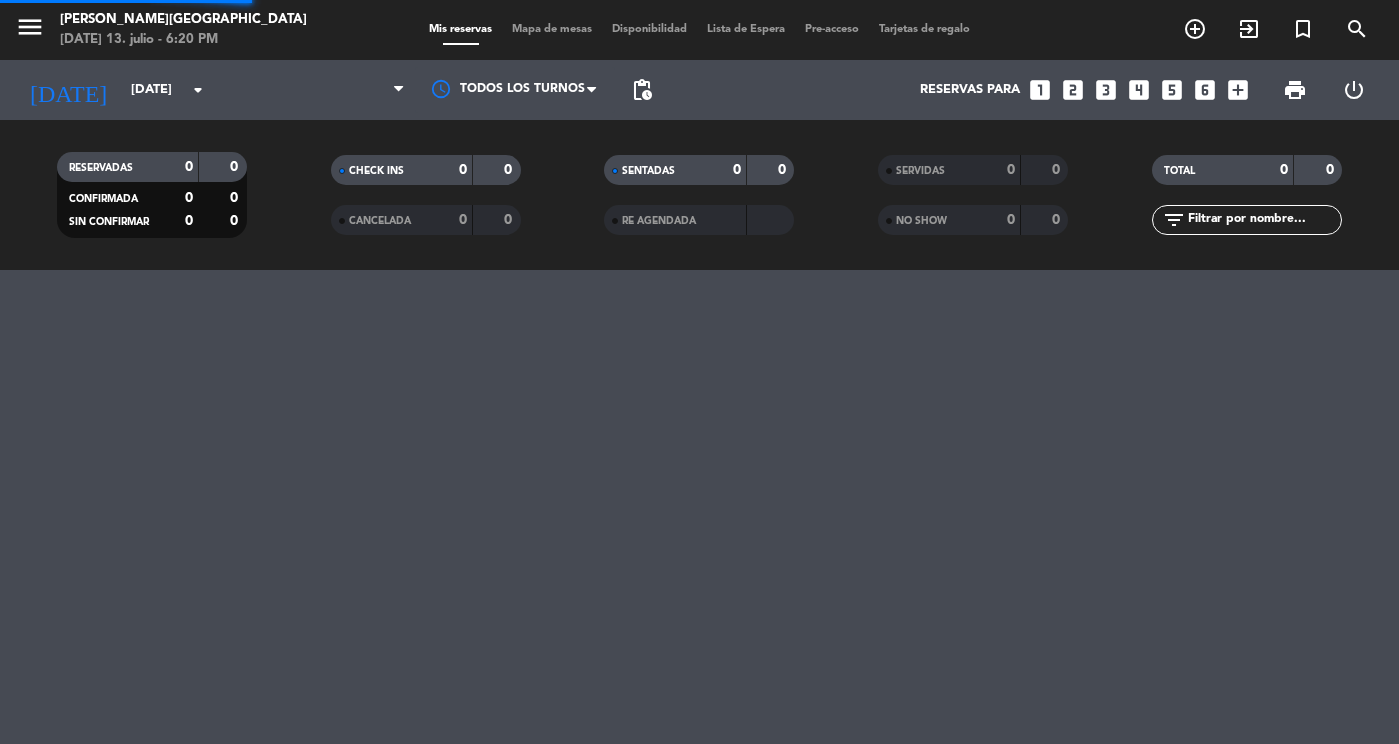 scroll, scrollTop: 0, scrollLeft: 0, axis: both 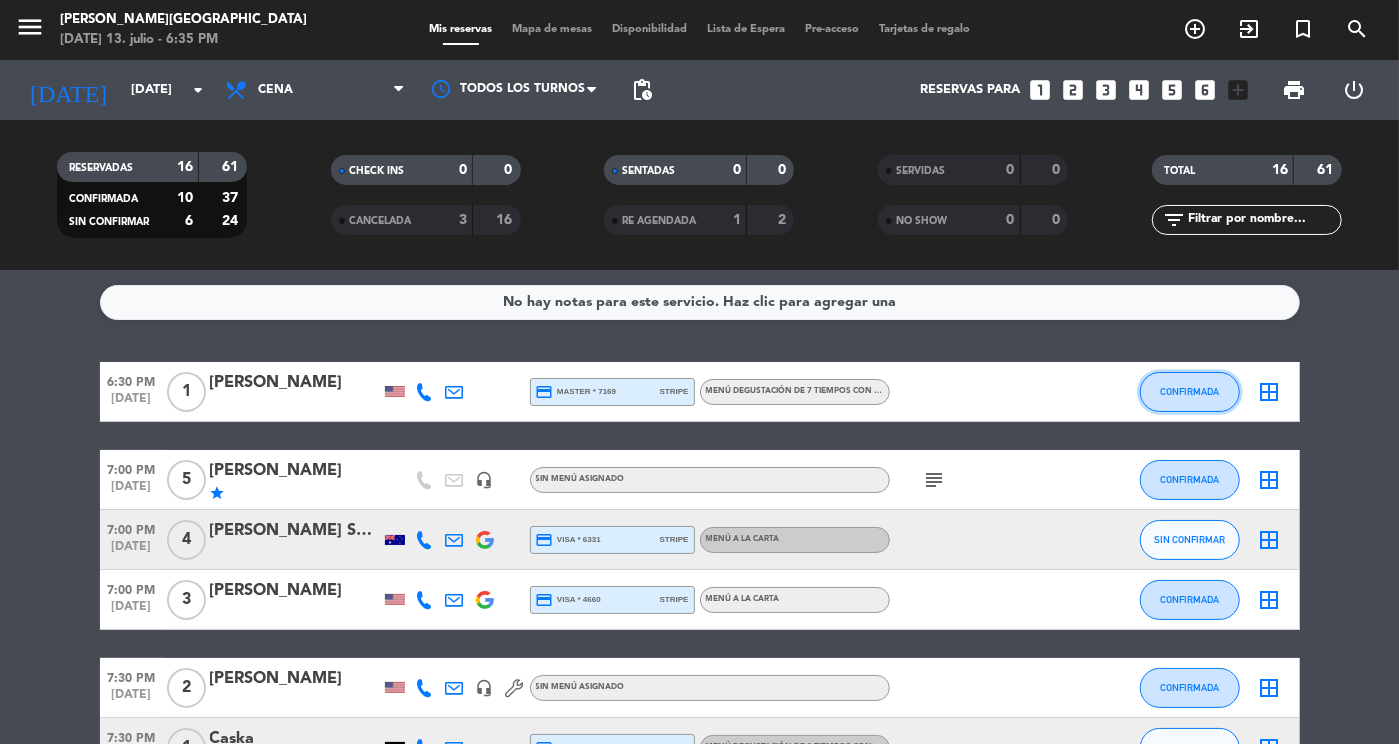 click on "CONFIRMADA" 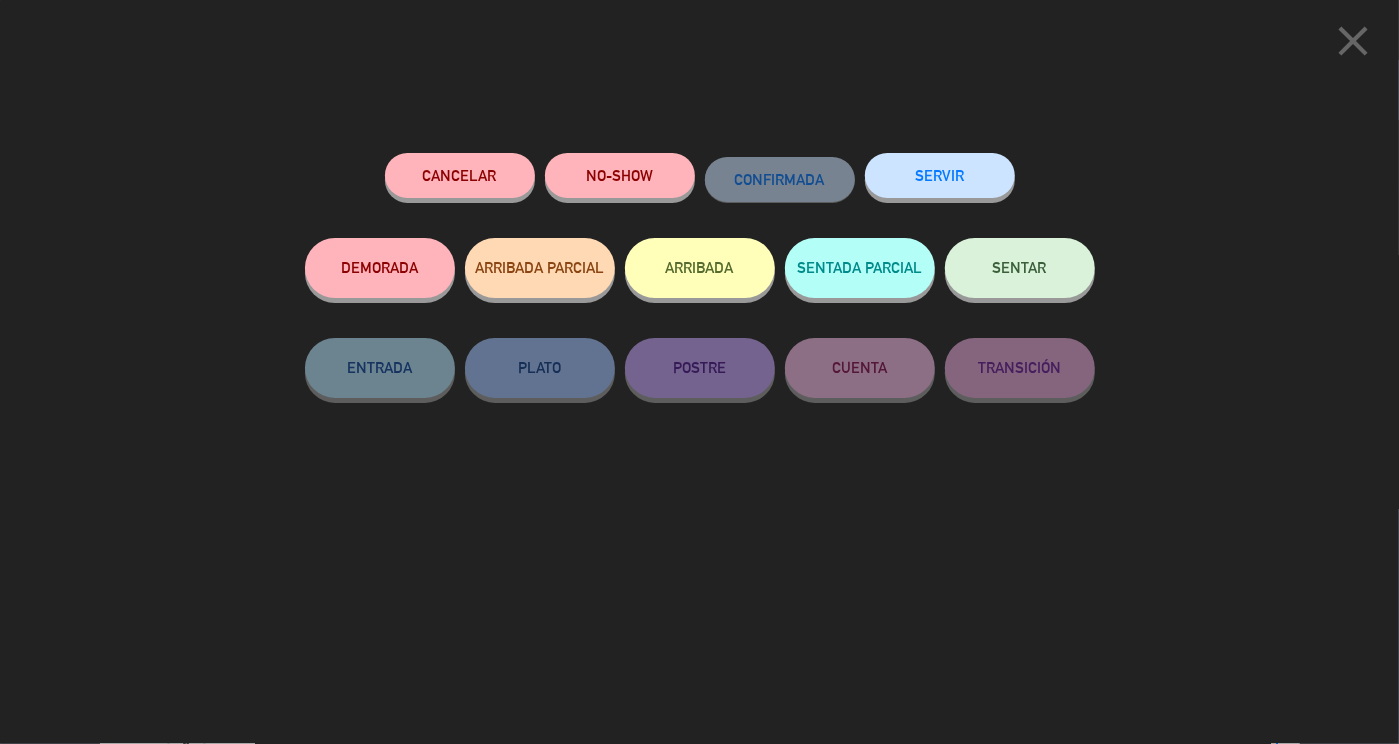 click on "SENTAR" 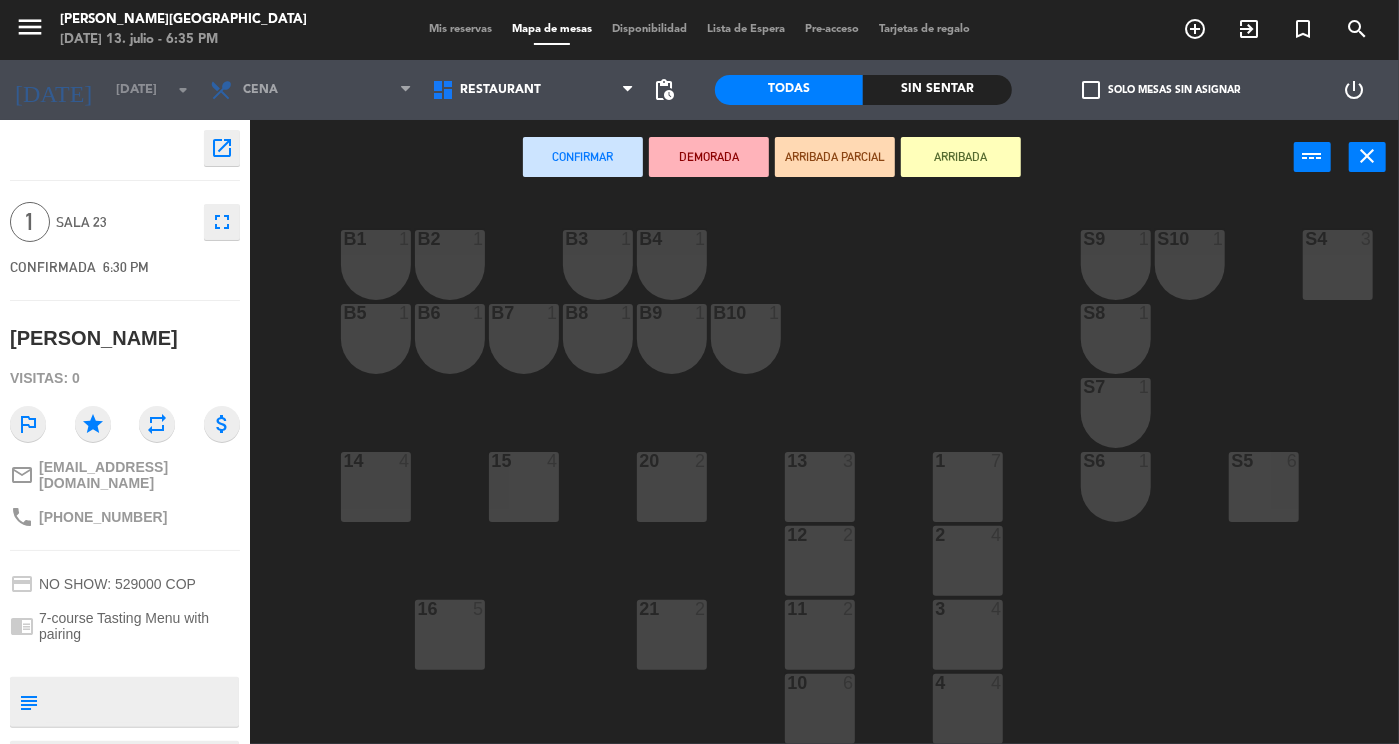 click on "13  3" at bounding box center [820, 487] 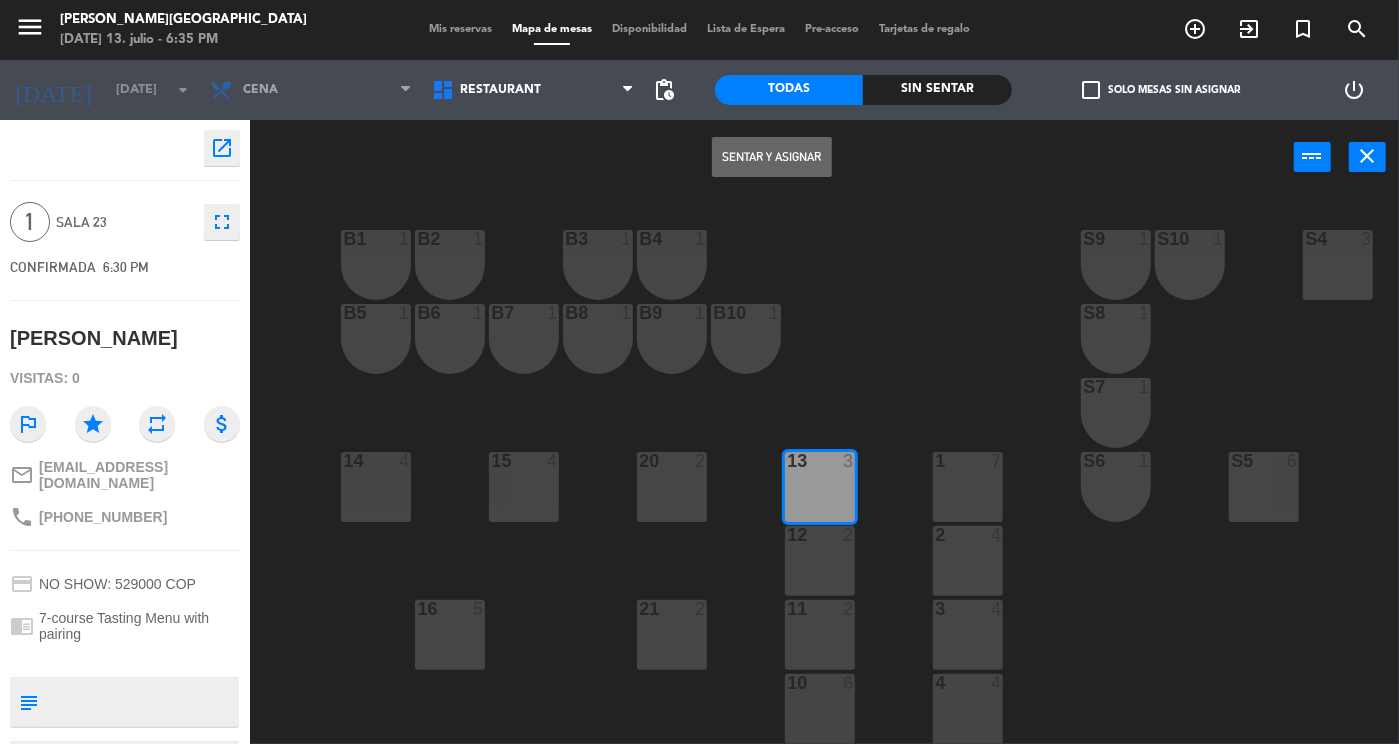 click on "Sentar y Asignar" at bounding box center (772, 157) 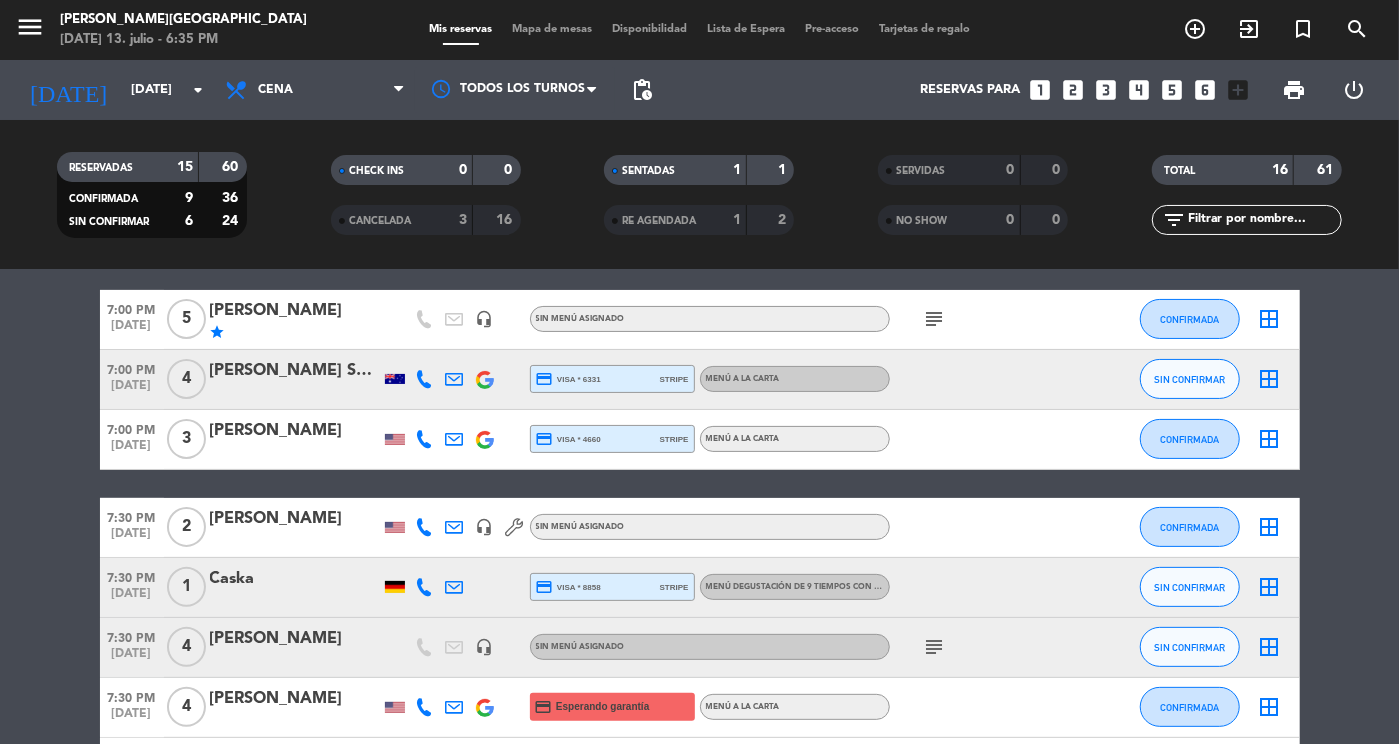 scroll, scrollTop: 238, scrollLeft: 0, axis: vertical 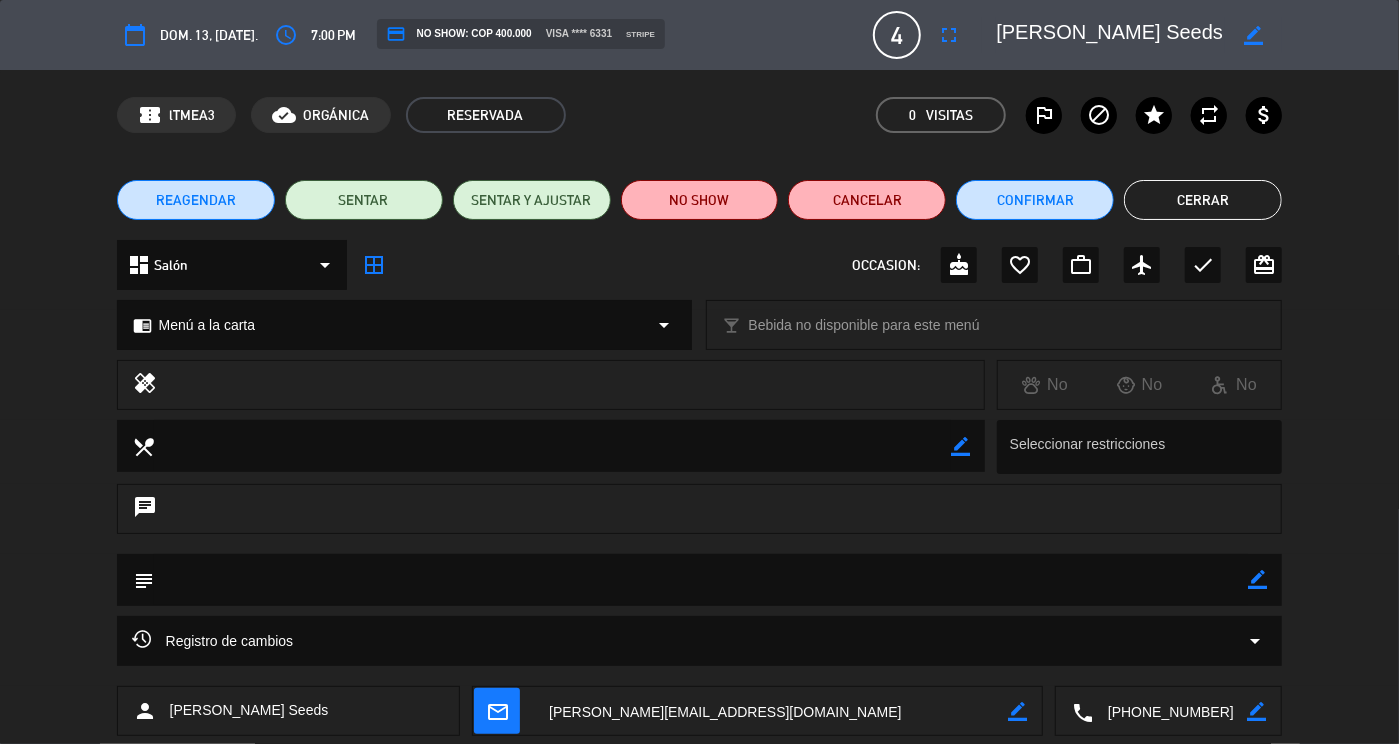 drag, startPoint x: 1220, startPoint y: 712, endPoint x: 986, endPoint y: 721, distance: 234.17302 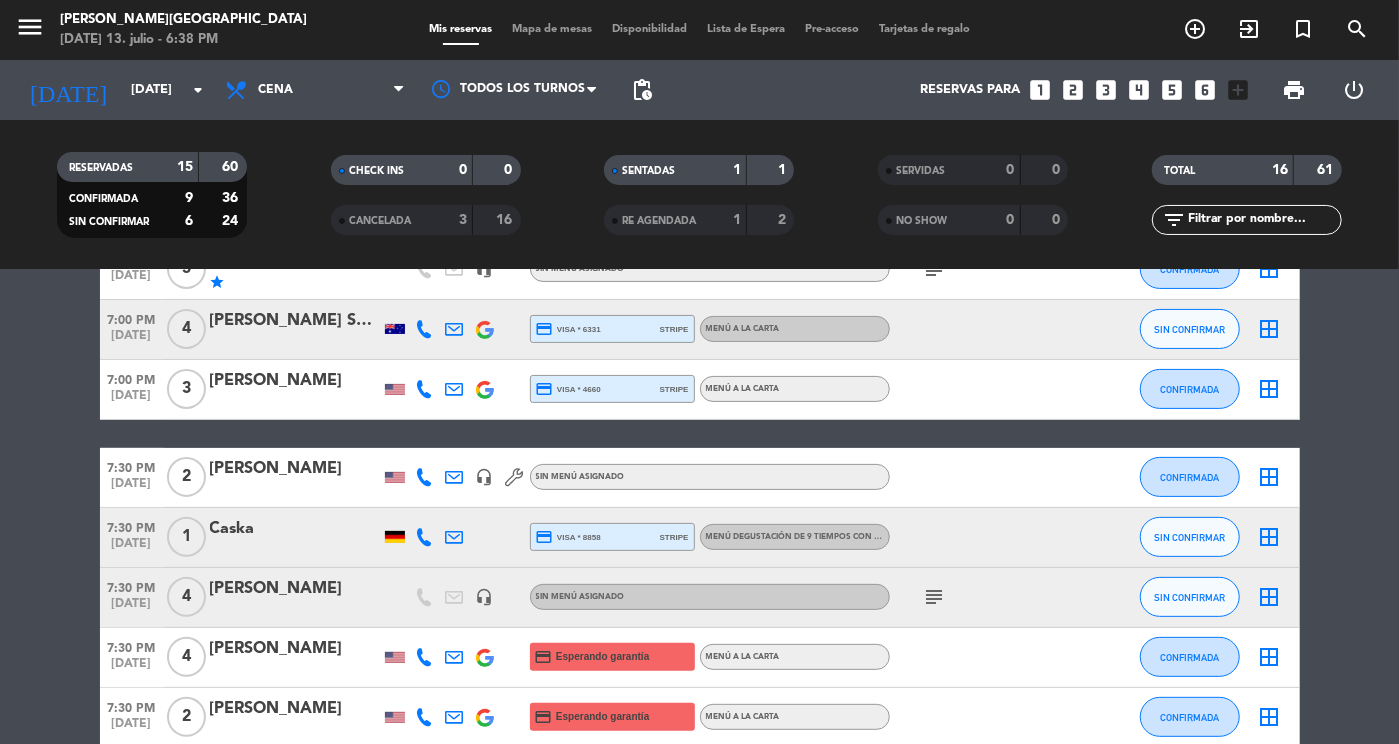 scroll, scrollTop: 288, scrollLeft: 0, axis: vertical 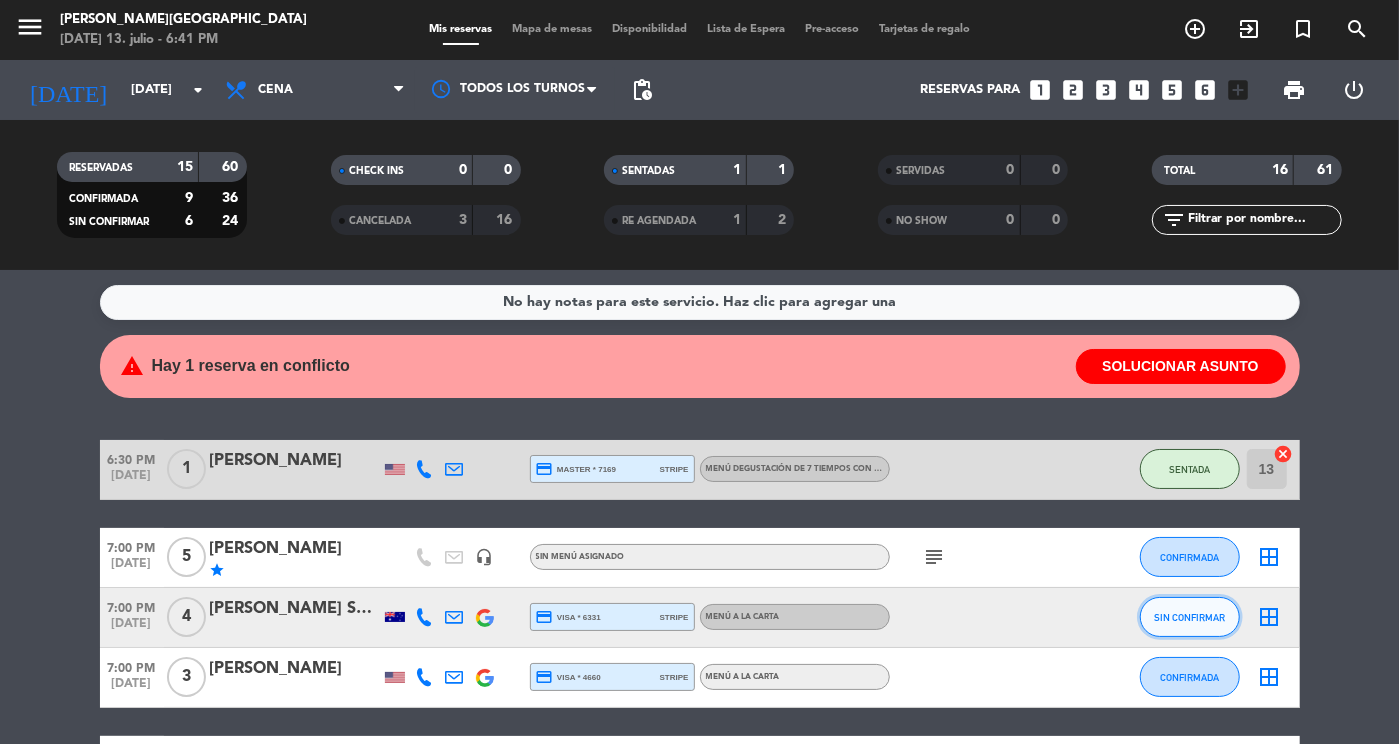 click on "SIN CONFIRMAR" 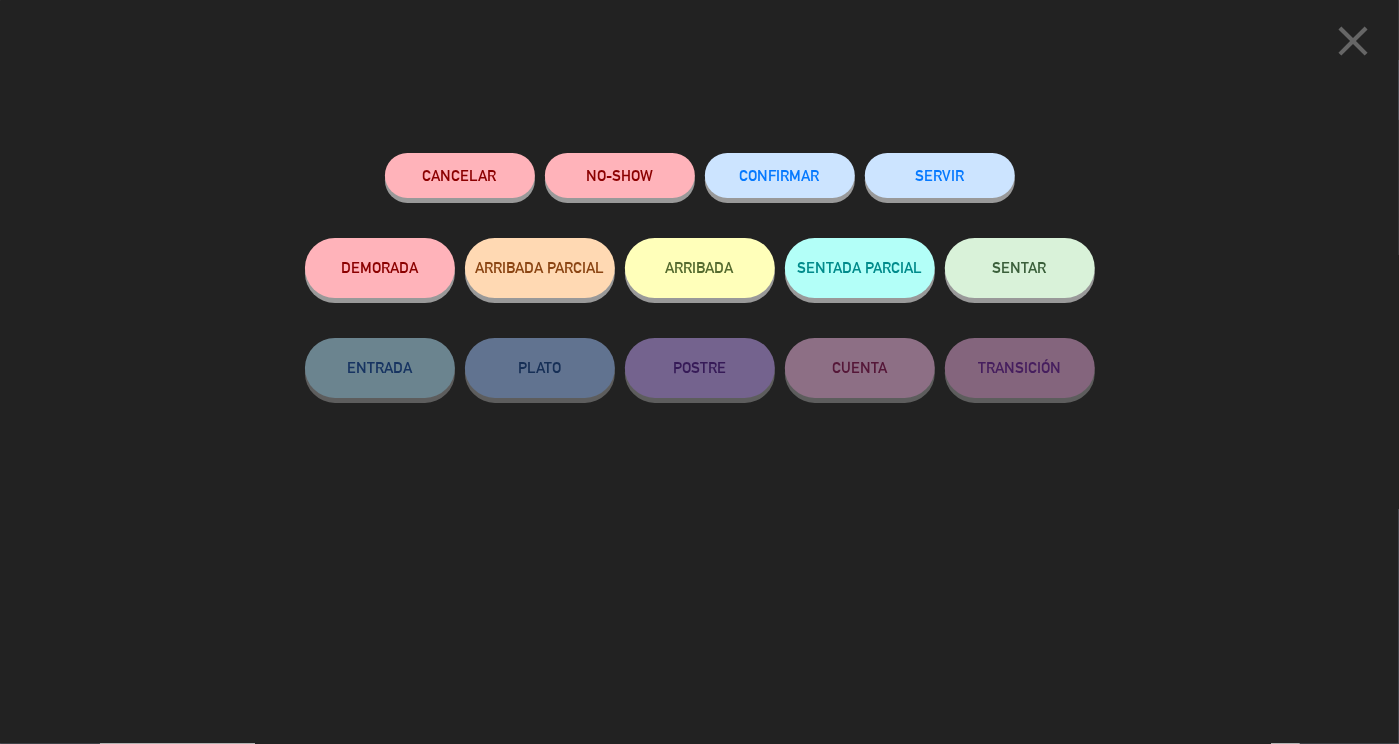 click on "CONFIRMAR" 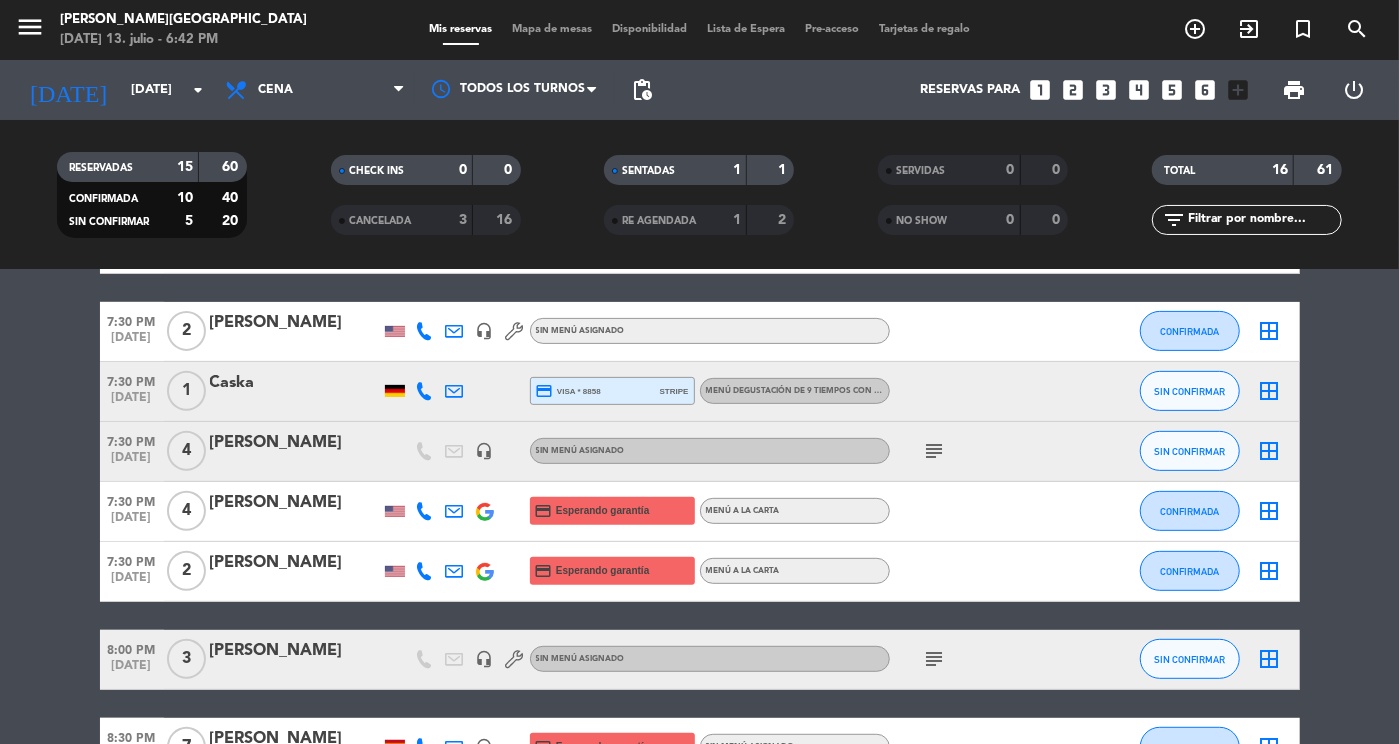 scroll, scrollTop: 0, scrollLeft: 0, axis: both 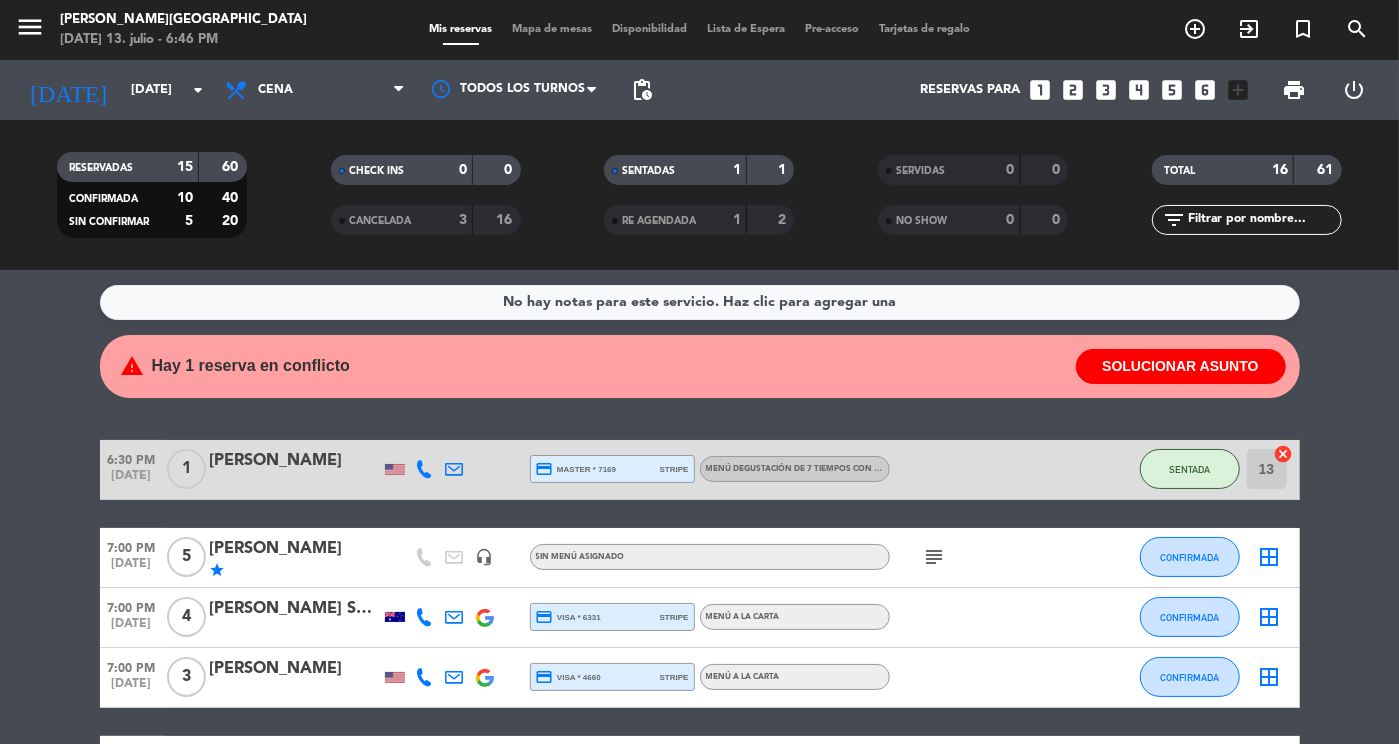 click on "SOLUCIONAR ASUNTO" 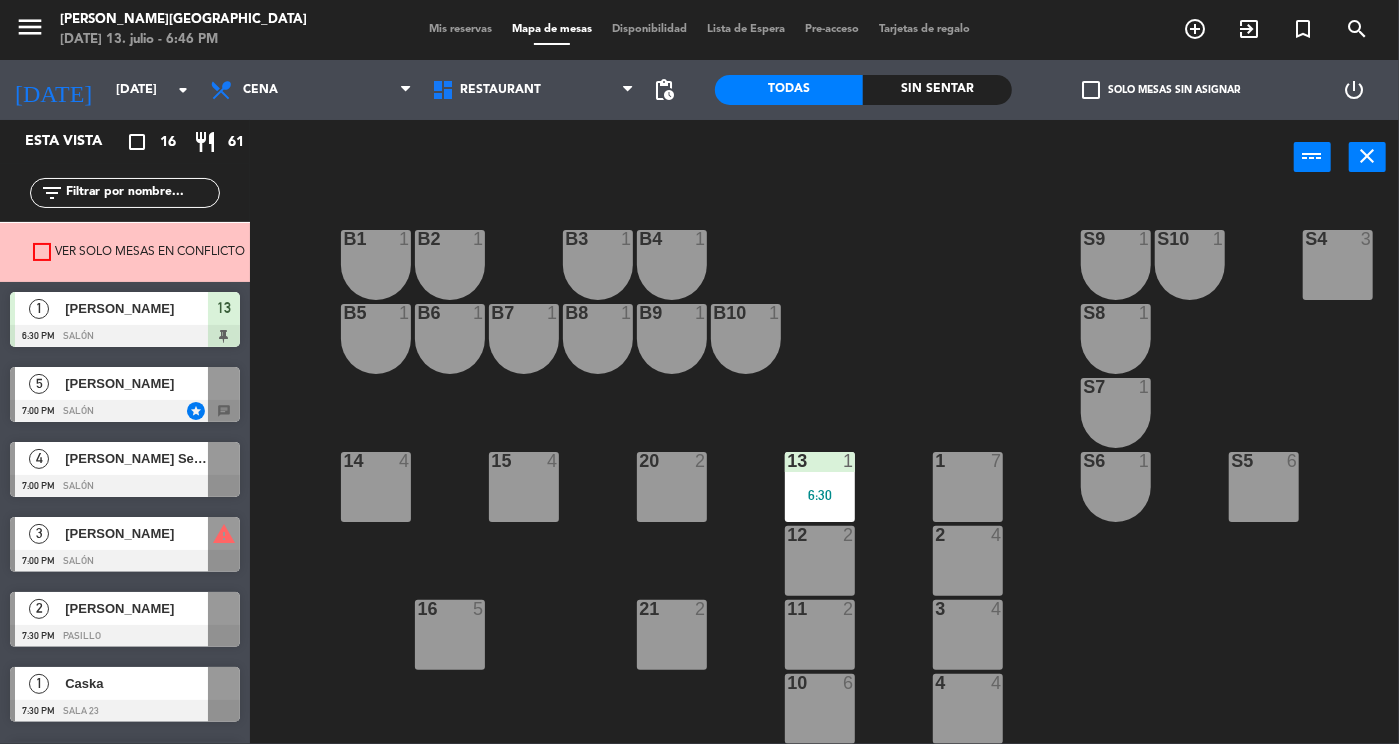 click at bounding box center (42, 252) 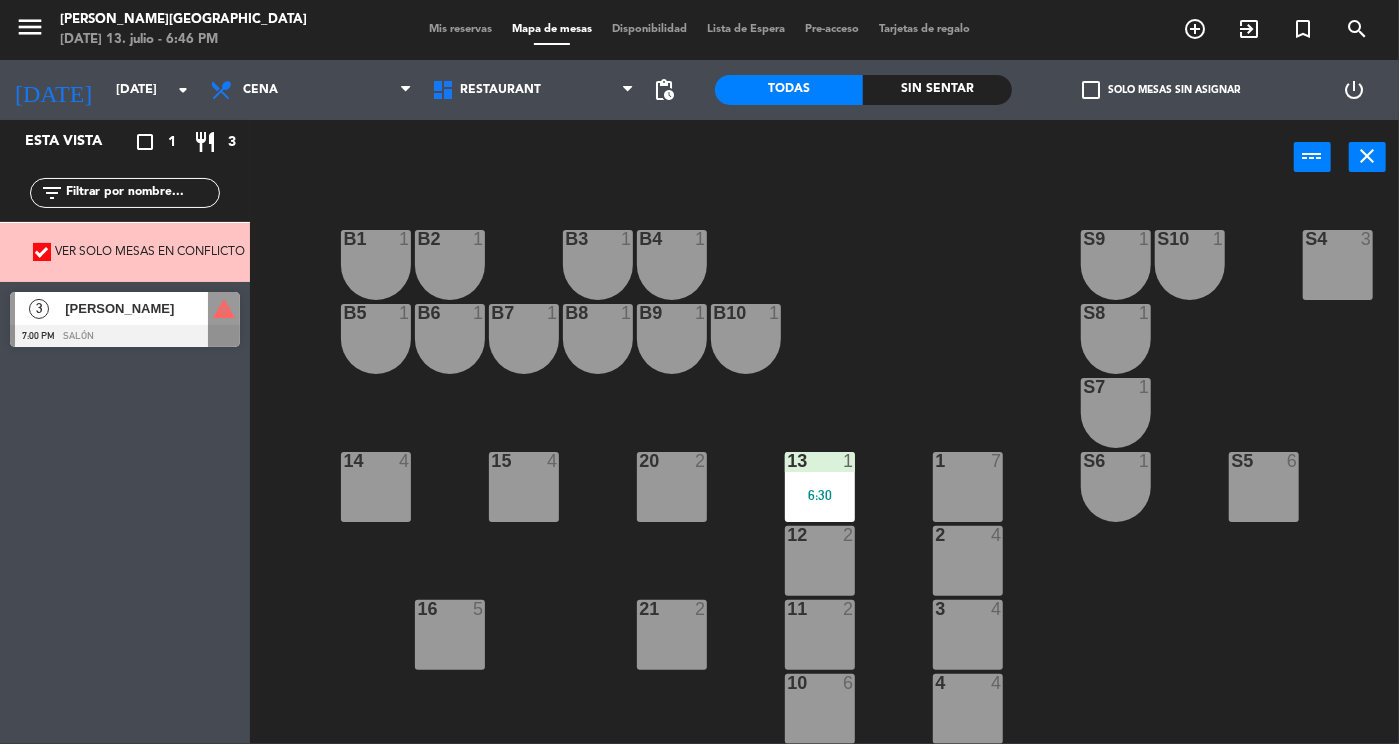 click on "warning" at bounding box center [224, 309] 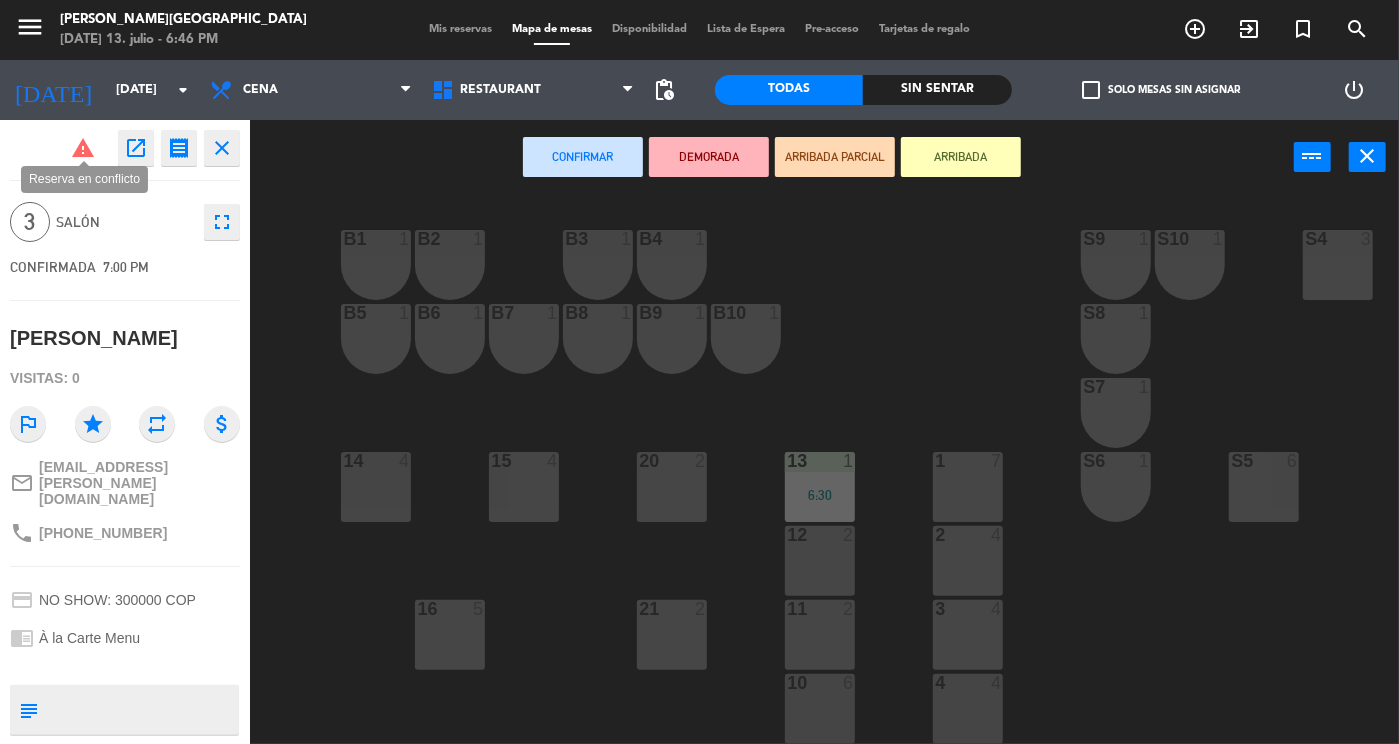 click on "warning" 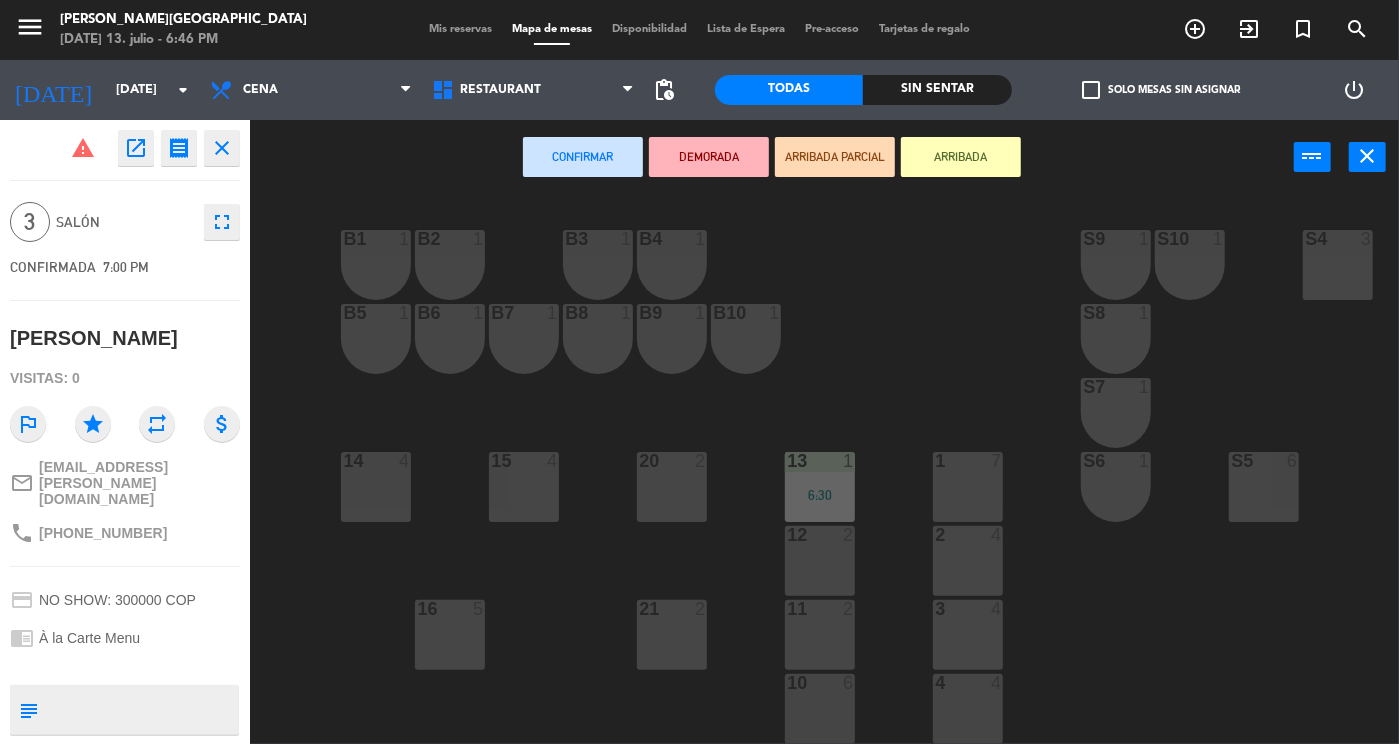 click on "warning" 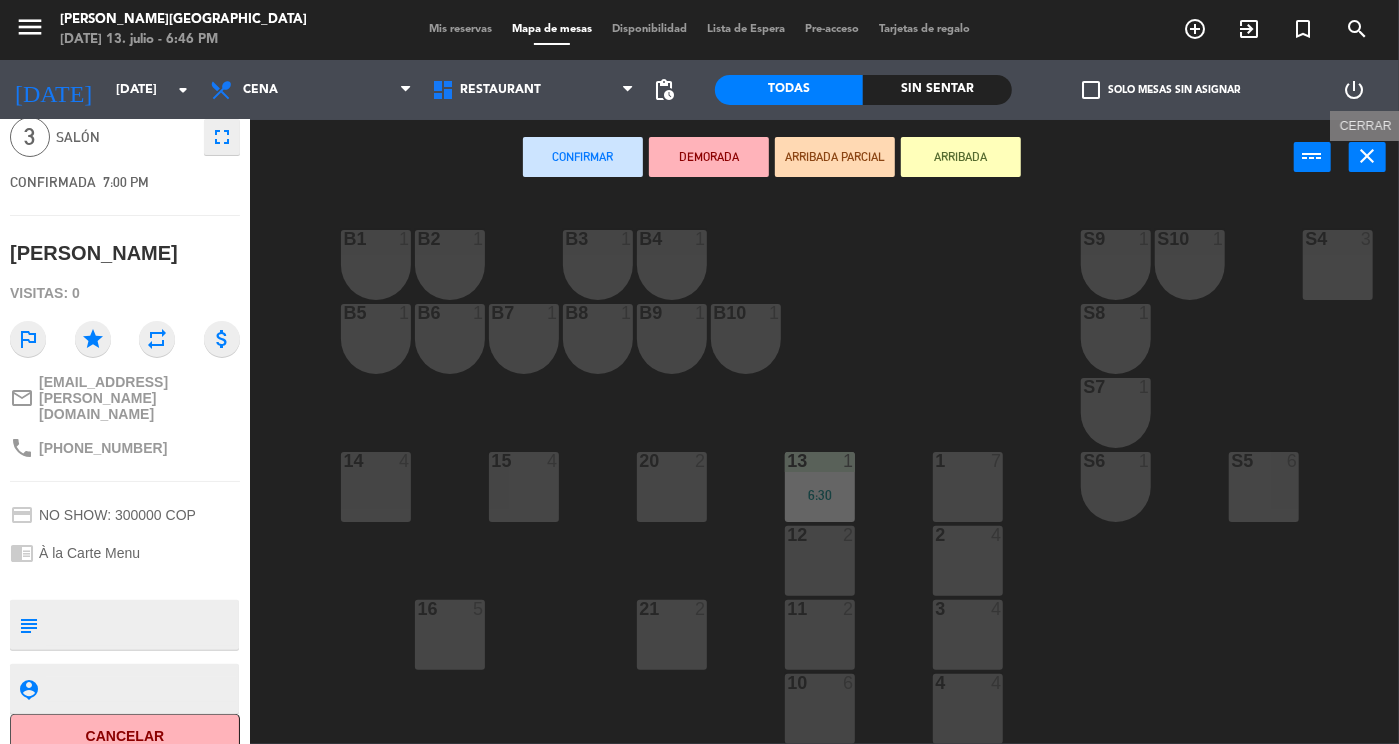 click on "close" at bounding box center (1368, 156) 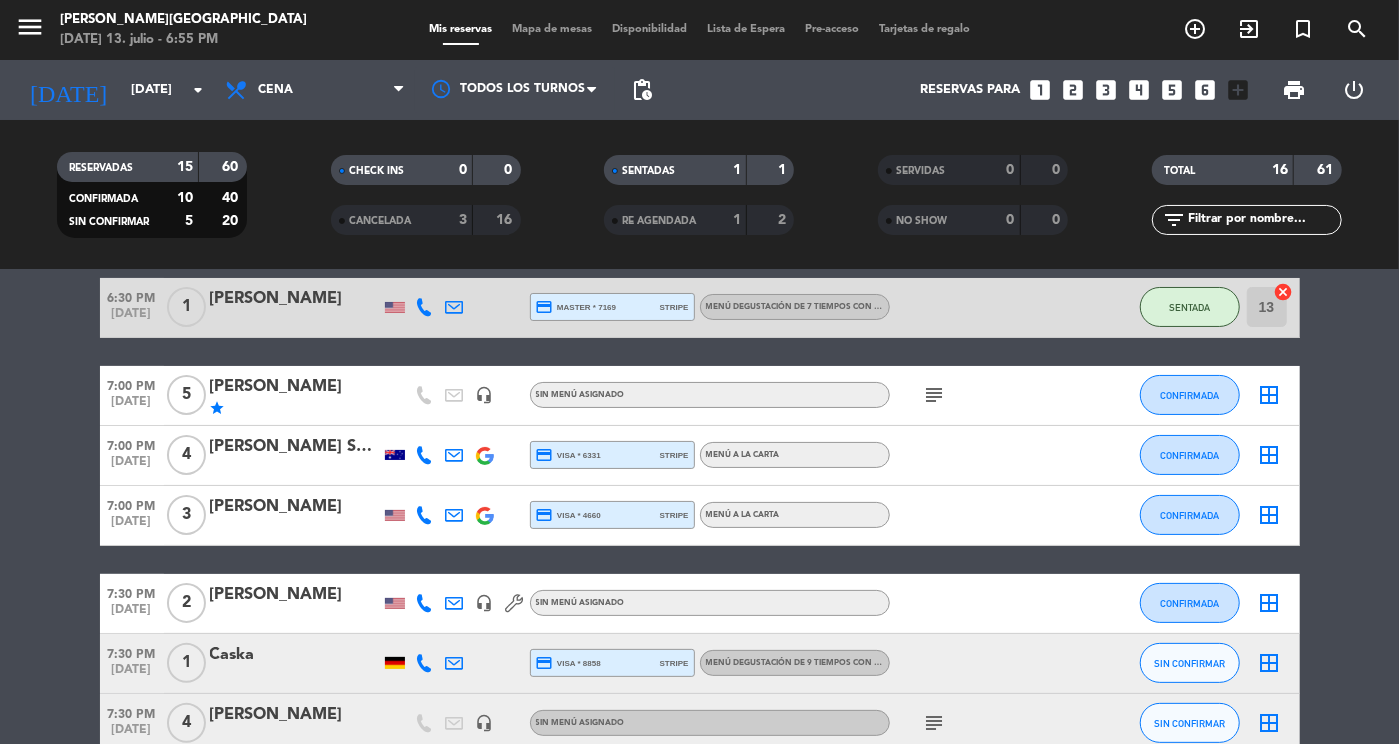 scroll, scrollTop: 166, scrollLeft: 0, axis: vertical 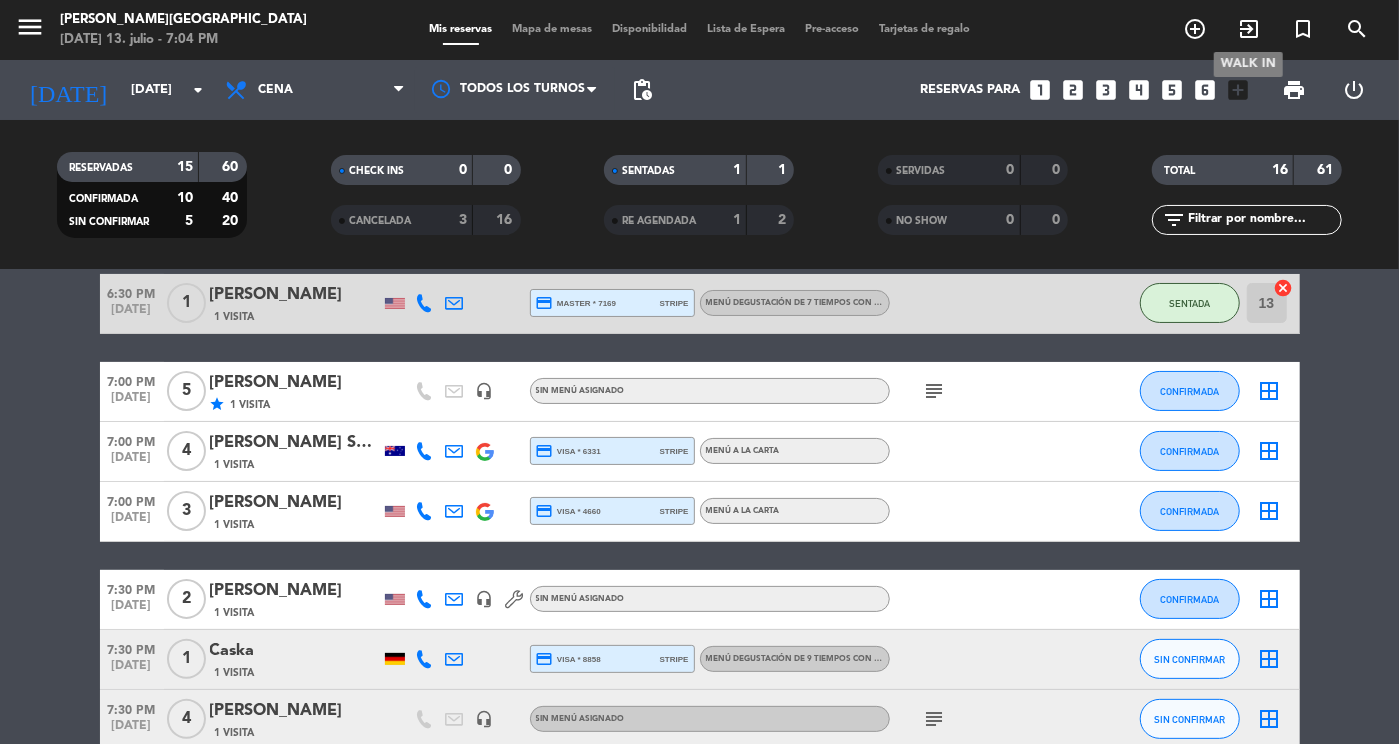 click on "exit_to_app" at bounding box center (1249, 29) 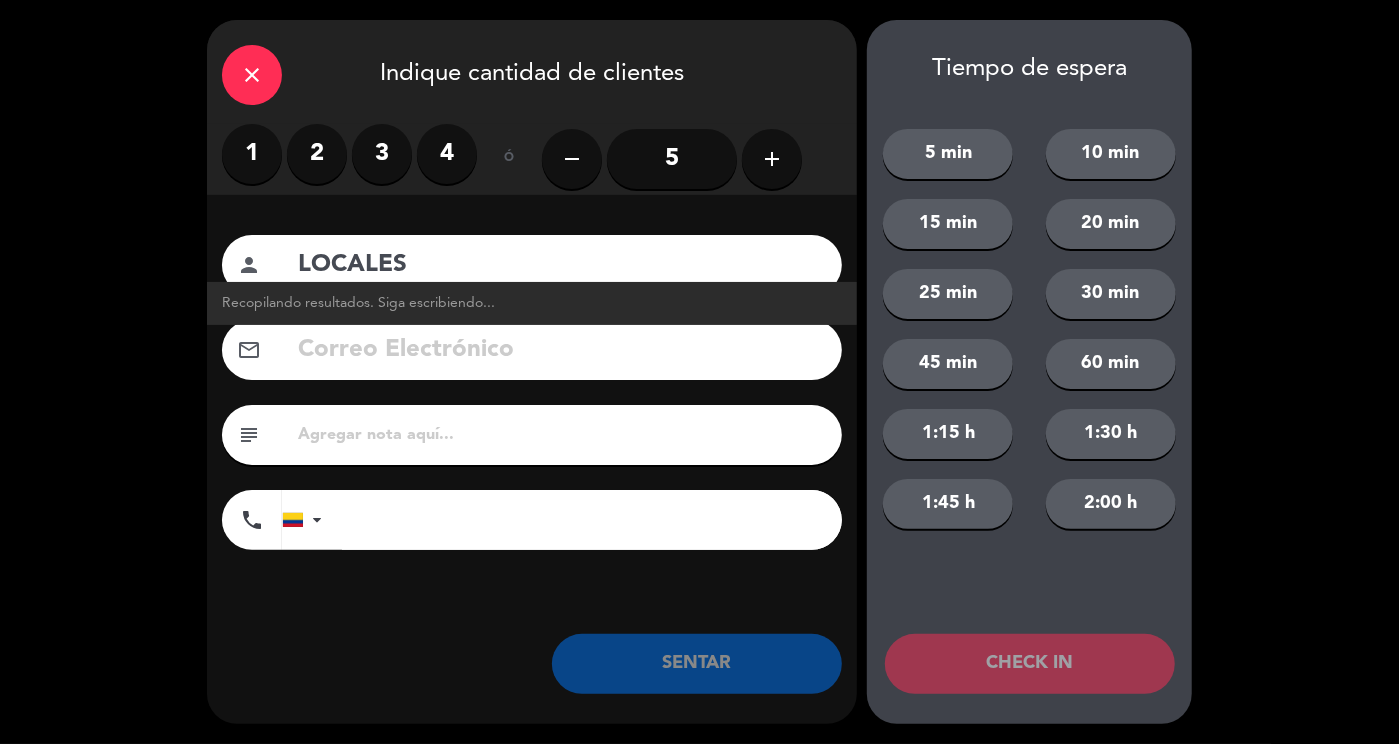 type on "LOCALES" 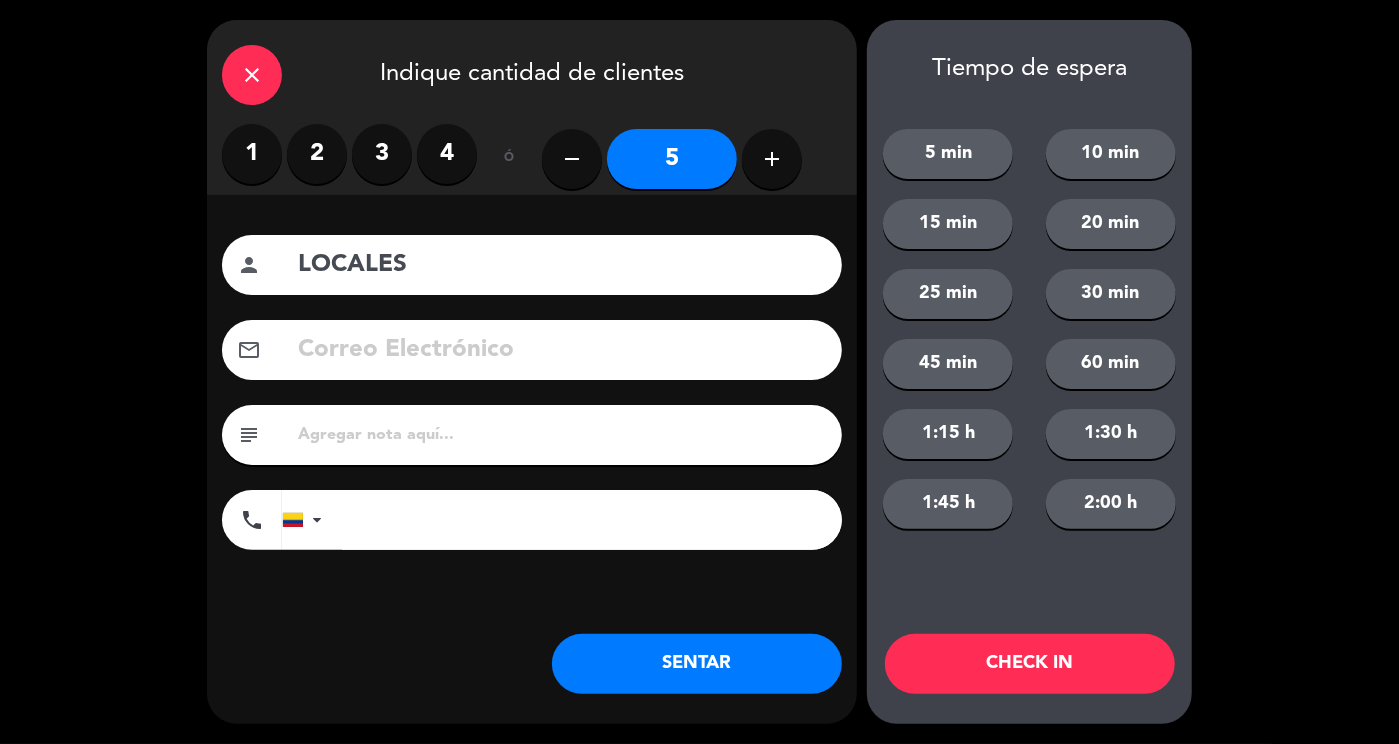 click on "SENTAR" 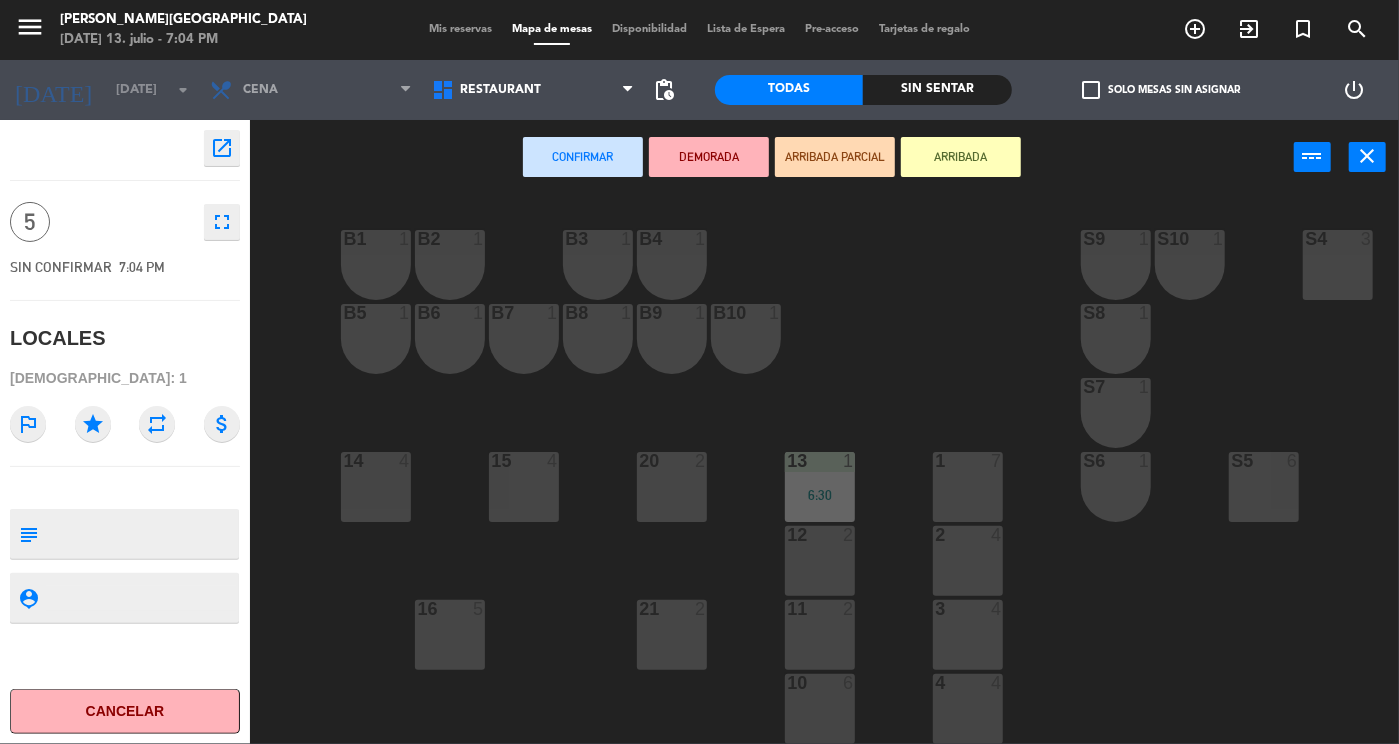 click on "1  7" at bounding box center (968, 487) 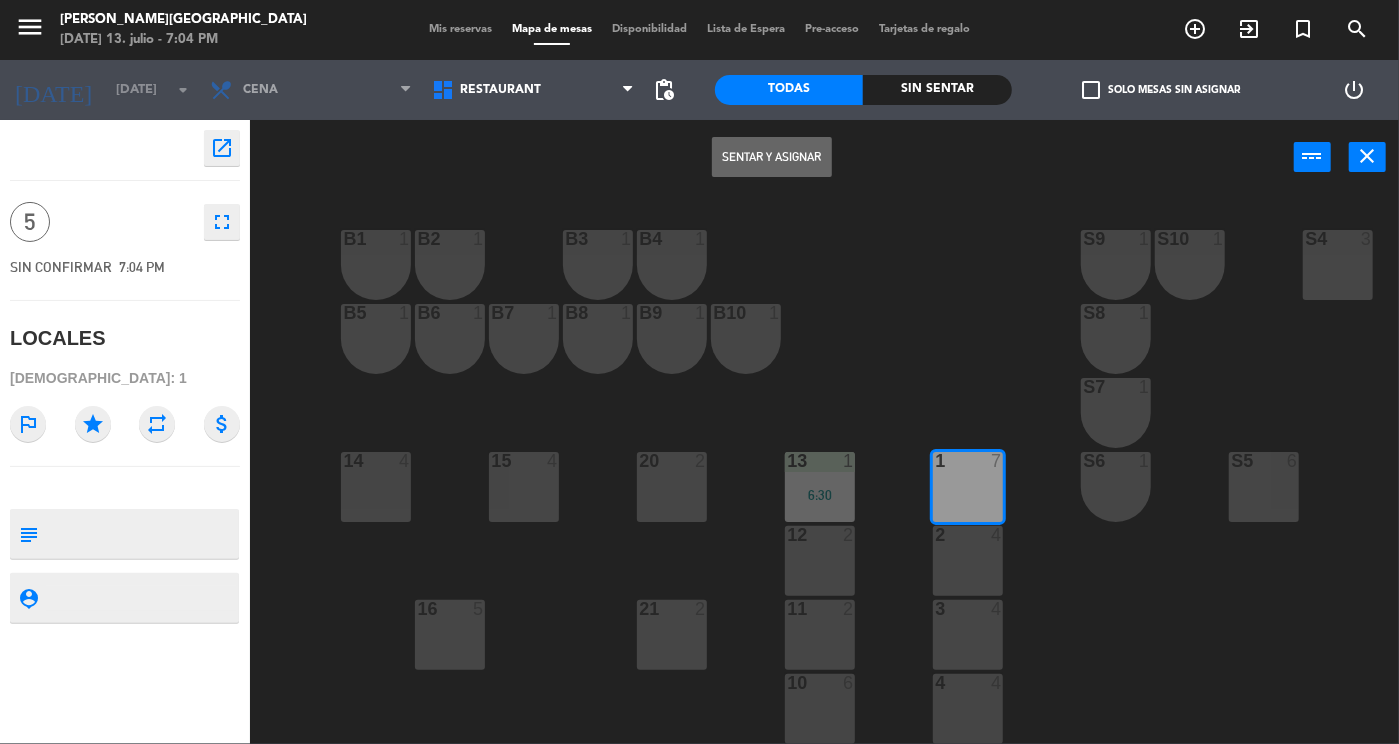 click on "Sentar y Asignar" at bounding box center [772, 157] 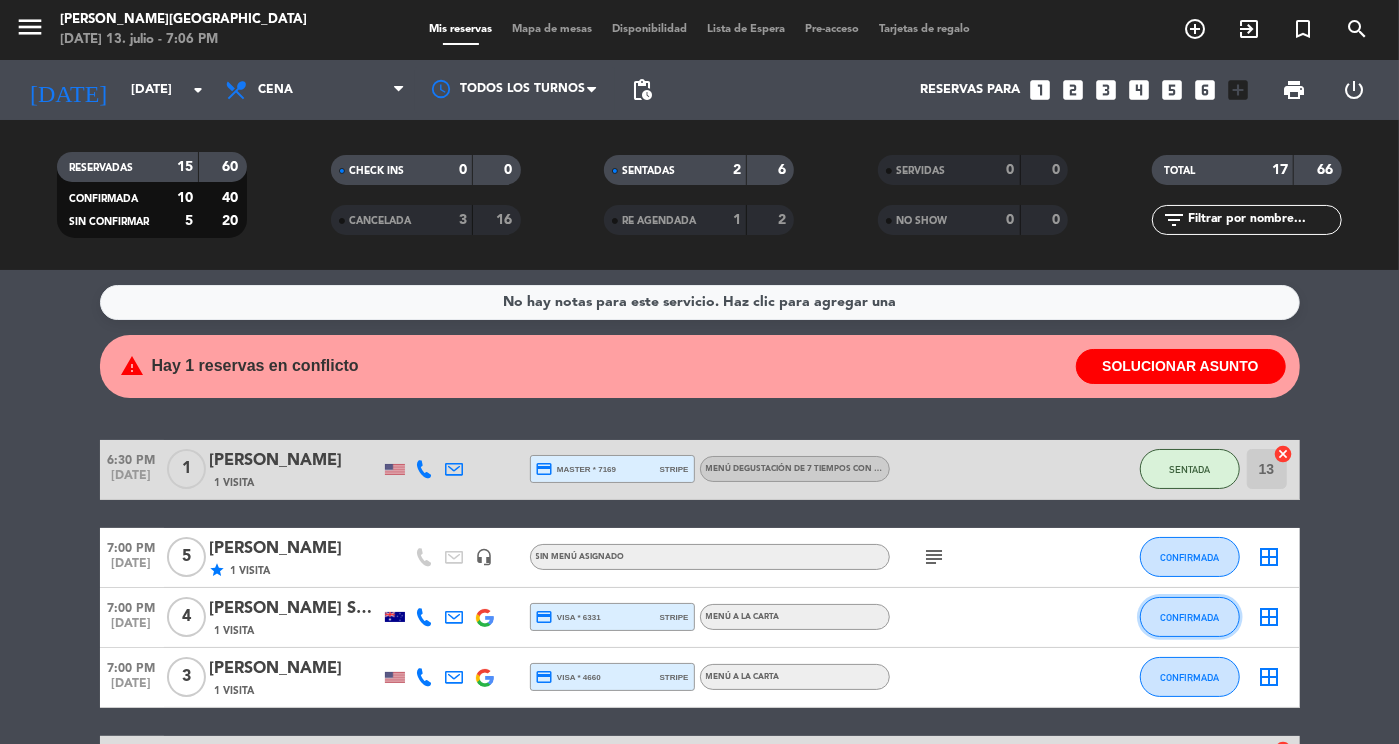 click on "CONFIRMADA" 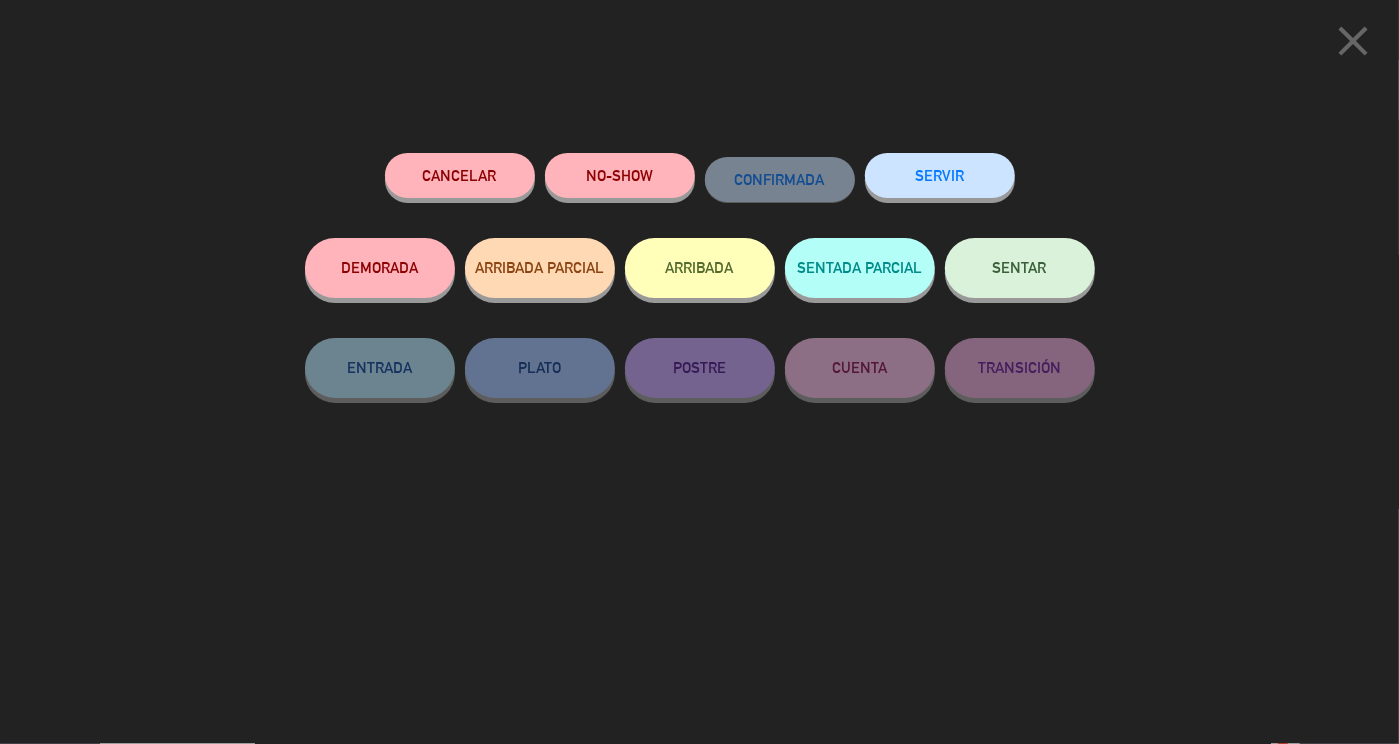 click on "SENTAR" 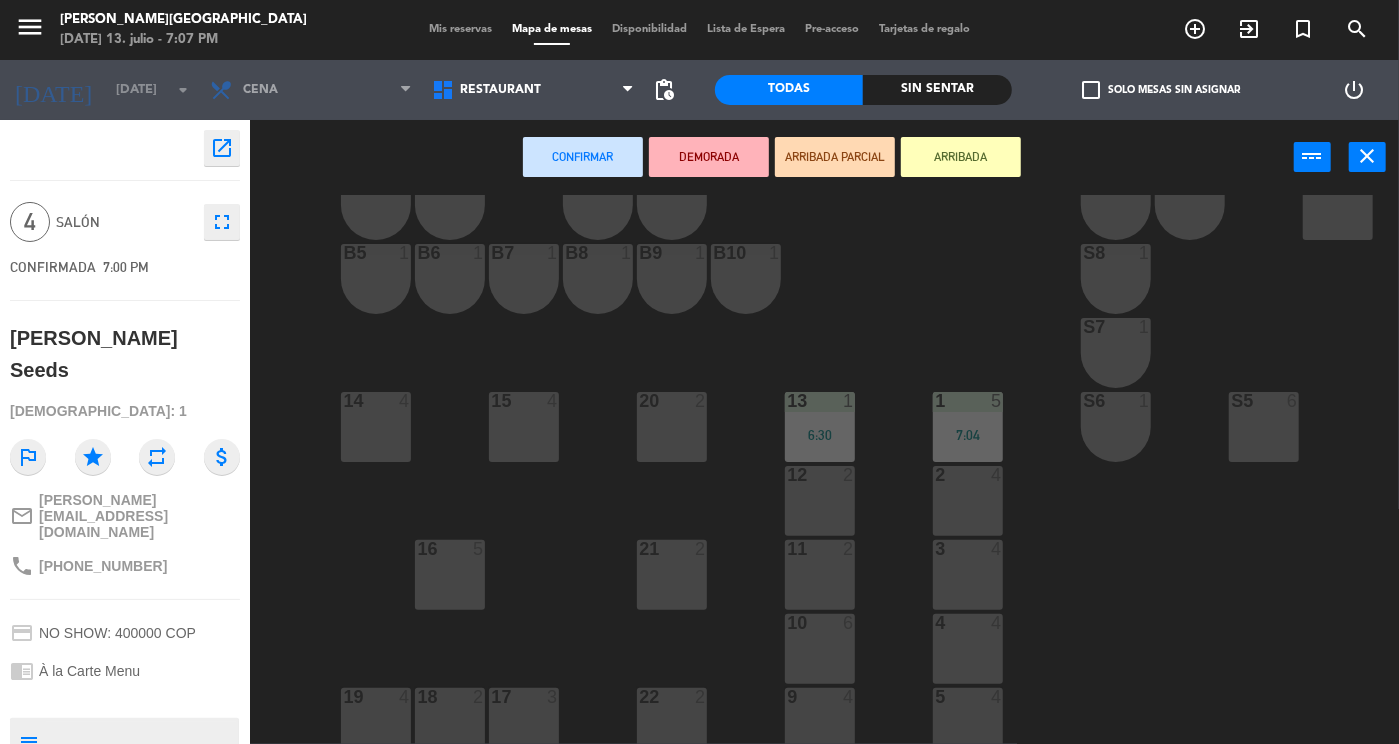 scroll, scrollTop: 60, scrollLeft: 0, axis: vertical 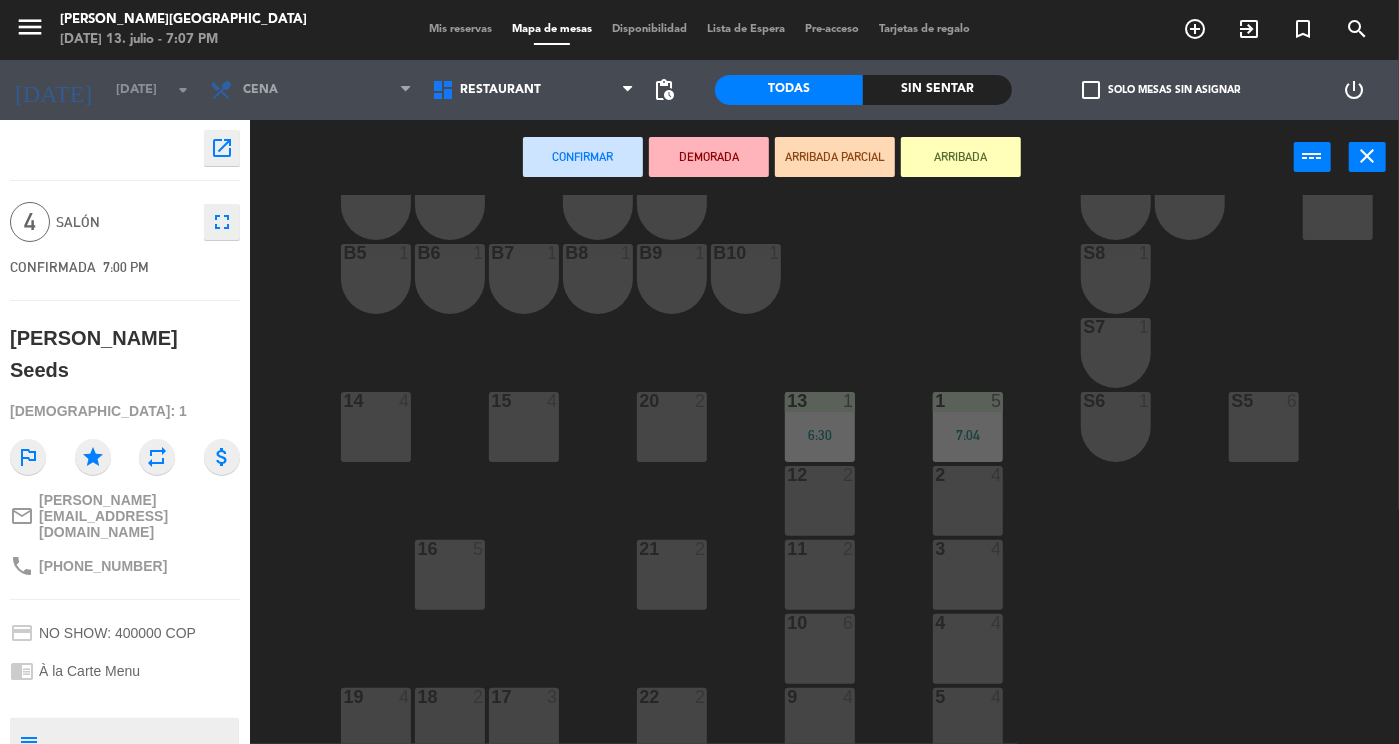 click on "4  4" at bounding box center [968, 649] 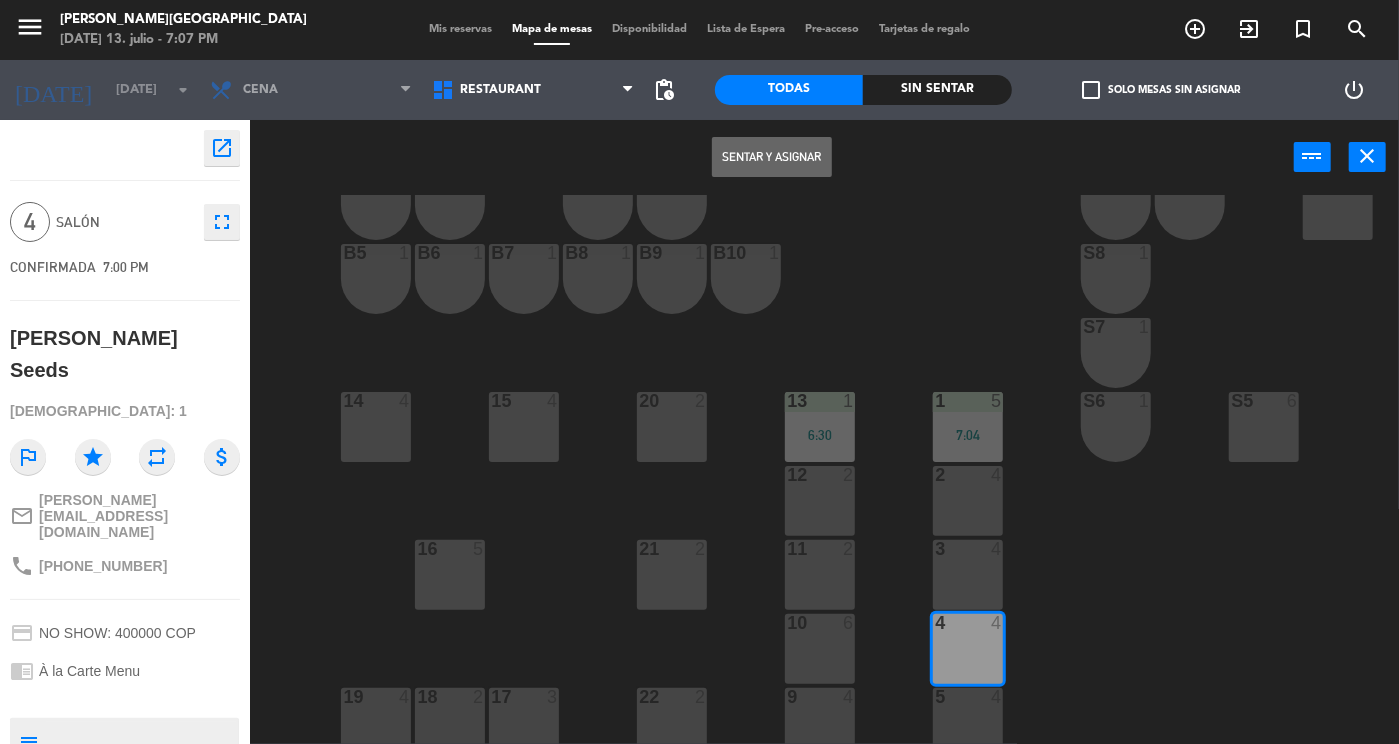 click on "Sentar y Asignar" at bounding box center (772, 157) 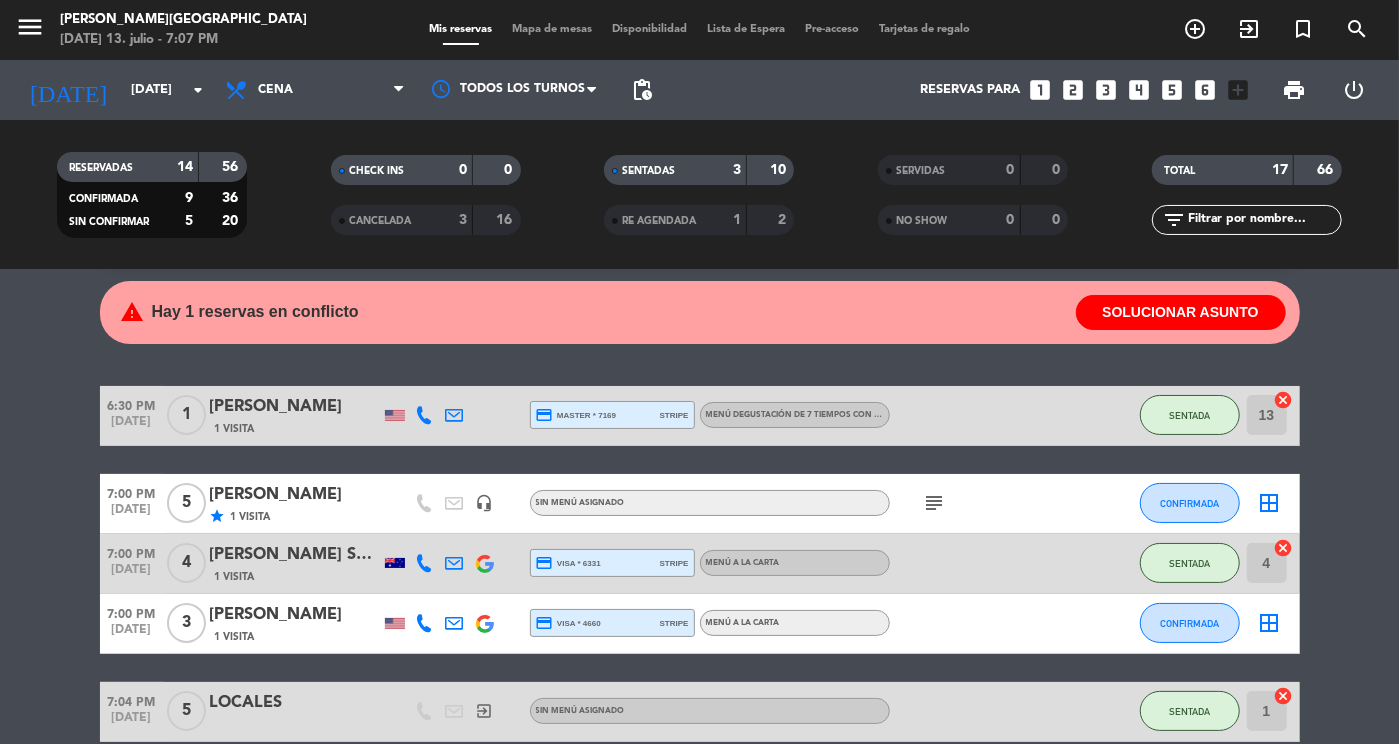 scroll, scrollTop: 56, scrollLeft: 0, axis: vertical 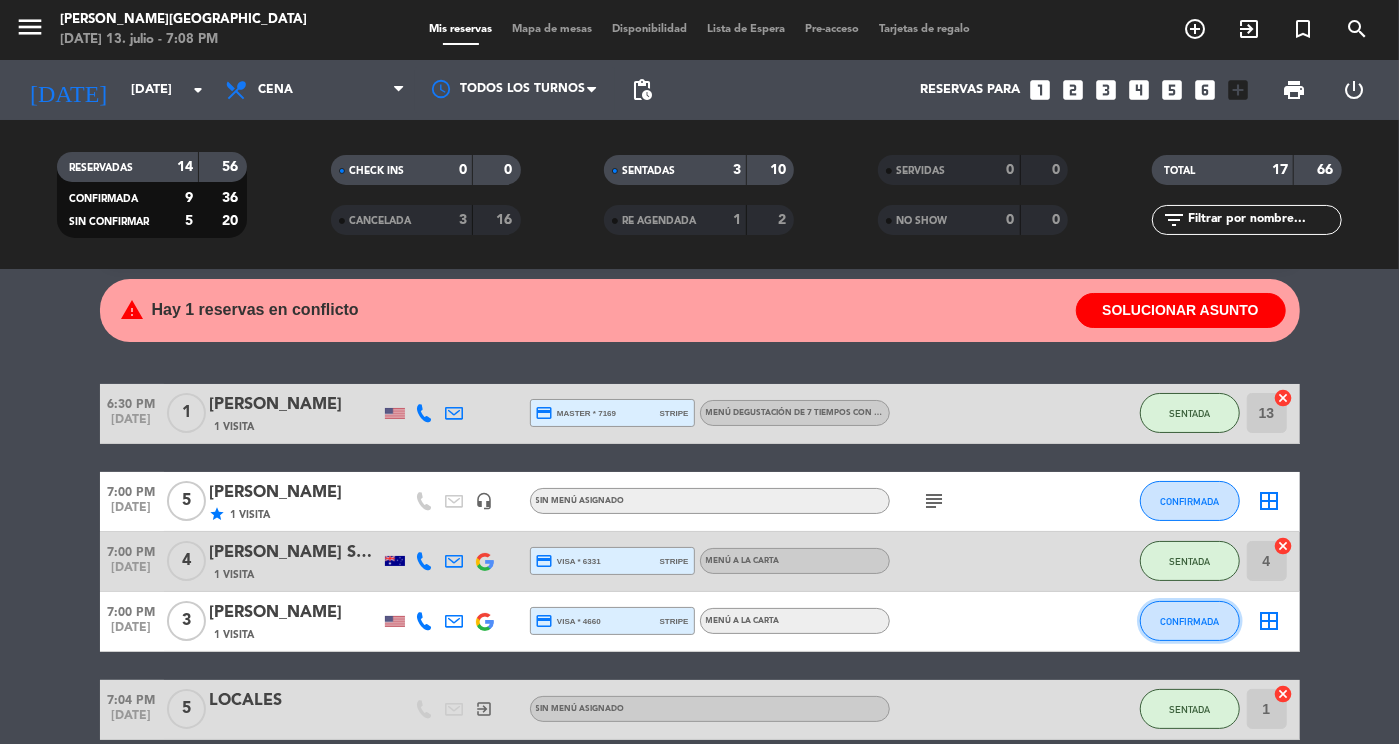 click on "CONFIRMADA" 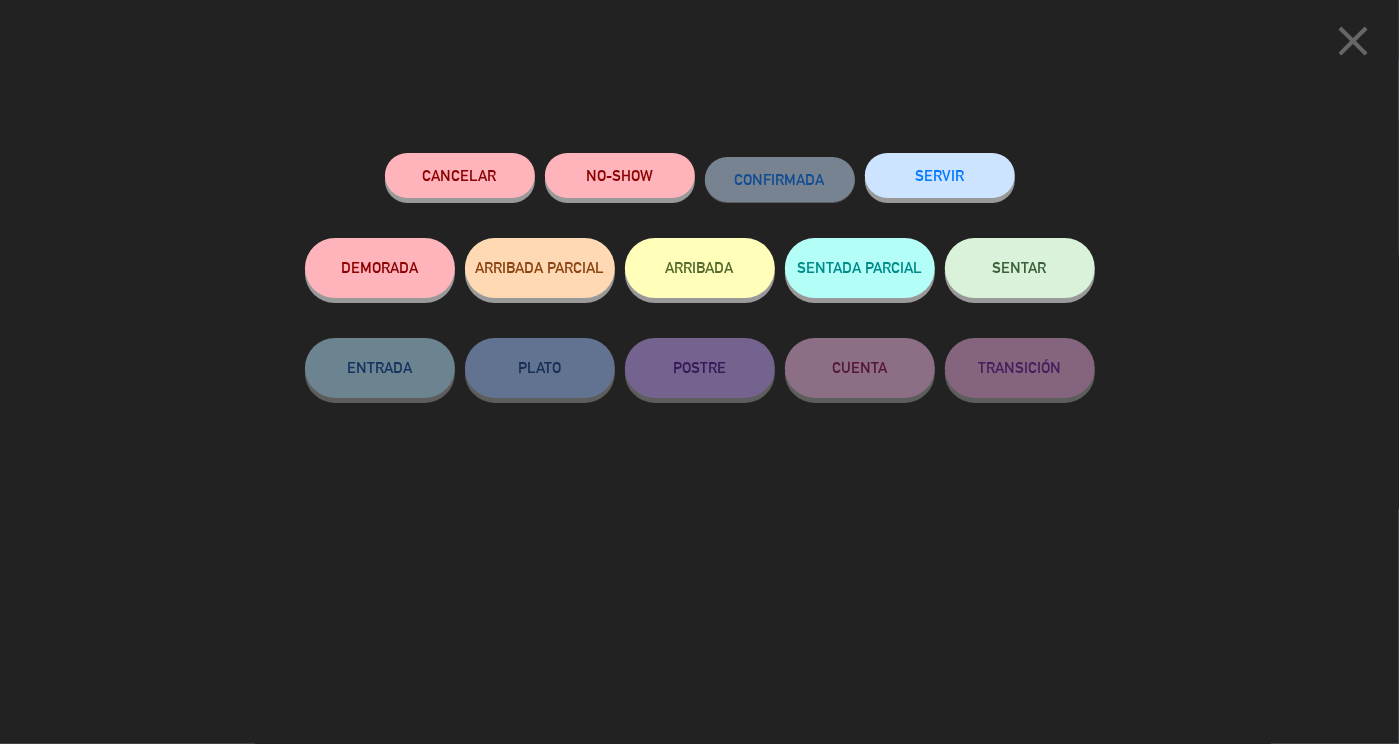 click on "SENTAR" 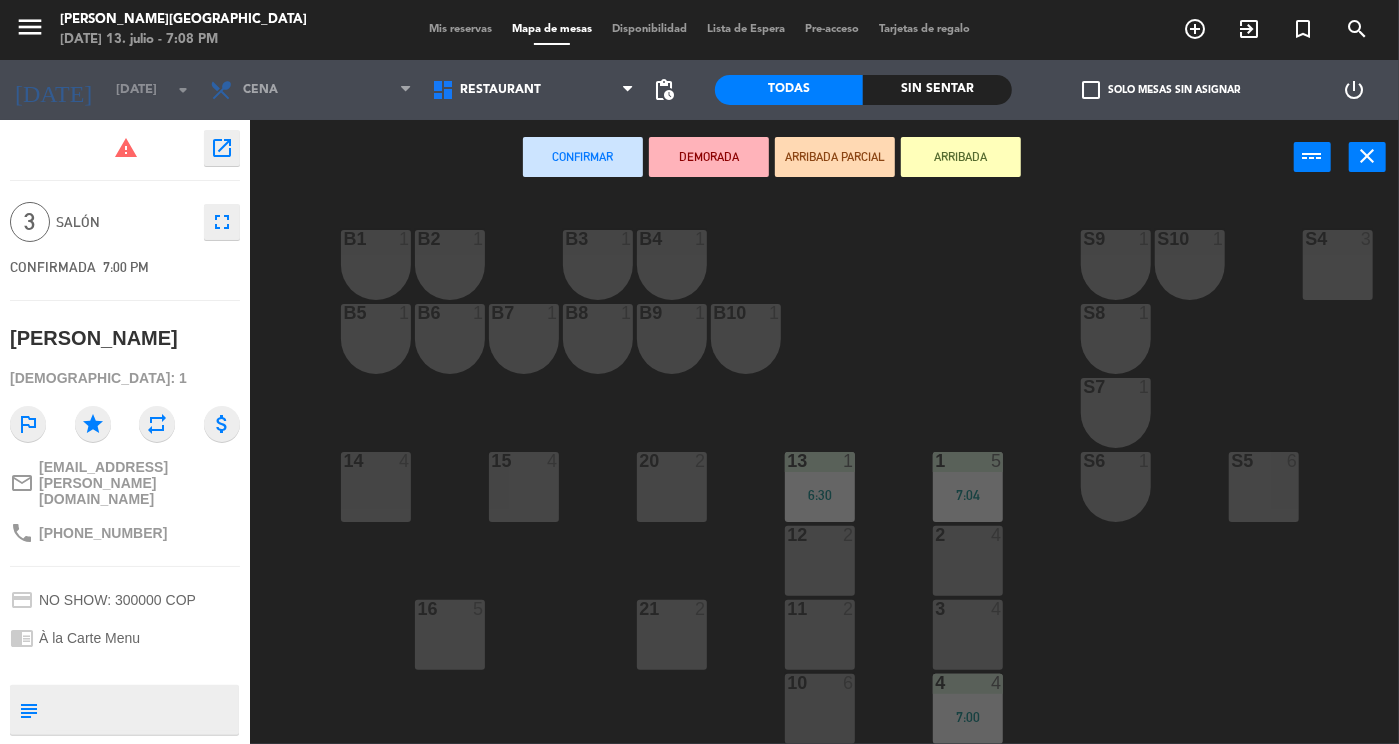 click at bounding box center [968, 535] 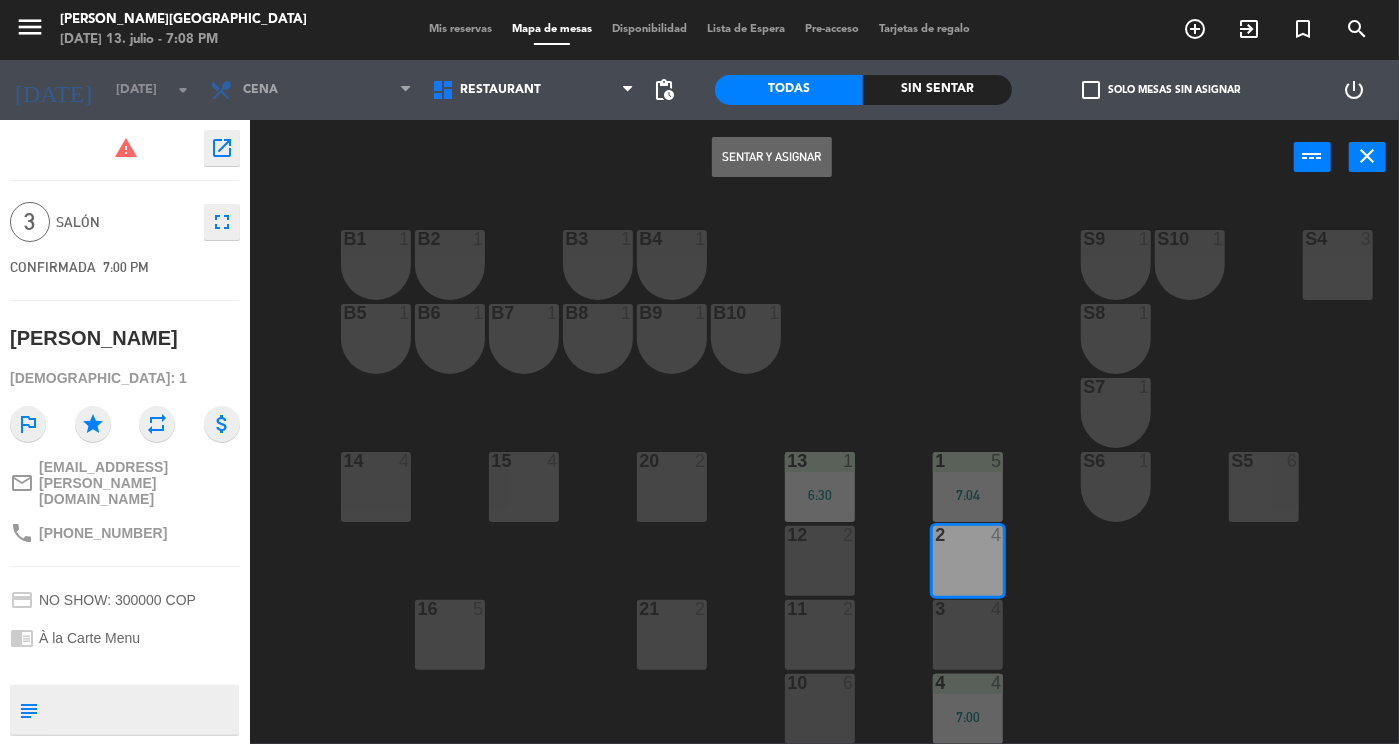 click on "Sentar y Asignar" at bounding box center (772, 157) 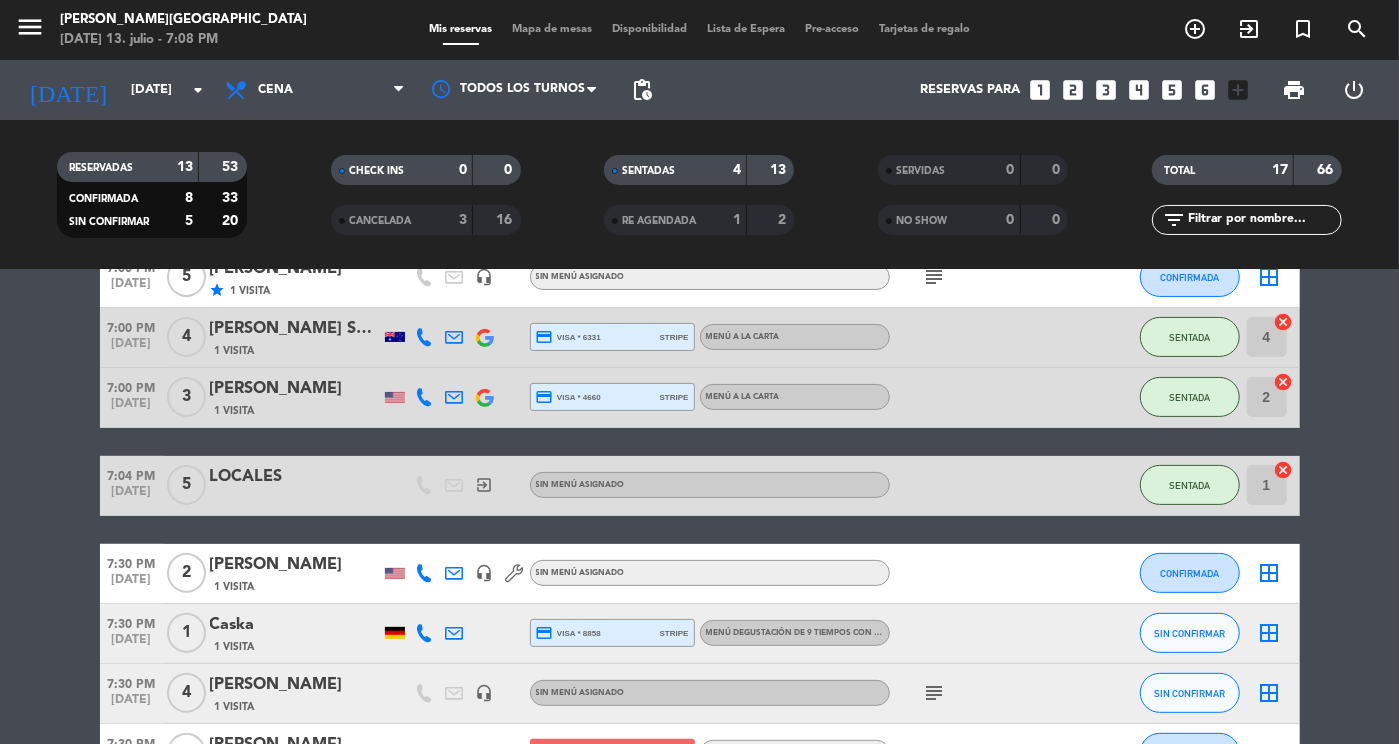 scroll, scrollTop: 282, scrollLeft: 0, axis: vertical 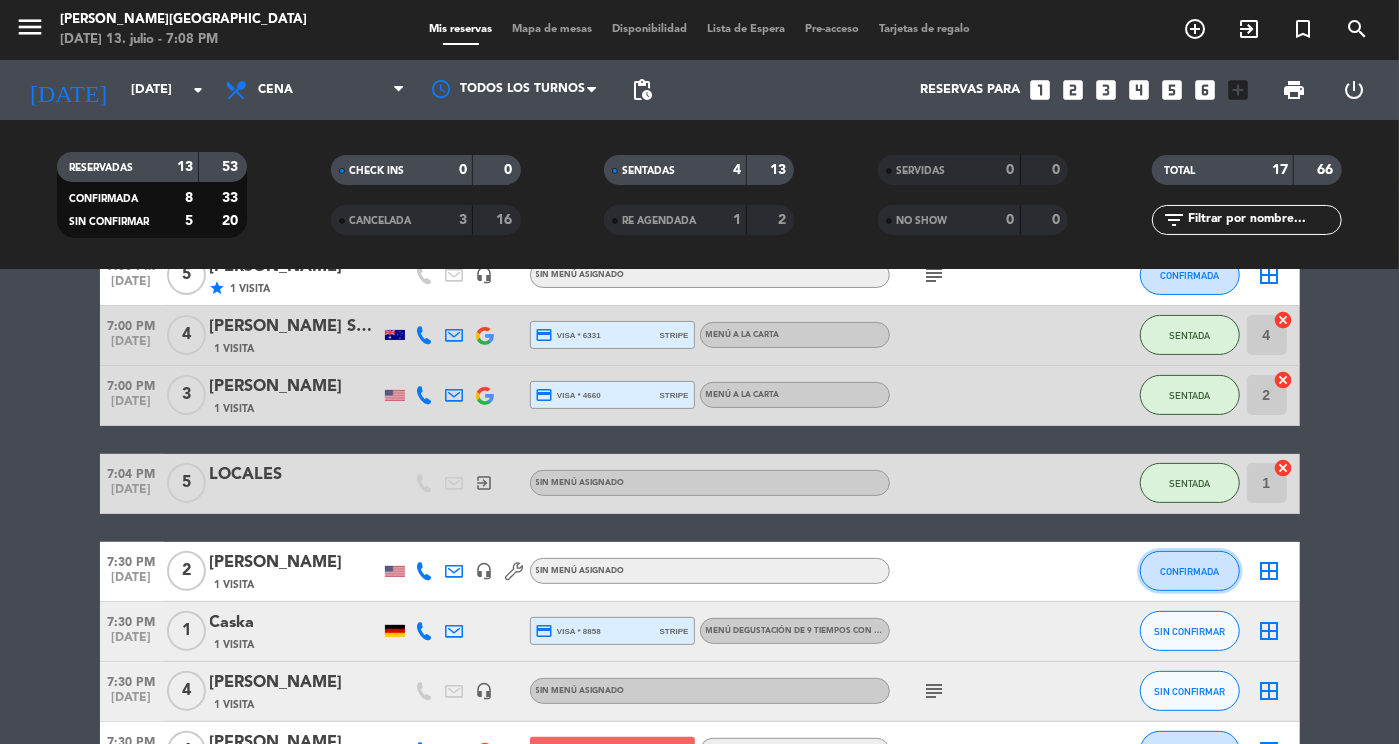 click on "CONFIRMADA" 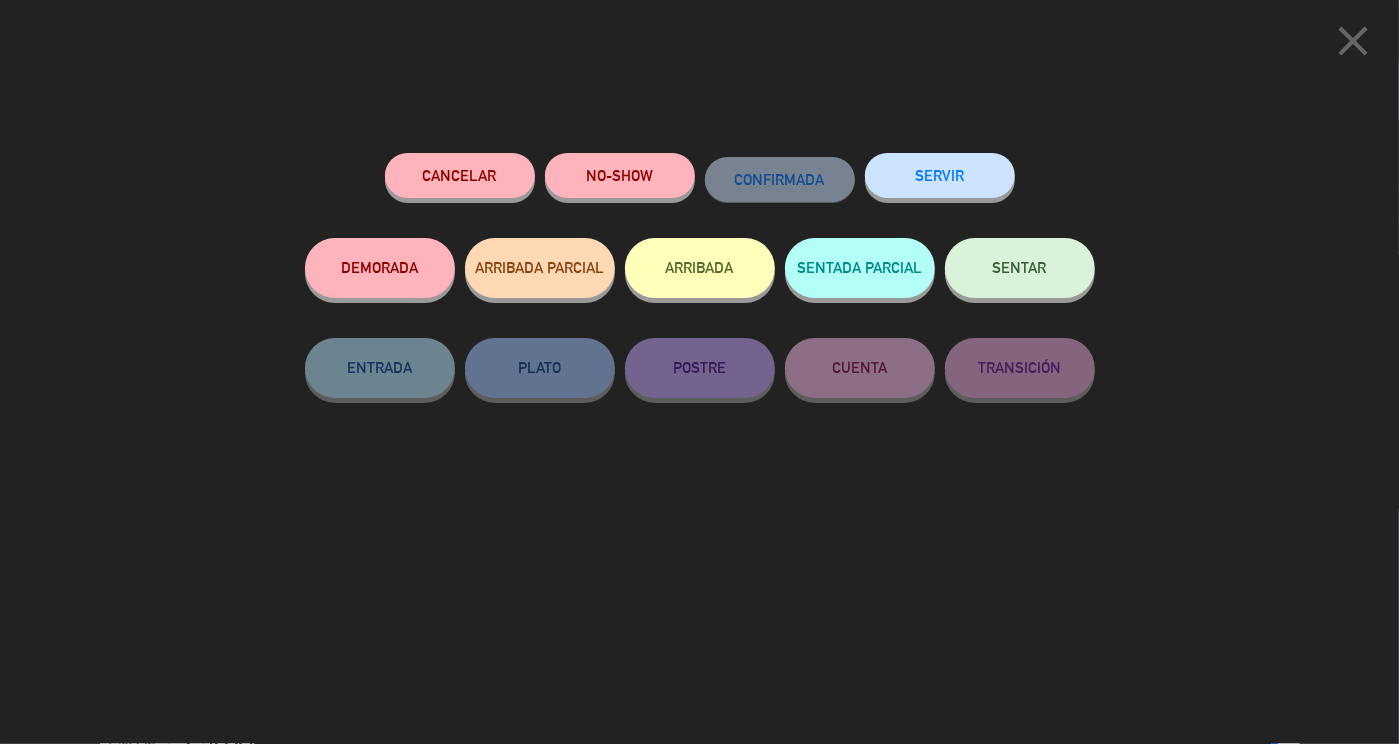 click on "SENTAR" 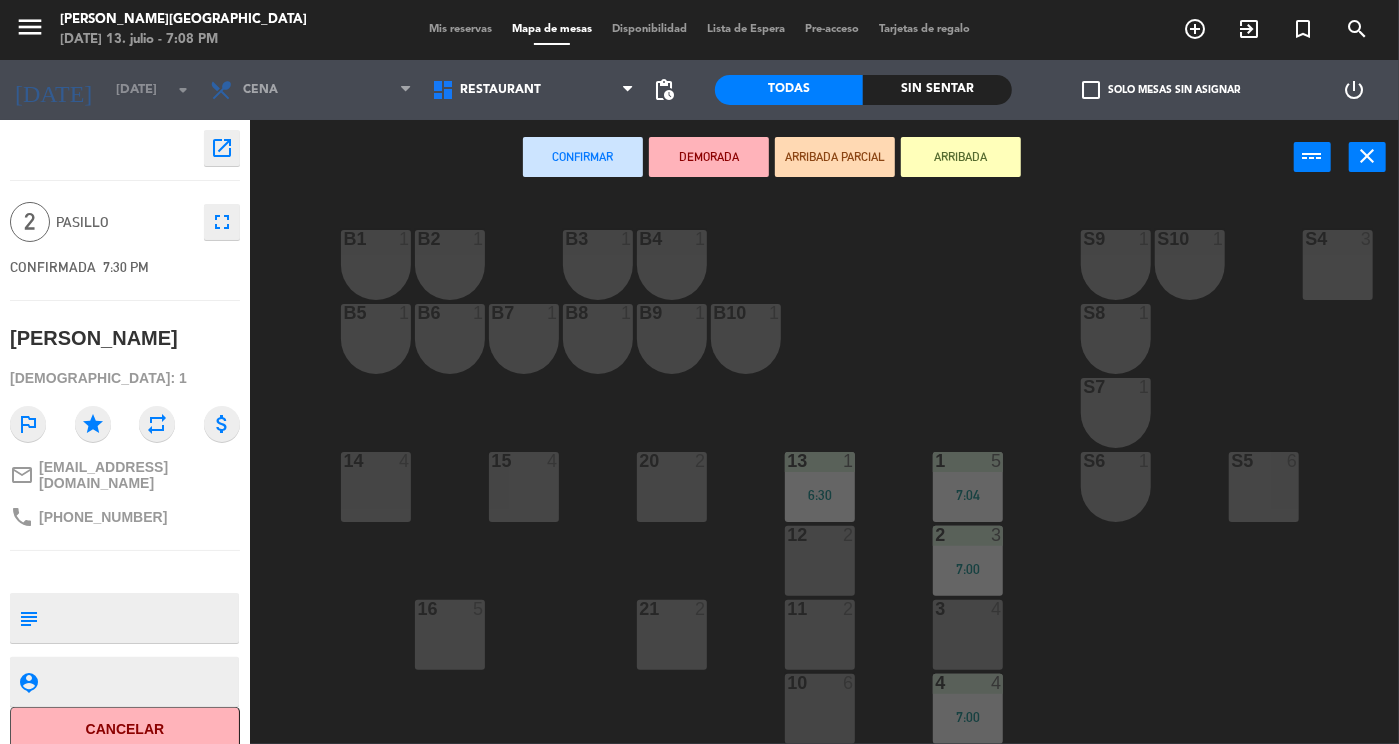click on "12  2" at bounding box center (820, 561) 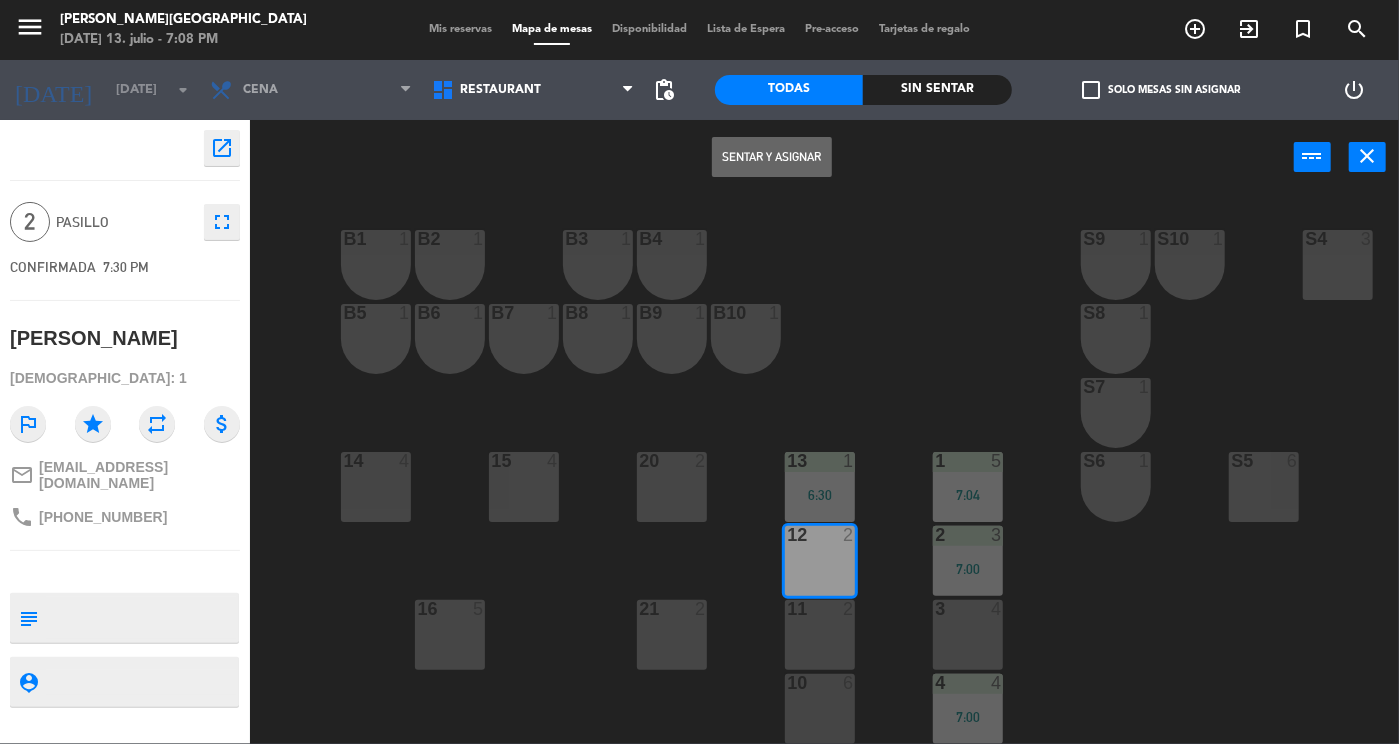 click on "Sentar y Asignar" at bounding box center (772, 157) 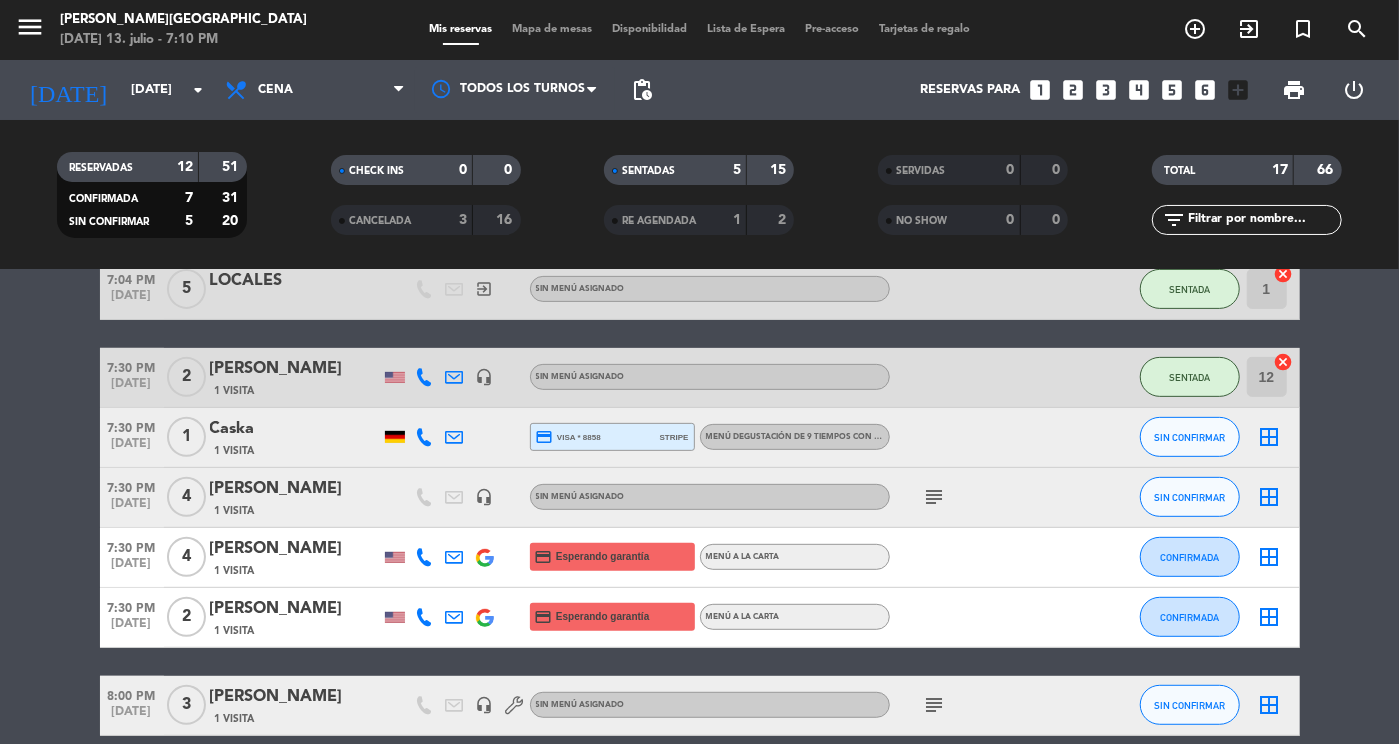 scroll, scrollTop: 400, scrollLeft: 0, axis: vertical 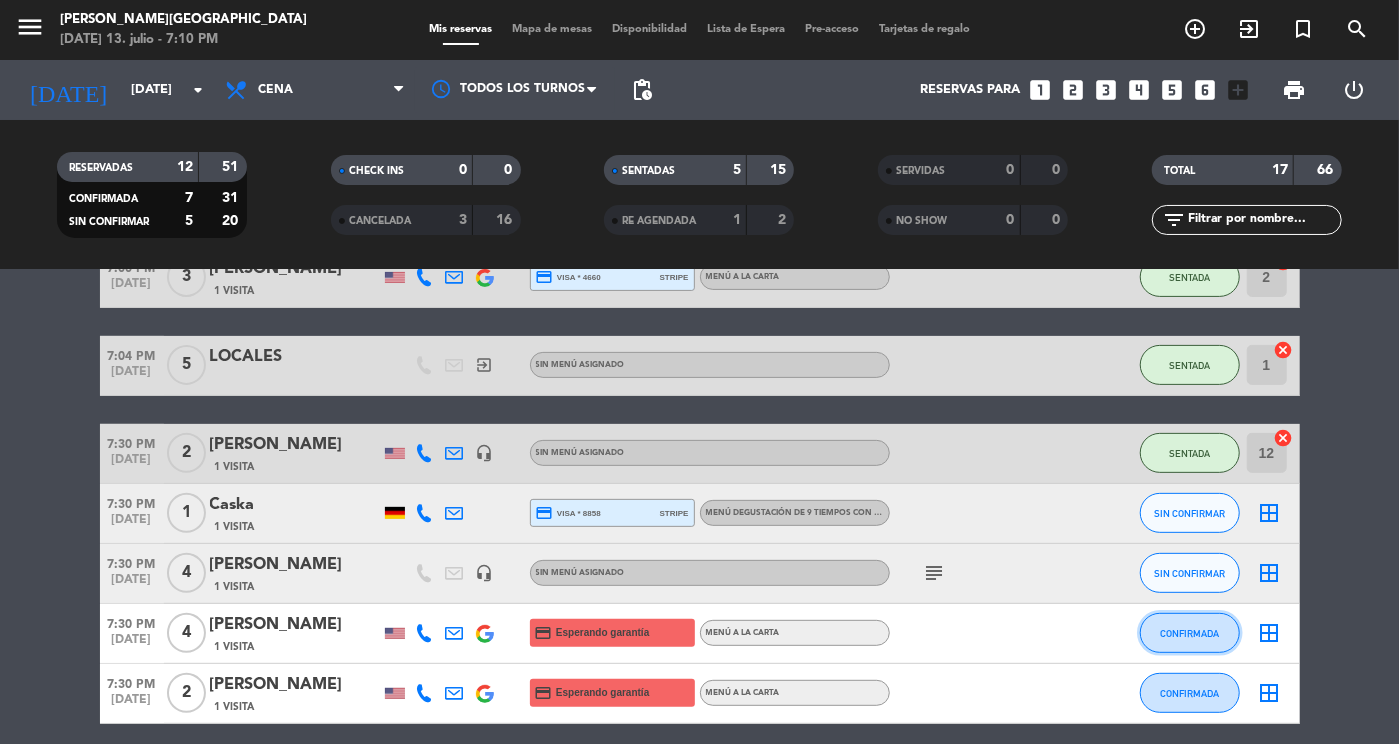 click on "CONFIRMADA" 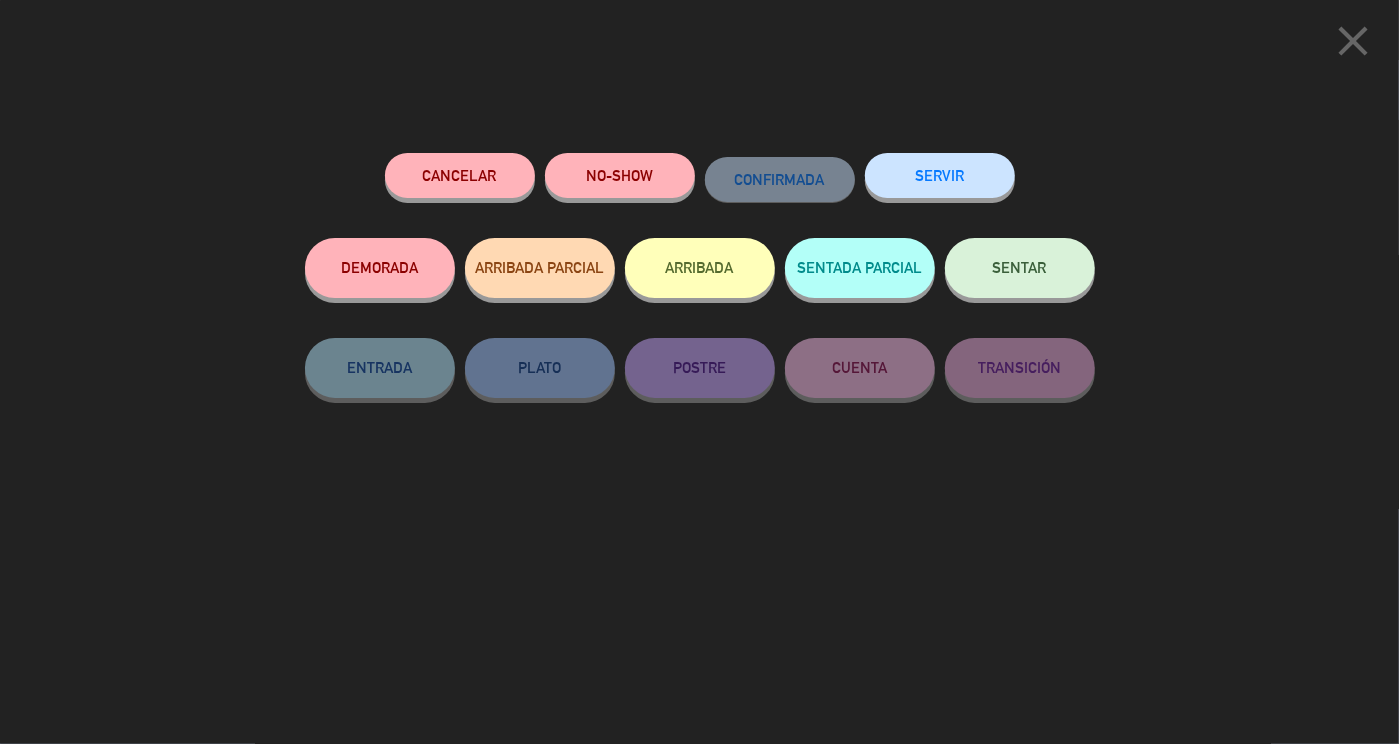 click on "SENTAR" 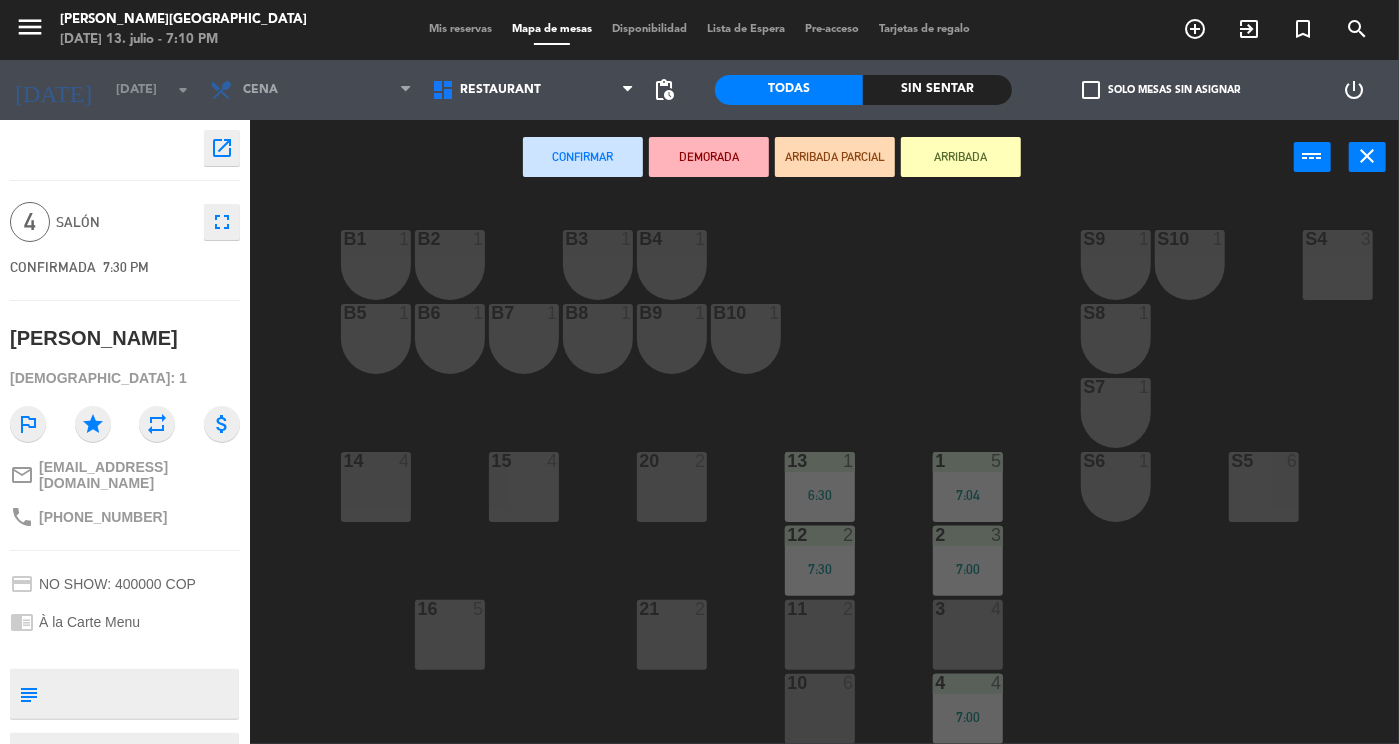 click on "3  4" at bounding box center (968, 635) 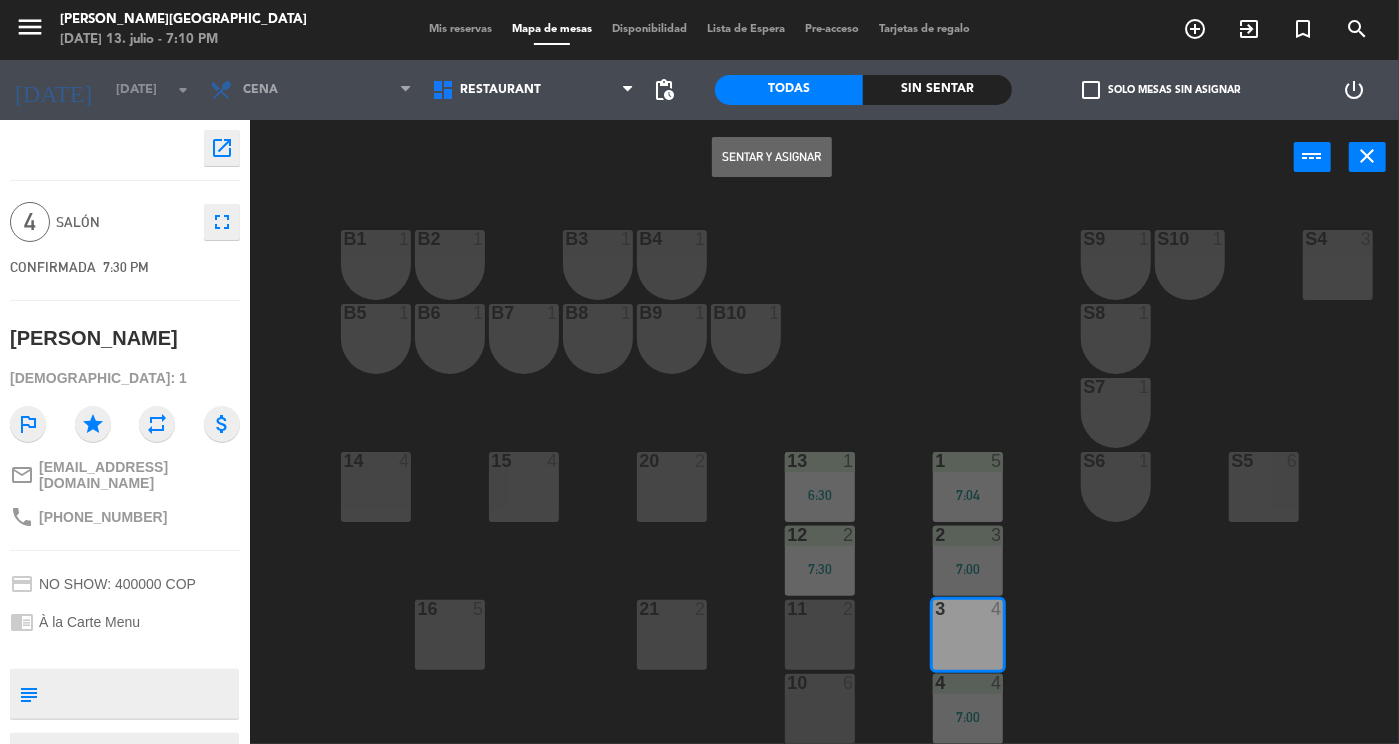 click on "Sentar y Asignar" at bounding box center [772, 157] 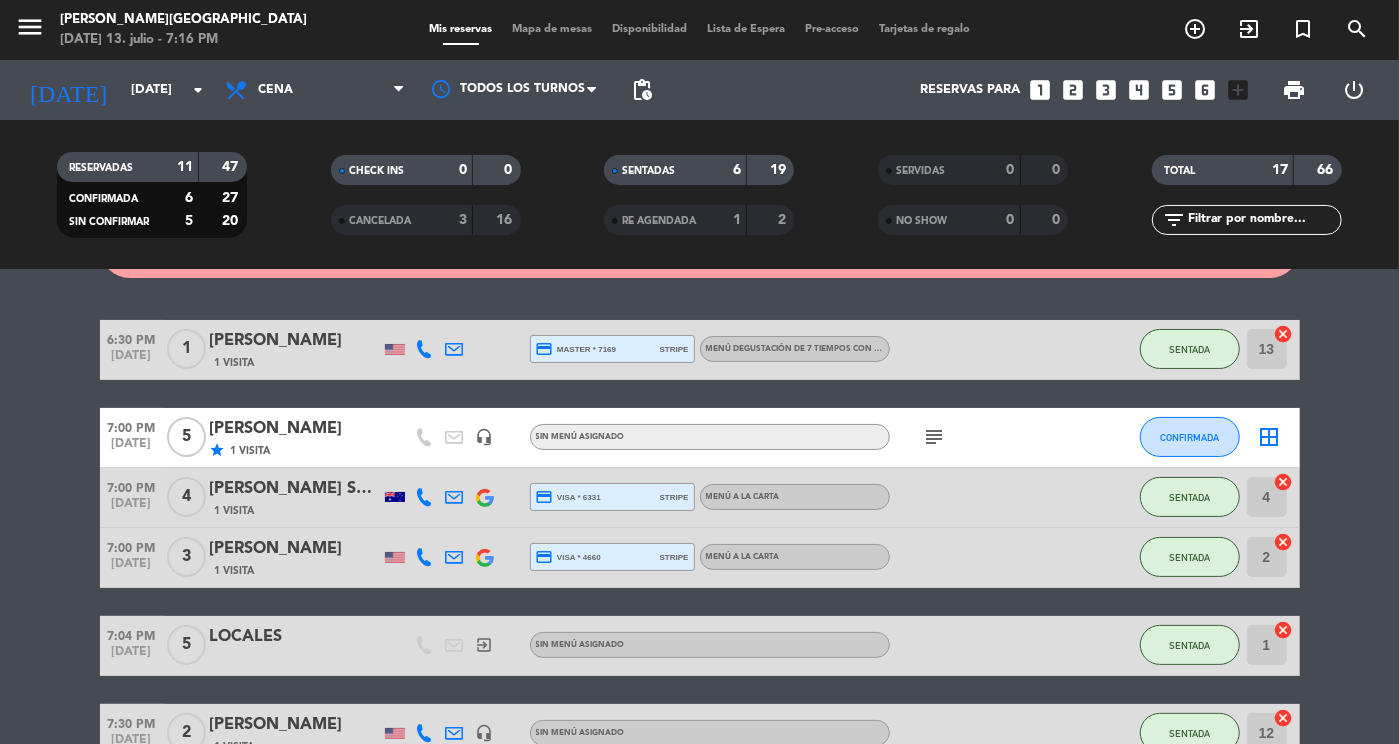 scroll, scrollTop: 112, scrollLeft: 0, axis: vertical 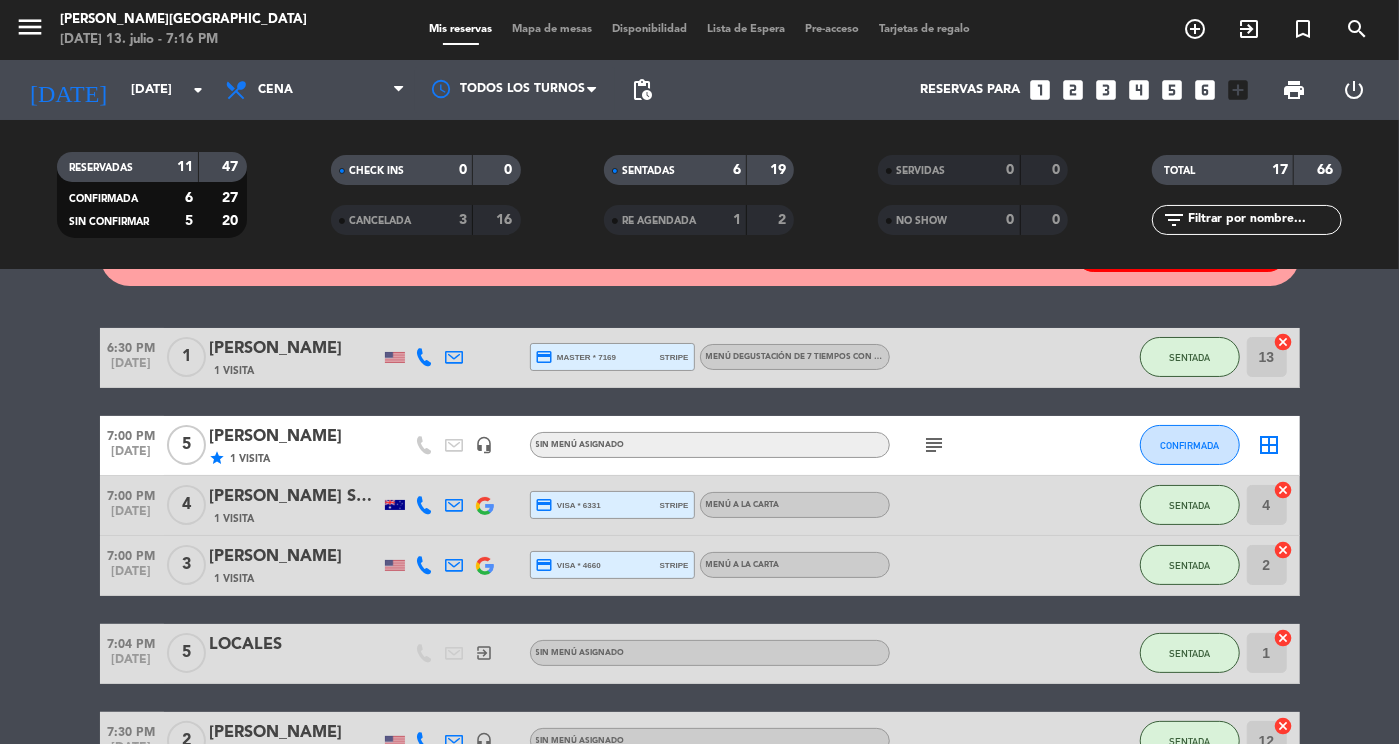 click on "subject" 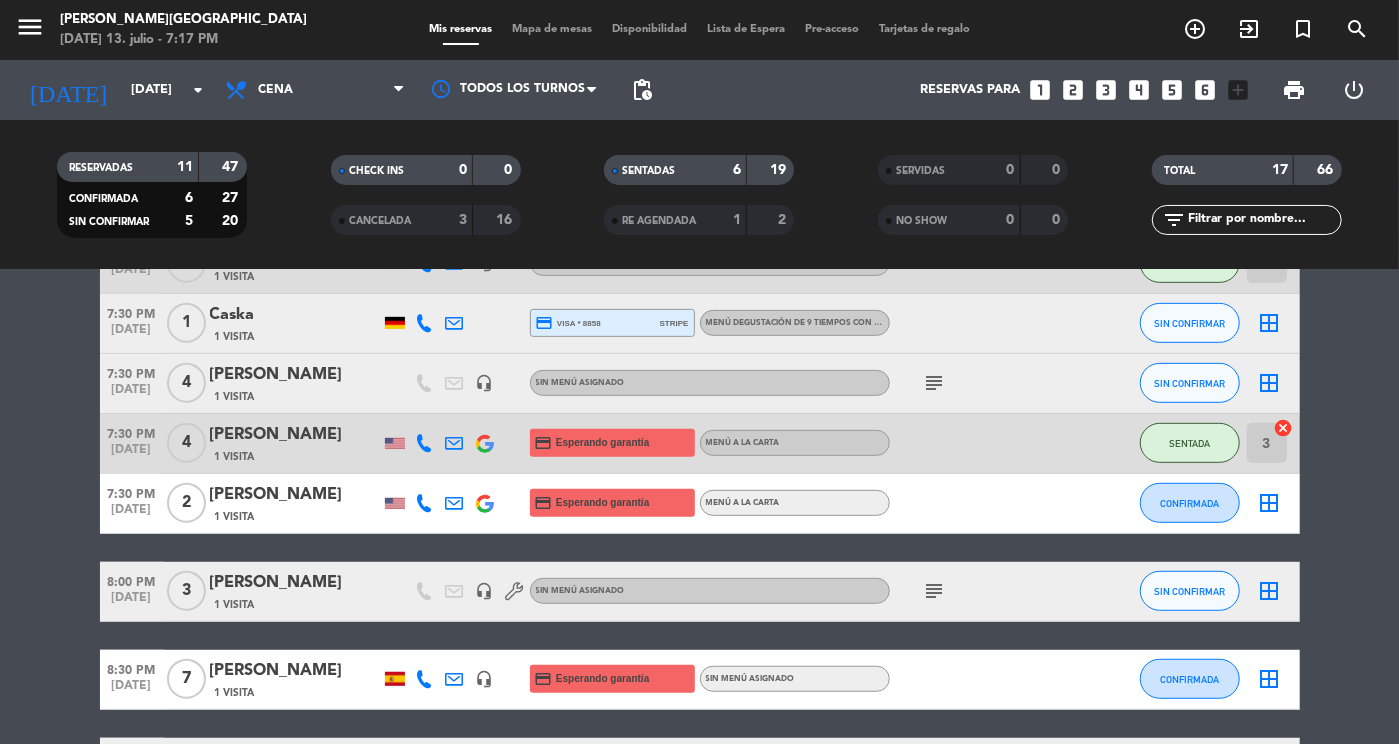 scroll, scrollTop: 598, scrollLeft: 0, axis: vertical 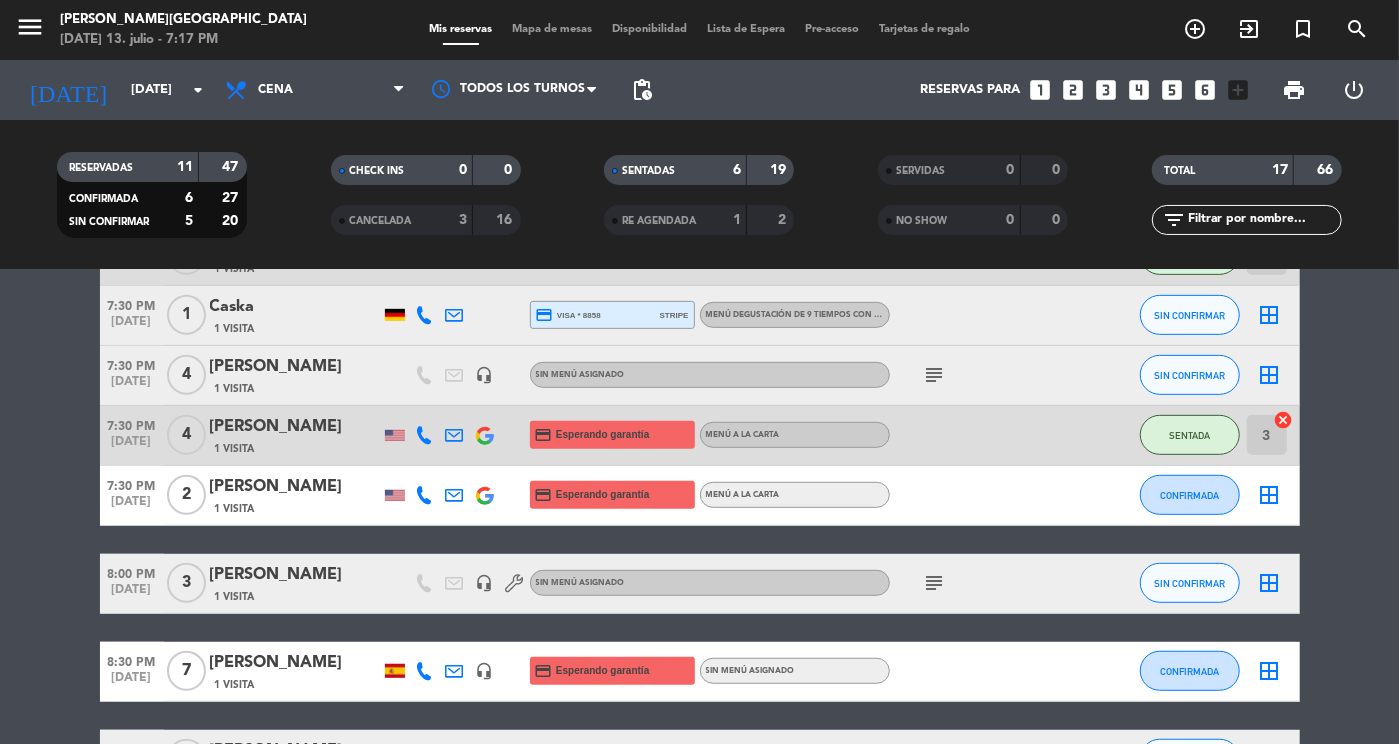 click on "subject" 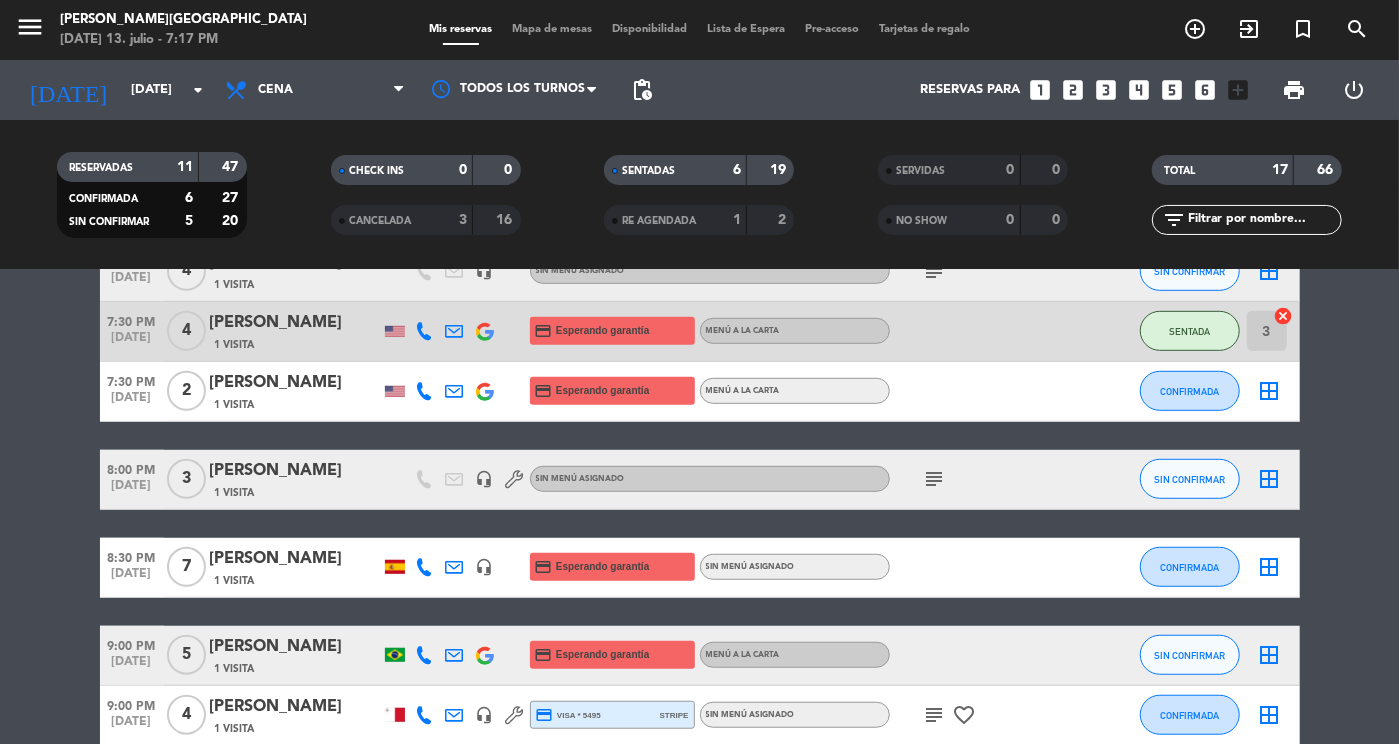scroll, scrollTop: 708, scrollLeft: 0, axis: vertical 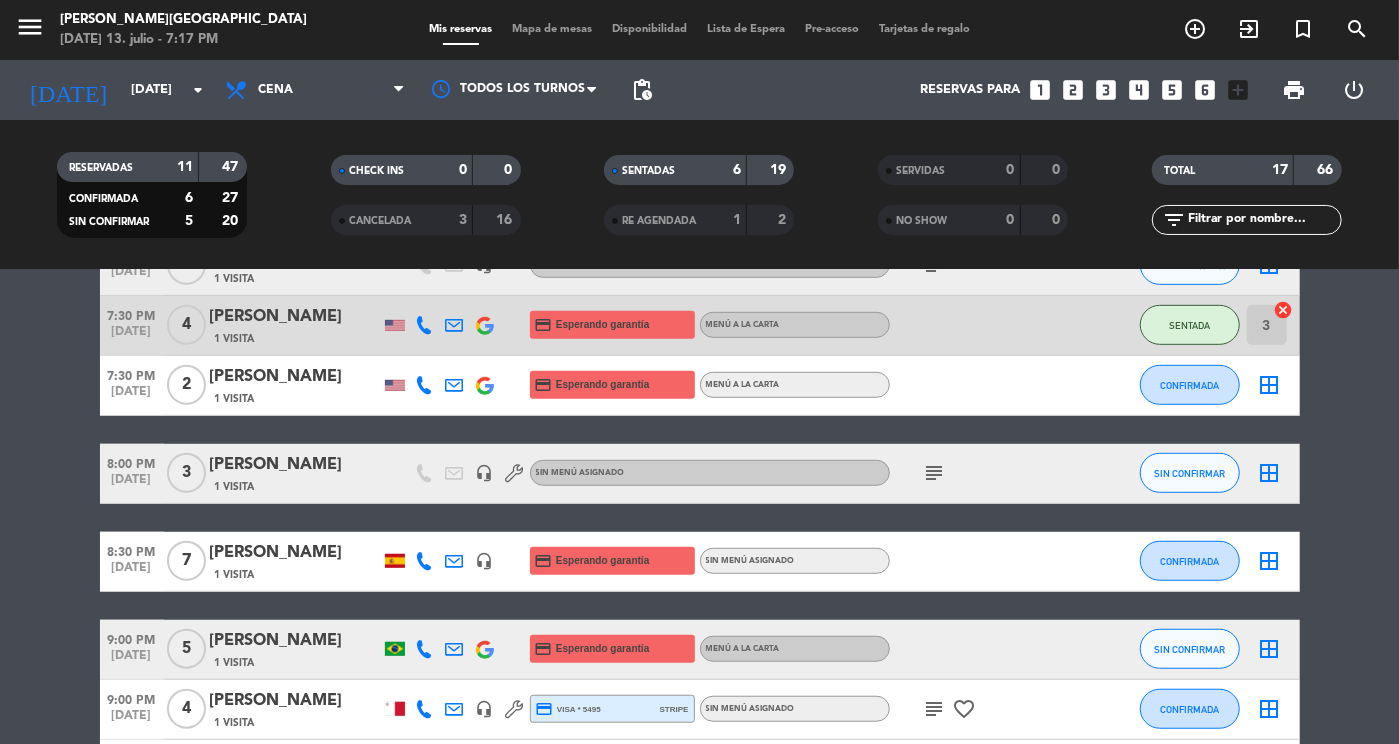 click on "subject" 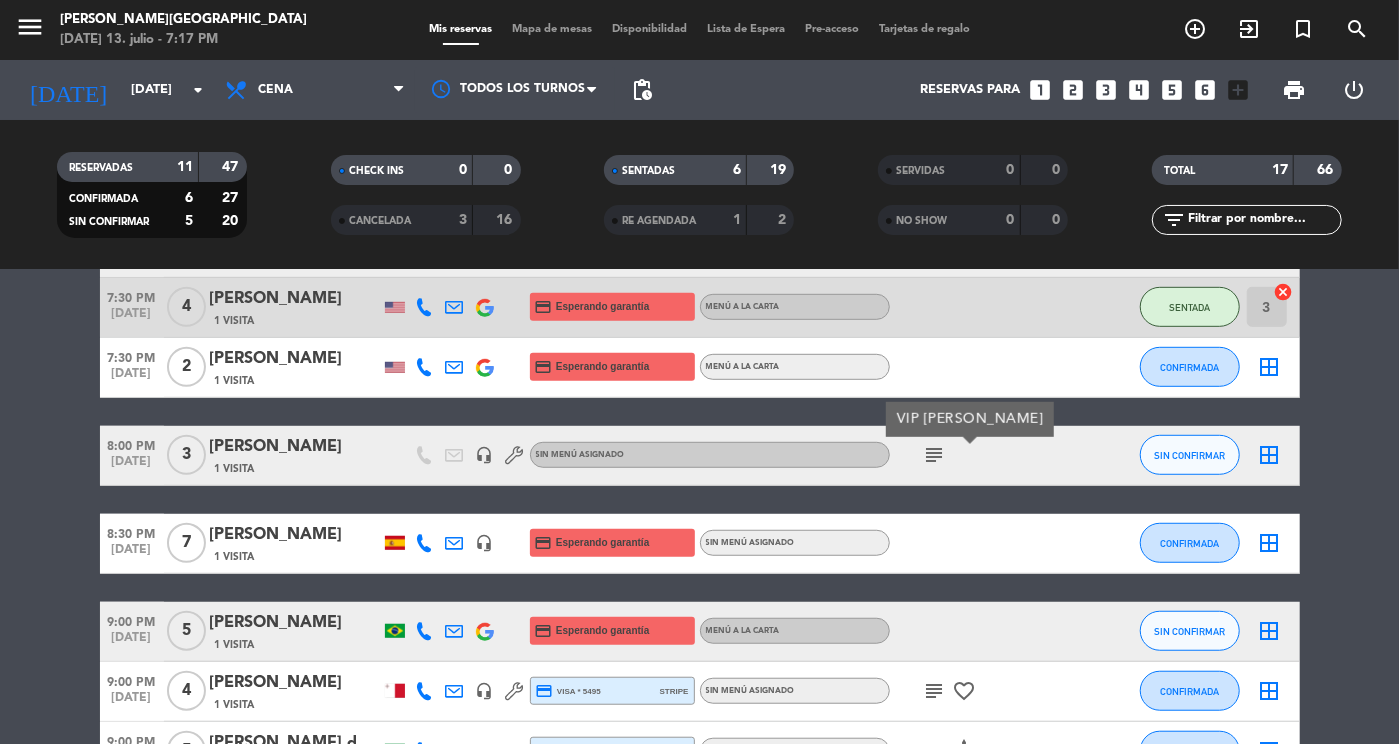 scroll, scrollTop: 736, scrollLeft: 0, axis: vertical 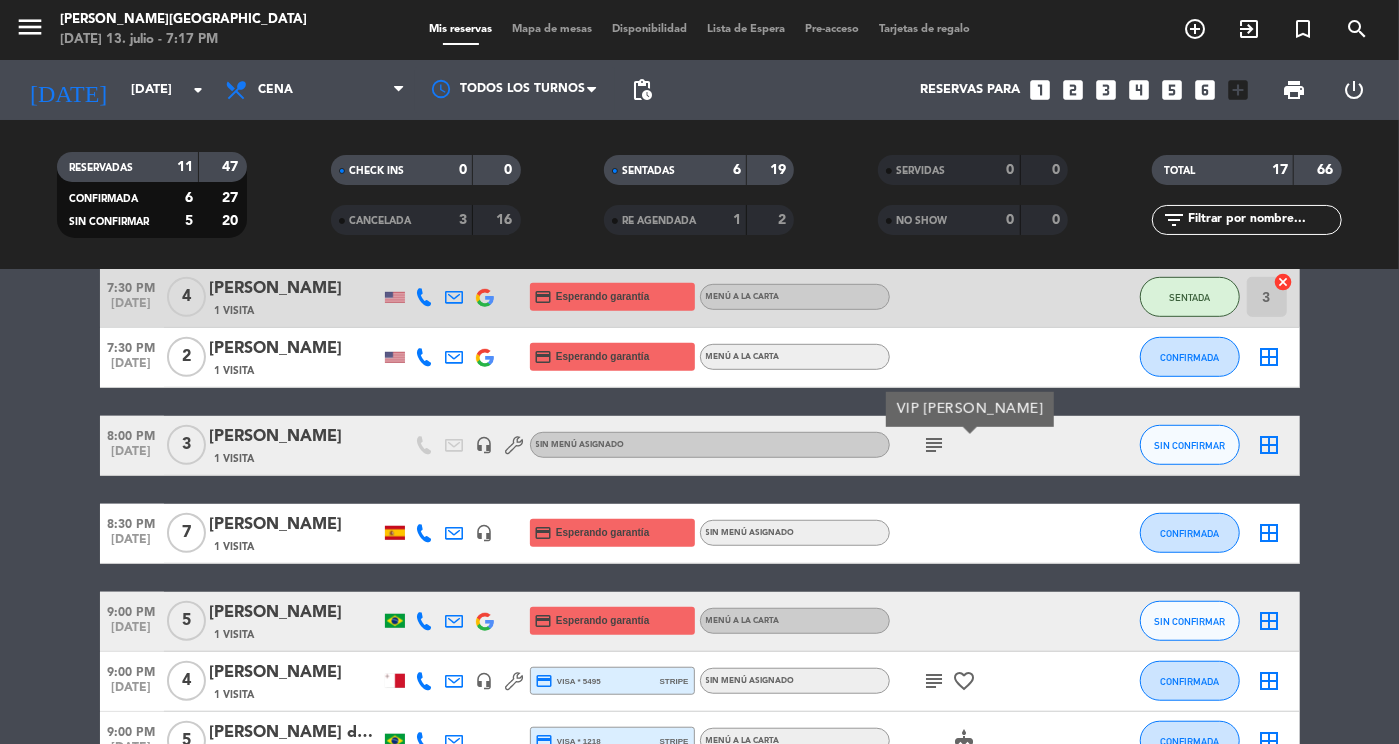 click on "subject" 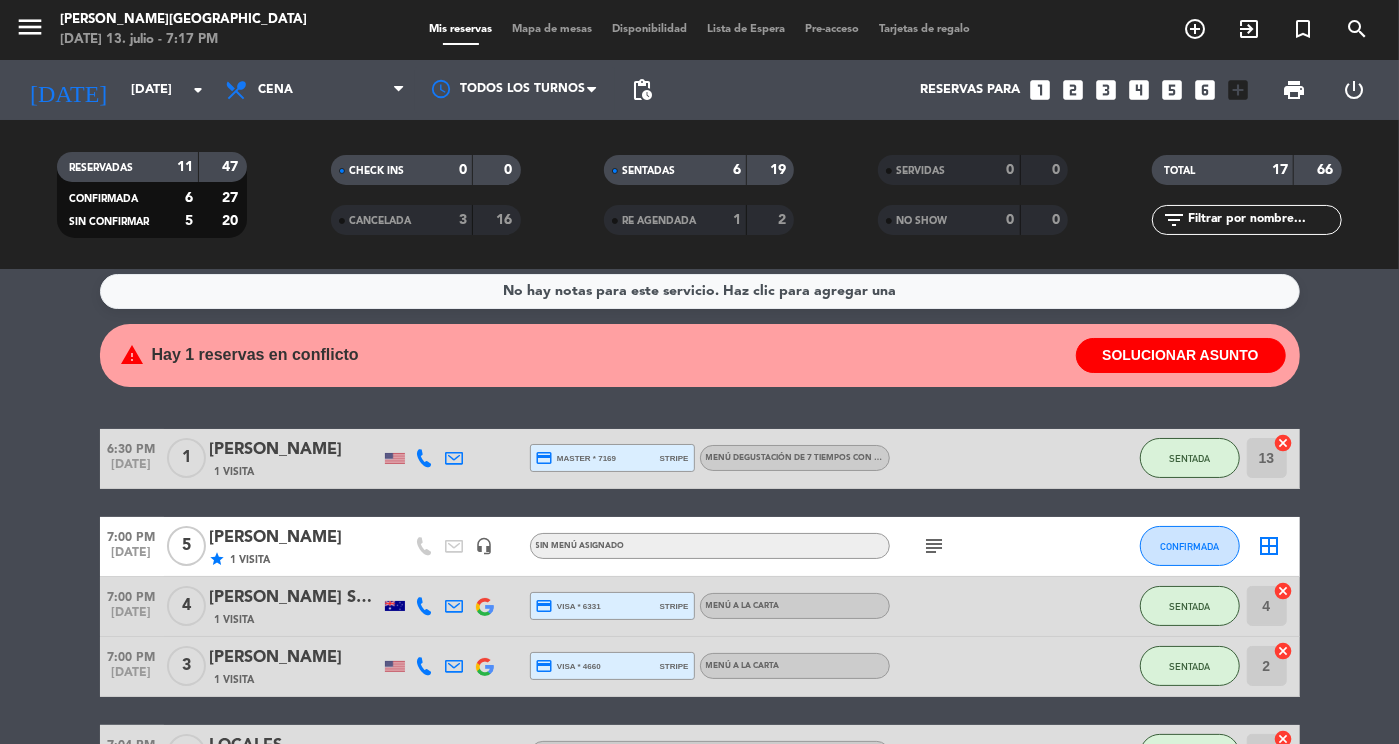 scroll, scrollTop: 0, scrollLeft: 0, axis: both 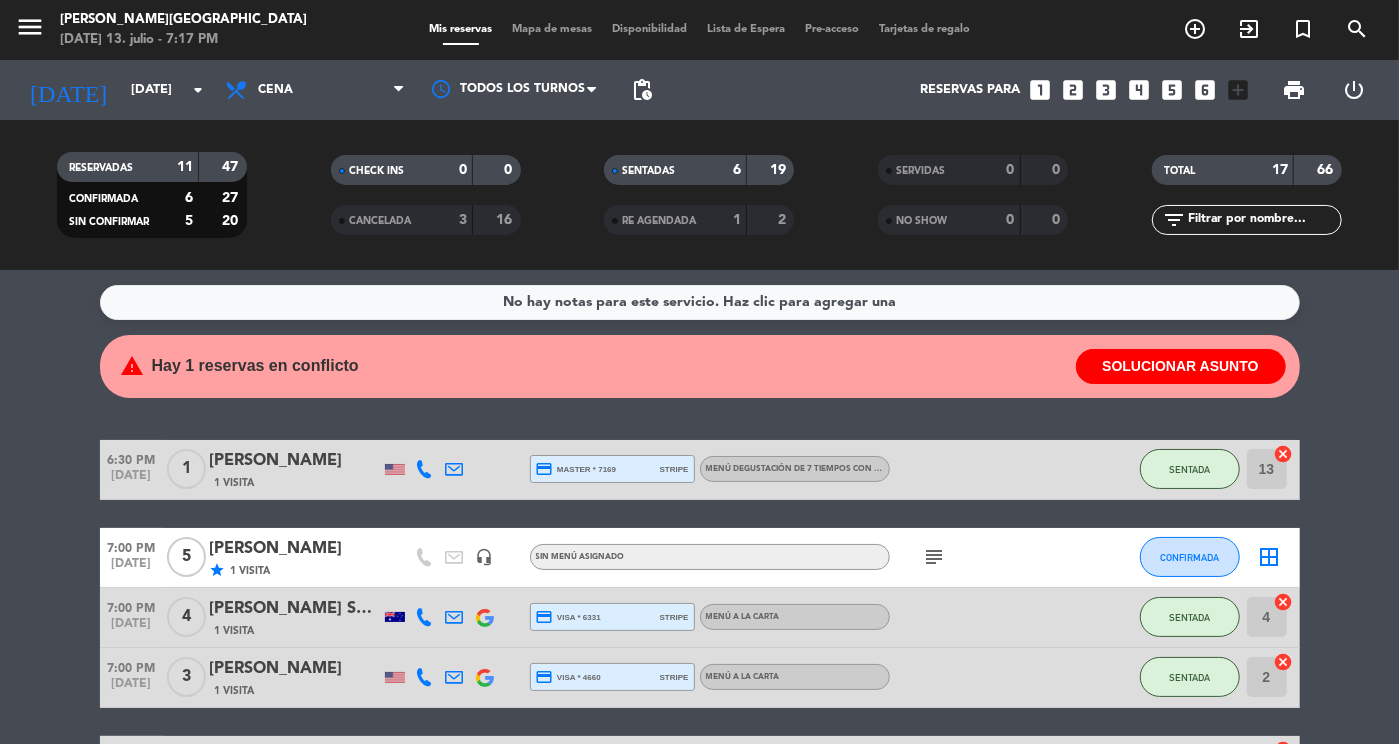 click on "6:30 PM   [DATE]   1   [PERSON_NAME]   1 Visita  credit_card  master * 7169   stripe   Menú degustación de 7 tiempos con maridaje , COP $ 529.000 SENTADA 13  cancel   7:00 PM   [DATE]   5   [PERSON_NAME]   star   1 Visita   headset_mic  Sin menú asignado  subject  CONFIRMADA  border_all   7:00 PM   [DATE]   4   [PERSON_NAME] Seeds   1 Visita  credit_card  visa * 6331   stripe   Menú a la carta SENTADA 4  cancel   7:00 PM   [DATE]   3   [PERSON_NAME]   1 Visita  credit_card  visa * 4660   stripe   Menú a la carta SENTADA 2  cancel   7:04 PM   [DATE]   5   LOCALES   exit_to_app  Sin menú asignado SENTADA 1  cancel   7:30 PM   [DATE]   2   [PERSON_NAME]   1 Visita   headset_mic  Sin menú asignado SENTADA 12  cancel   7:30 PM   [DATE]   1   Caska   1 Visita  credit_card  visa * 8858   stripe   Menú degustación de 9 tiempos con maridaje , COP $ 599.000 SIN CONFIRMAR  border_all   7:30 PM   [DATE]   4   [PERSON_NAME]   1 Visita   headset_mic  Sin menú asignado  subject  SIN CONFIRMAR  border_all   7:30 PM   4" 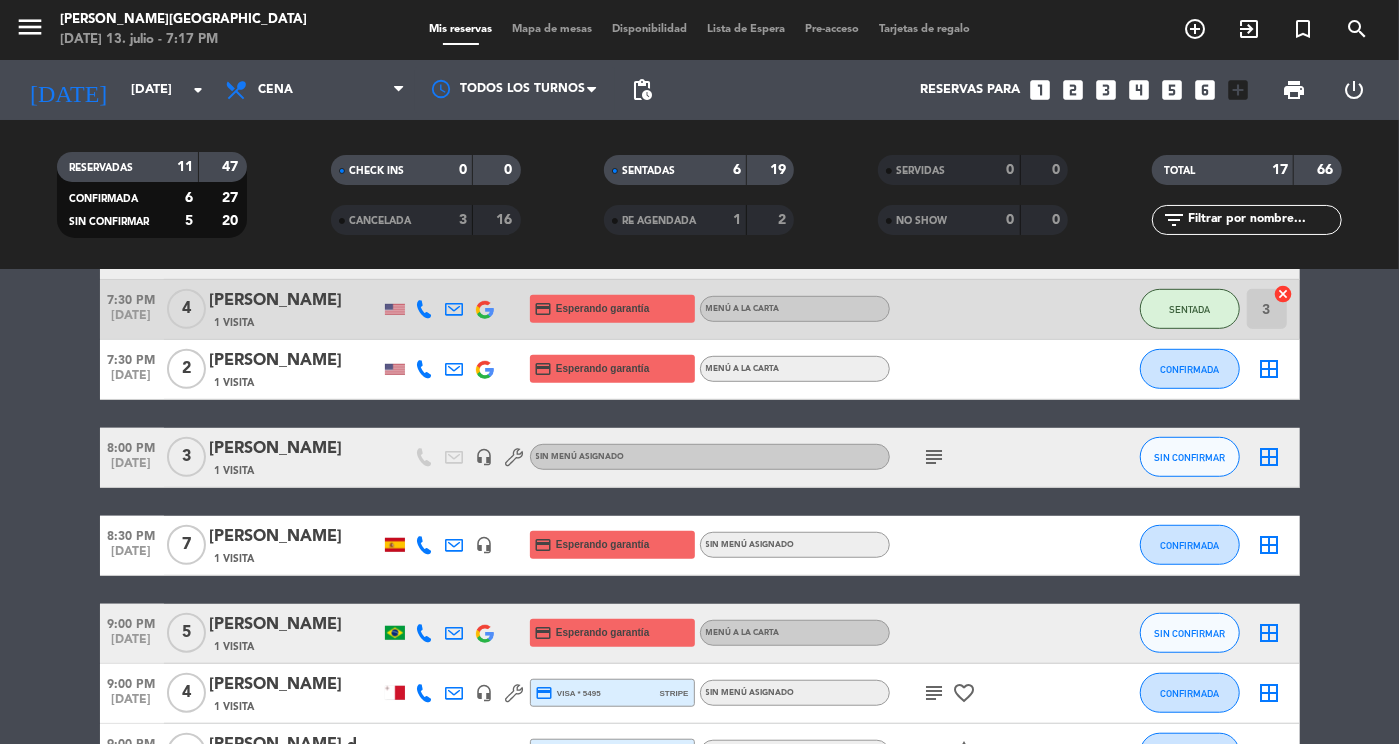 scroll, scrollTop: 722, scrollLeft: 0, axis: vertical 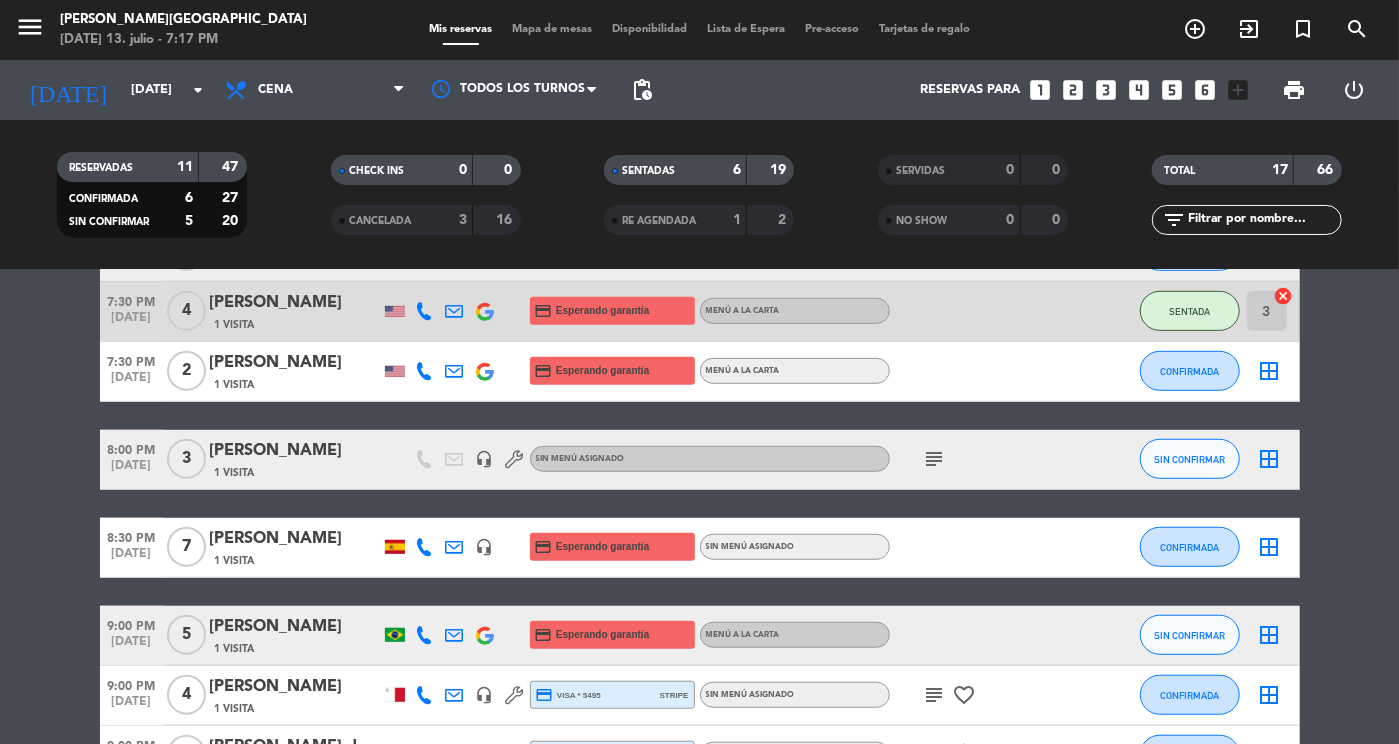 click on "subject" 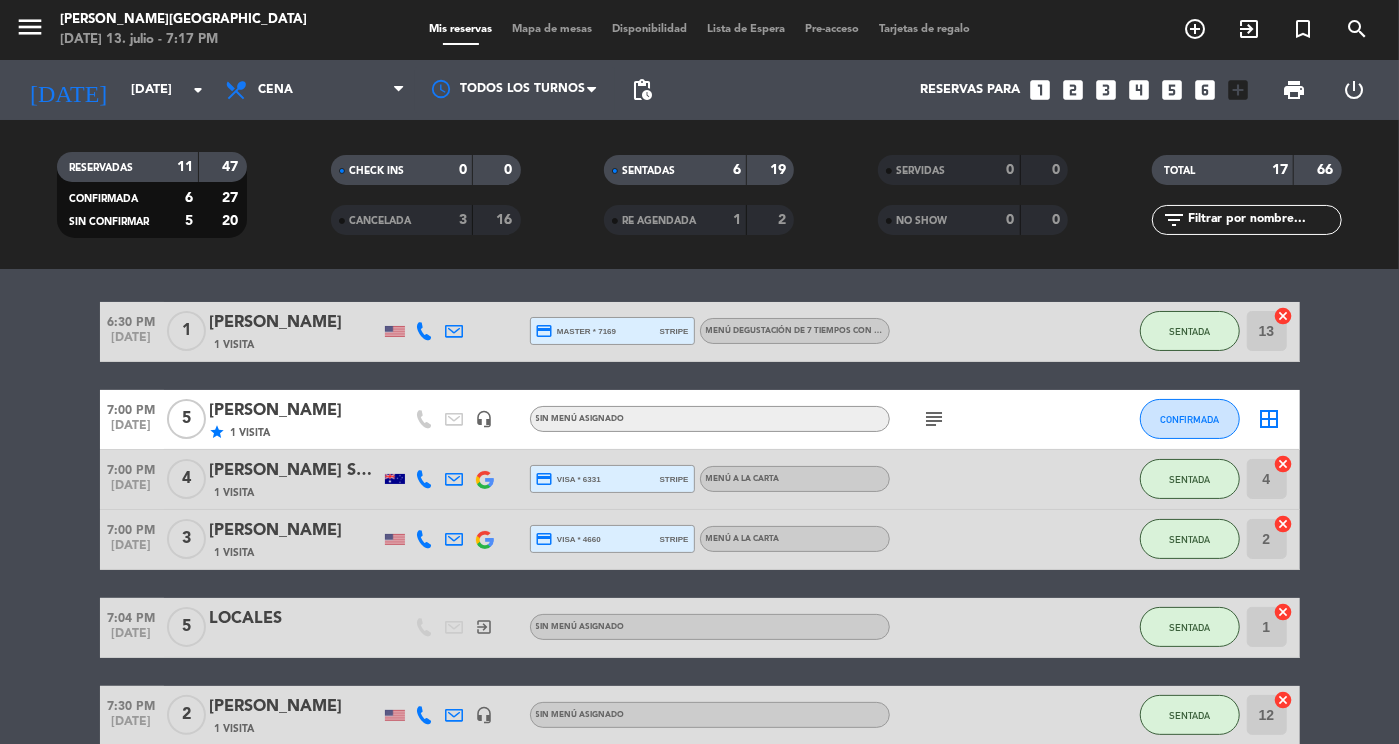 scroll, scrollTop: 0, scrollLeft: 0, axis: both 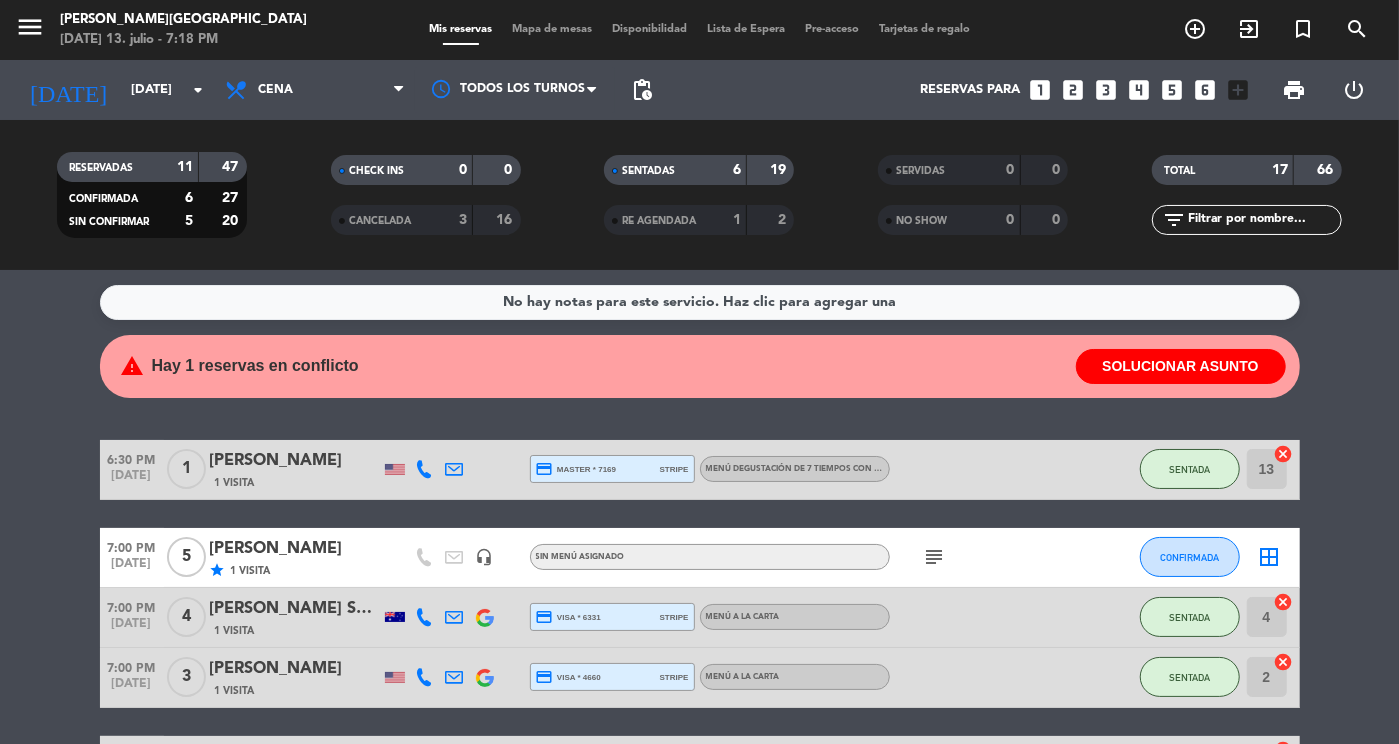 click on "SOLUCIONAR ASUNTO" 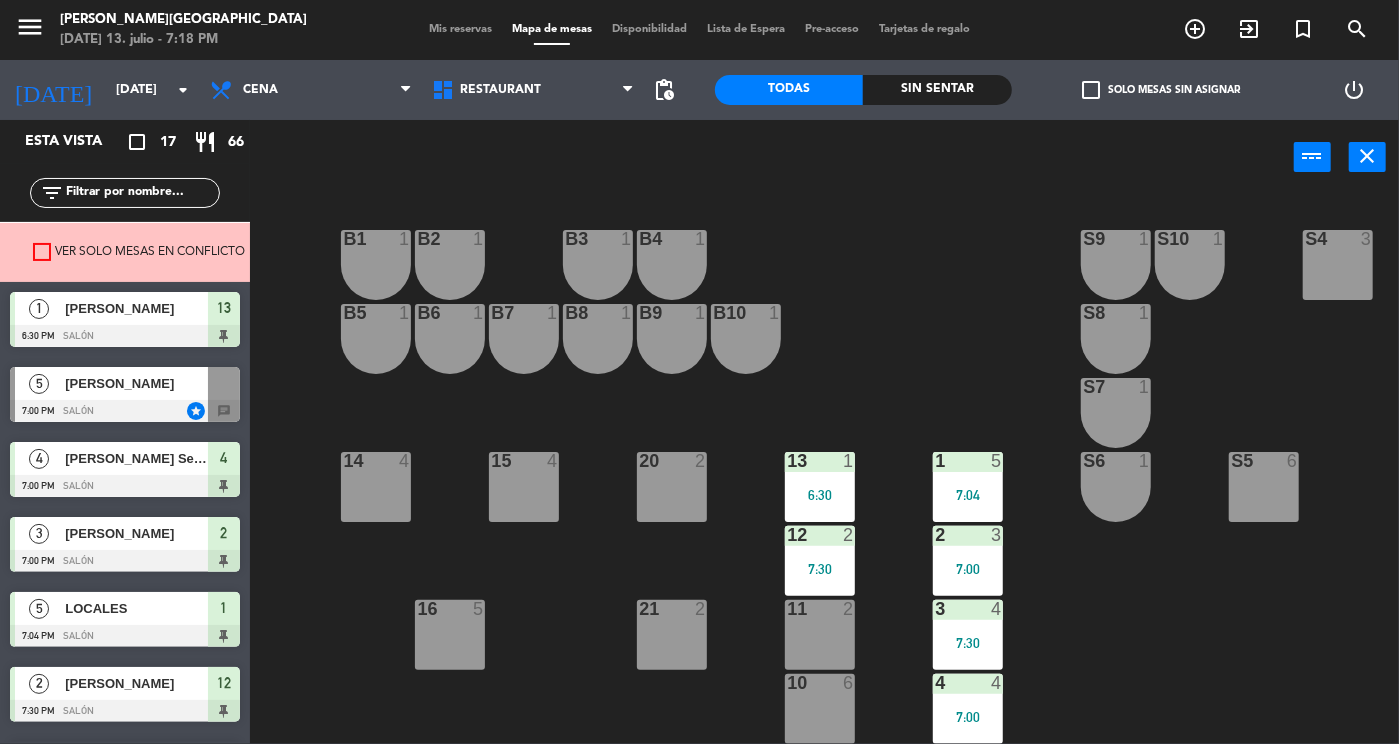 scroll, scrollTop: 80, scrollLeft: 0, axis: vertical 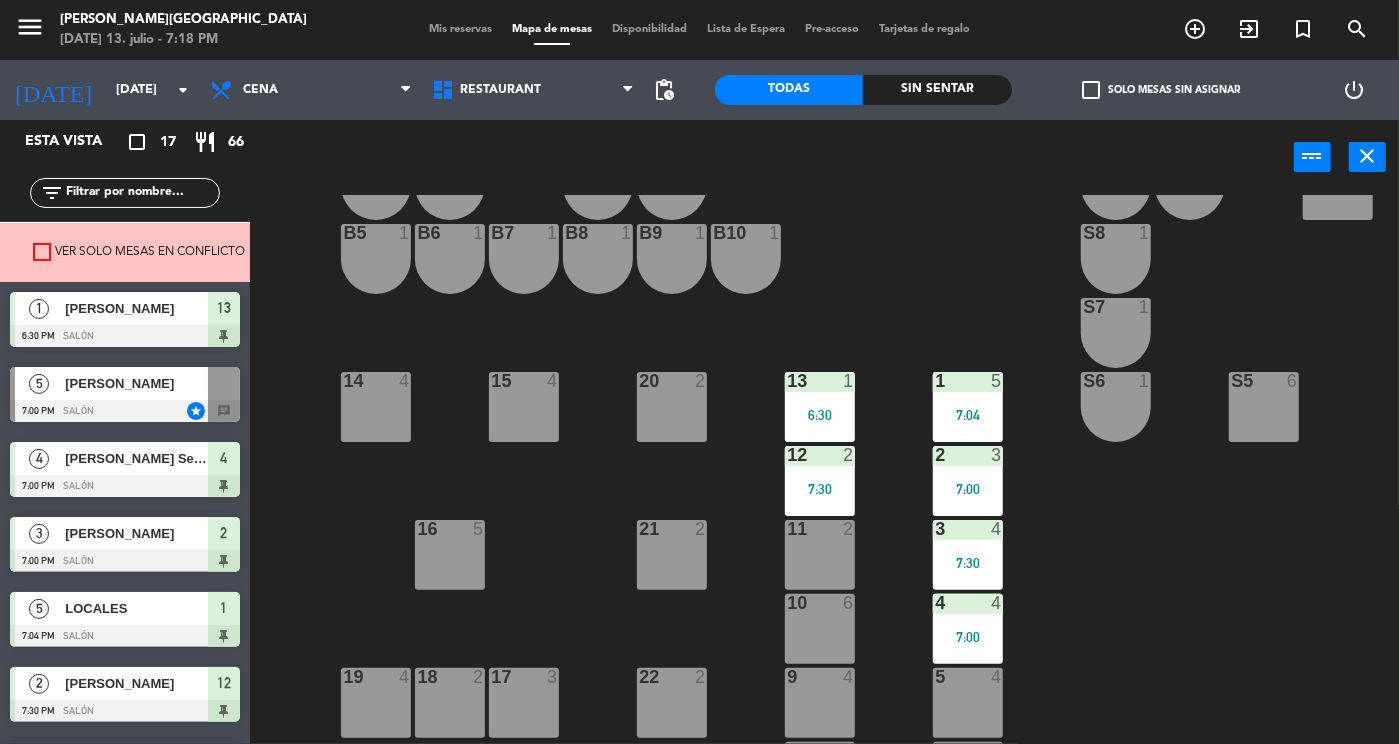 click at bounding box center (42, 252) 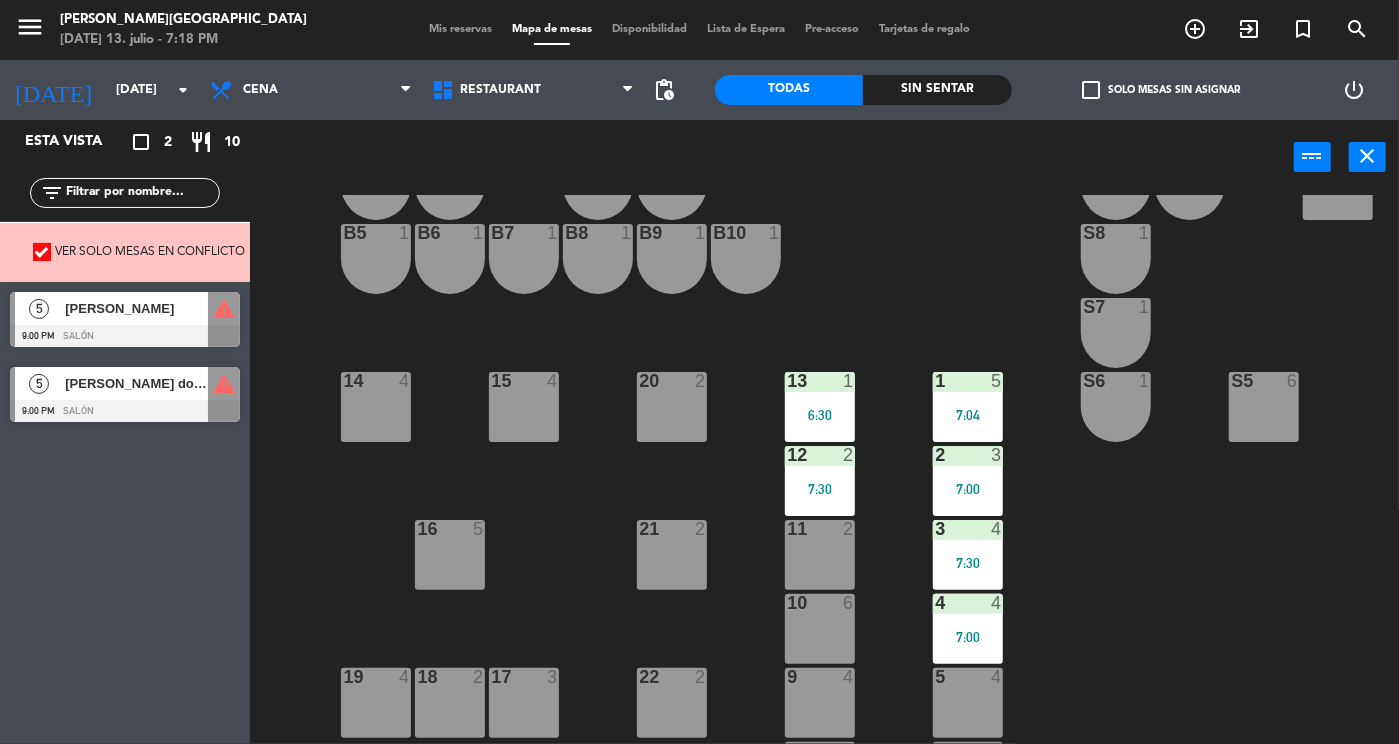 click on "[PERSON_NAME] dos [PERSON_NAME]" at bounding box center [136, 383] 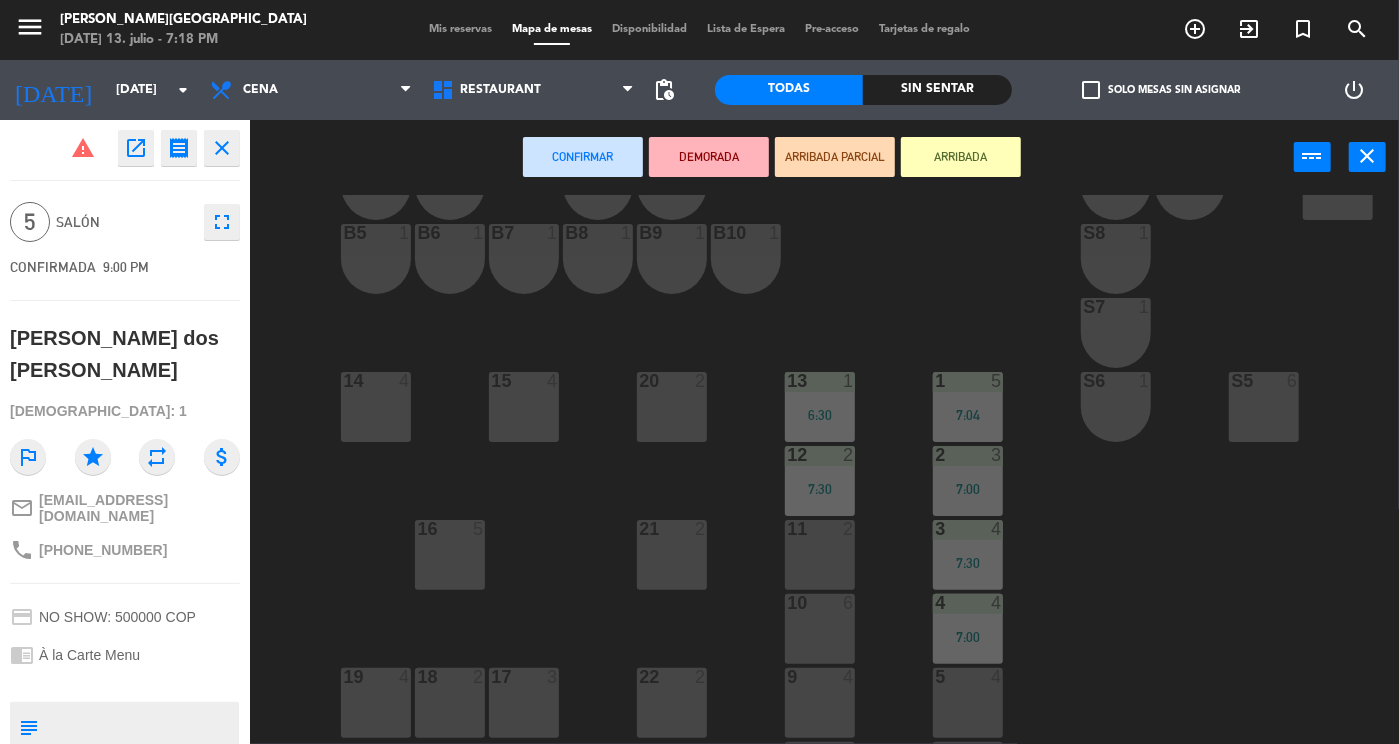 click on "close" 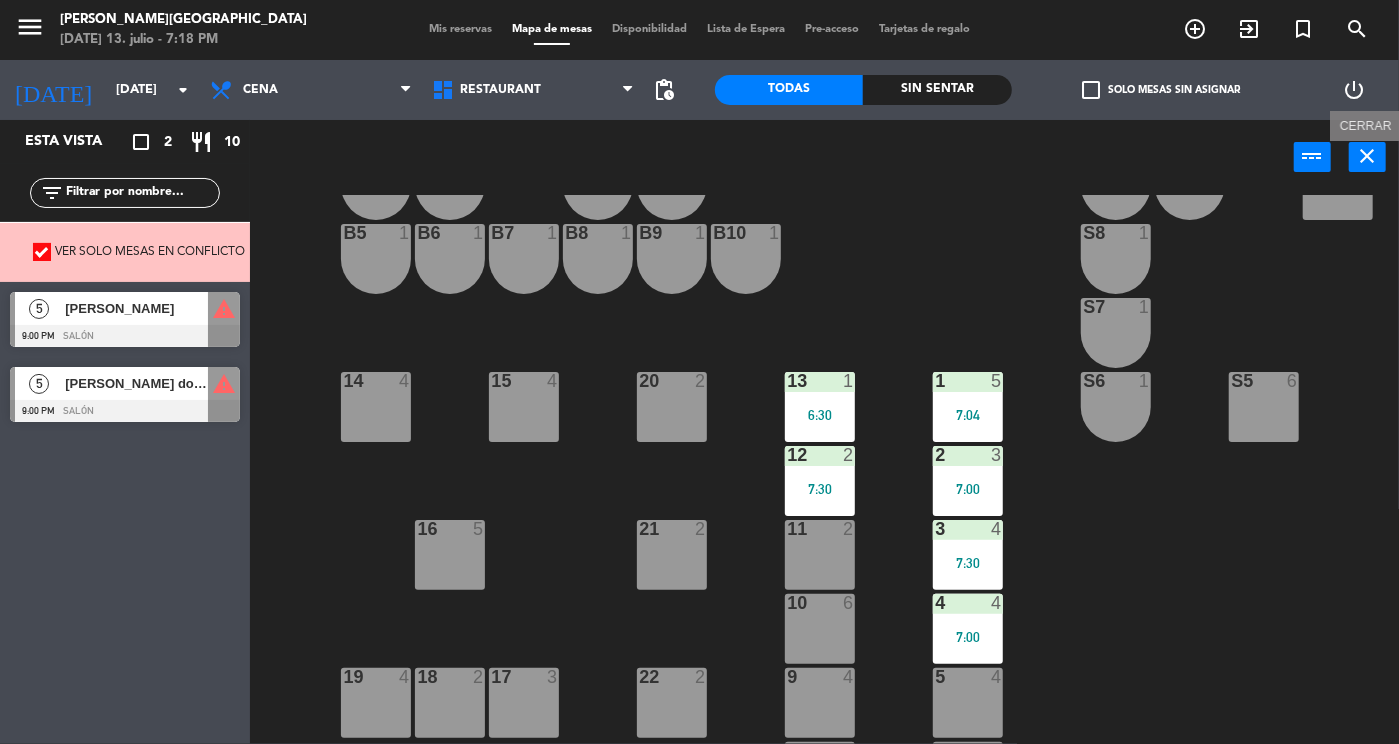 click on "close" at bounding box center [1368, 156] 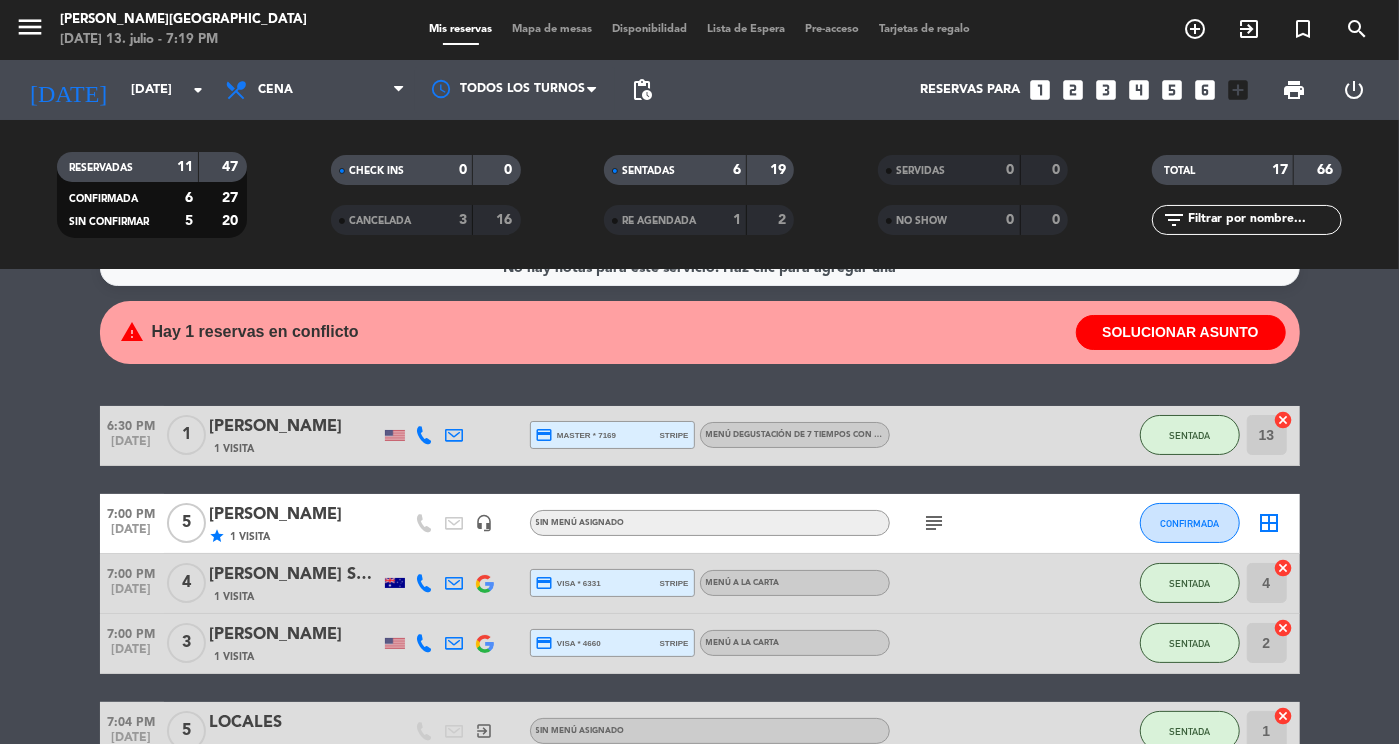 scroll, scrollTop: 0, scrollLeft: 0, axis: both 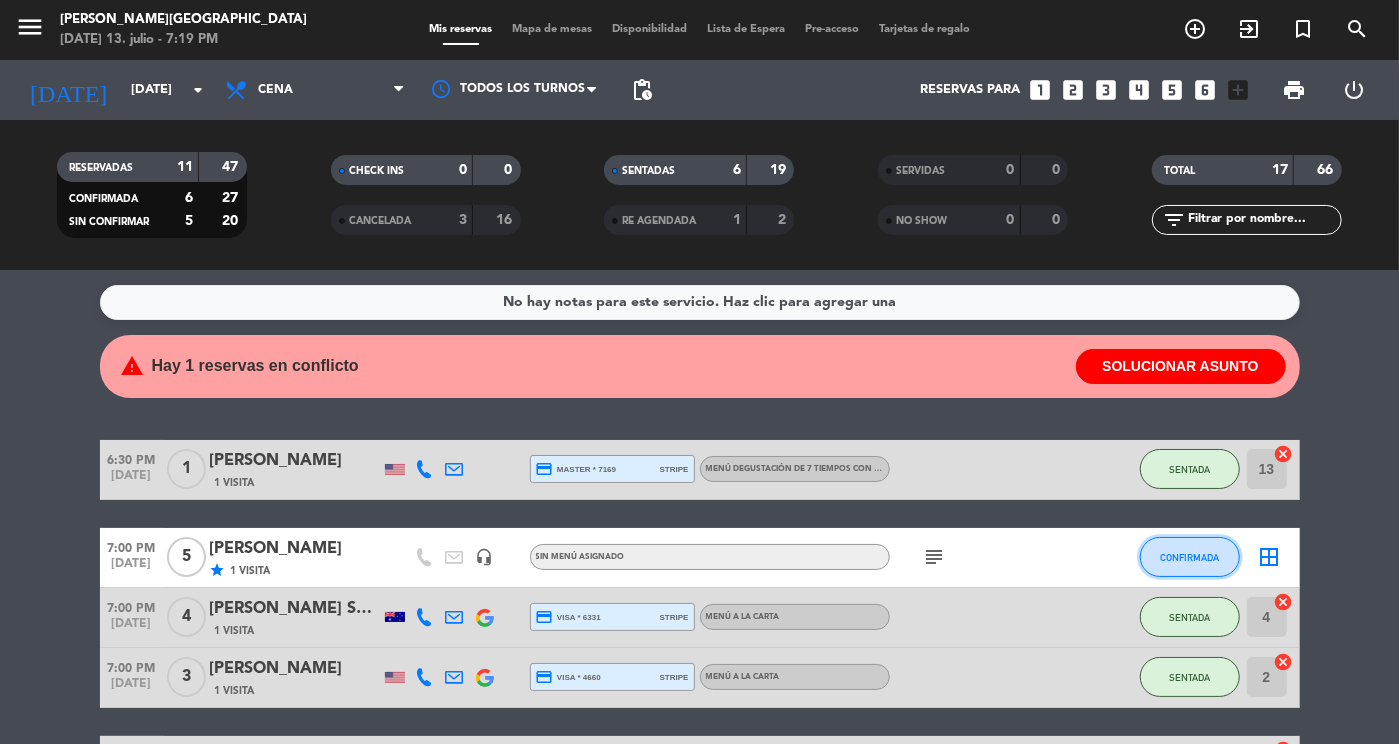 click on "CONFIRMADA" 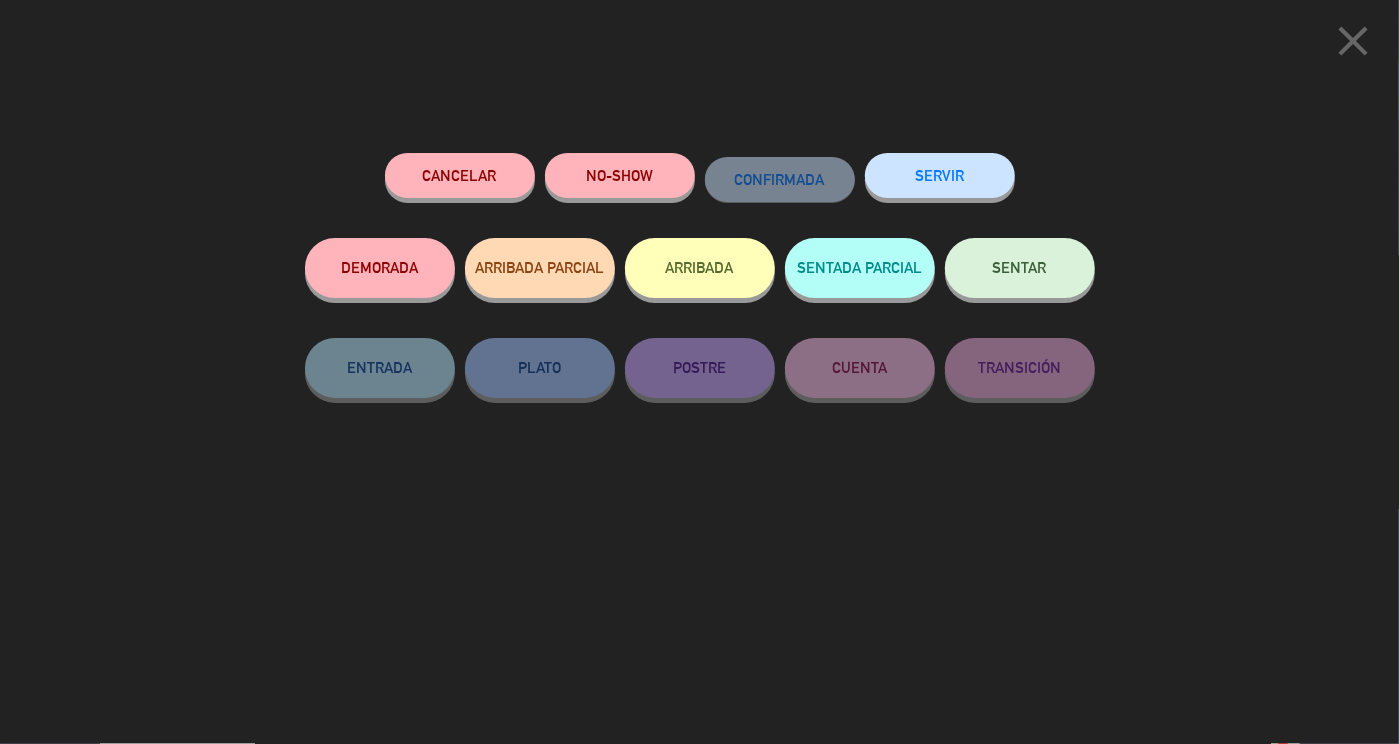 click on "SENTAR" 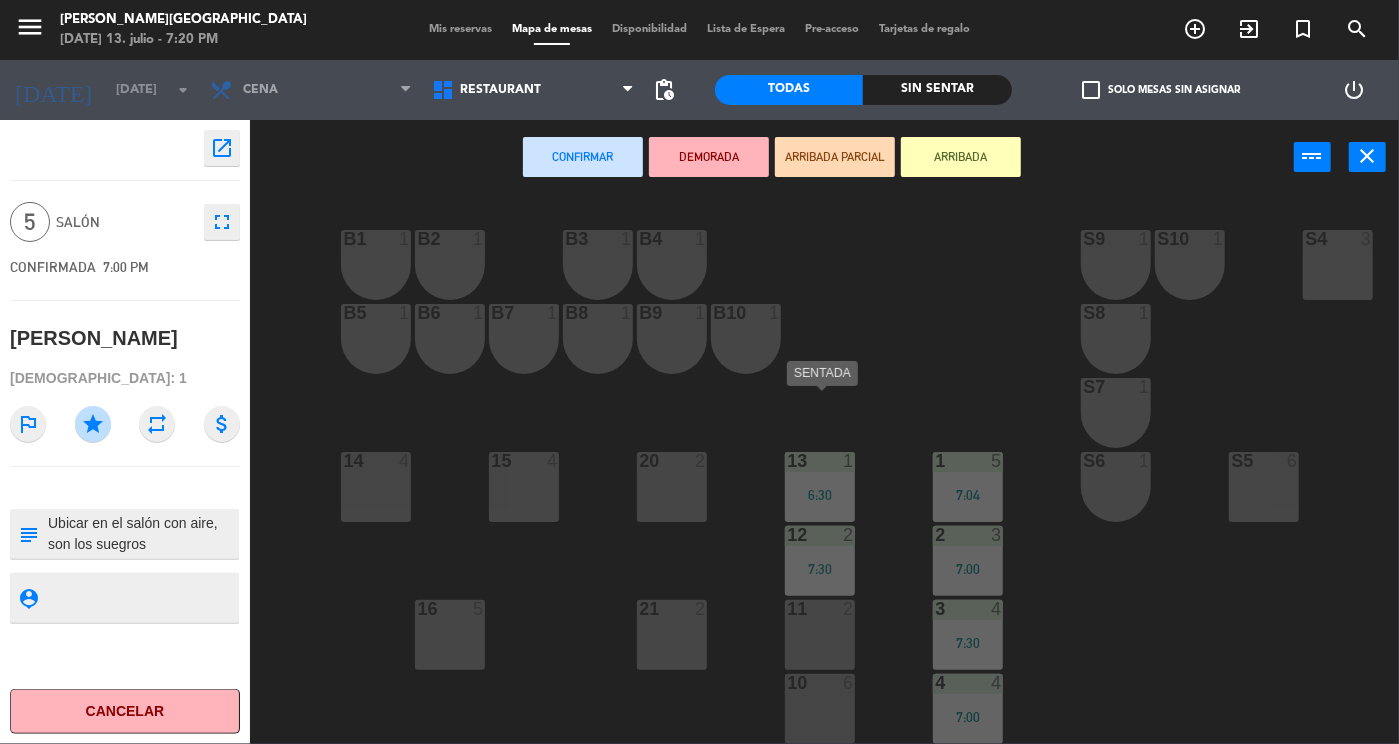 scroll, scrollTop: 174, scrollLeft: 0, axis: vertical 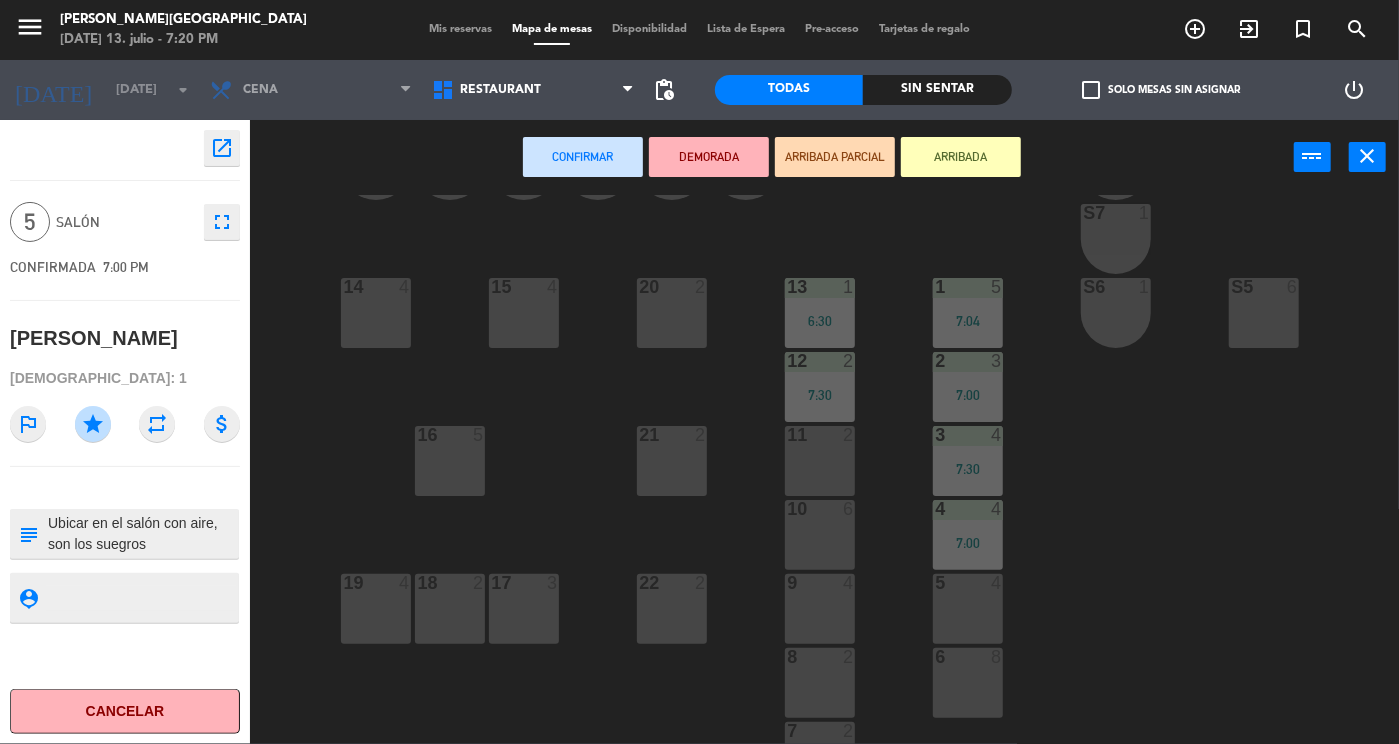 click on "10  6" at bounding box center [820, 535] 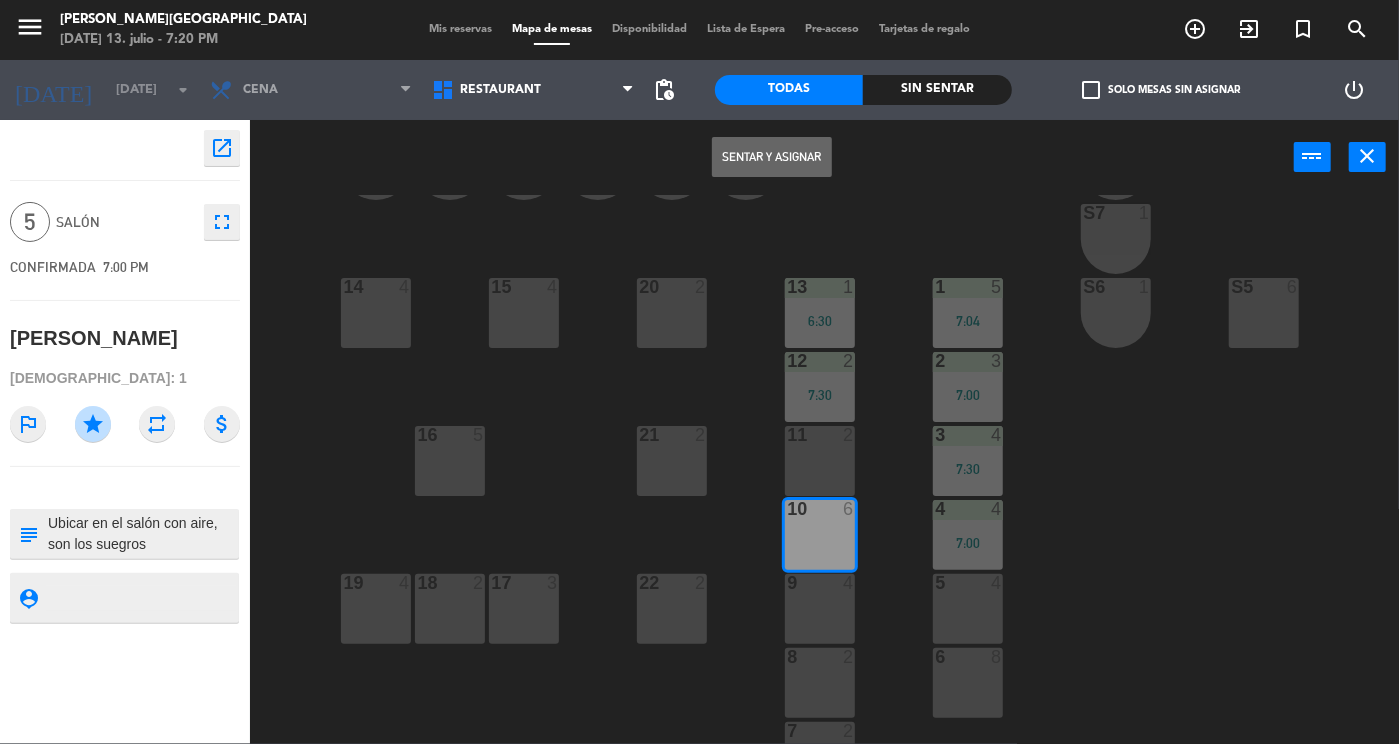 click on "Sentar y Asignar" at bounding box center [772, 157] 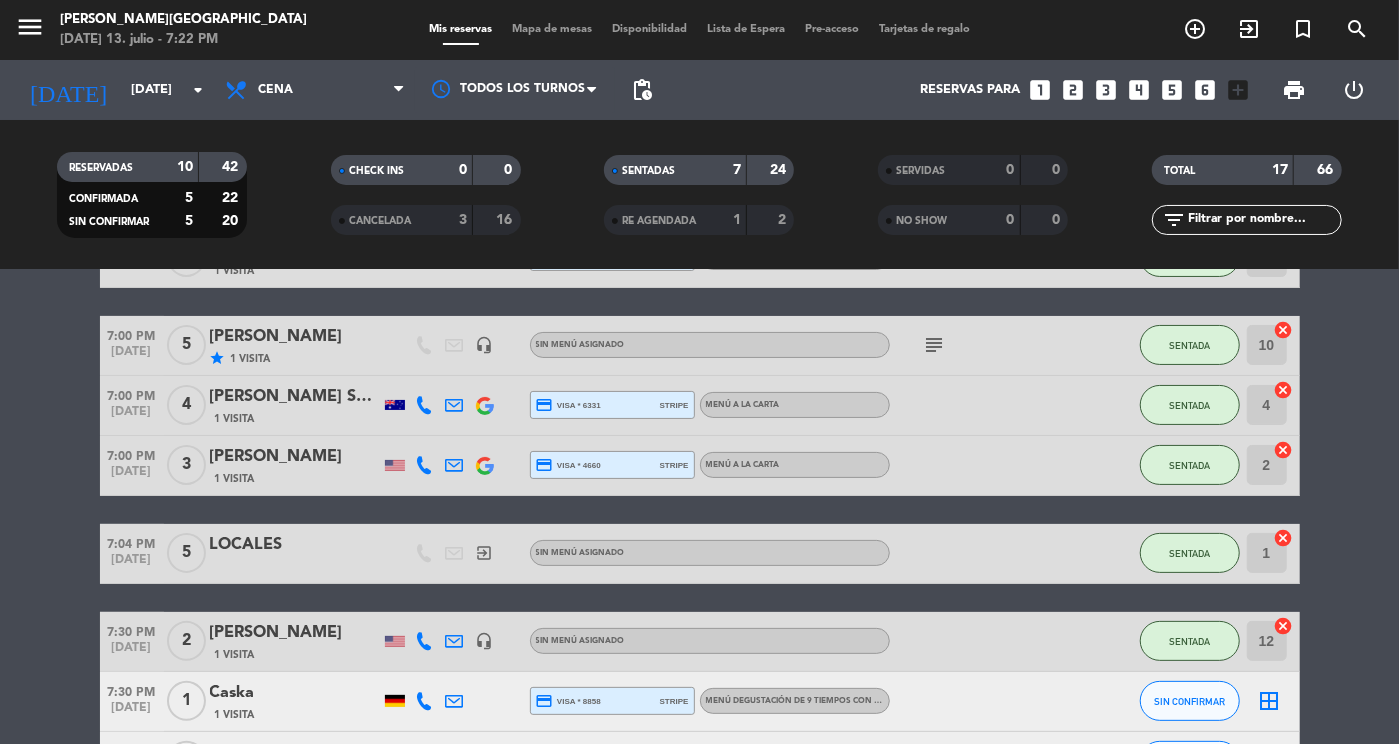 scroll, scrollTop: 204, scrollLeft: 0, axis: vertical 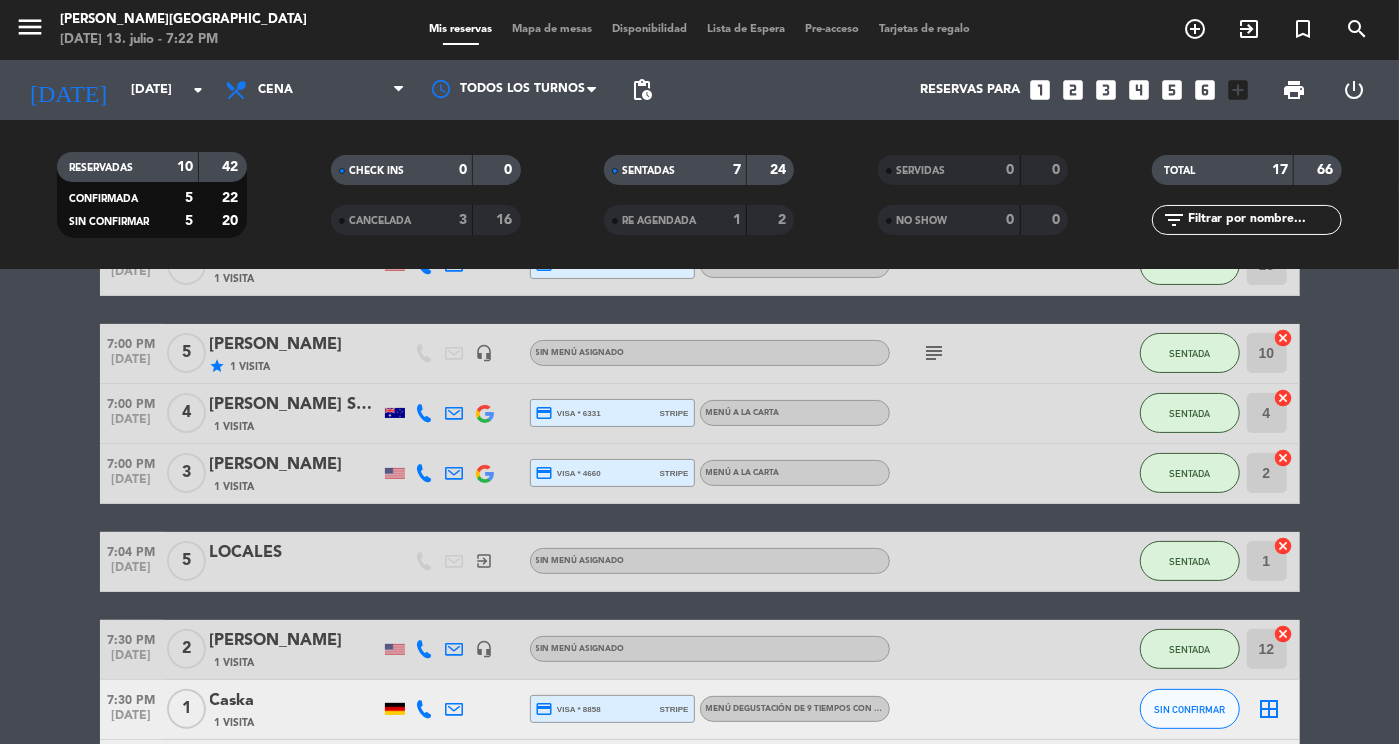 click on "Caska" 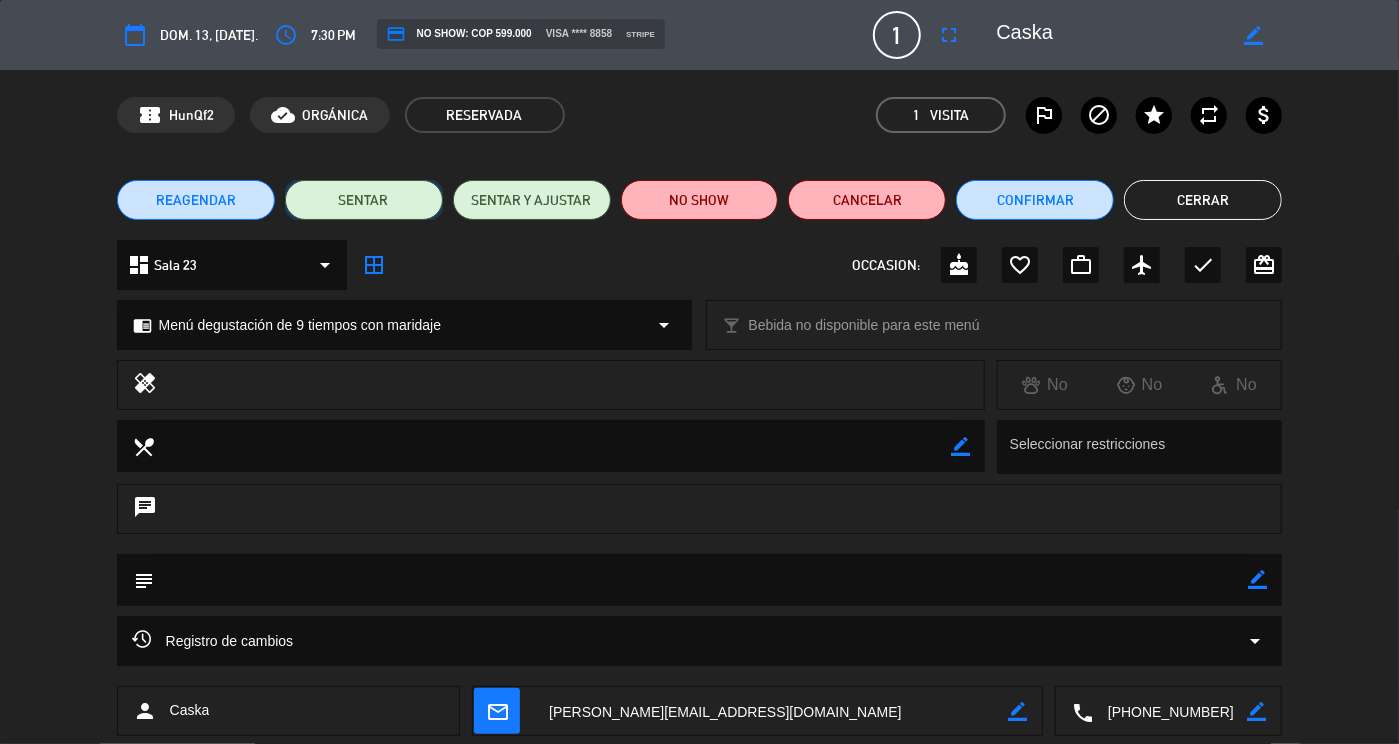 click on "SENTAR" 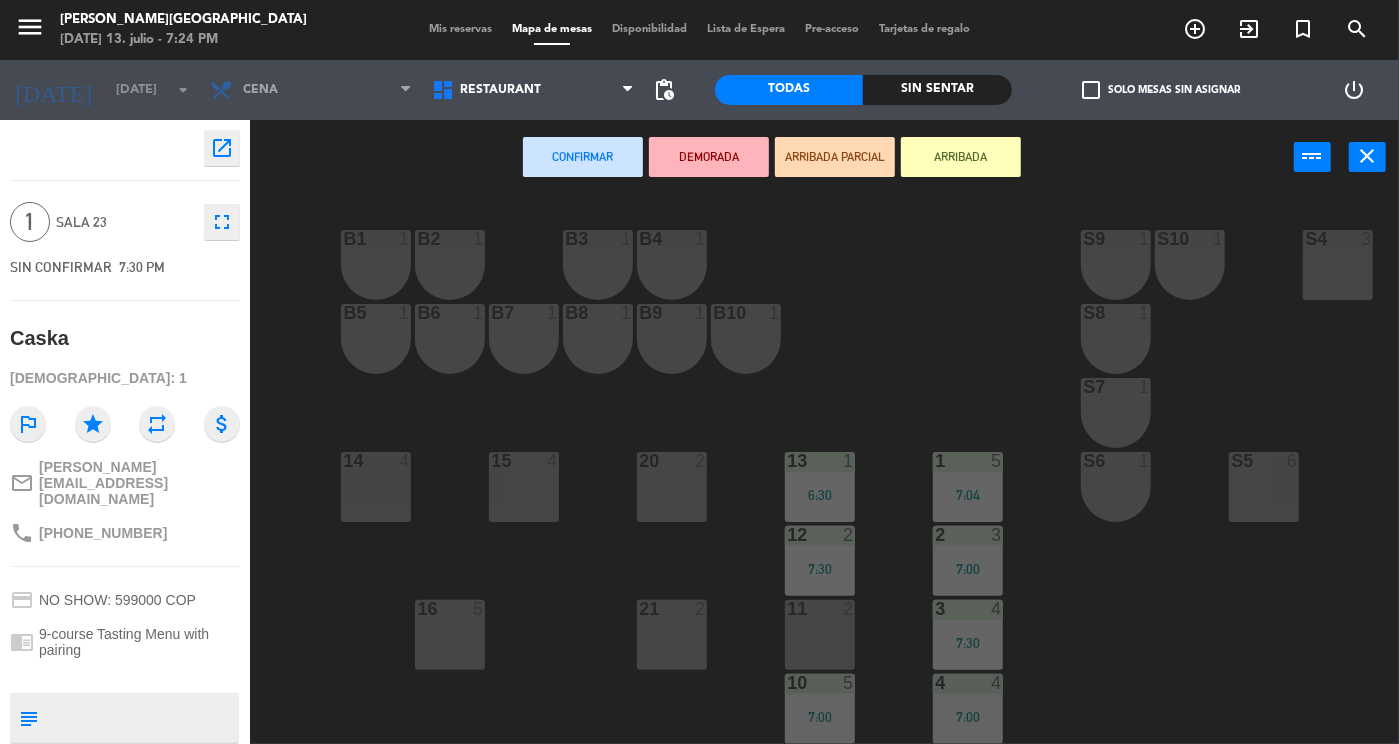 click on "11  2" at bounding box center (820, 635) 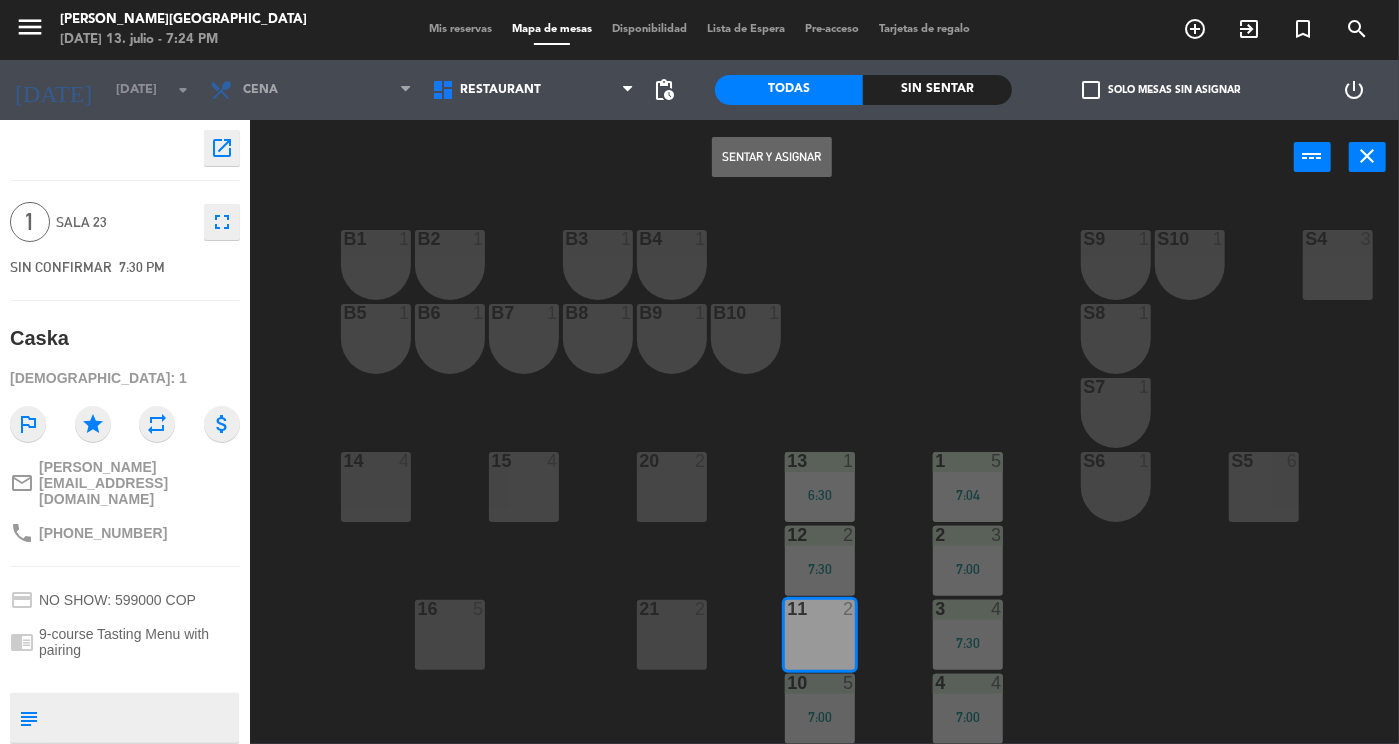 click on "Sentar y Asignar" at bounding box center (772, 157) 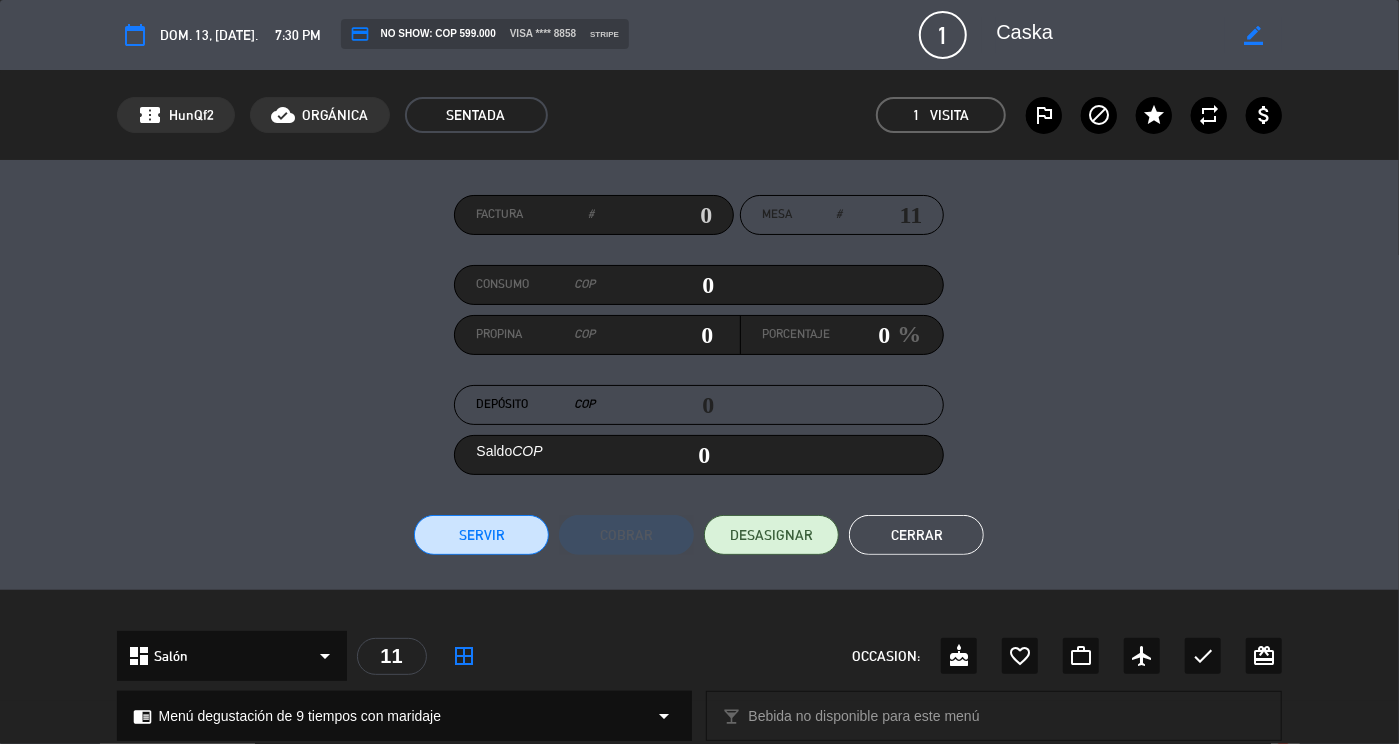 click on "Cerrar" 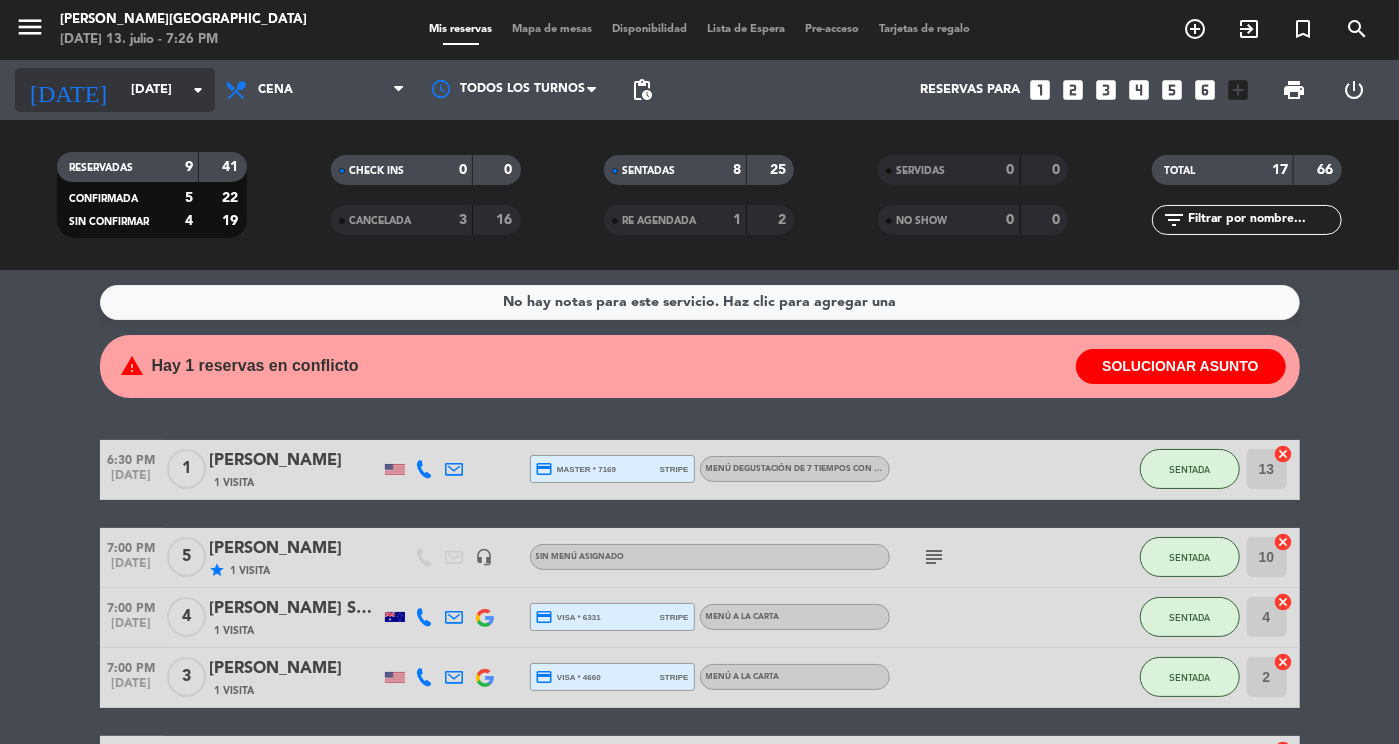 click on "[DATE]" 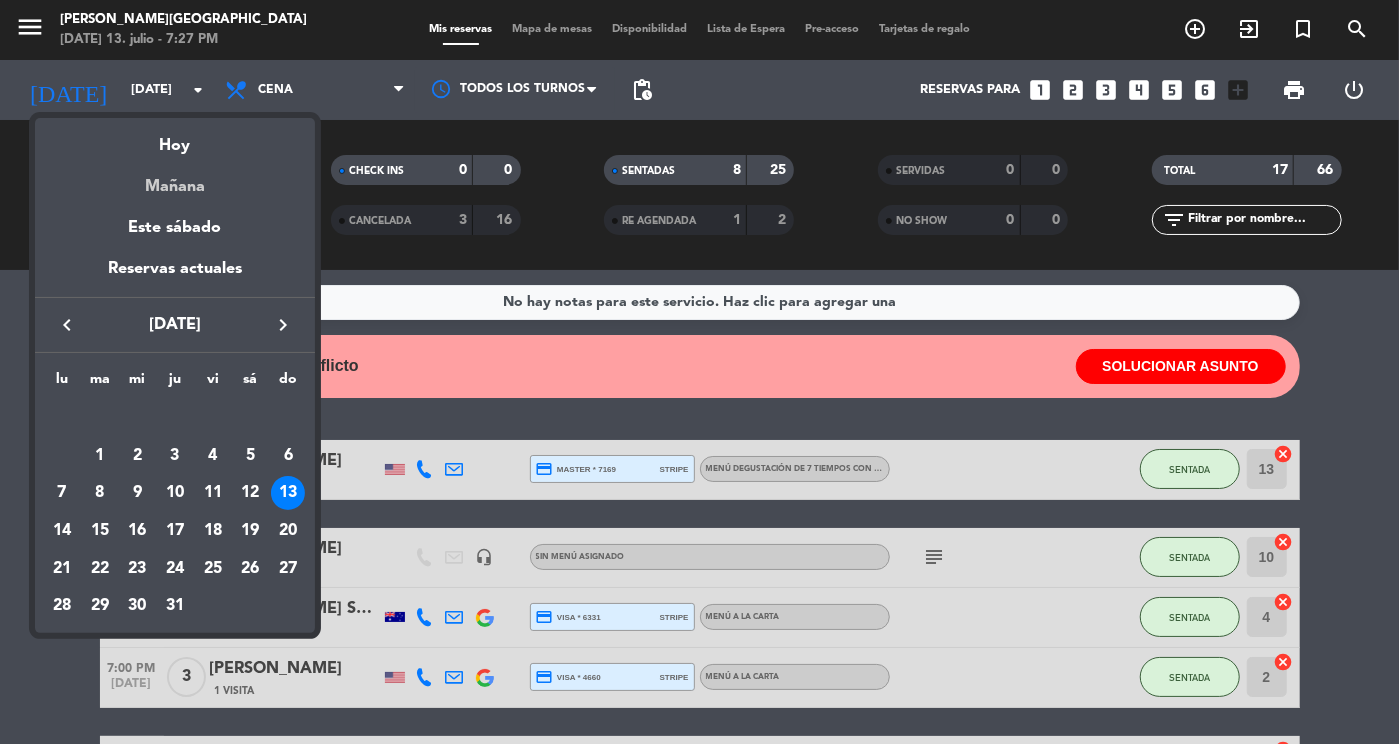 click on "Mañana" at bounding box center [175, 179] 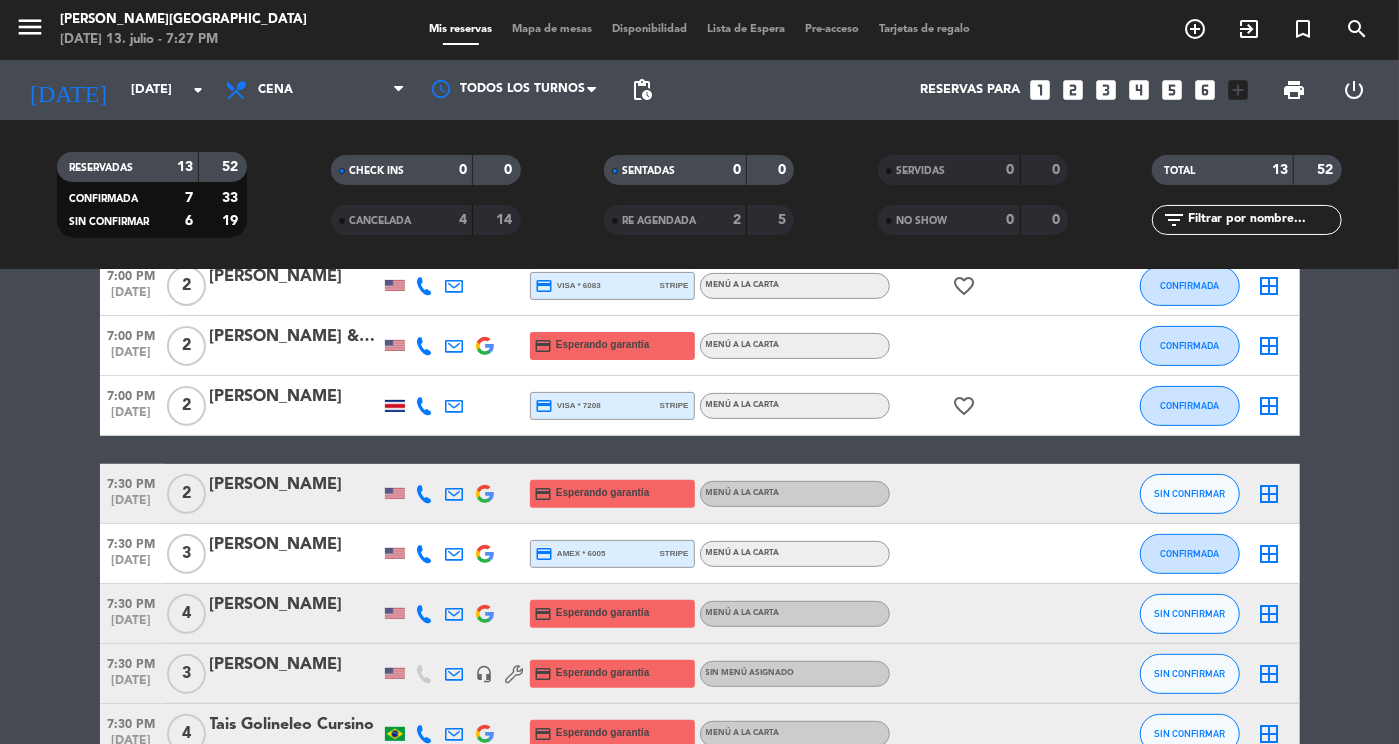 scroll, scrollTop: 386, scrollLeft: 0, axis: vertical 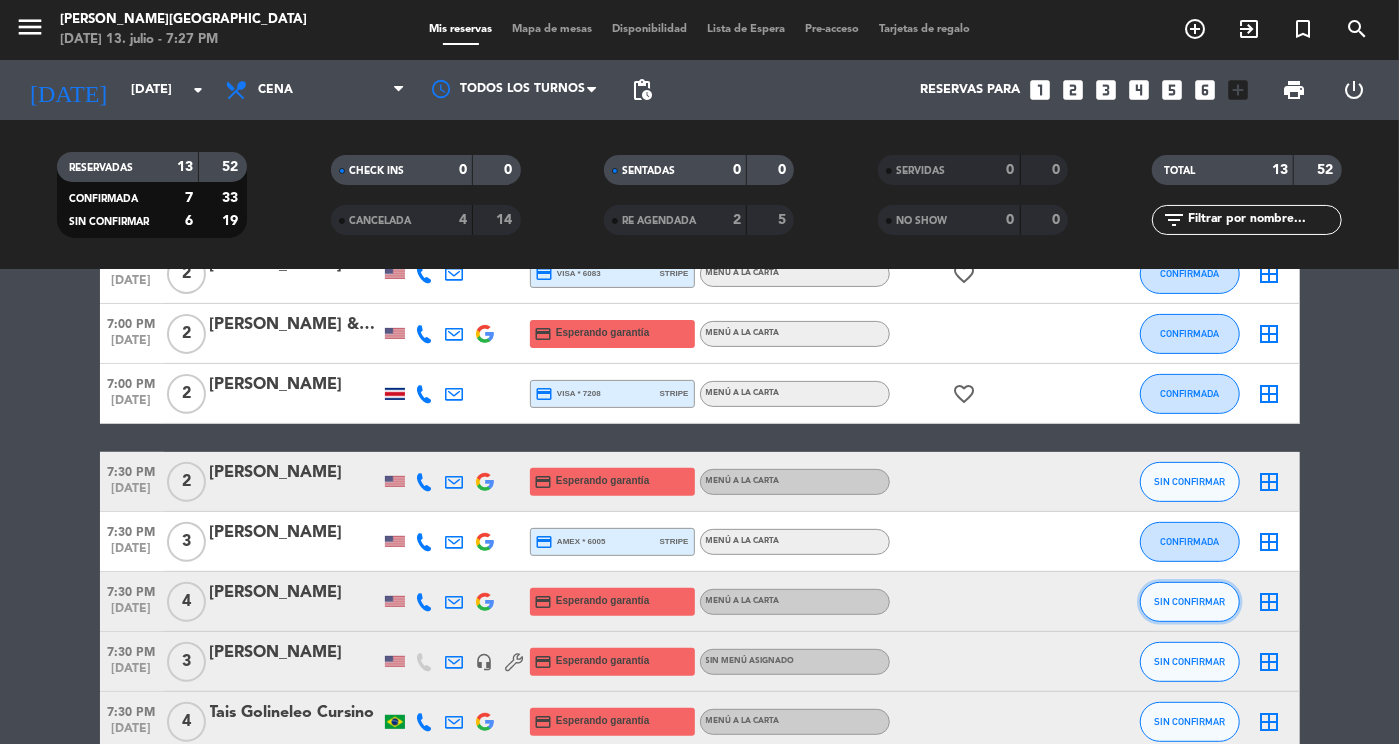 click on "SIN CONFIRMAR" 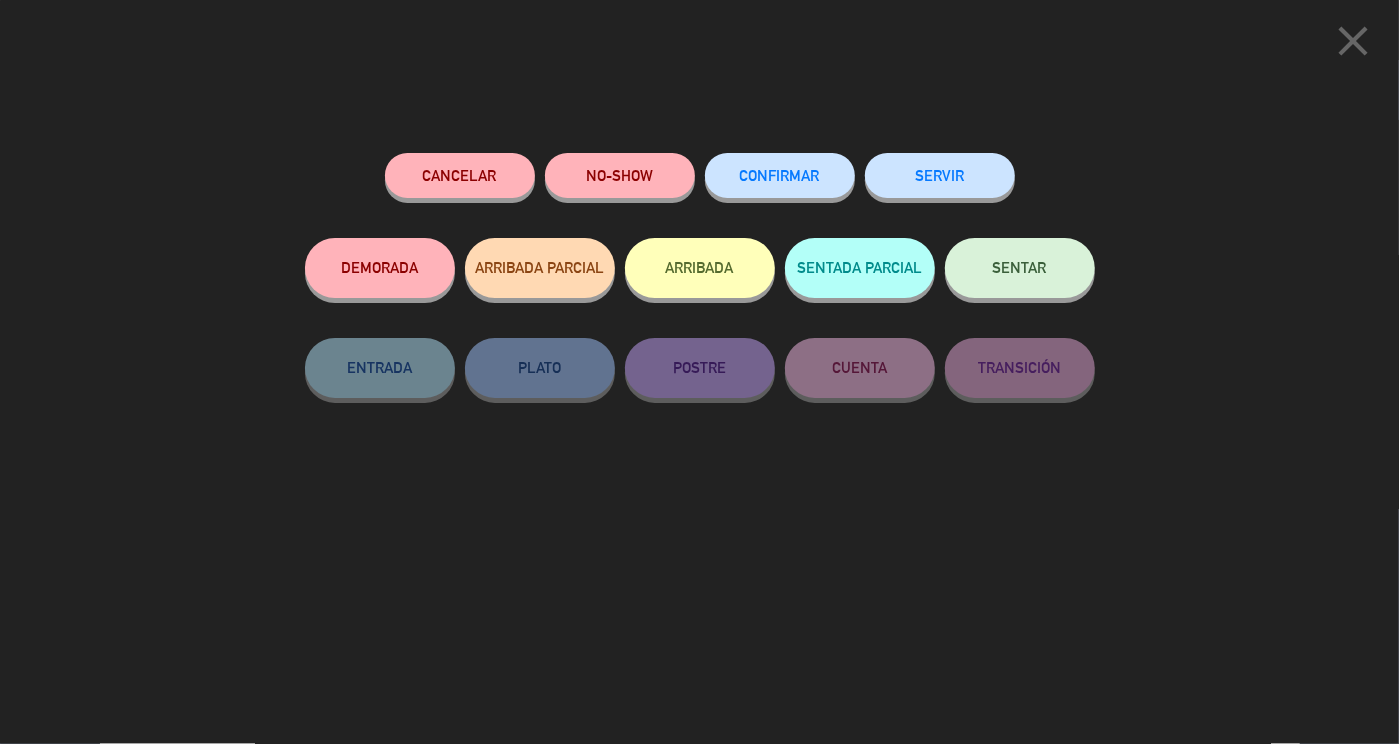 click on "CONFIRMAR" 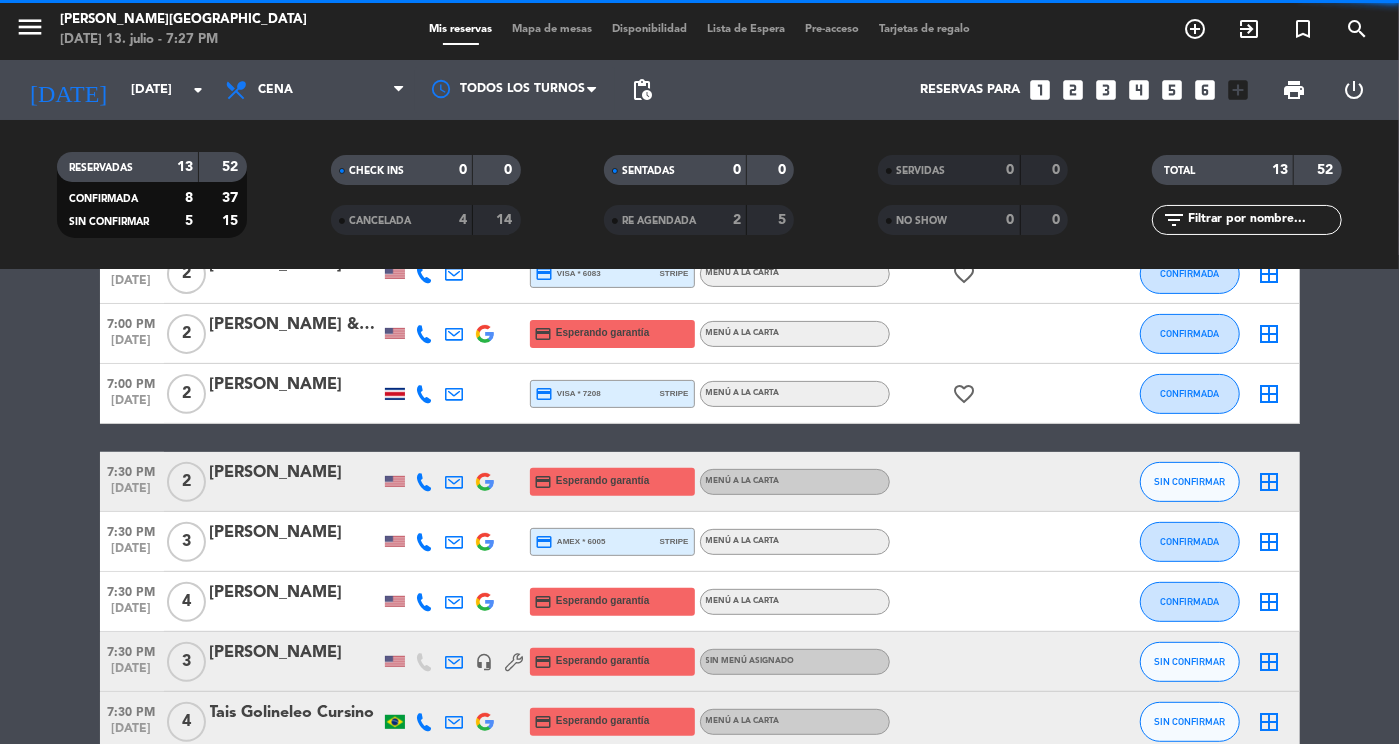 scroll, scrollTop: 0, scrollLeft: 0, axis: both 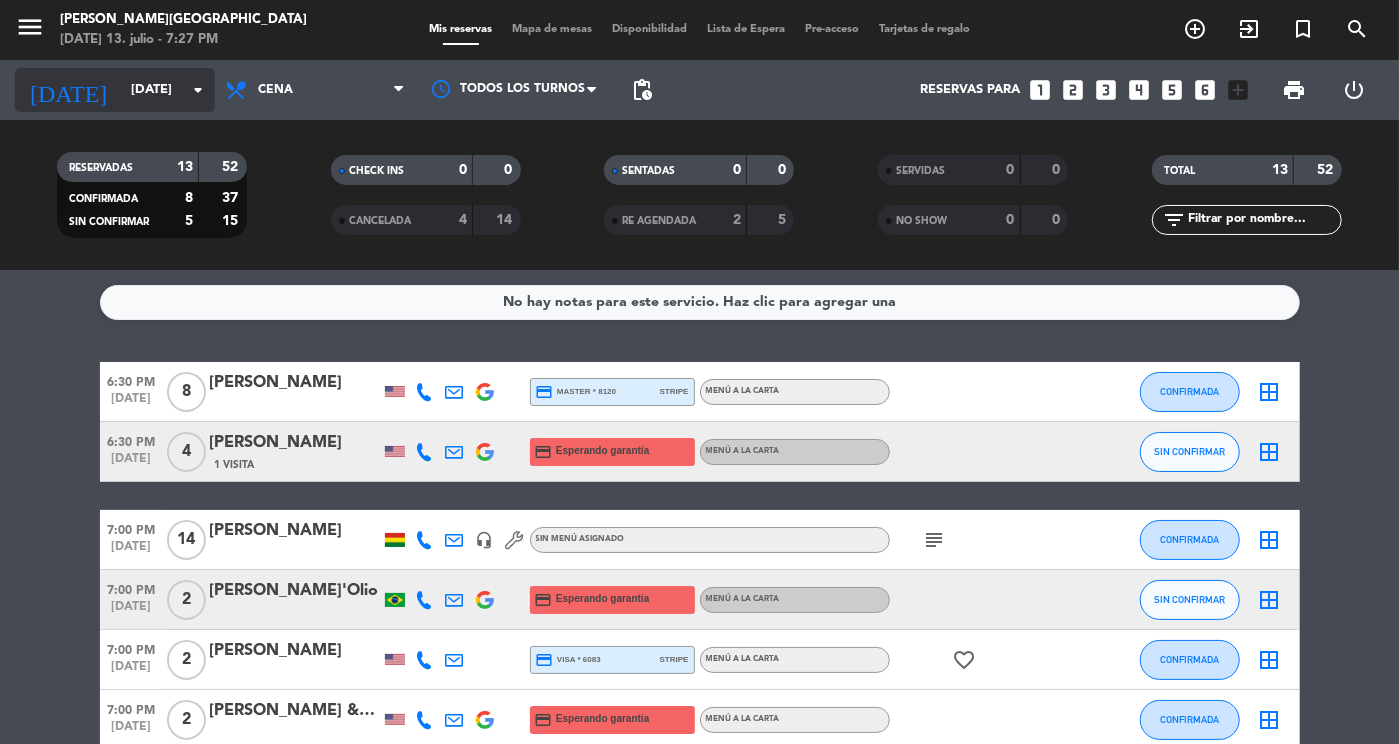 click on "[DATE]" 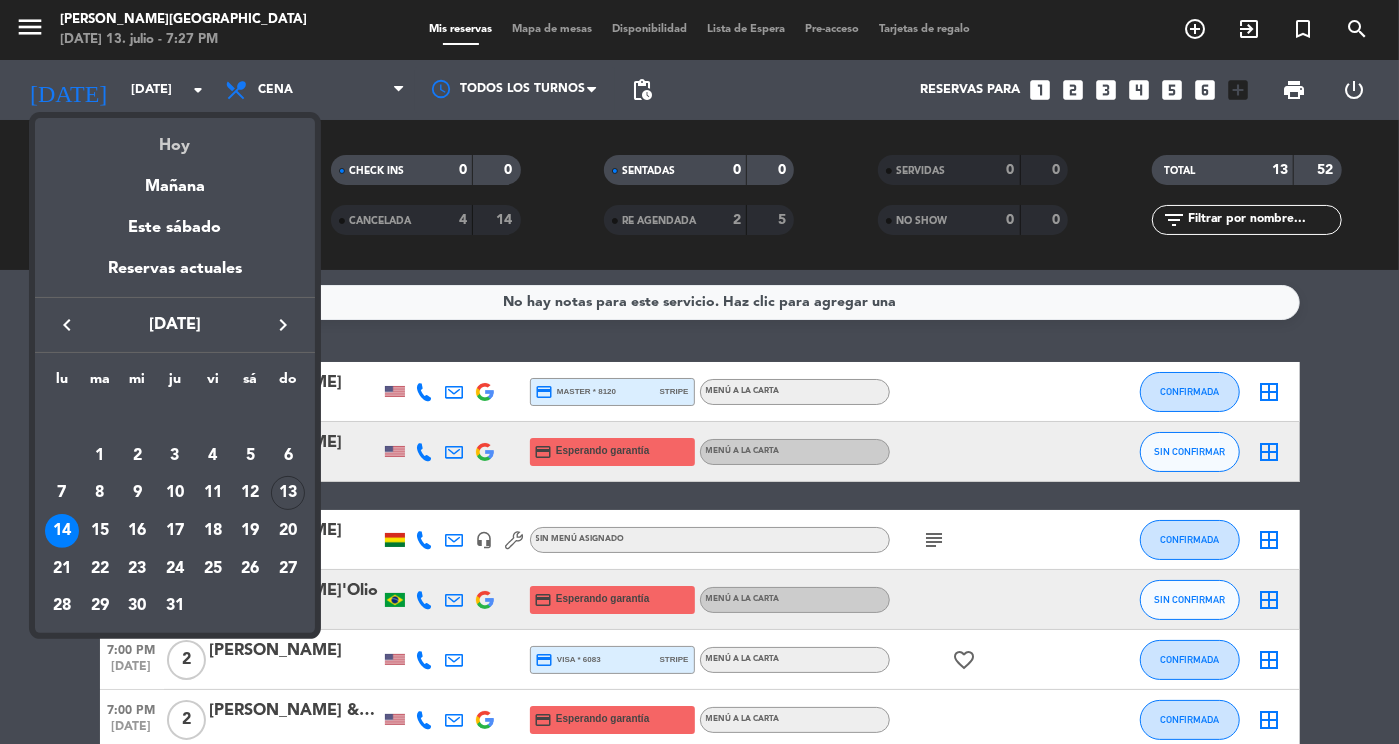 click on "Hoy" at bounding box center (175, 138) 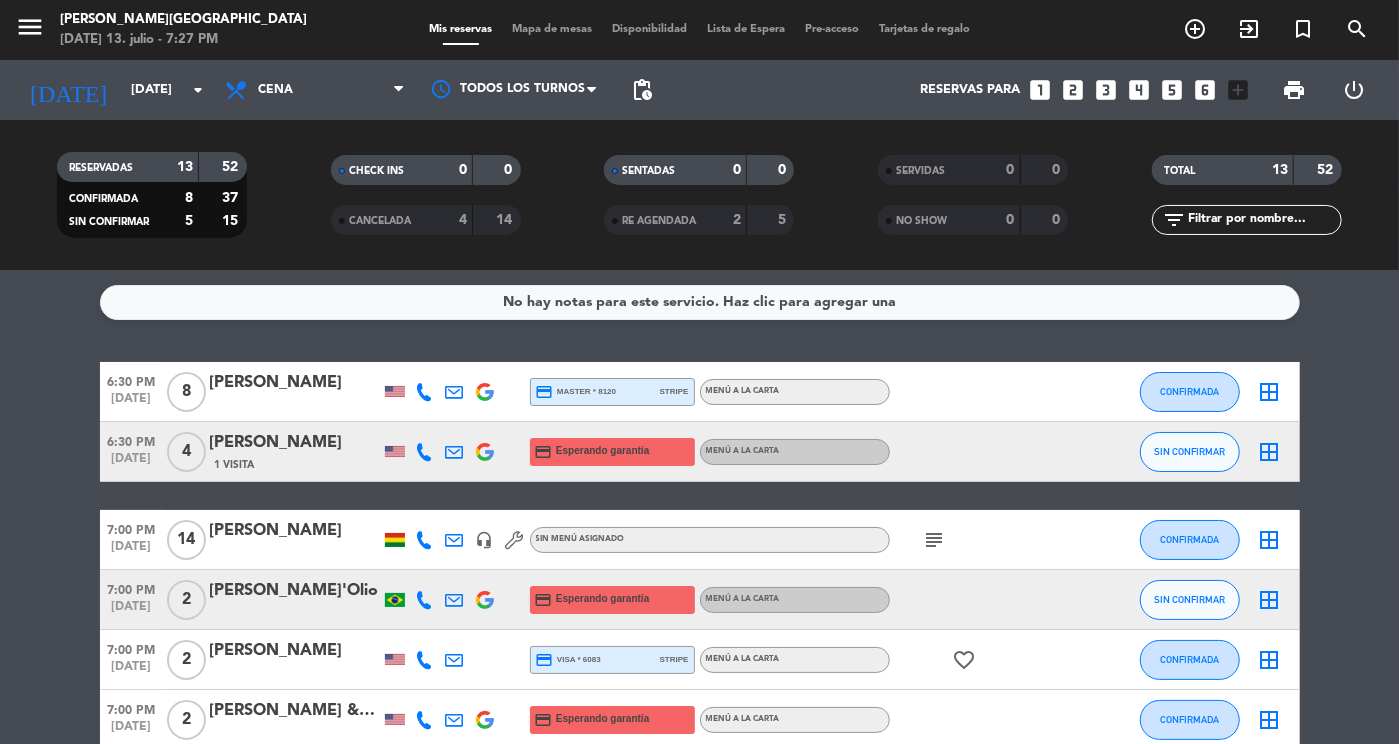 type on "[DATE]" 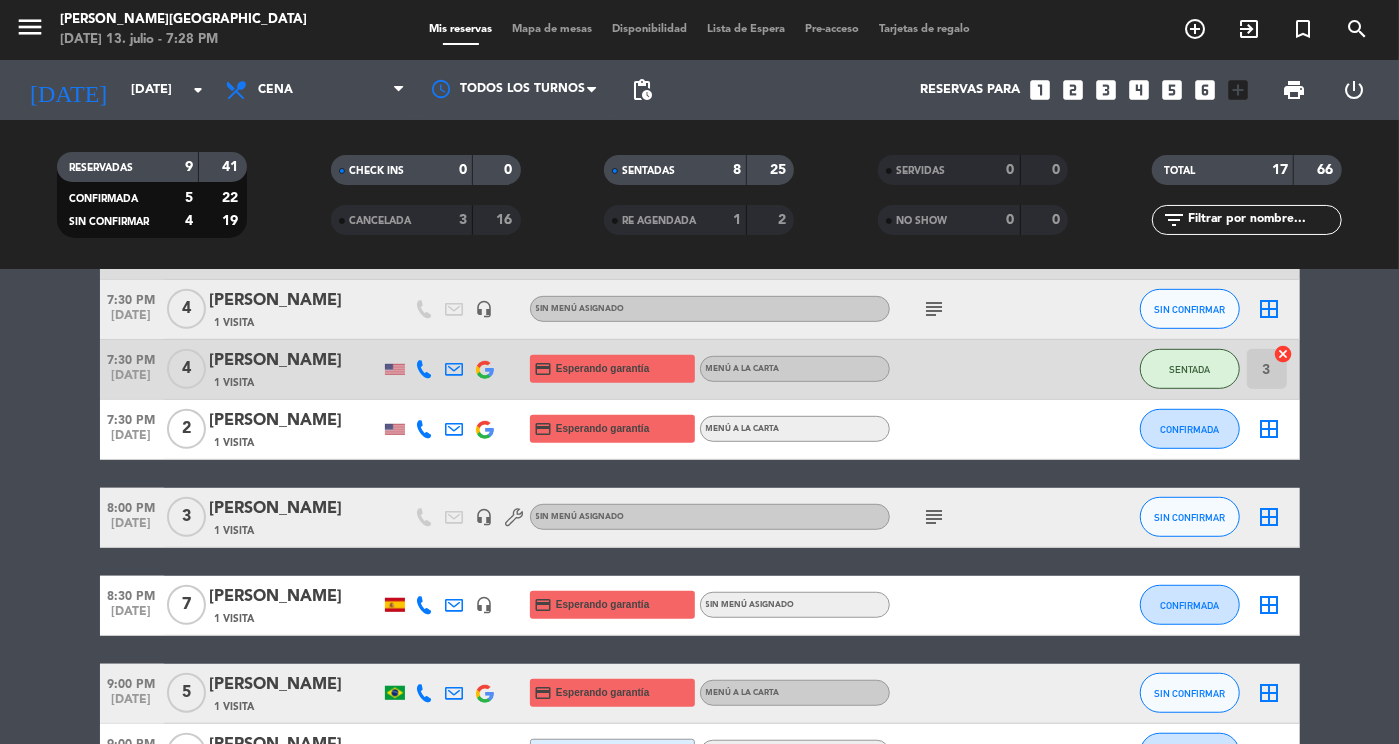 scroll, scrollTop: 666, scrollLeft: 0, axis: vertical 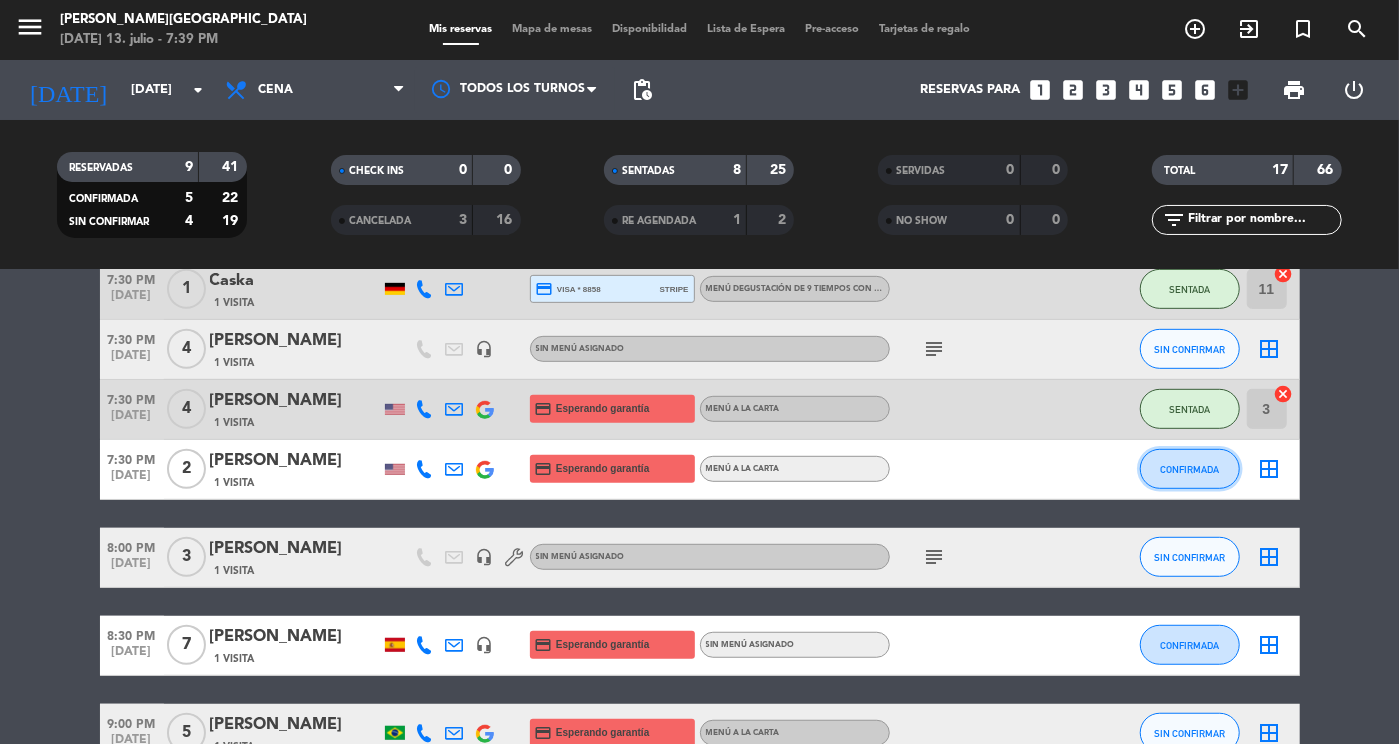 click on "CONFIRMADA" 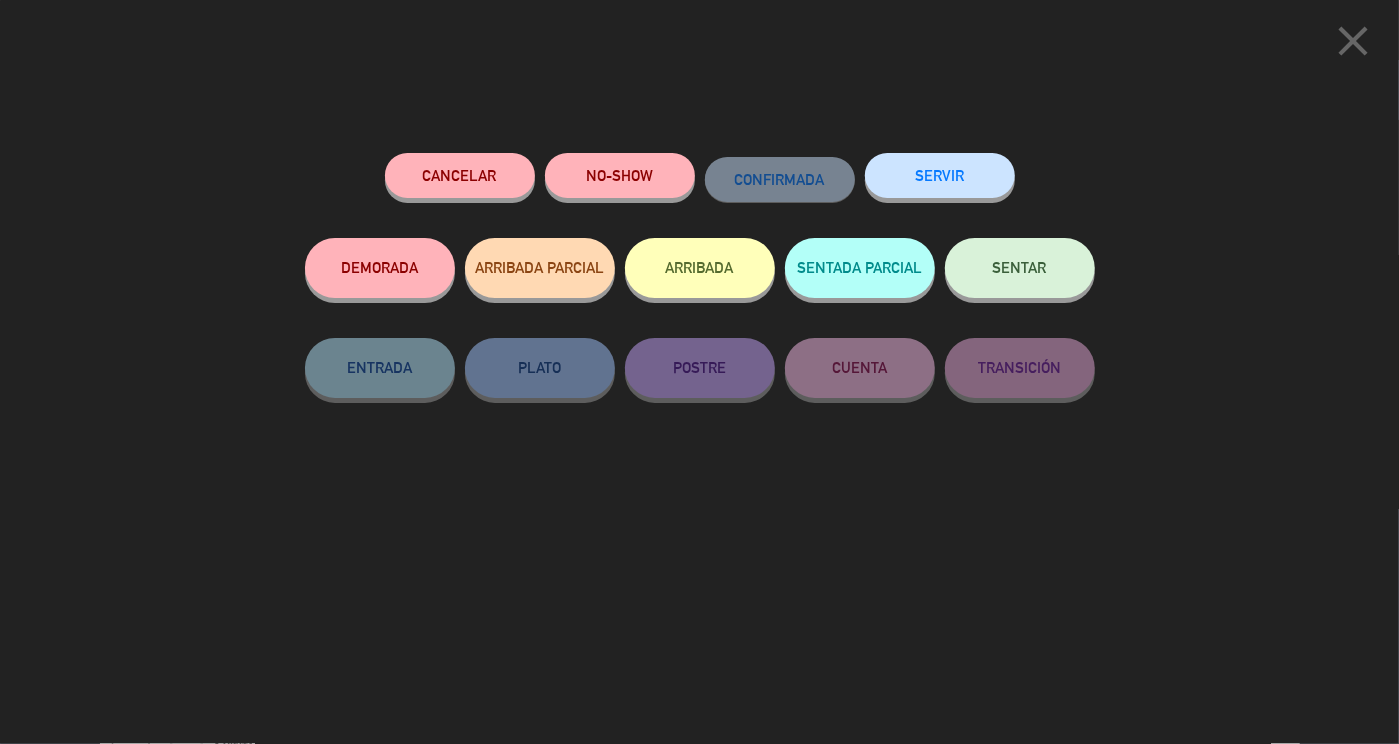 click on "SENTAR" 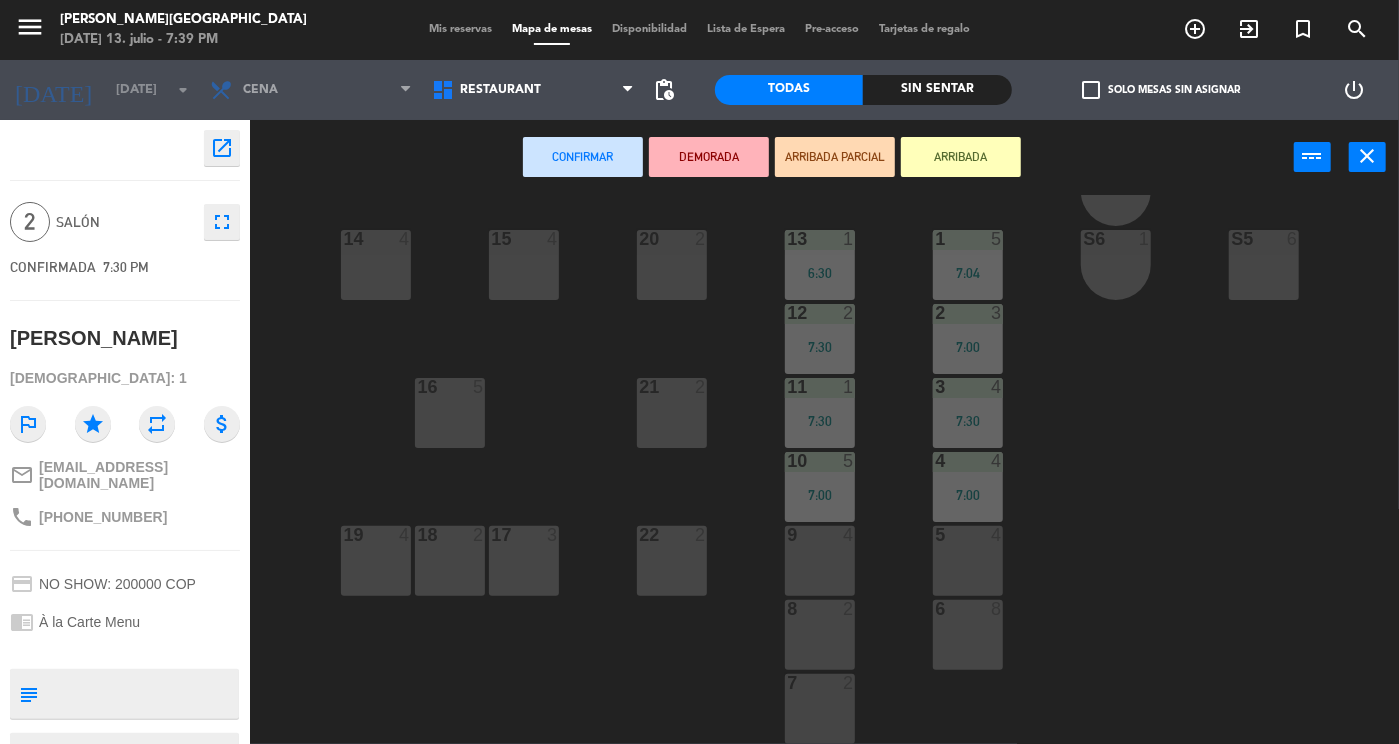scroll, scrollTop: 226, scrollLeft: 0, axis: vertical 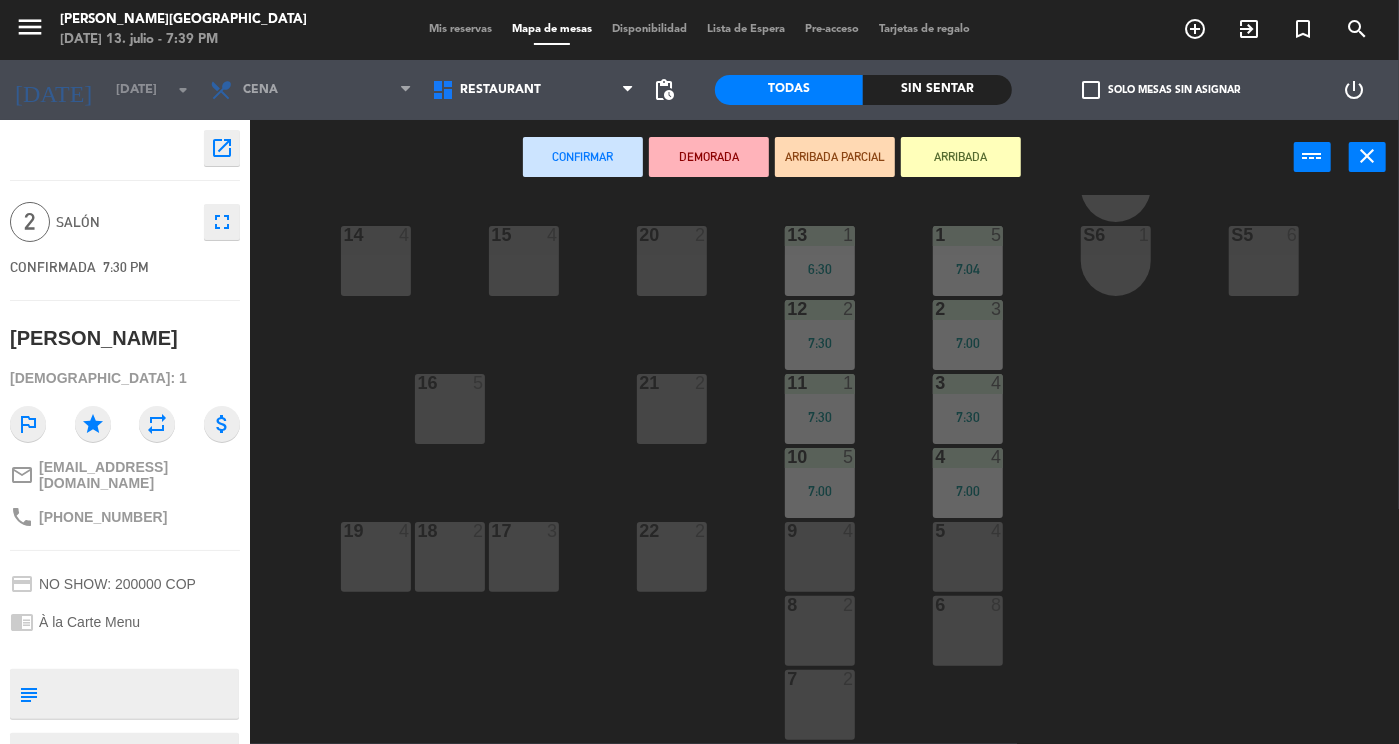 click on "7  2" at bounding box center (820, 705) 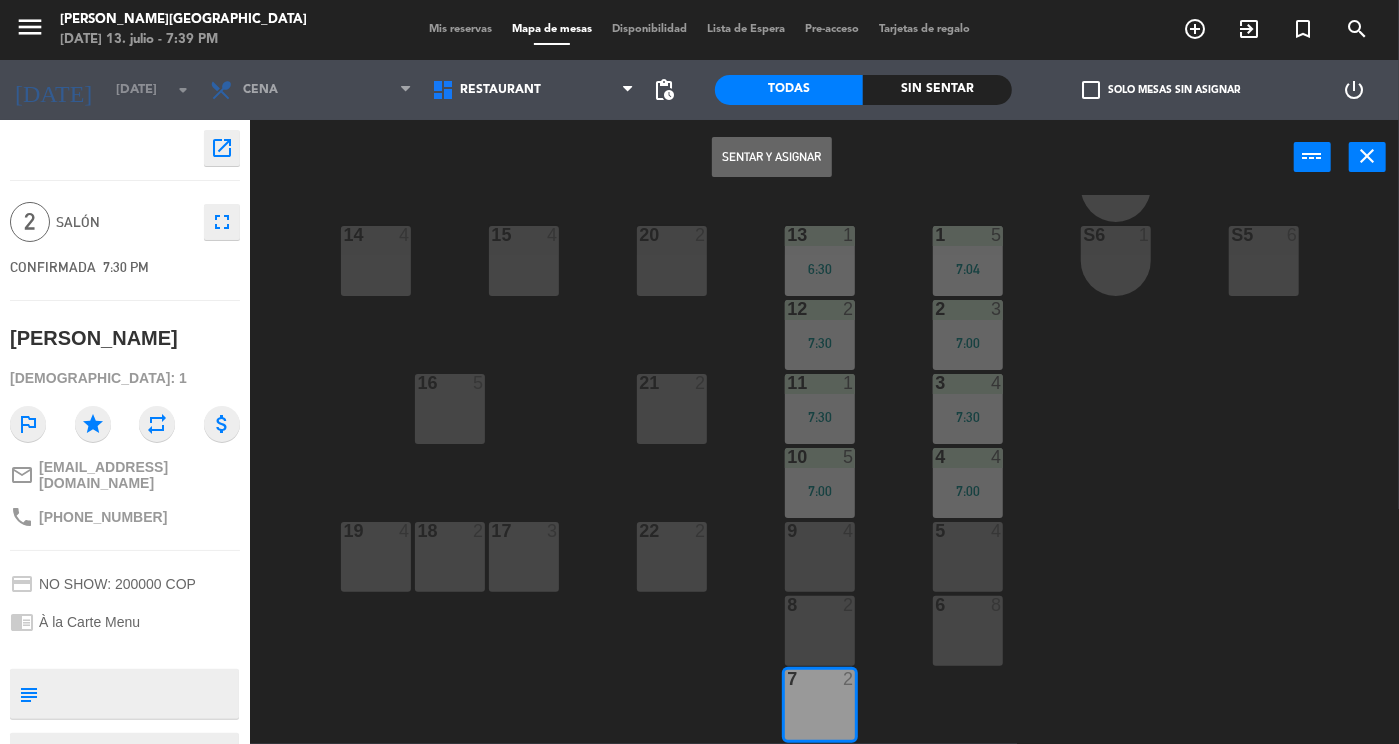 click on "Sentar y Asignar" at bounding box center [772, 157] 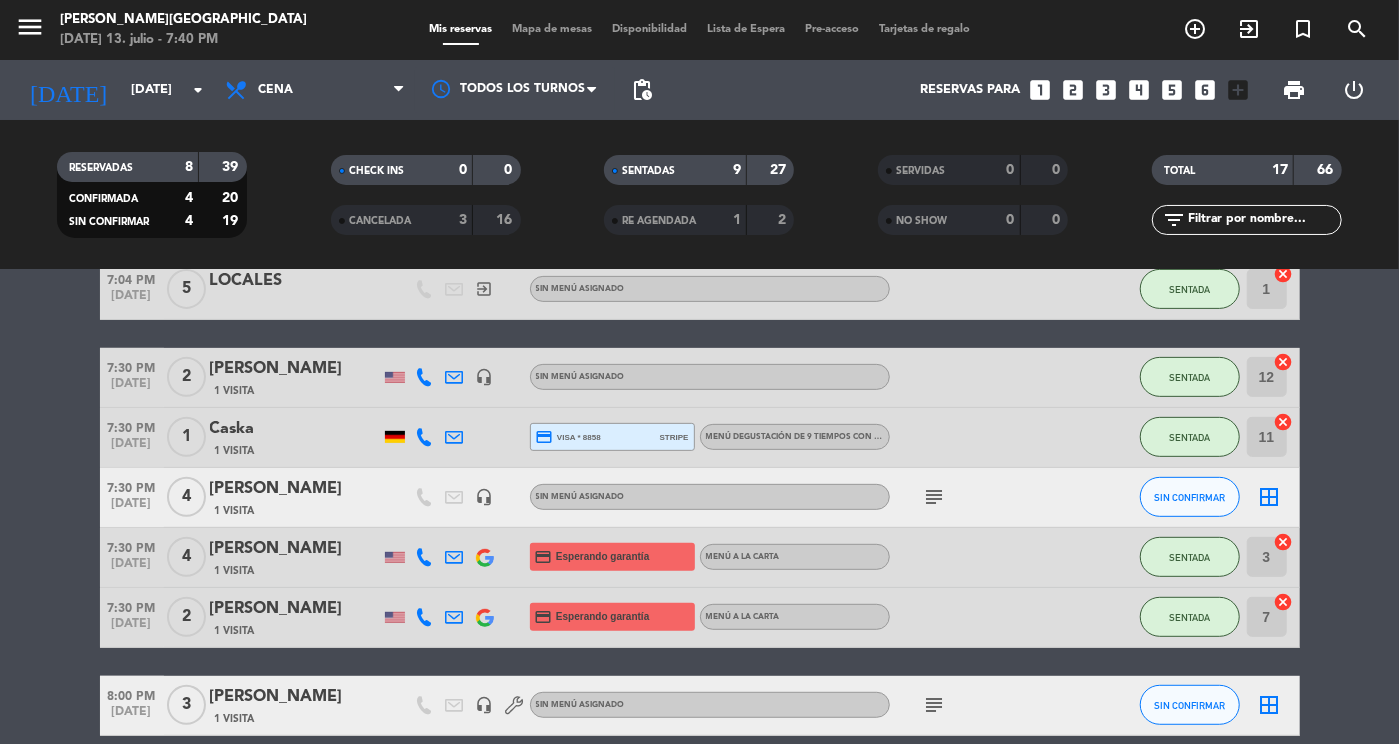 scroll, scrollTop: 478, scrollLeft: 0, axis: vertical 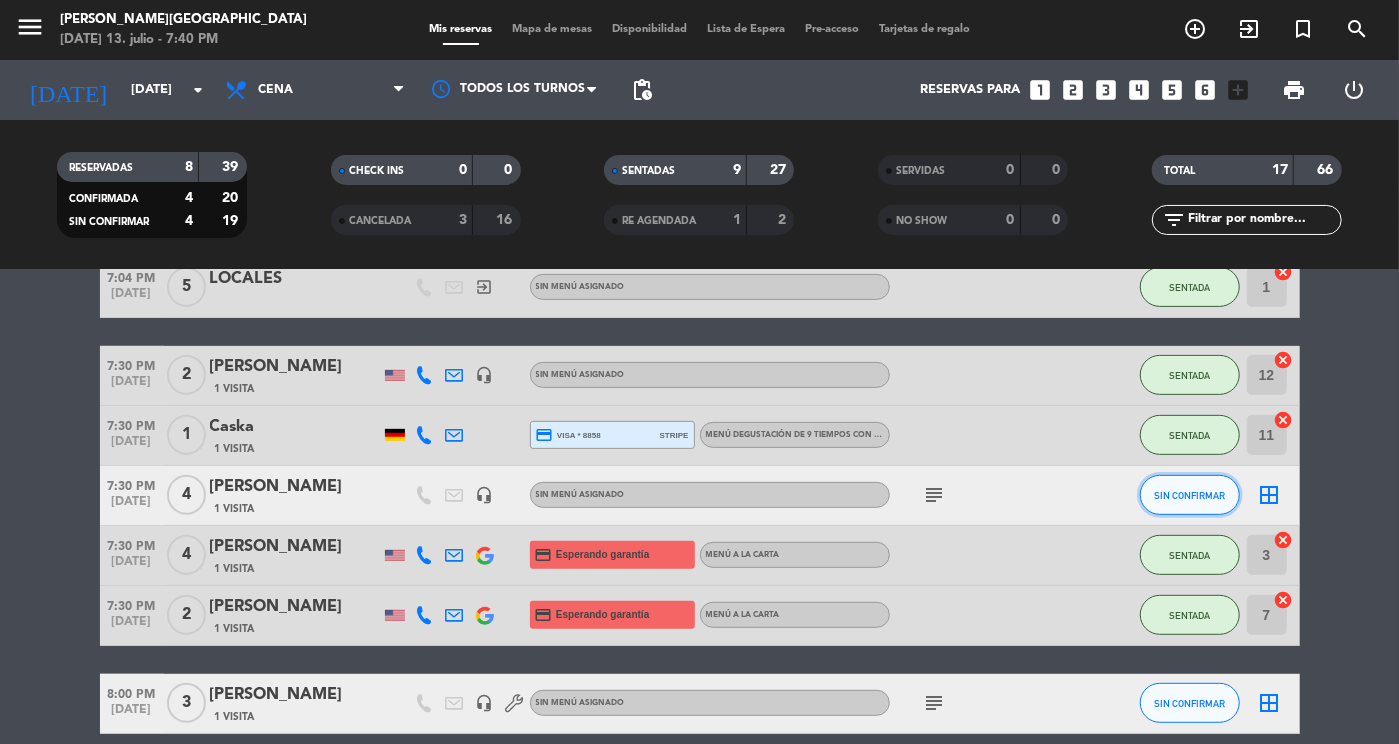 click on "SIN CONFIRMAR" 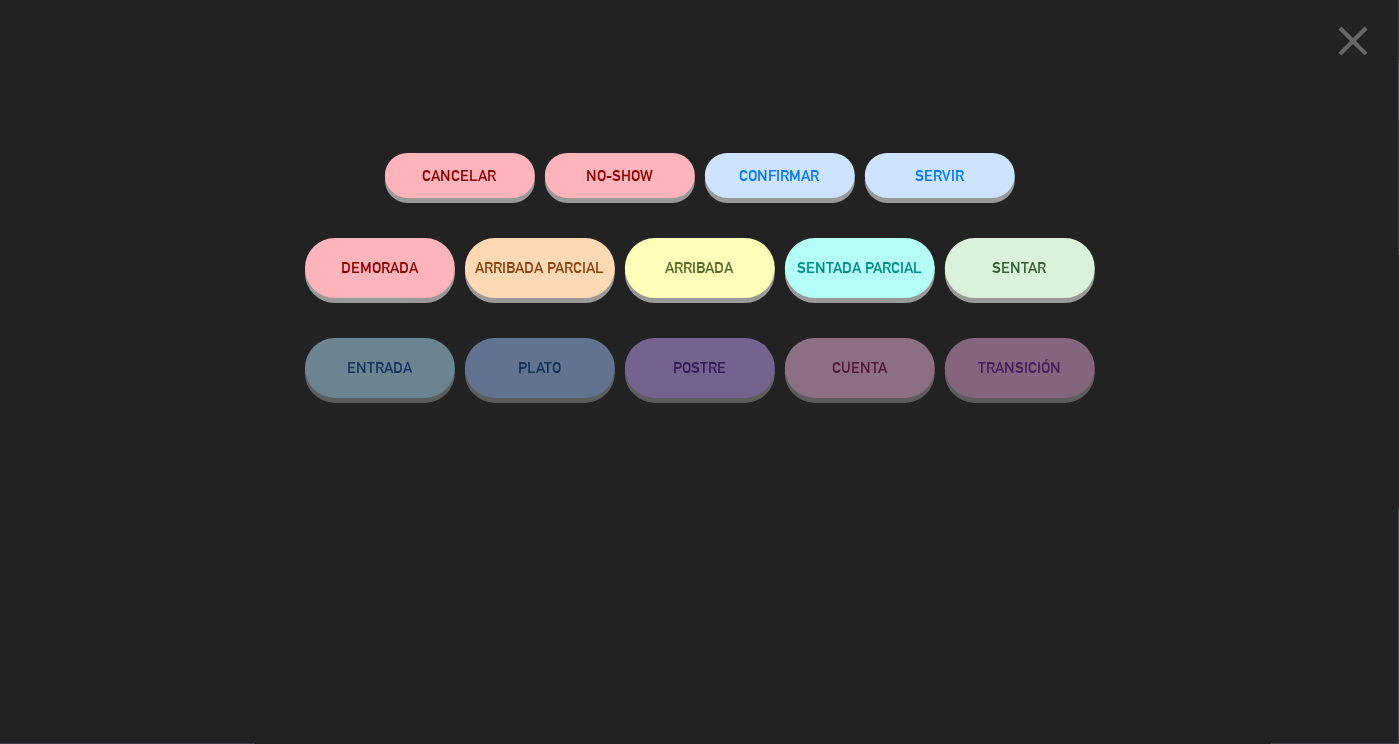 click on "SENTAR" 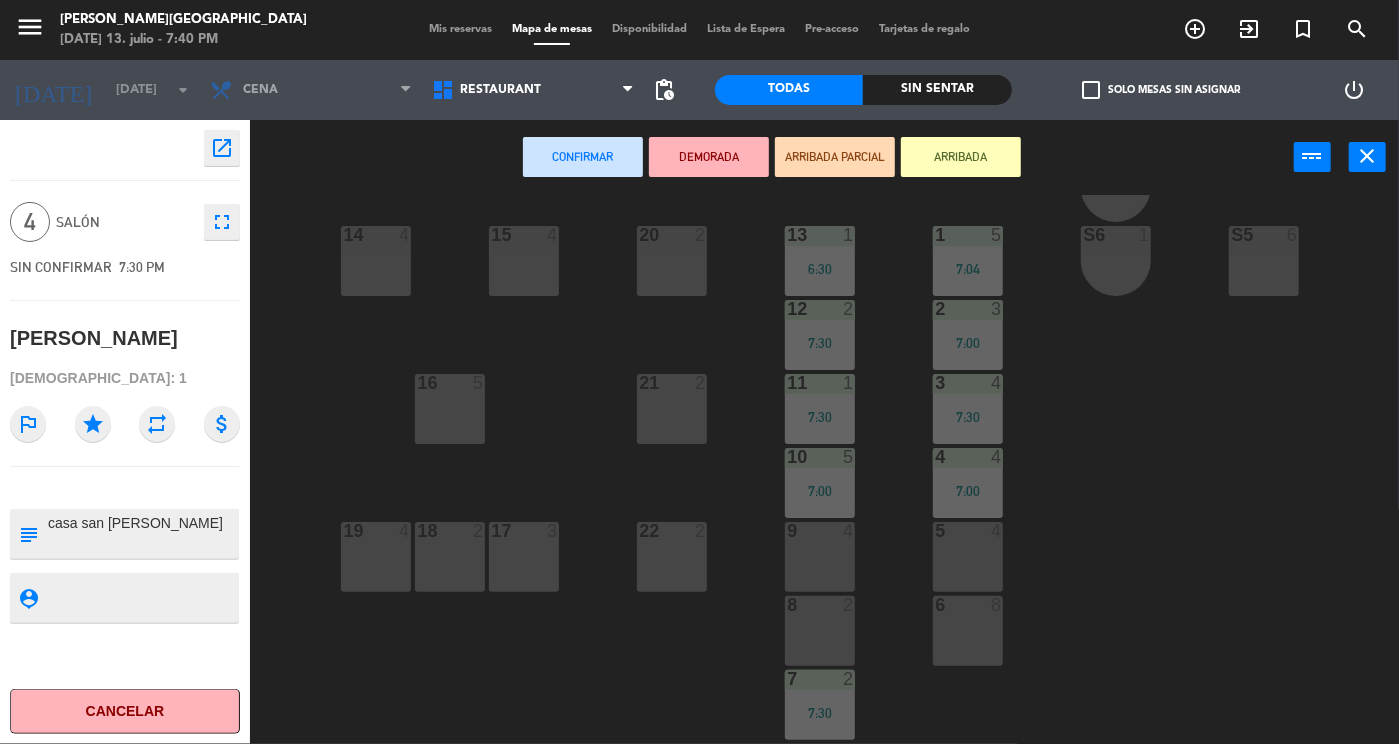 scroll, scrollTop: 228, scrollLeft: 0, axis: vertical 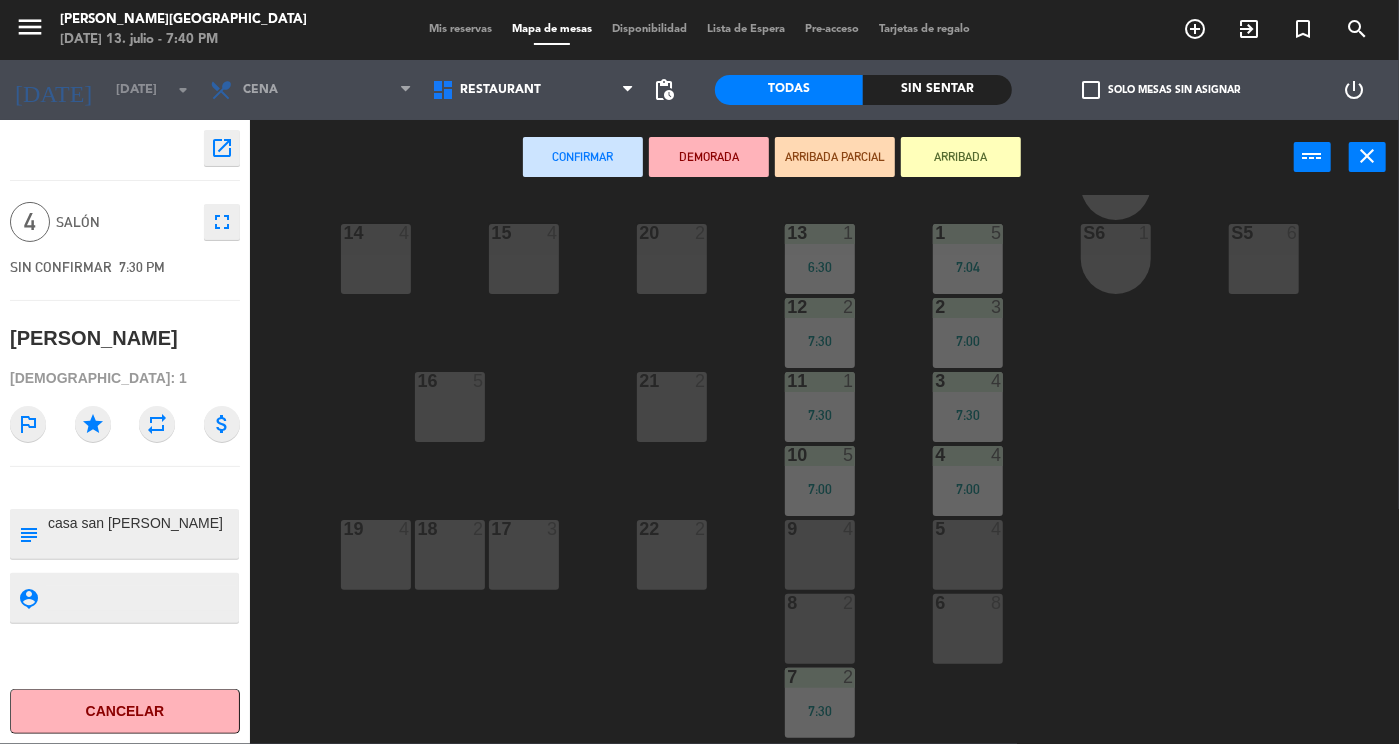 click on "5  4" at bounding box center [968, 555] 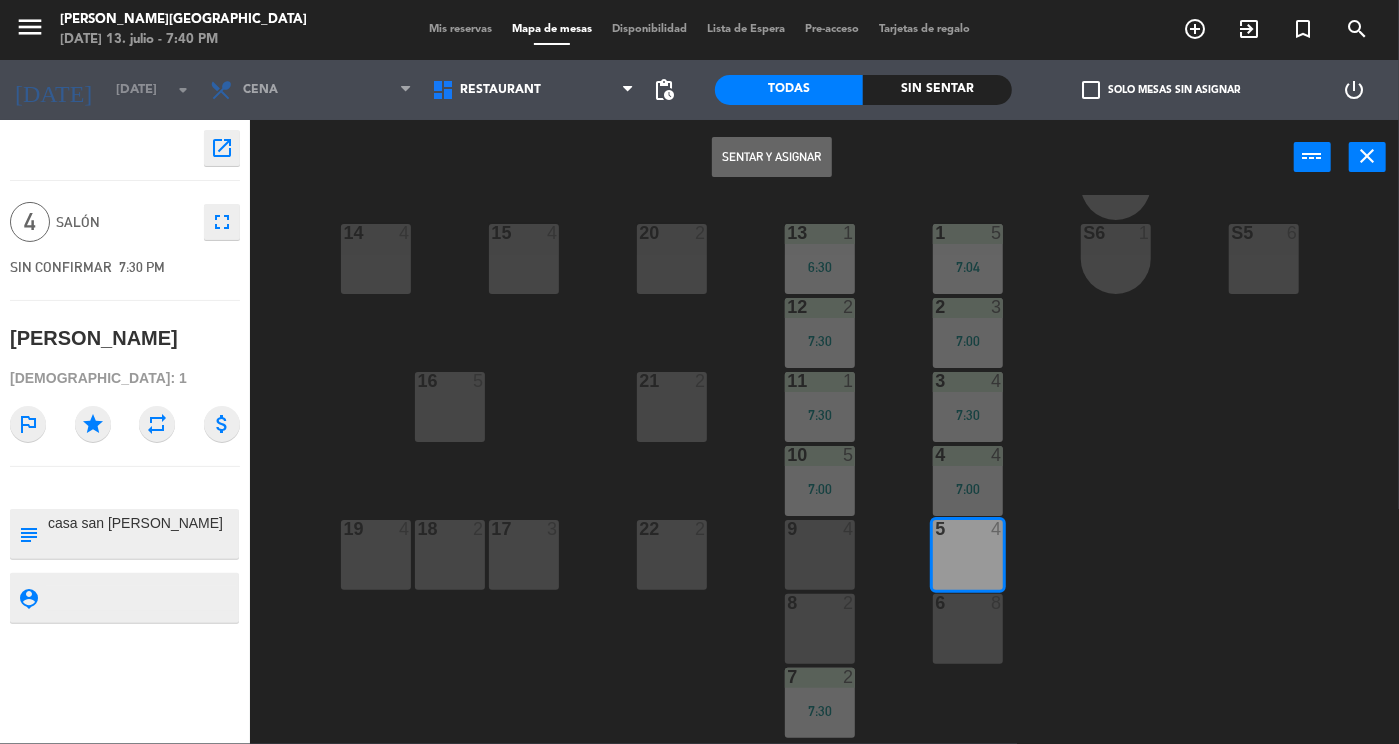 click on "Sentar y Asignar" at bounding box center [772, 157] 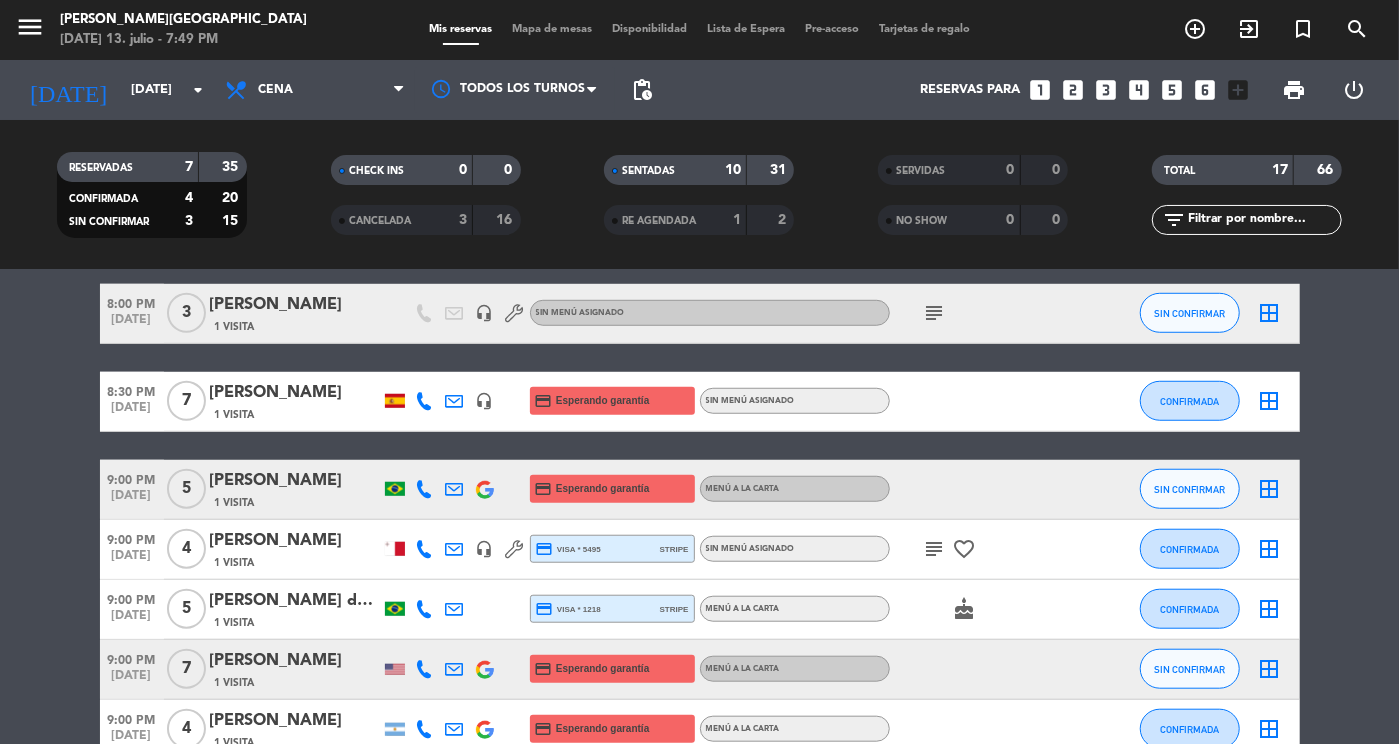 scroll, scrollTop: 869, scrollLeft: 0, axis: vertical 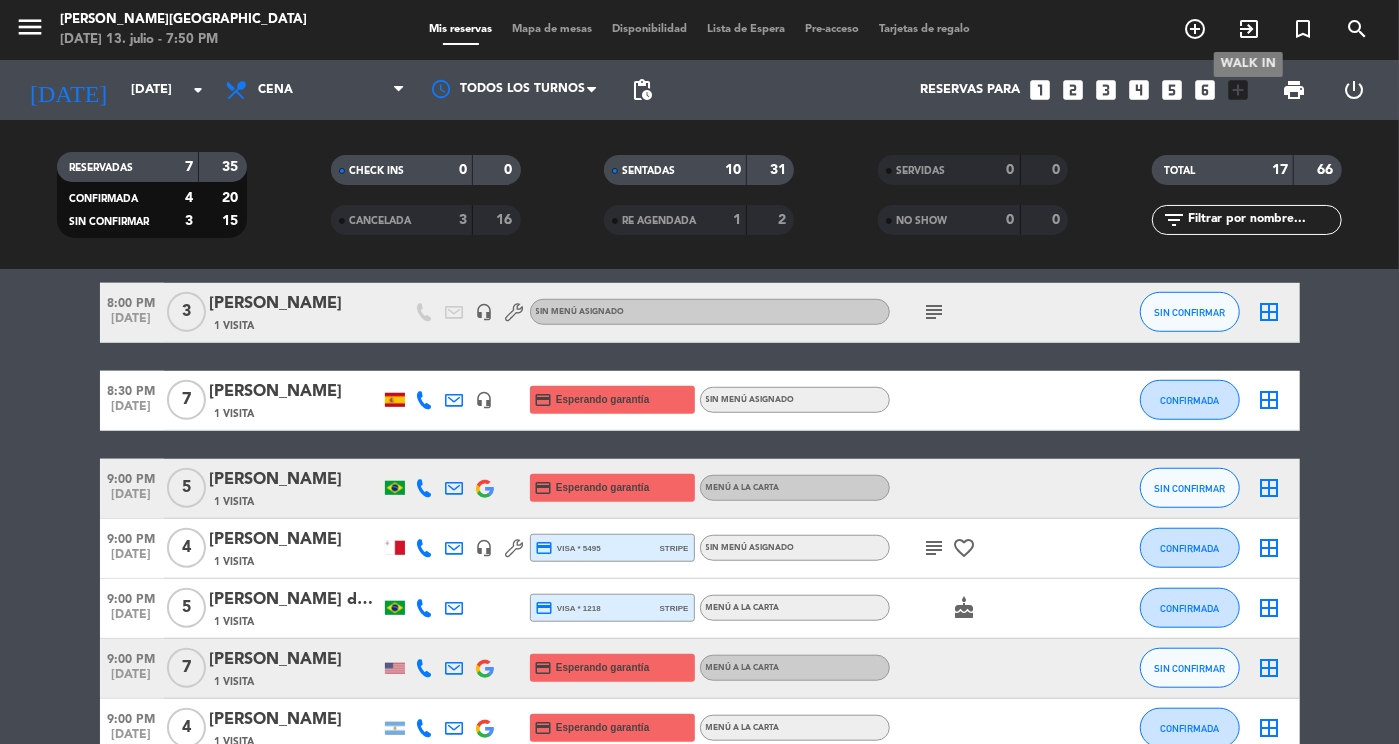 click on "exit_to_app" at bounding box center [1249, 29] 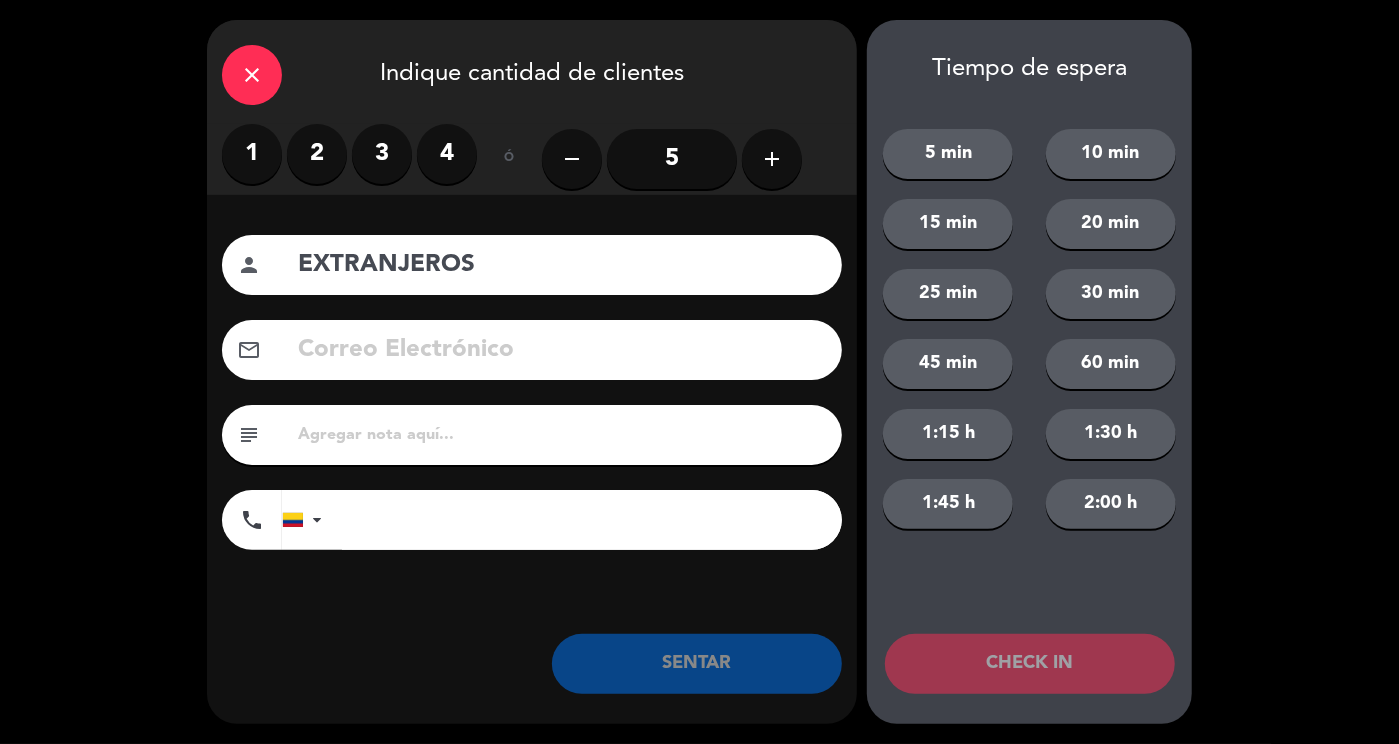 type on "EXTRANJEROS" 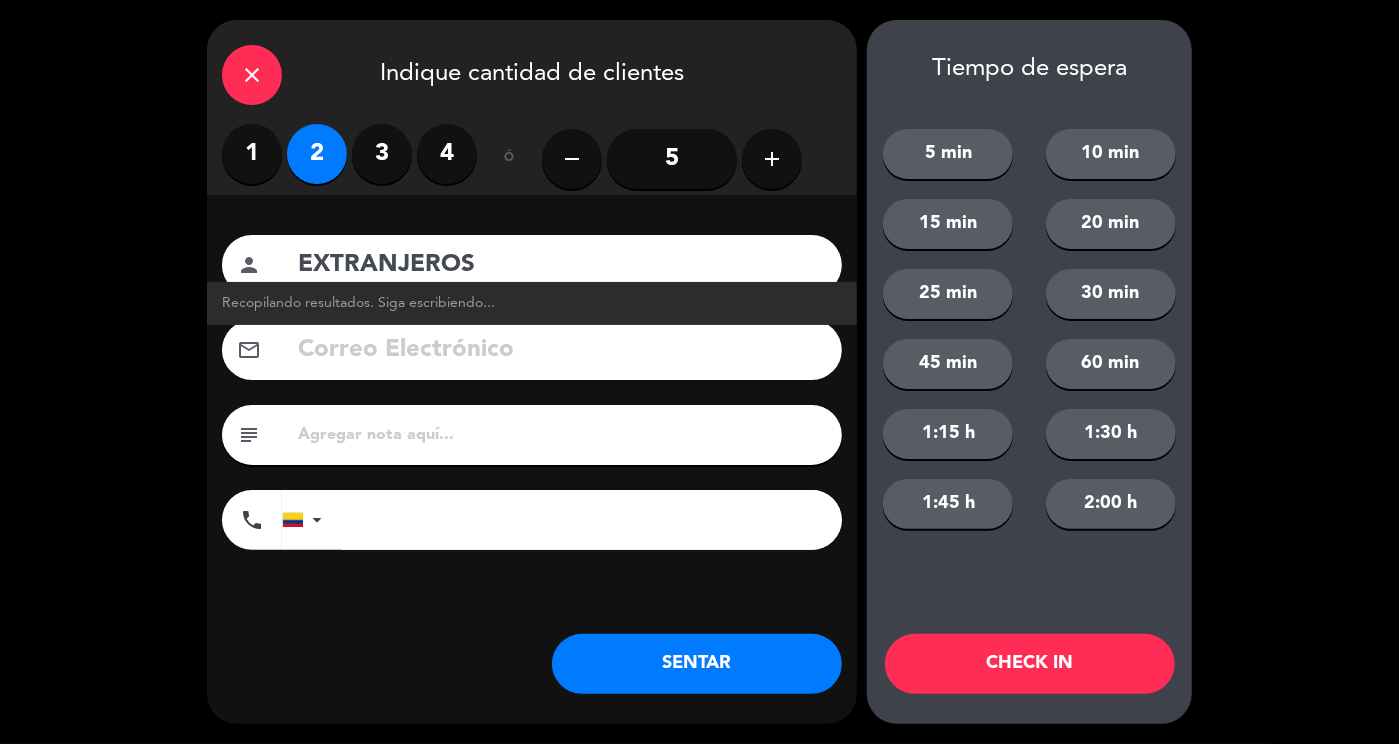 click on "SENTAR" 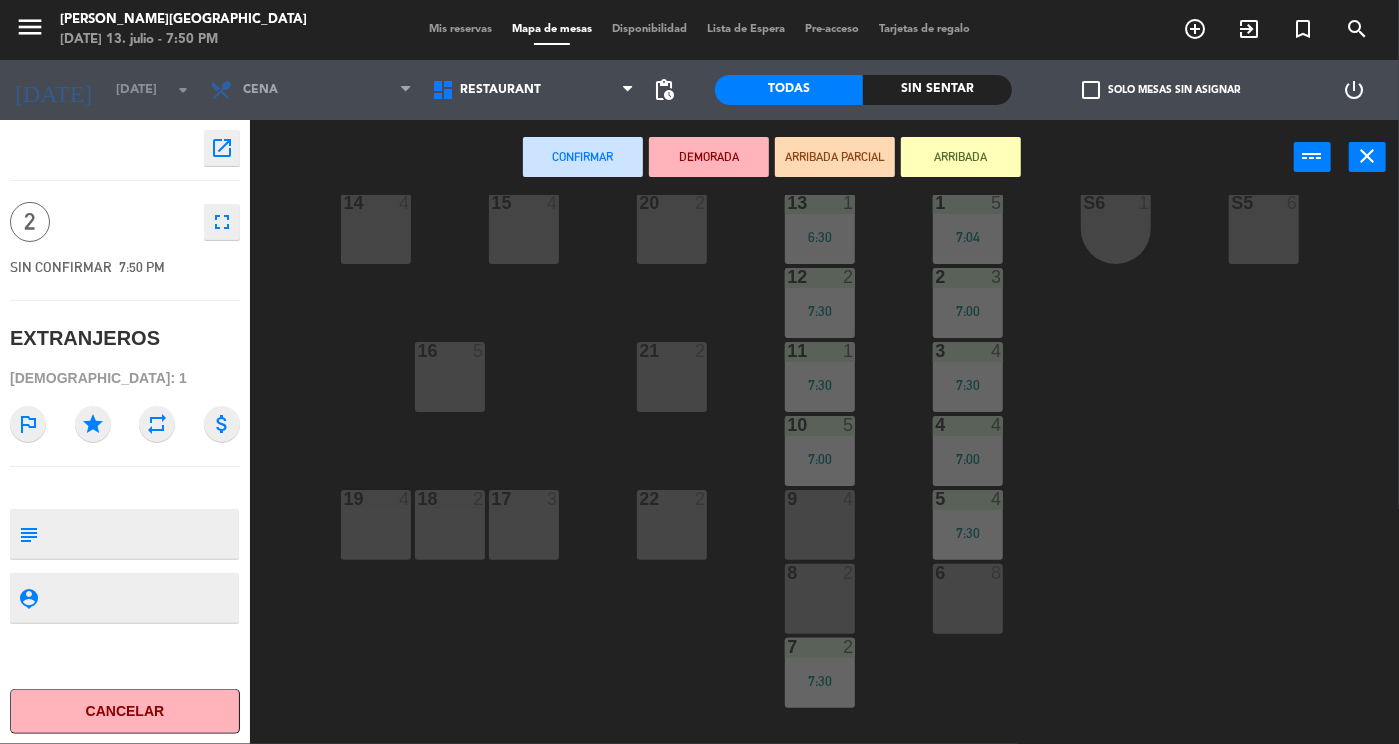 scroll, scrollTop: 260, scrollLeft: 0, axis: vertical 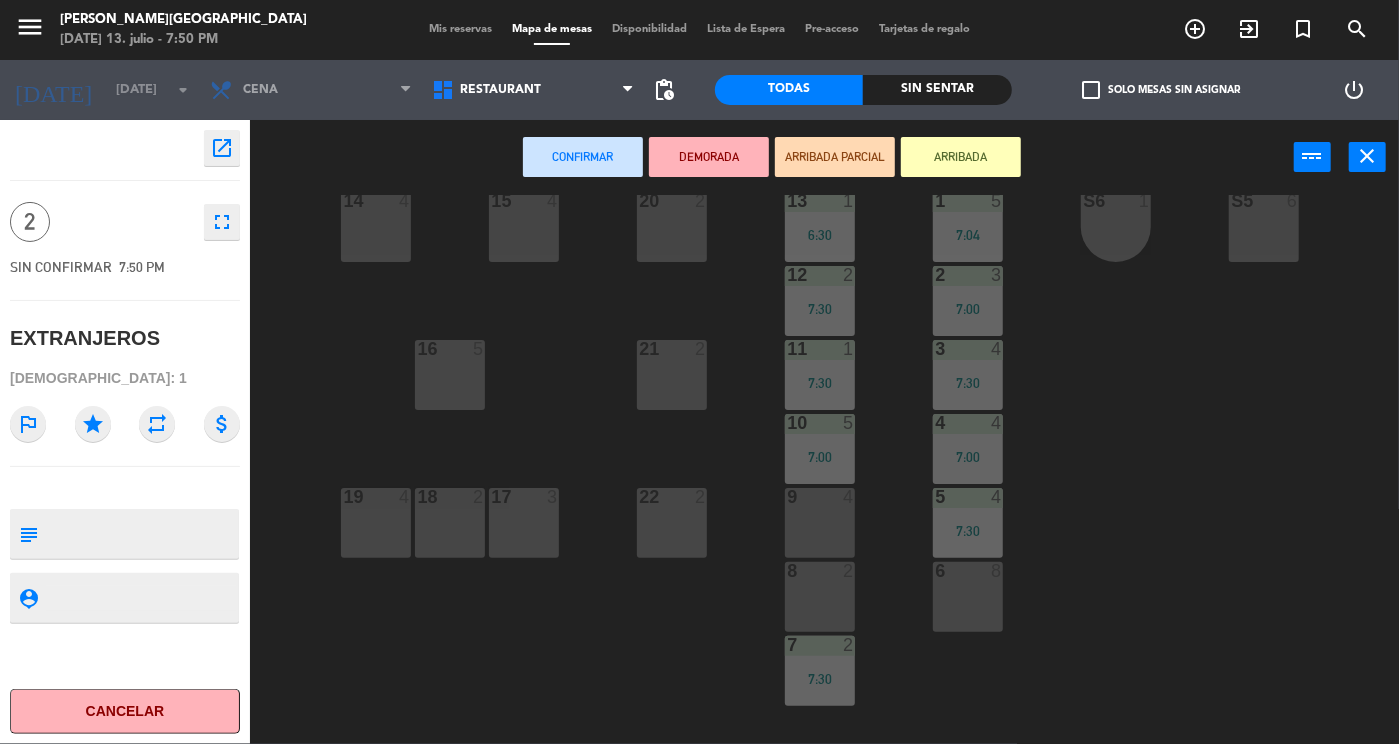 click on "8  2" at bounding box center [820, 597] 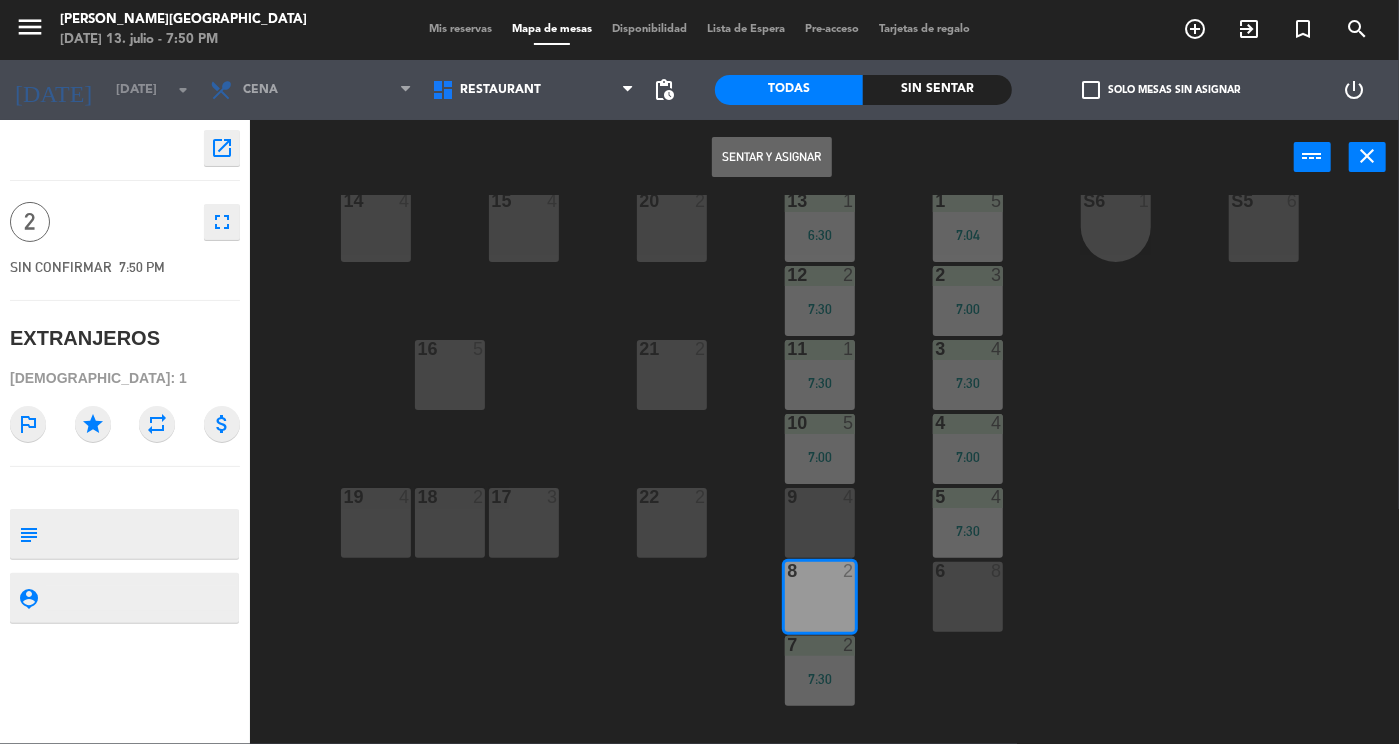 click on "Sentar y Asignar" at bounding box center [772, 157] 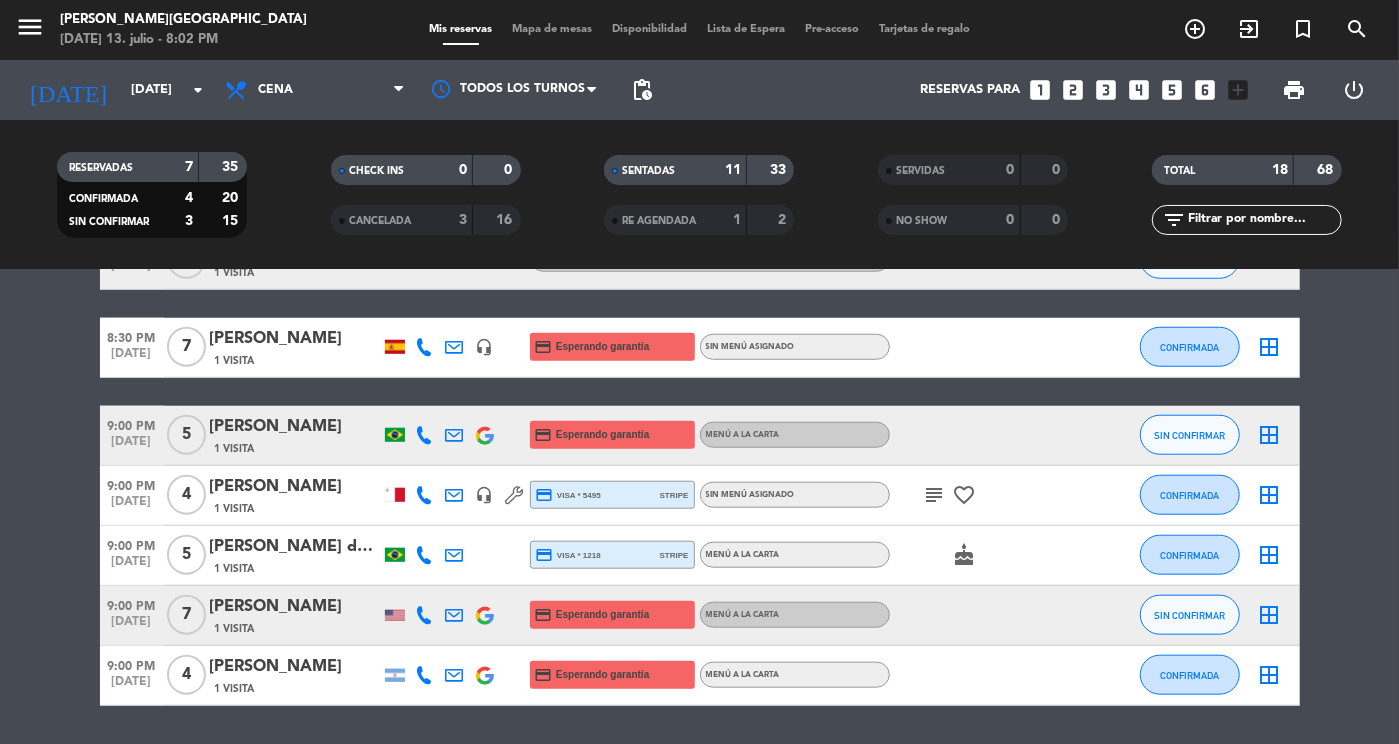 scroll, scrollTop: 1008, scrollLeft: 0, axis: vertical 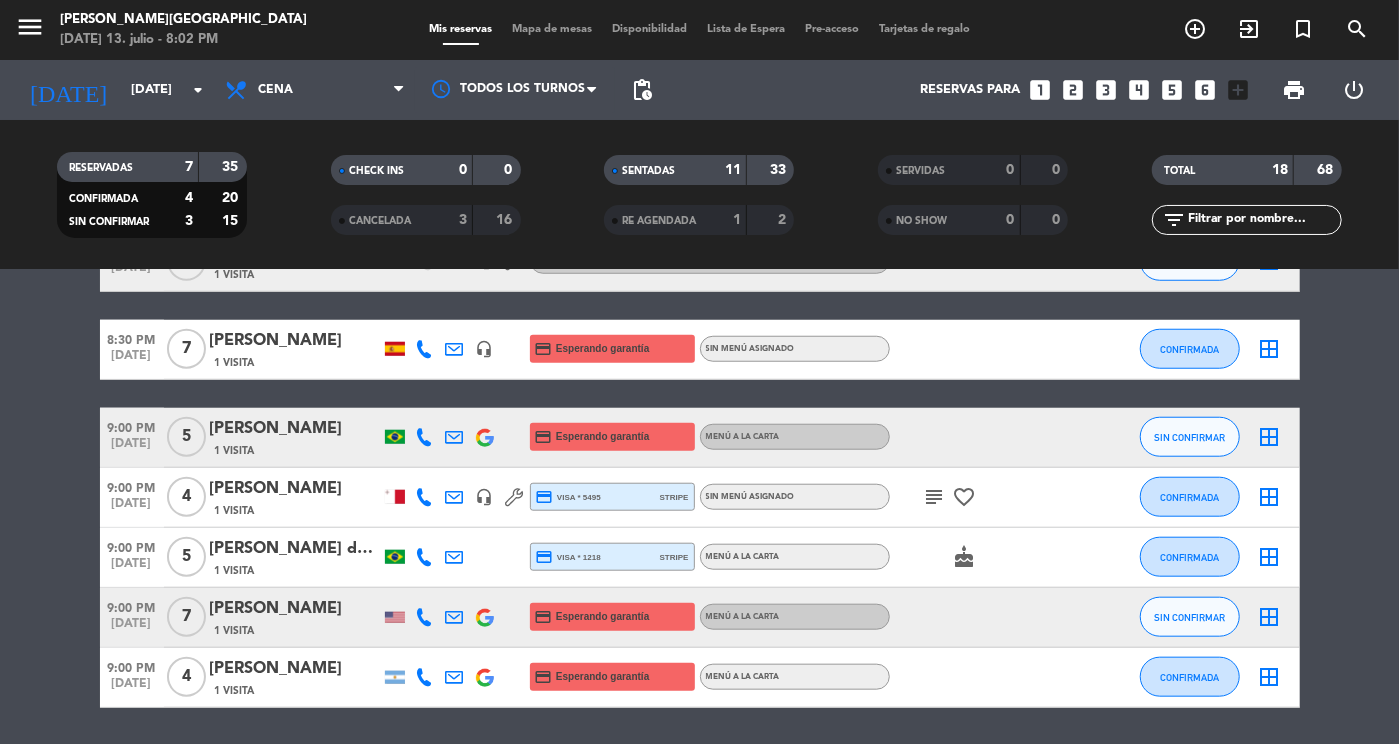 click on "1 Visita" 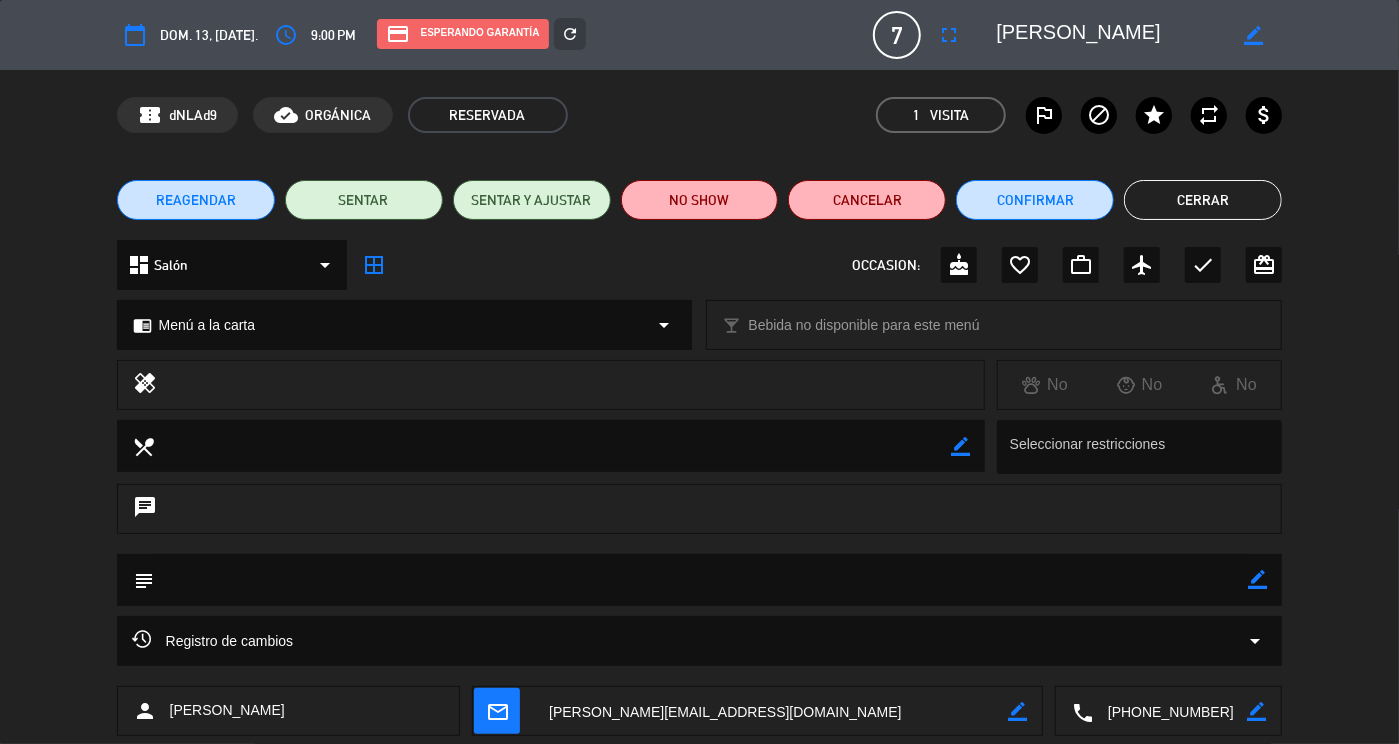 click on "subject                border_color" 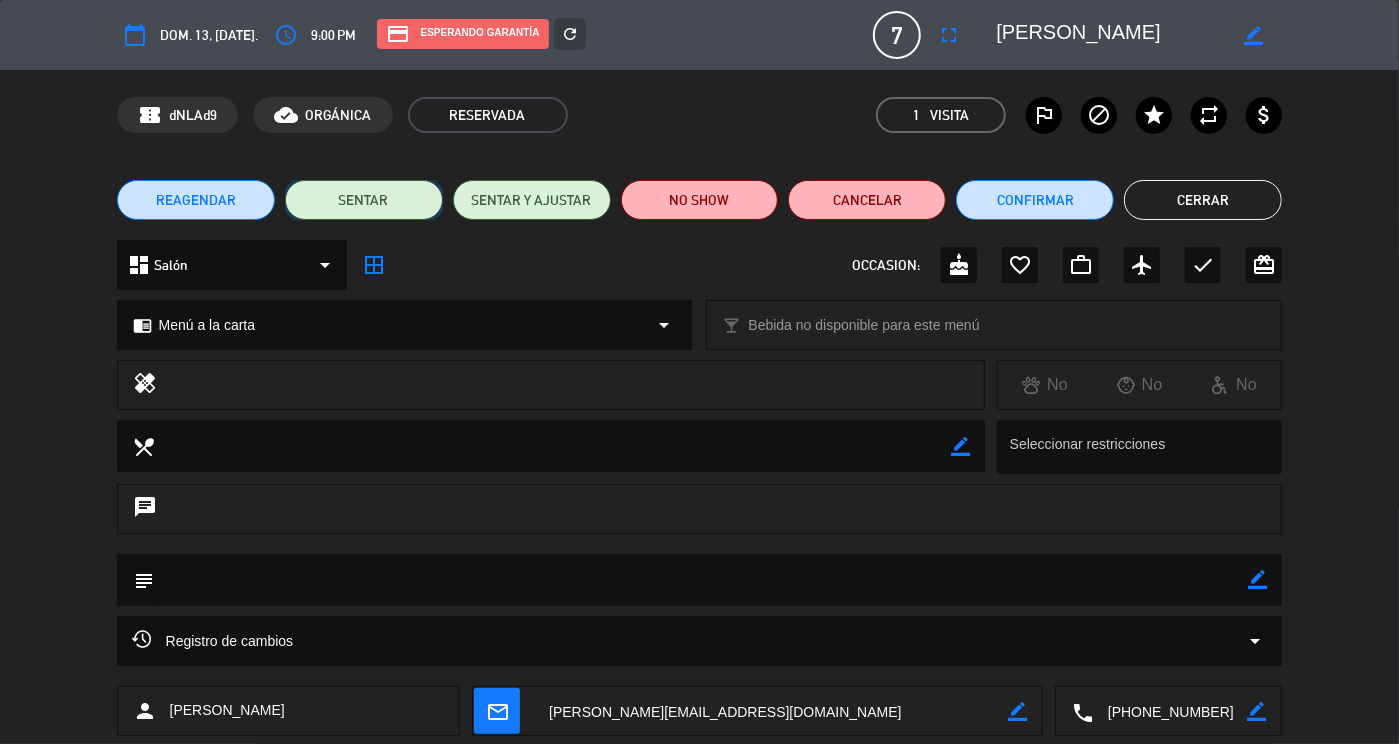 click on "SENTAR" 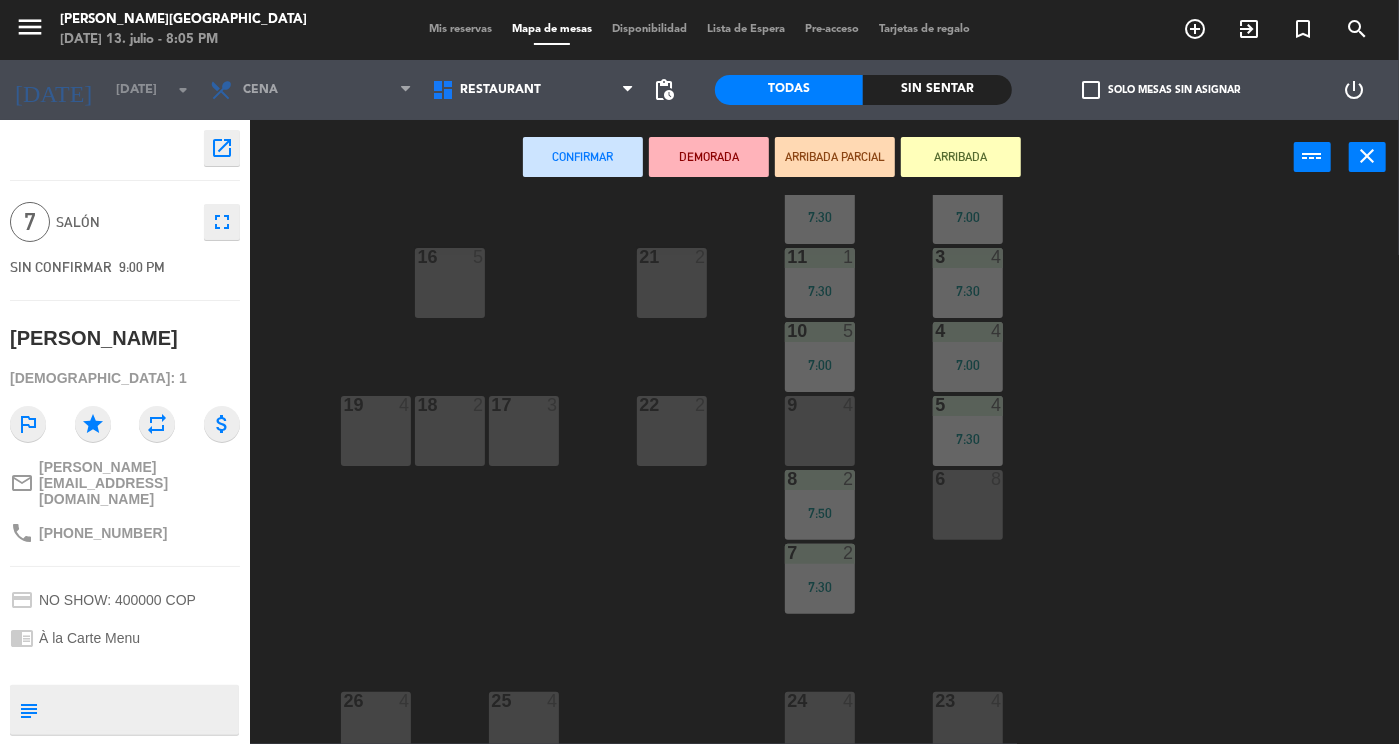 scroll, scrollTop: 354, scrollLeft: 0, axis: vertical 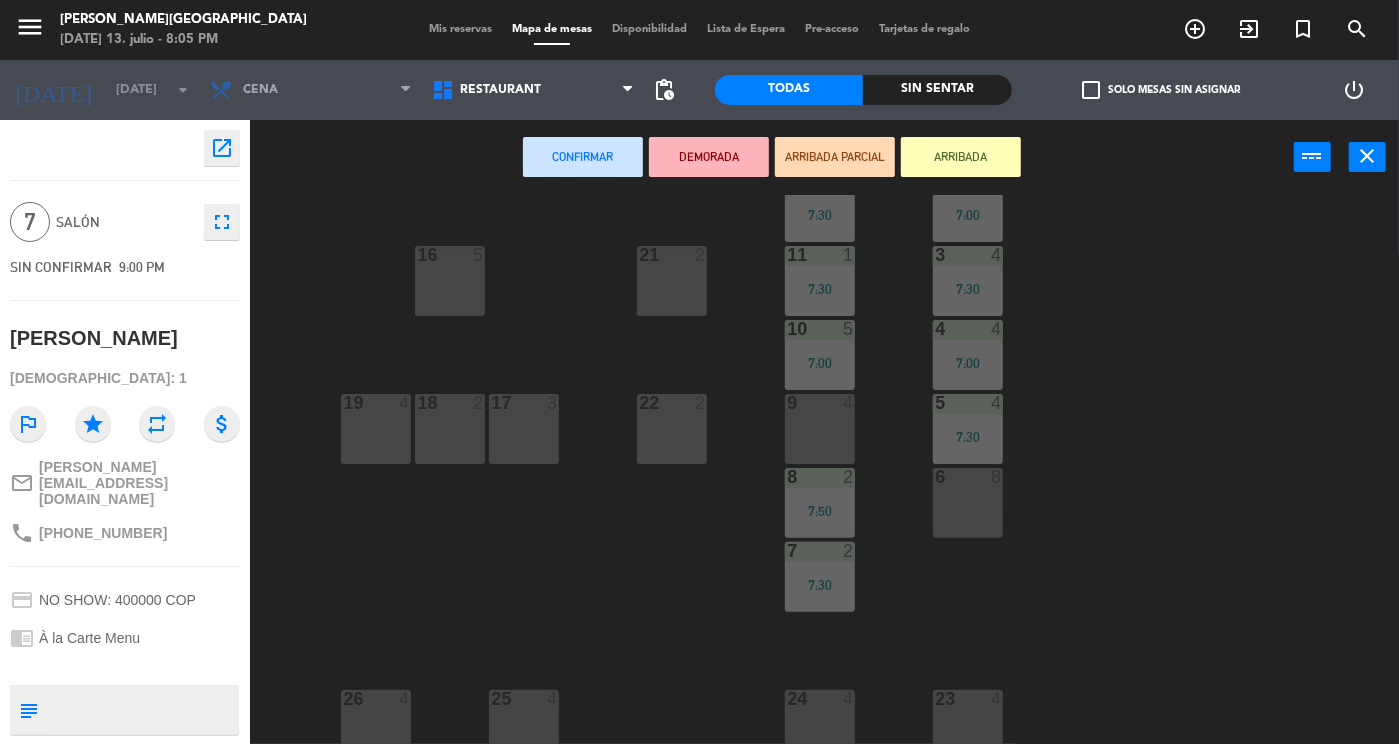 click on "17  3" at bounding box center (524, 429) 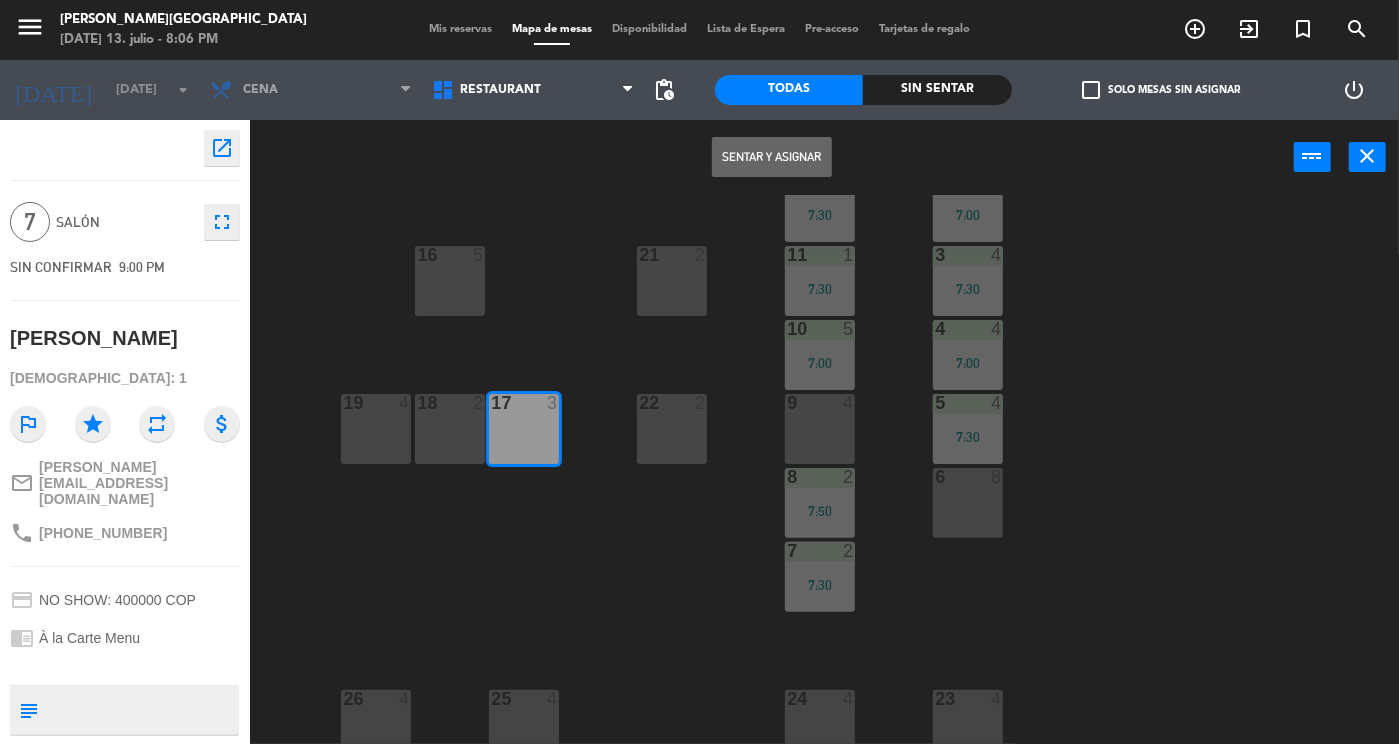 click on "18  2" at bounding box center [450, 429] 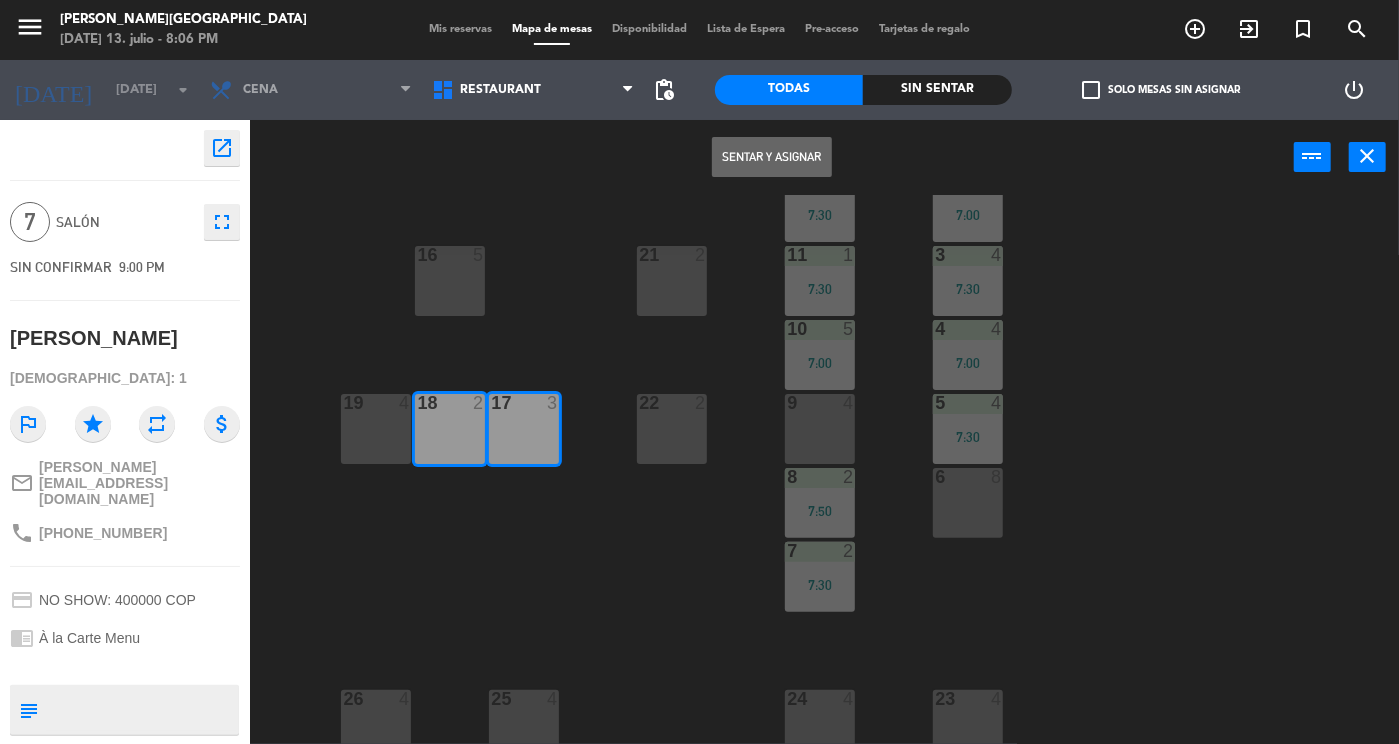 click on "19  4" at bounding box center [376, 429] 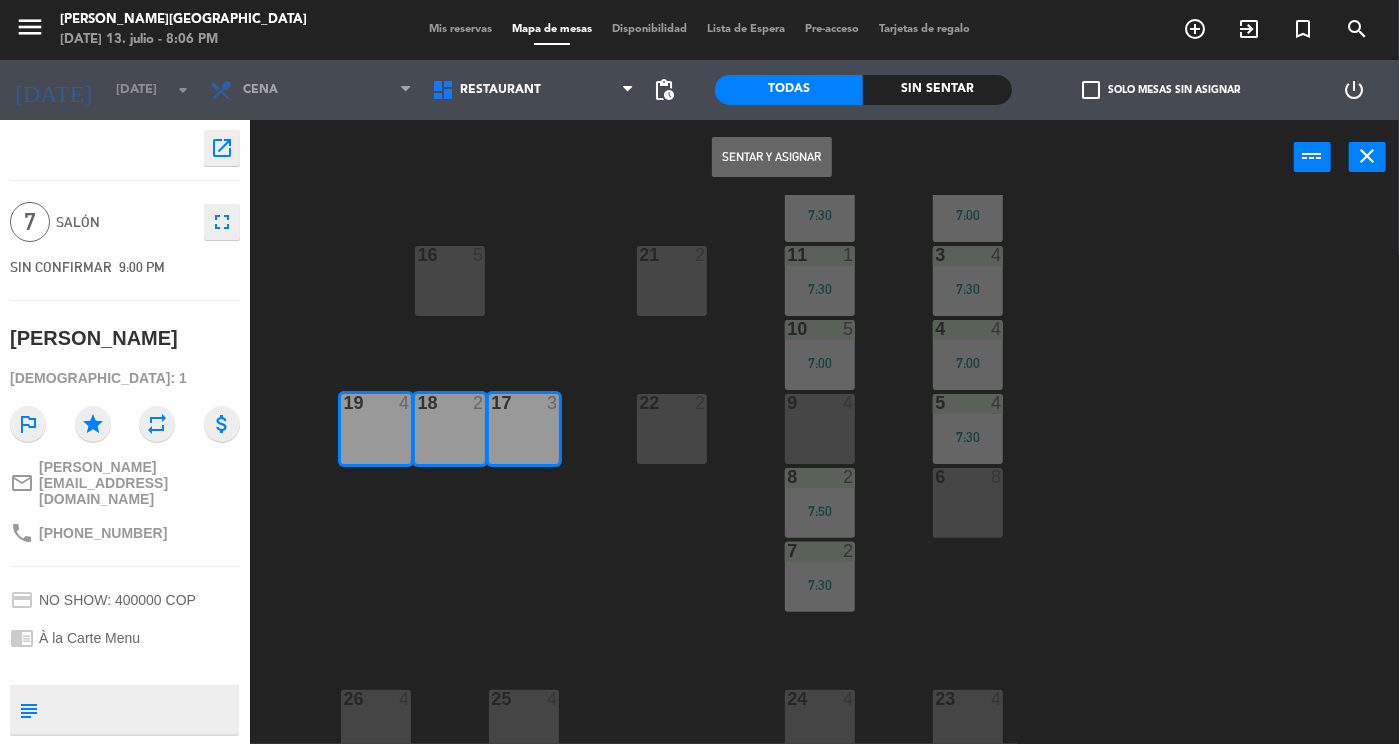 click on "Sentar y Asignar" at bounding box center [772, 157] 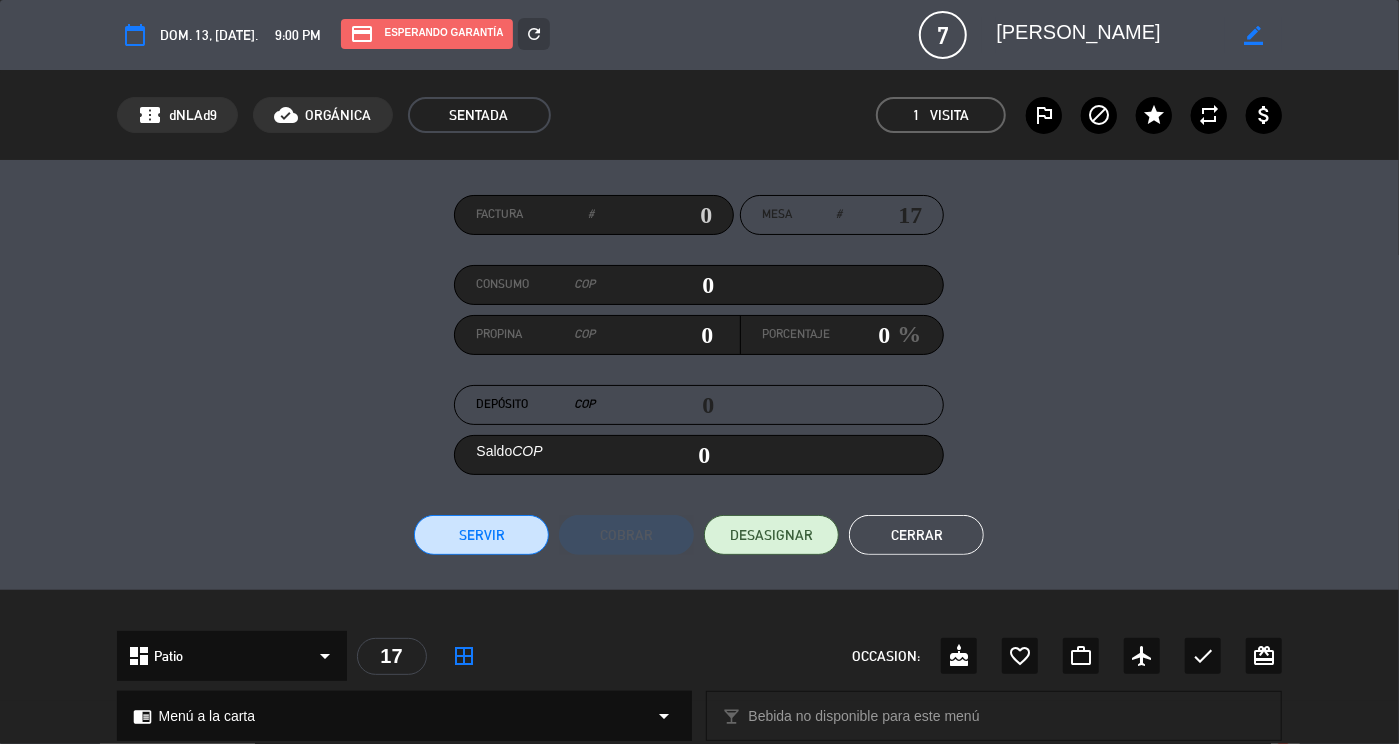 click on "Cerrar" 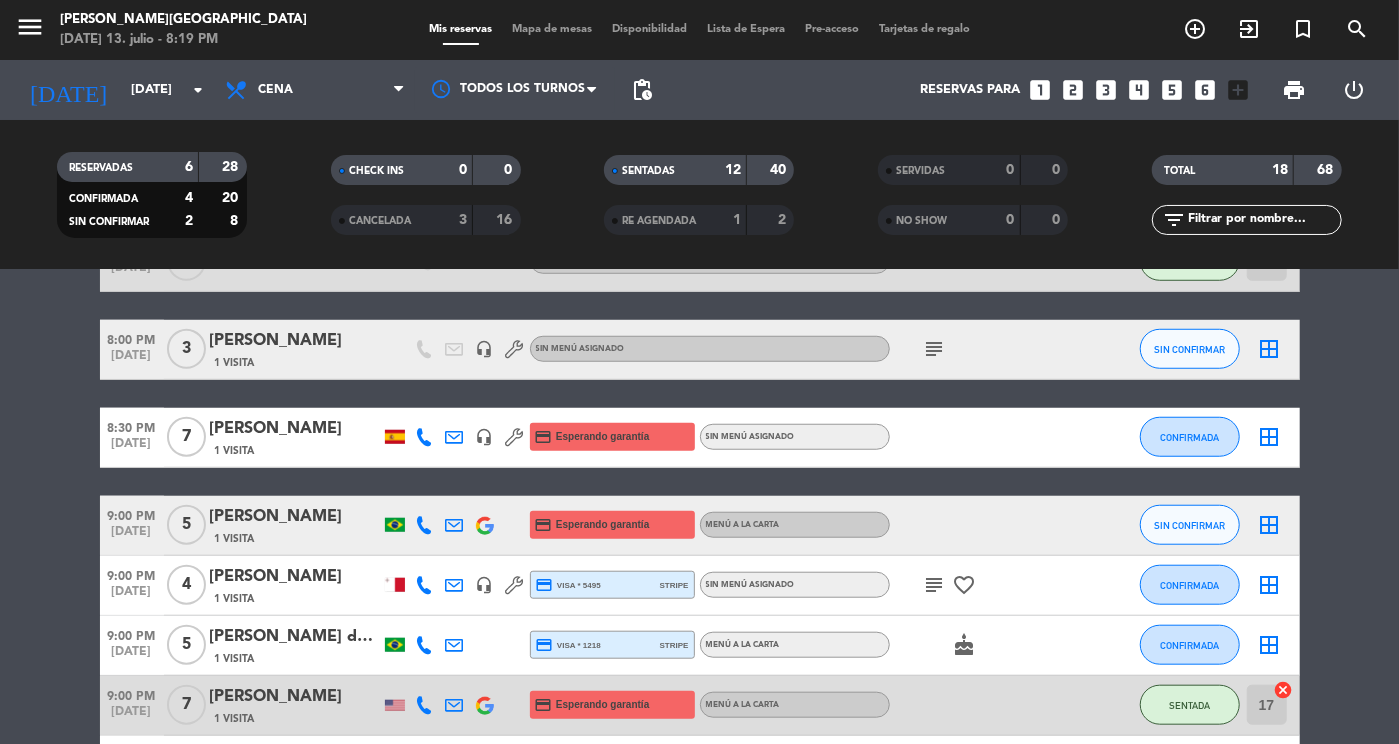 scroll, scrollTop: 920, scrollLeft: 0, axis: vertical 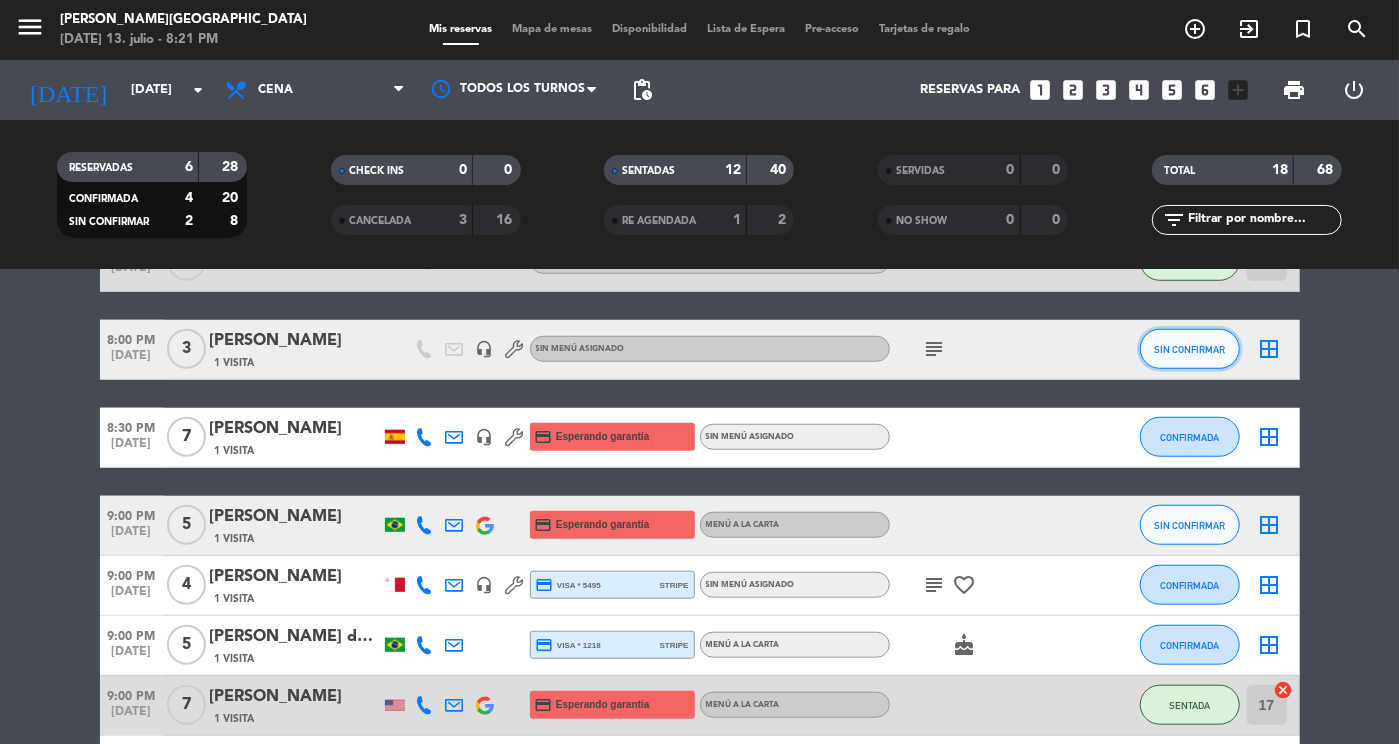 click on "SIN CONFIRMAR" 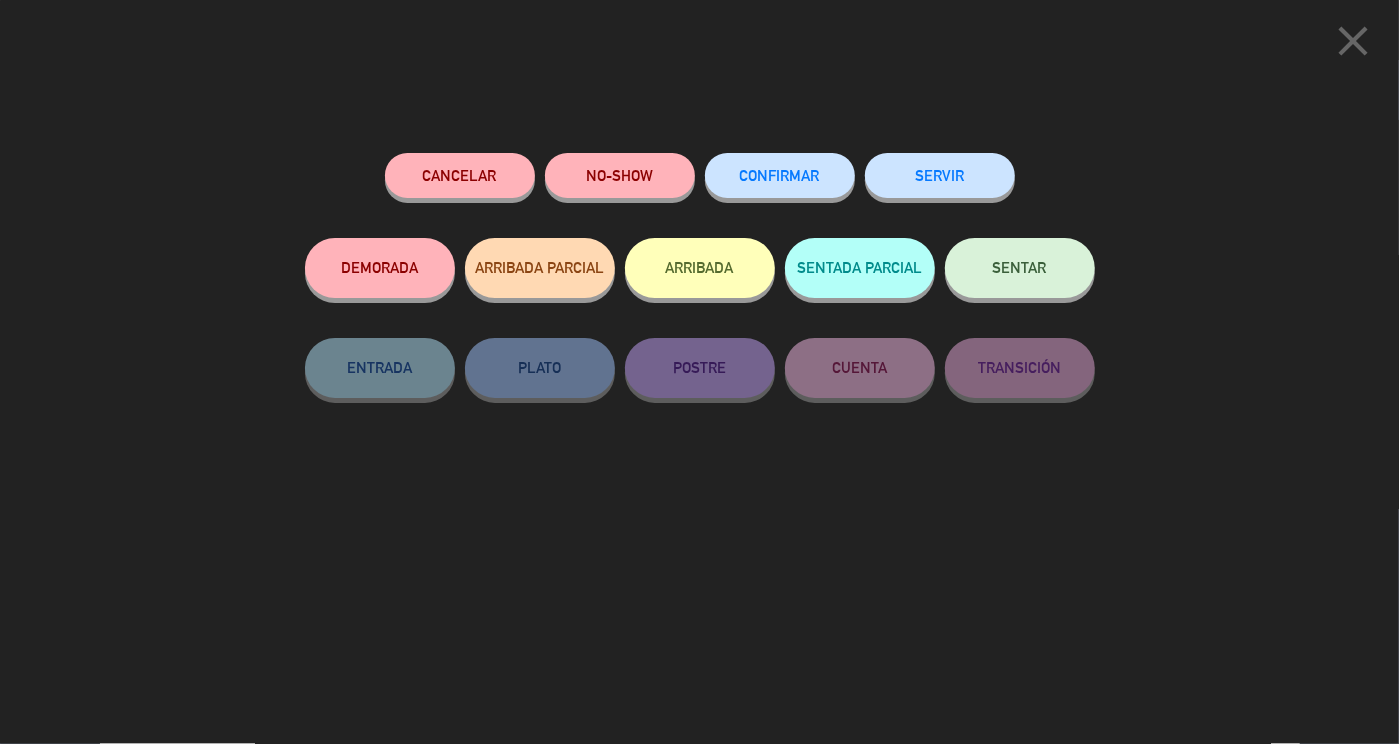 click on "SENTAR" 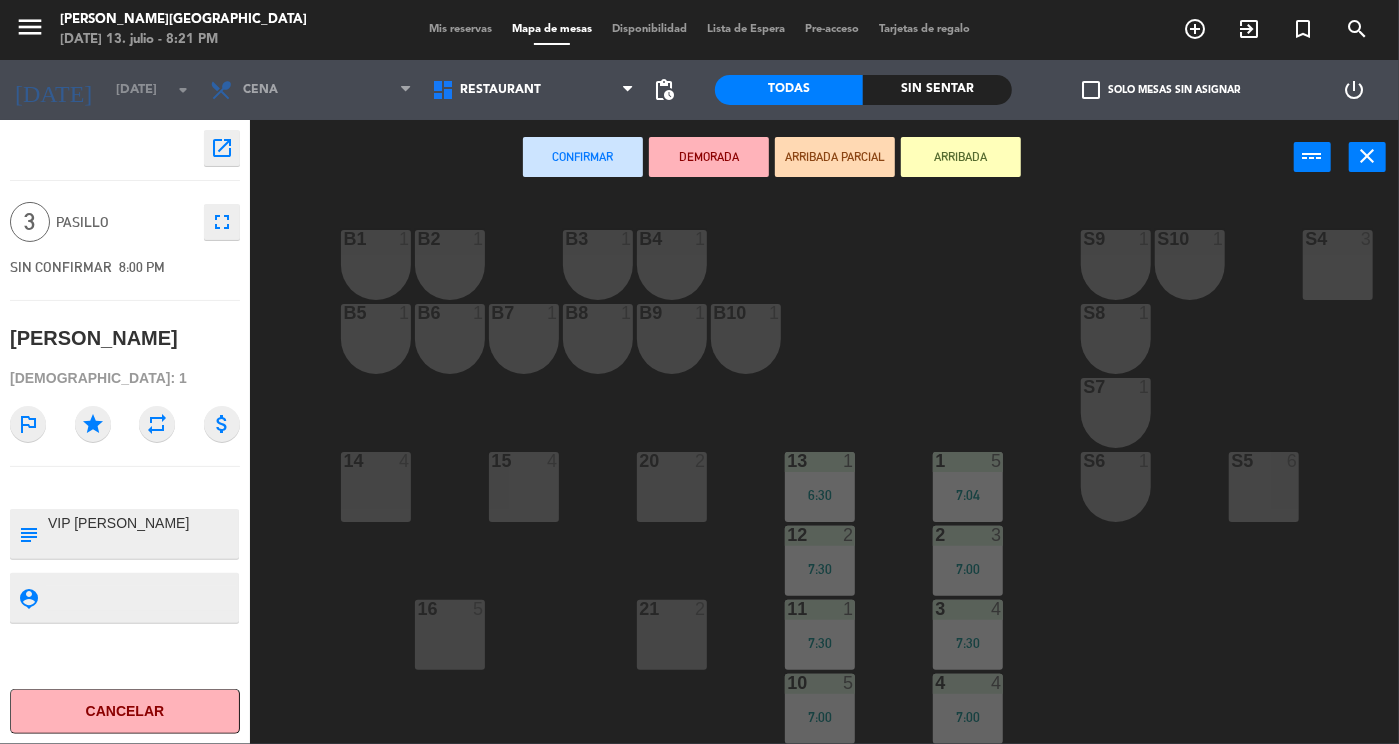 scroll, scrollTop: 0, scrollLeft: 137, axis: horizontal 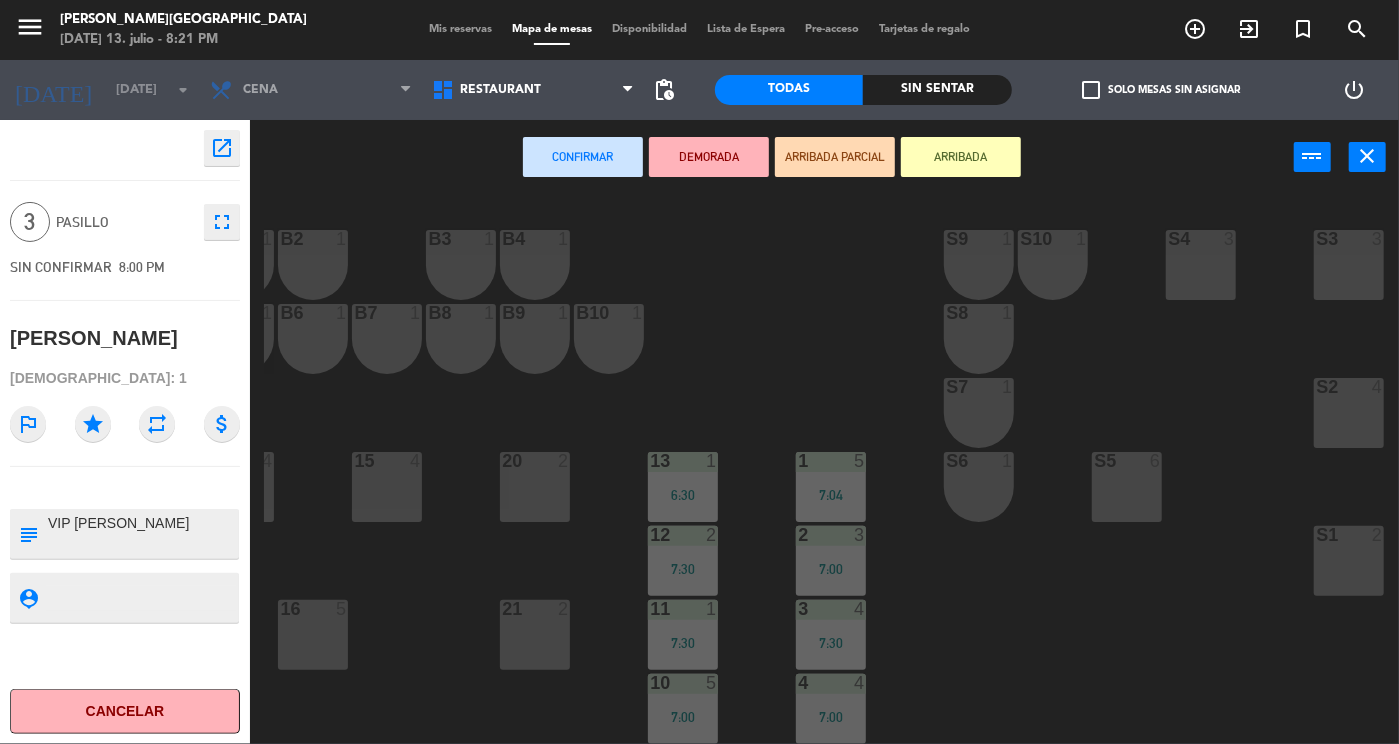 click on "S2  4" at bounding box center [1349, 413] 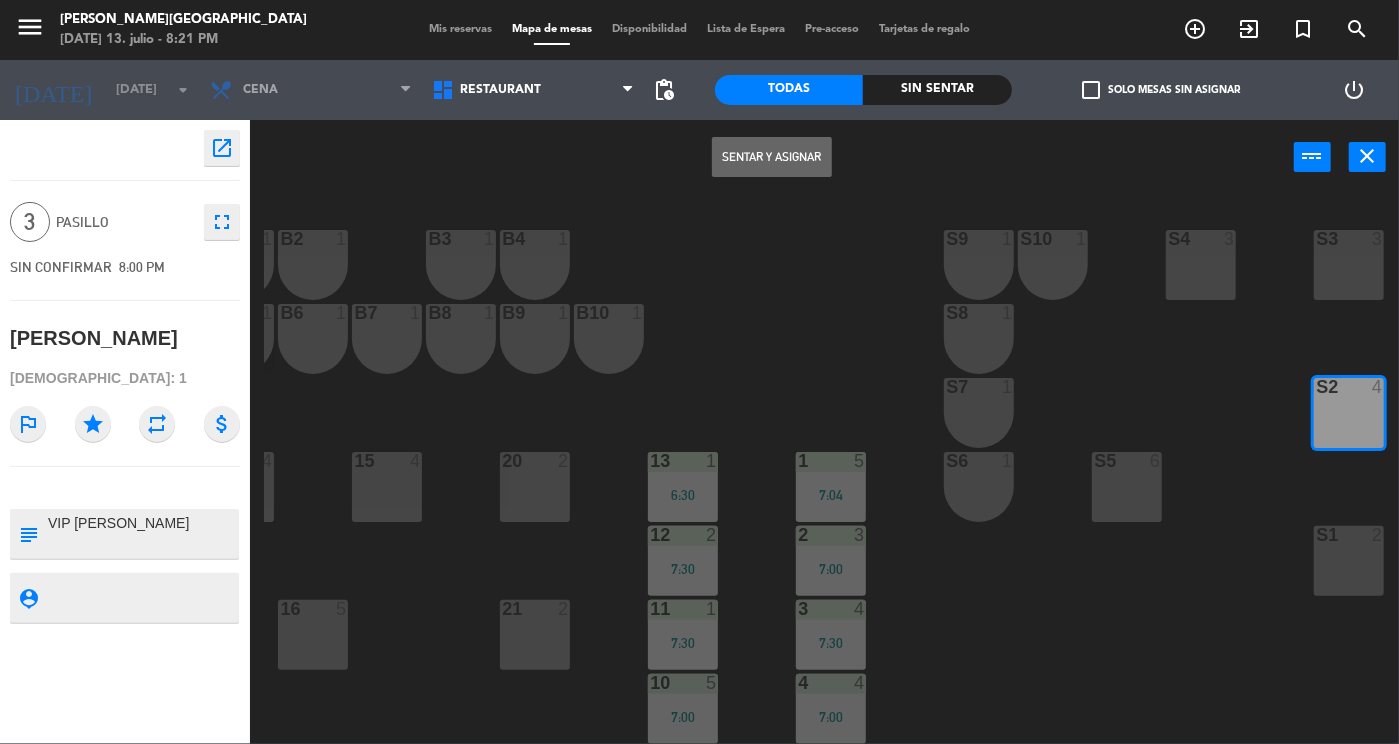 click on "Sentar y Asignar" at bounding box center [772, 157] 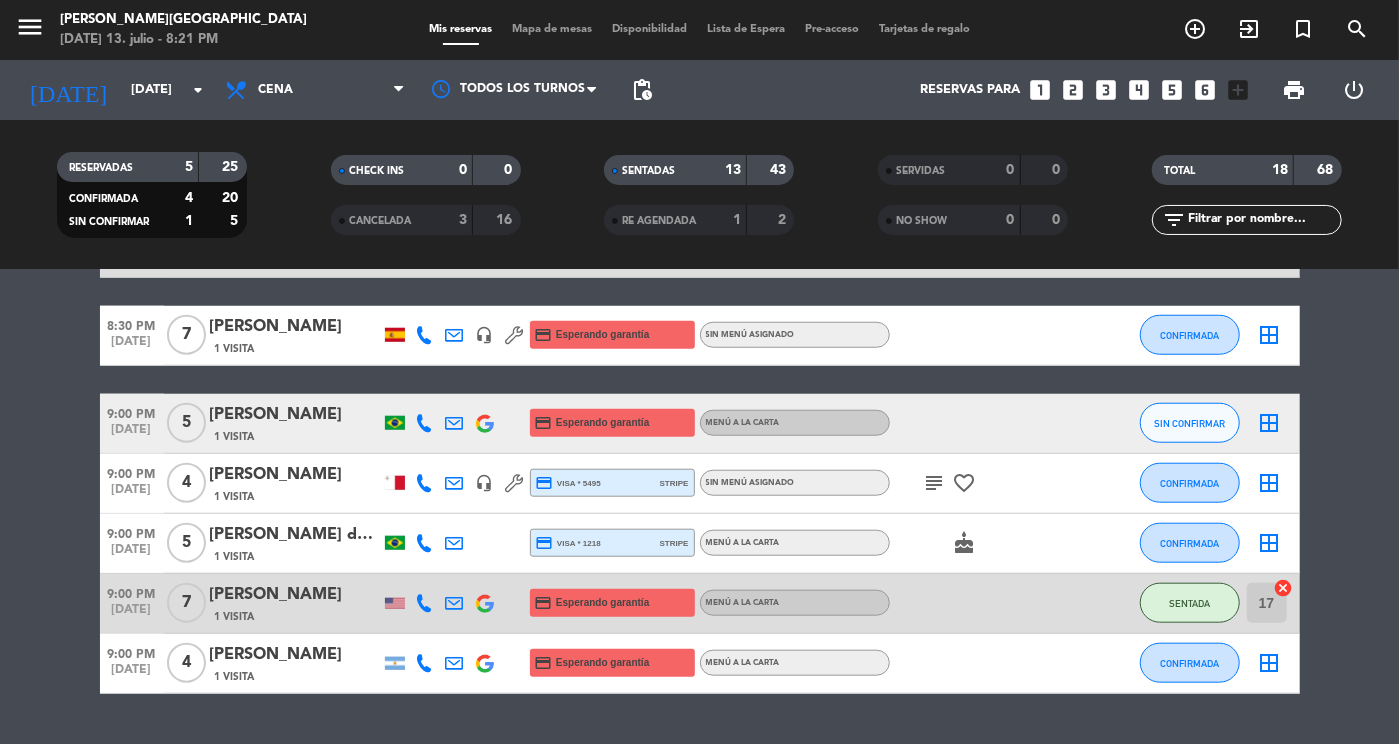 scroll, scrollTop: 1026, scrollLeft: 0, axis: vertical 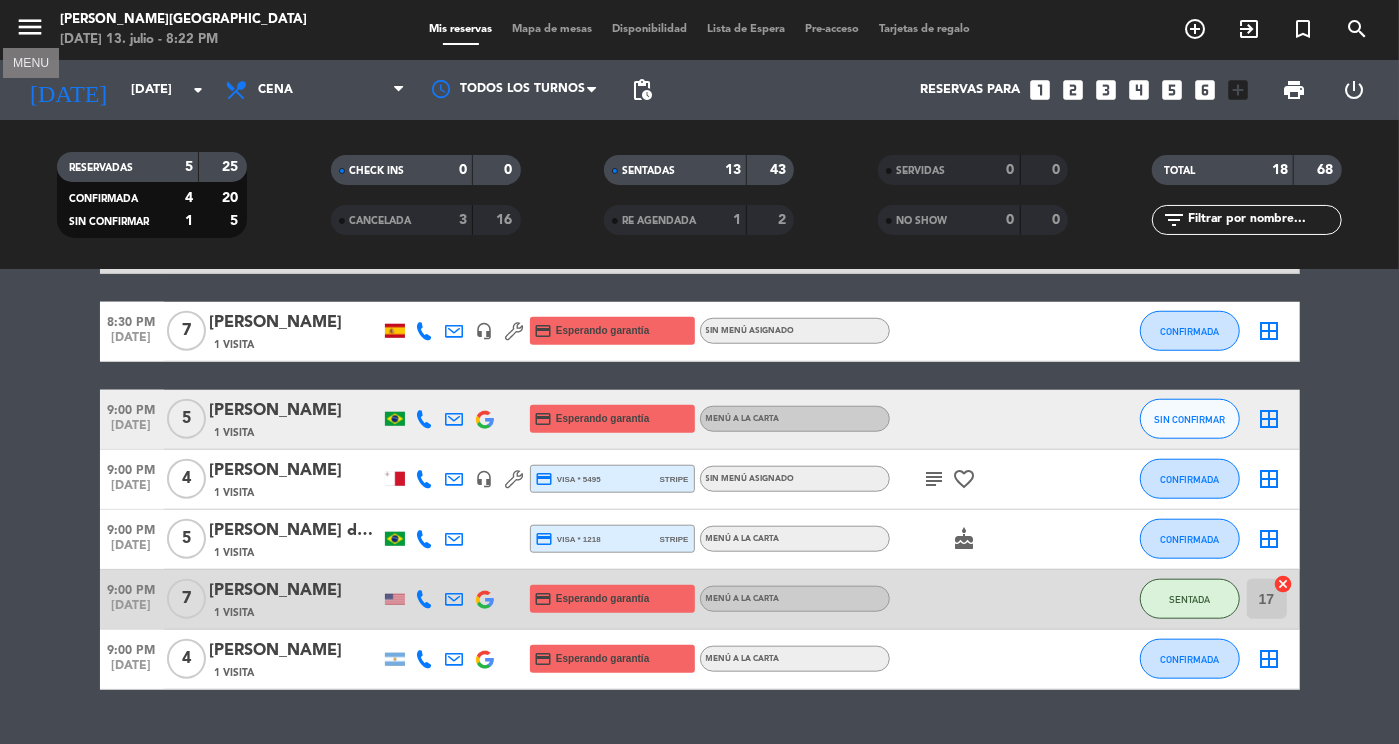 click on "menu" at bounding box center (30, 27) 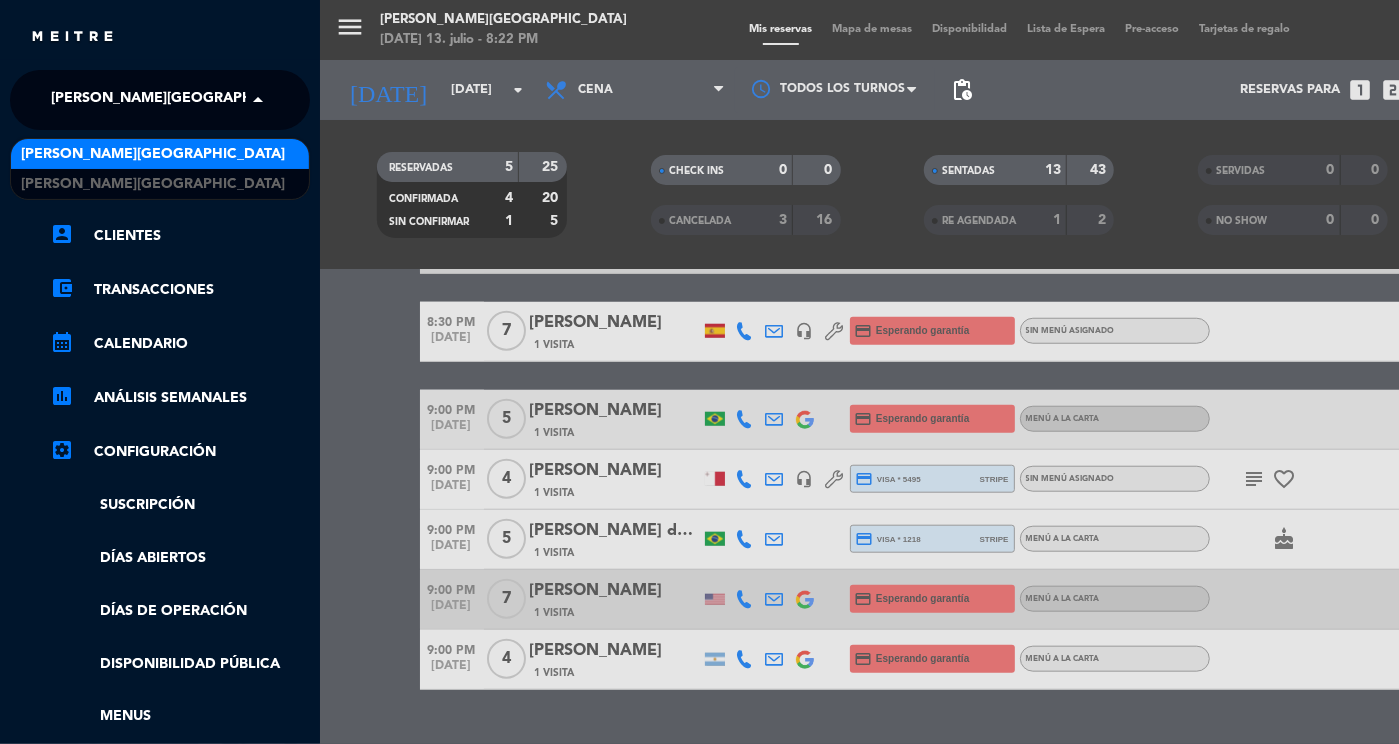 click on "[PERSON_NAME][GEOGRAPHIC_DATA]" 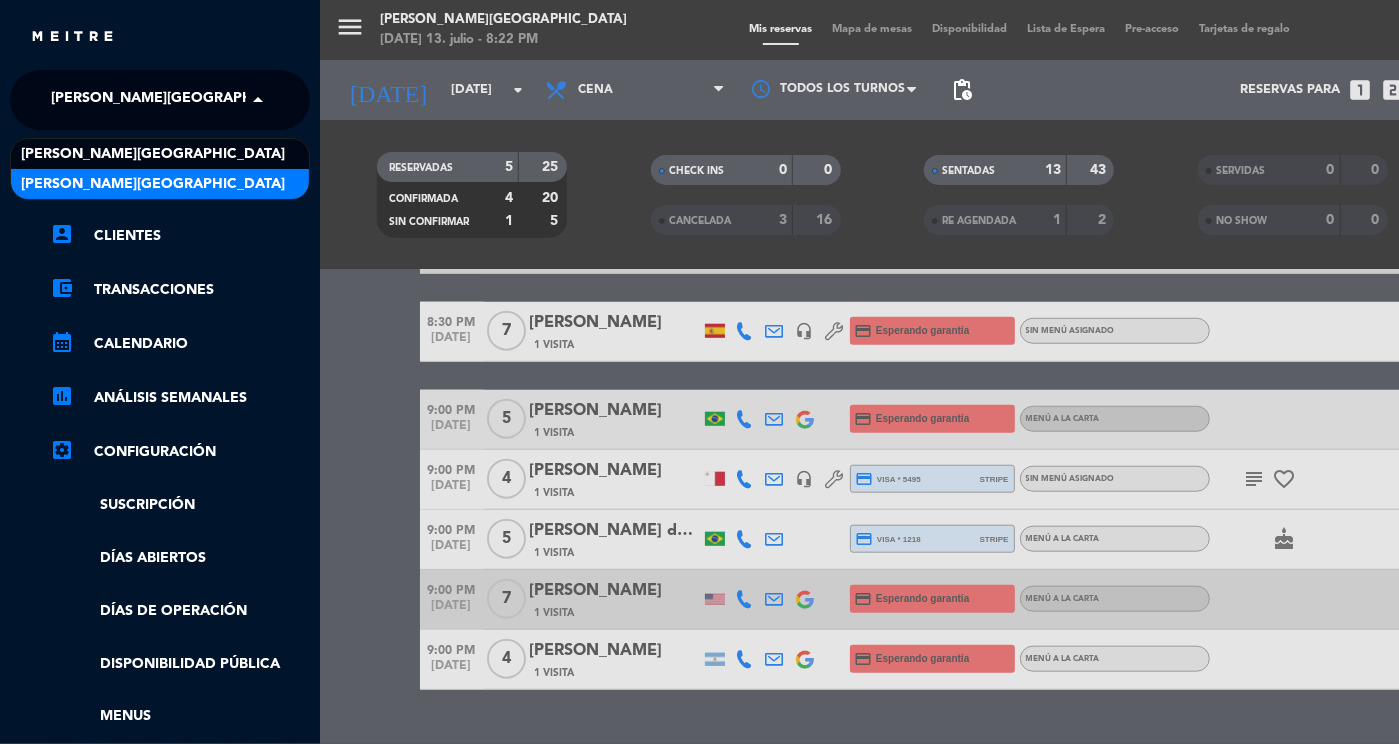 click on "[PERSON_NAME][GEOGRAPHIC_DATA]" at bounding box center [160, 184] 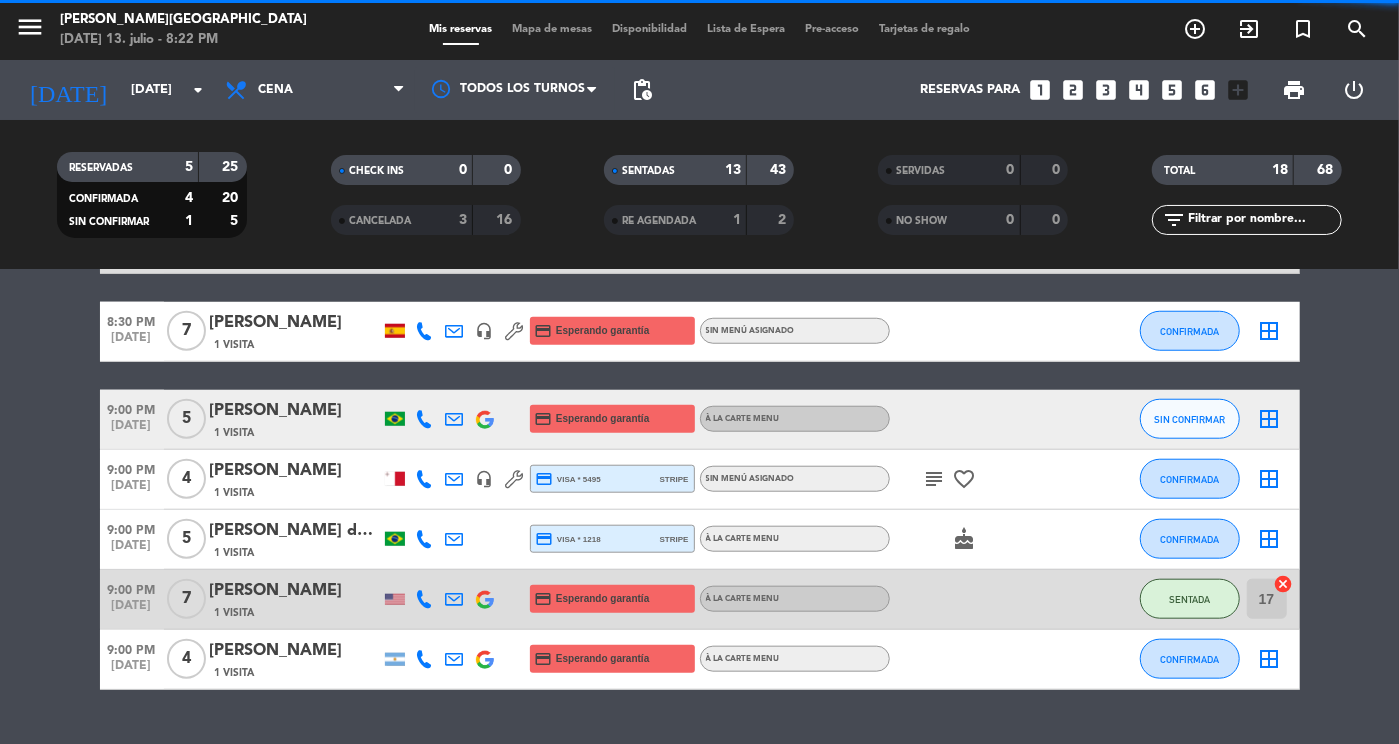 scroll, scrollTop: 0, scrollLeft: 0, axis: both 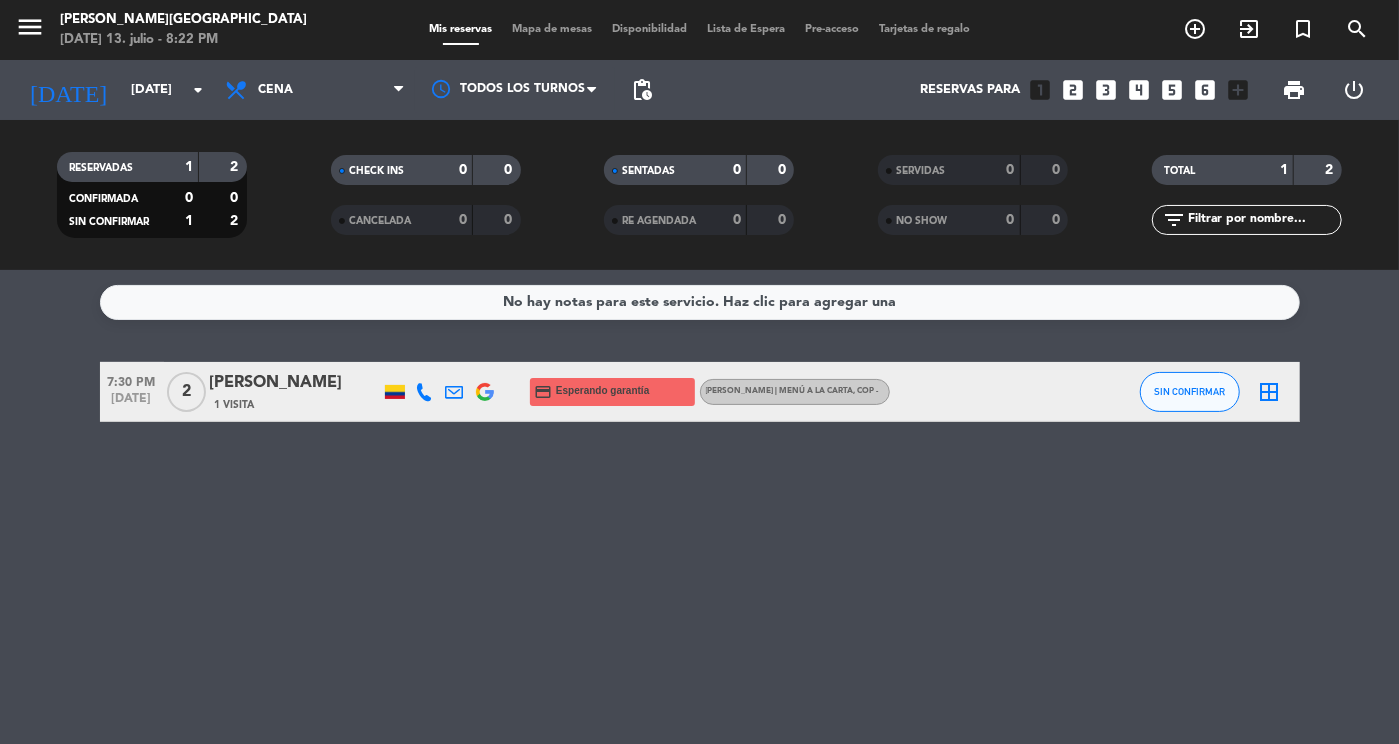 click on "1 Visita" 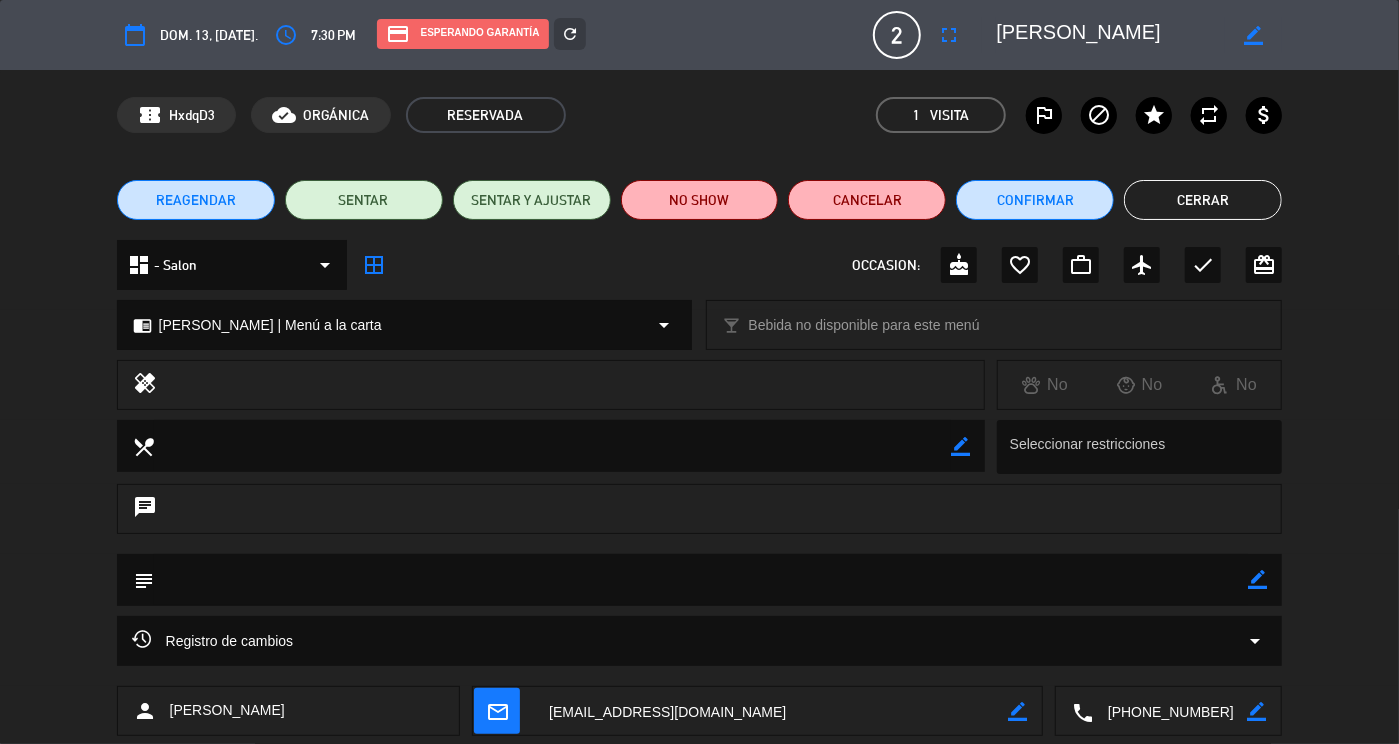 drag, startPoint x: 1238, startPoint y: 708, endPoint x: 941, endPoint y: 718, distance: 297.1683 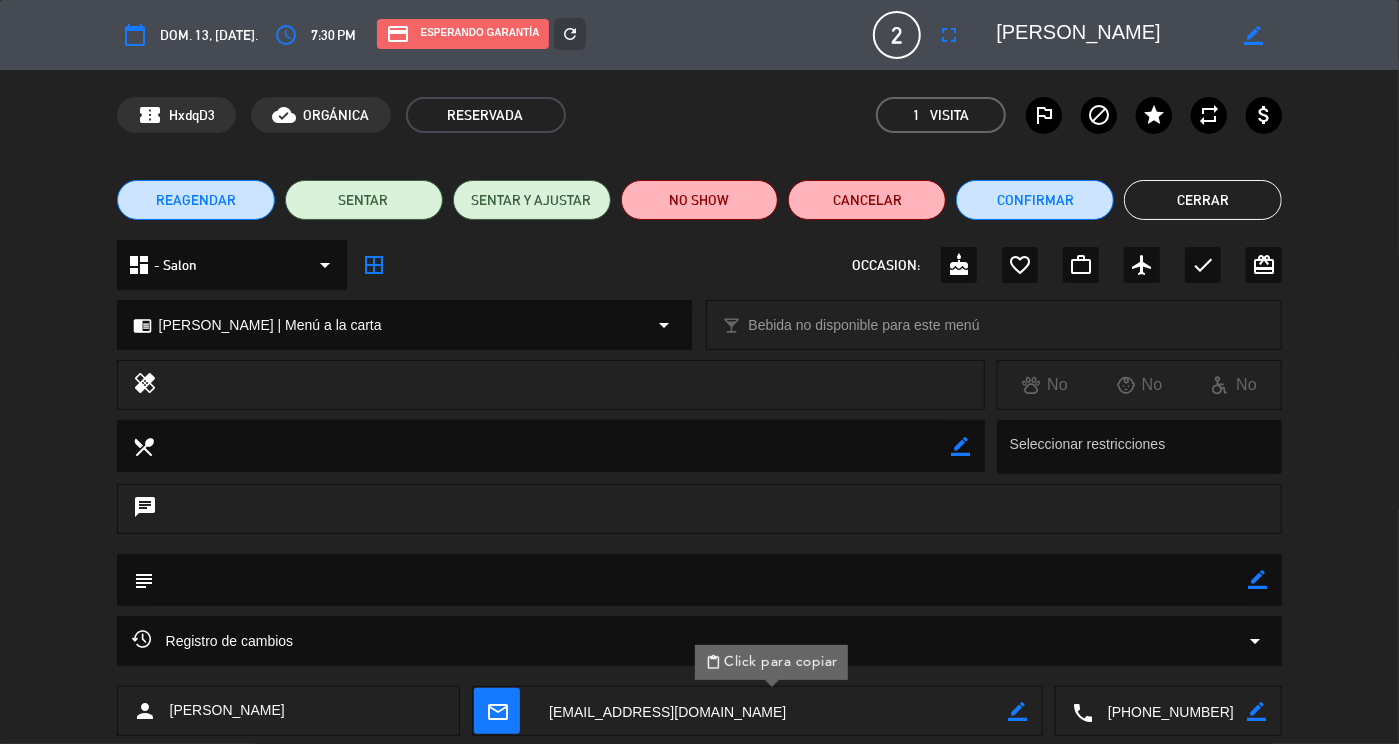 click 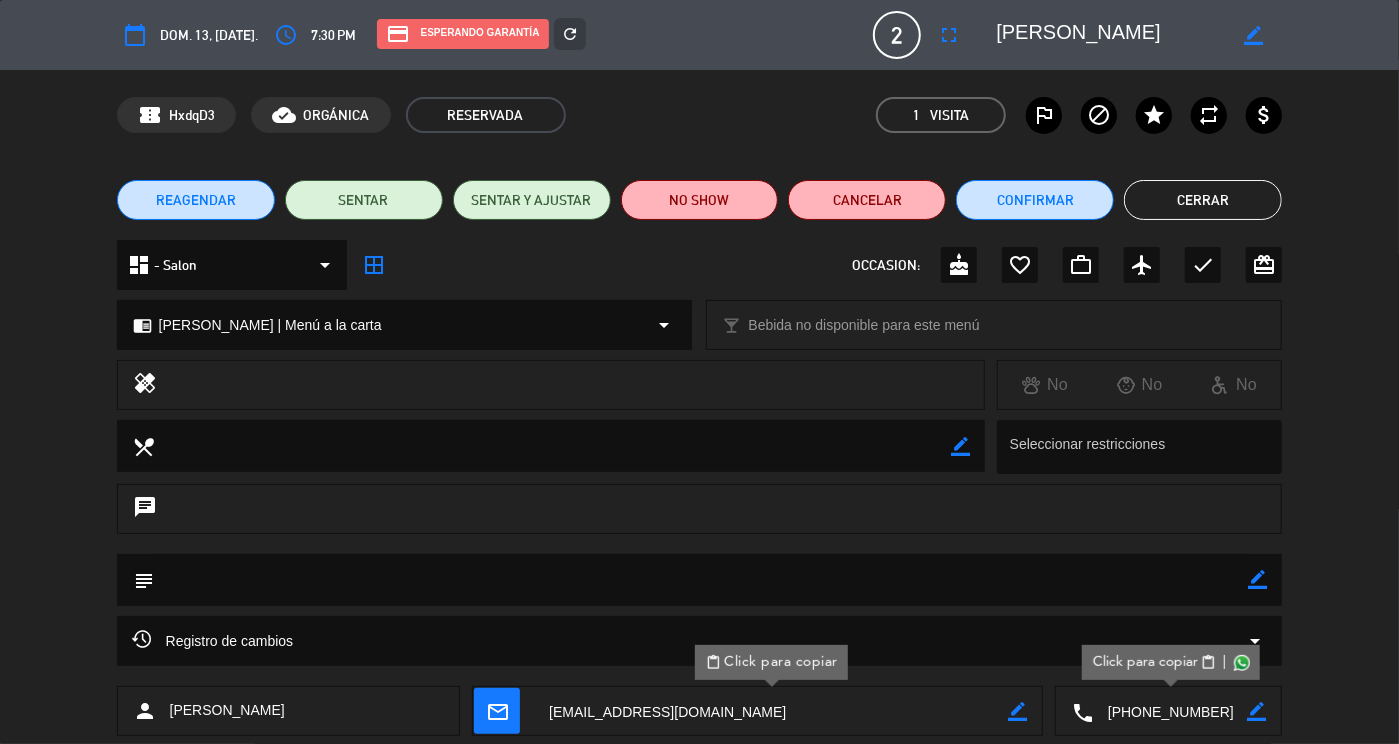 click on "Click para copiar" at bounding box center [1144, 662] 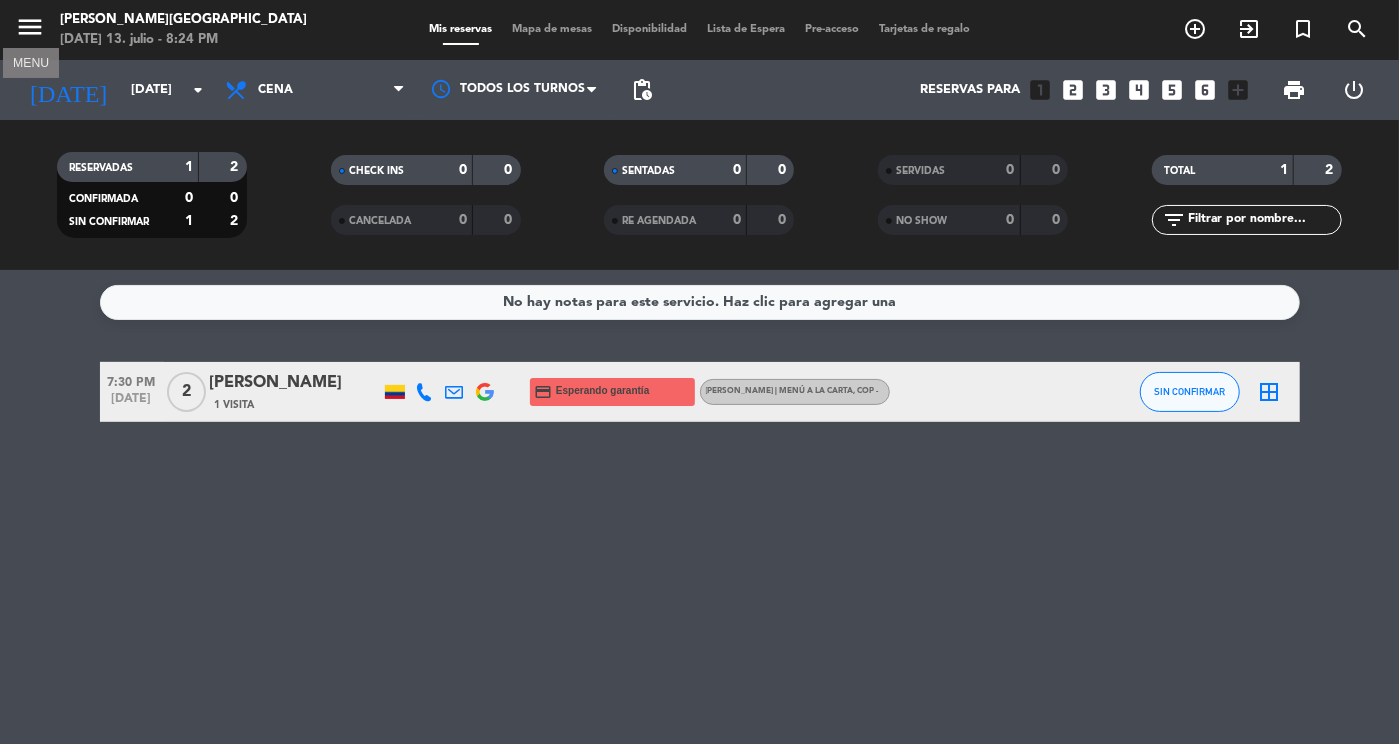 click on "menu" at bounding box center (30, 27) 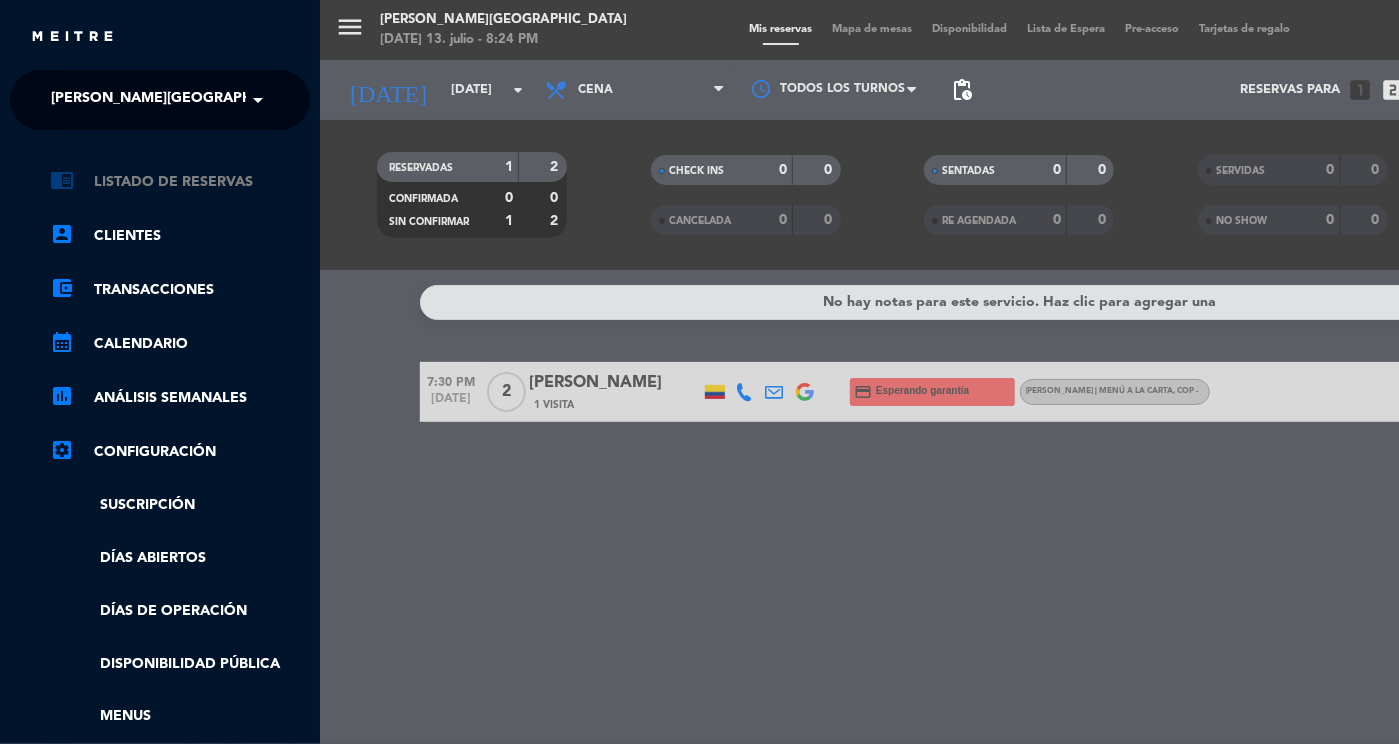 click on "chrome_reader_mode   Listado de Reservas" 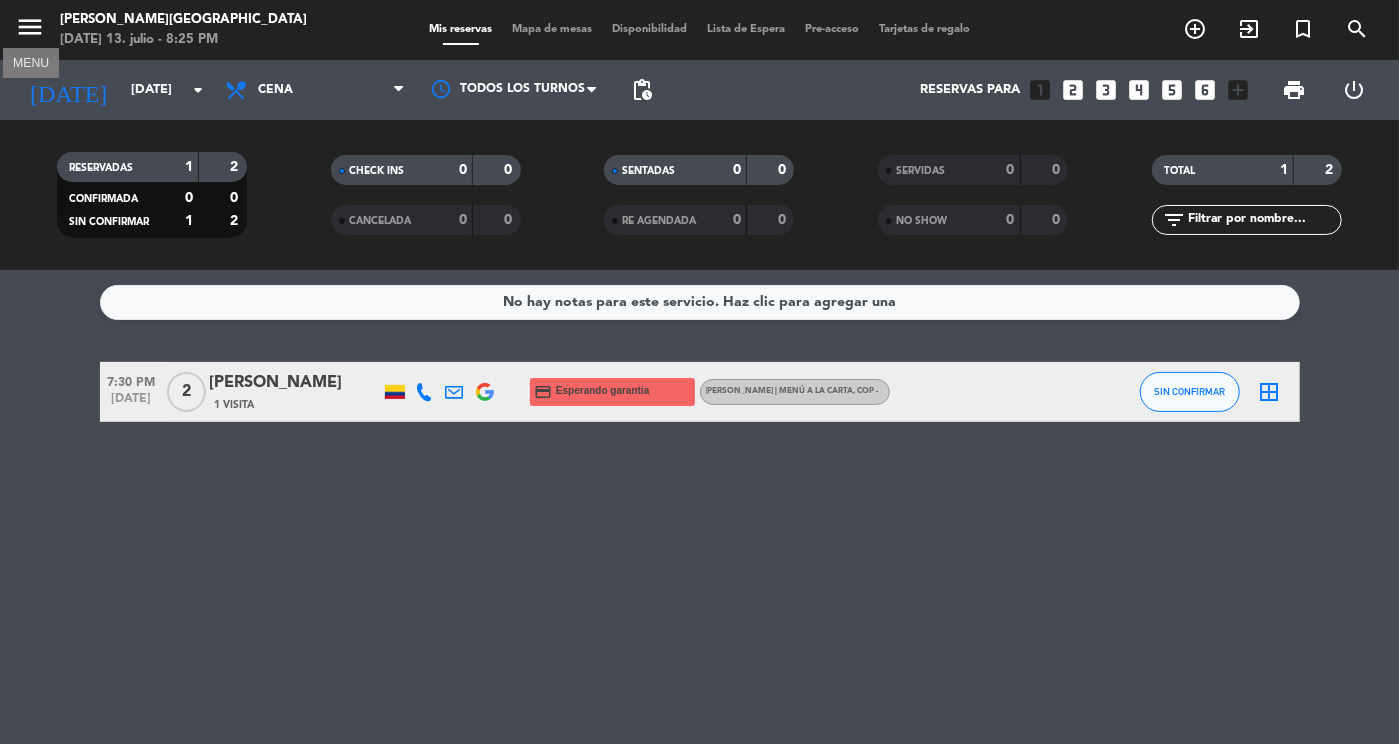 click on "menu" at bounding box center (30, 27) 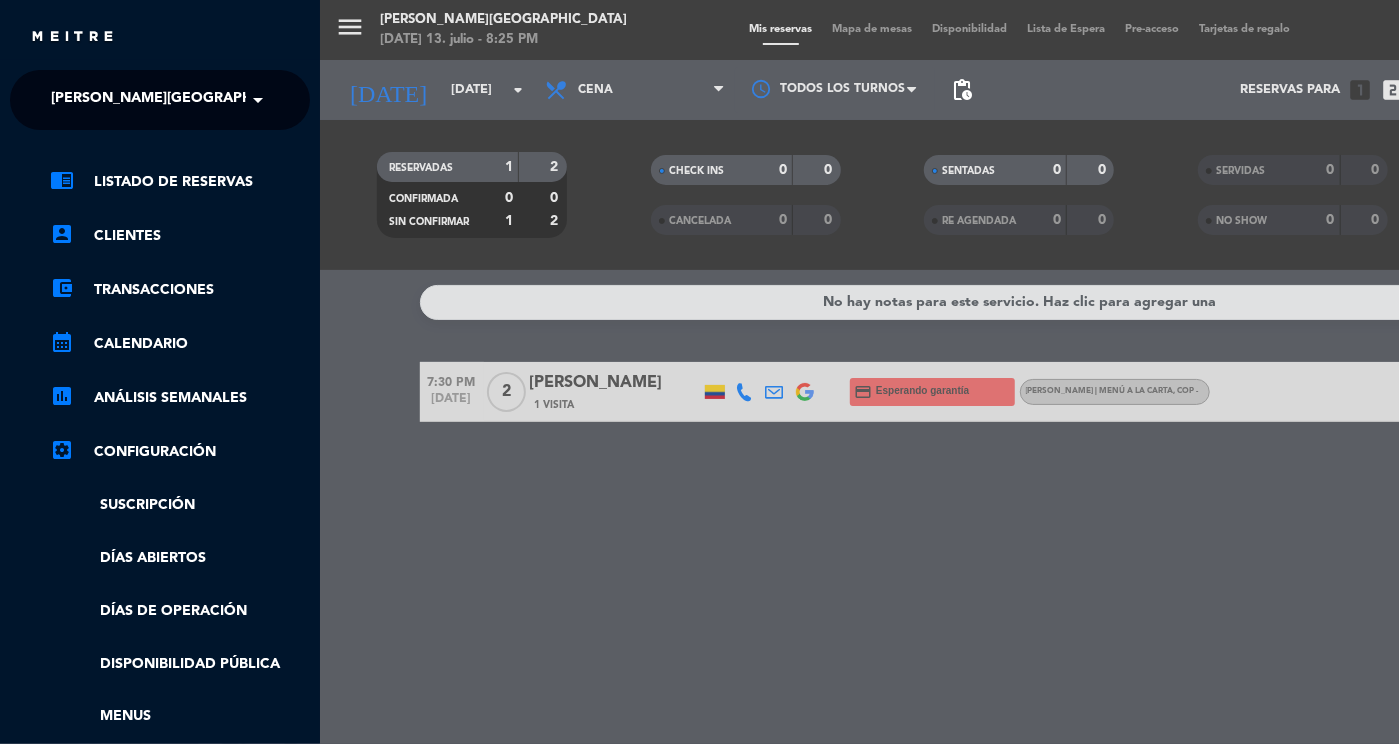 click on "[PERSON_NAME][GEOGRAPHIC_DATA]" 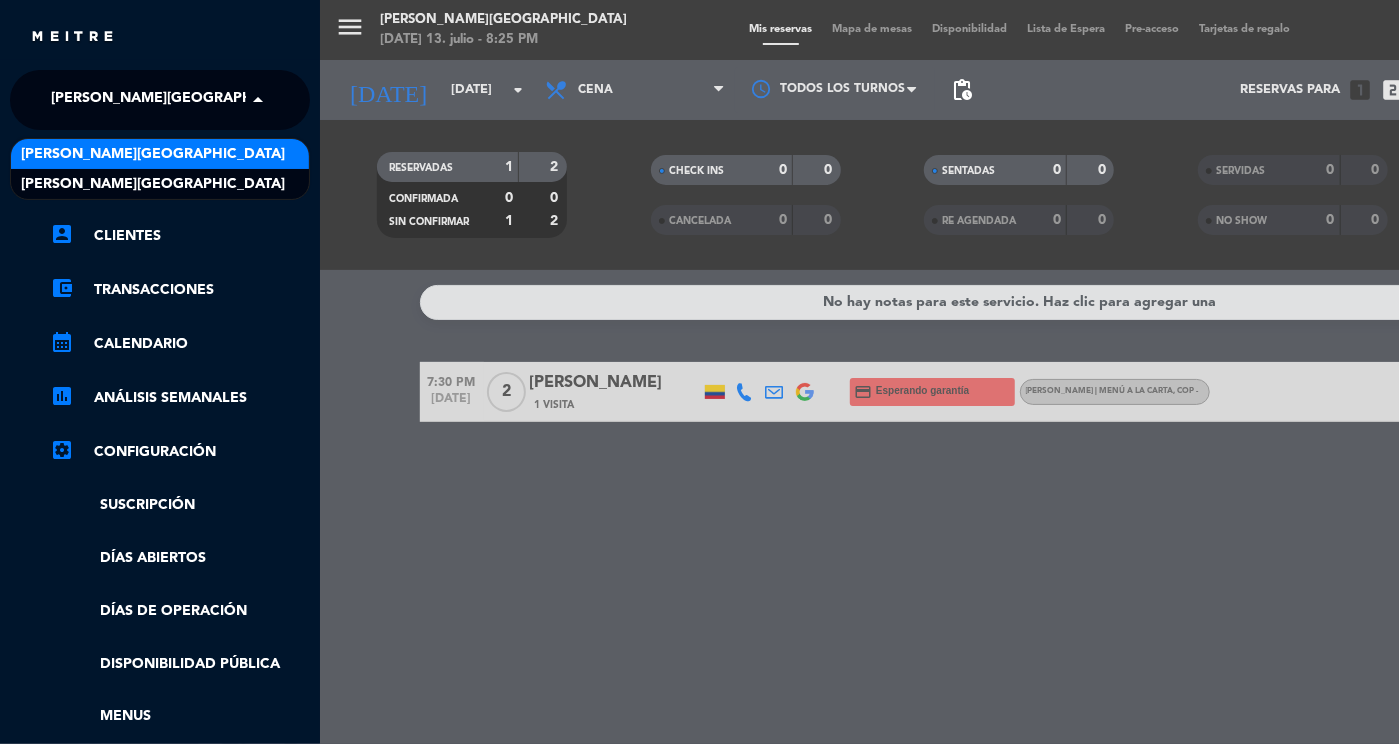 click on "[PERSON_NAME][GEOGRAPHIC_DATA]" at bounding box center [160, 154] 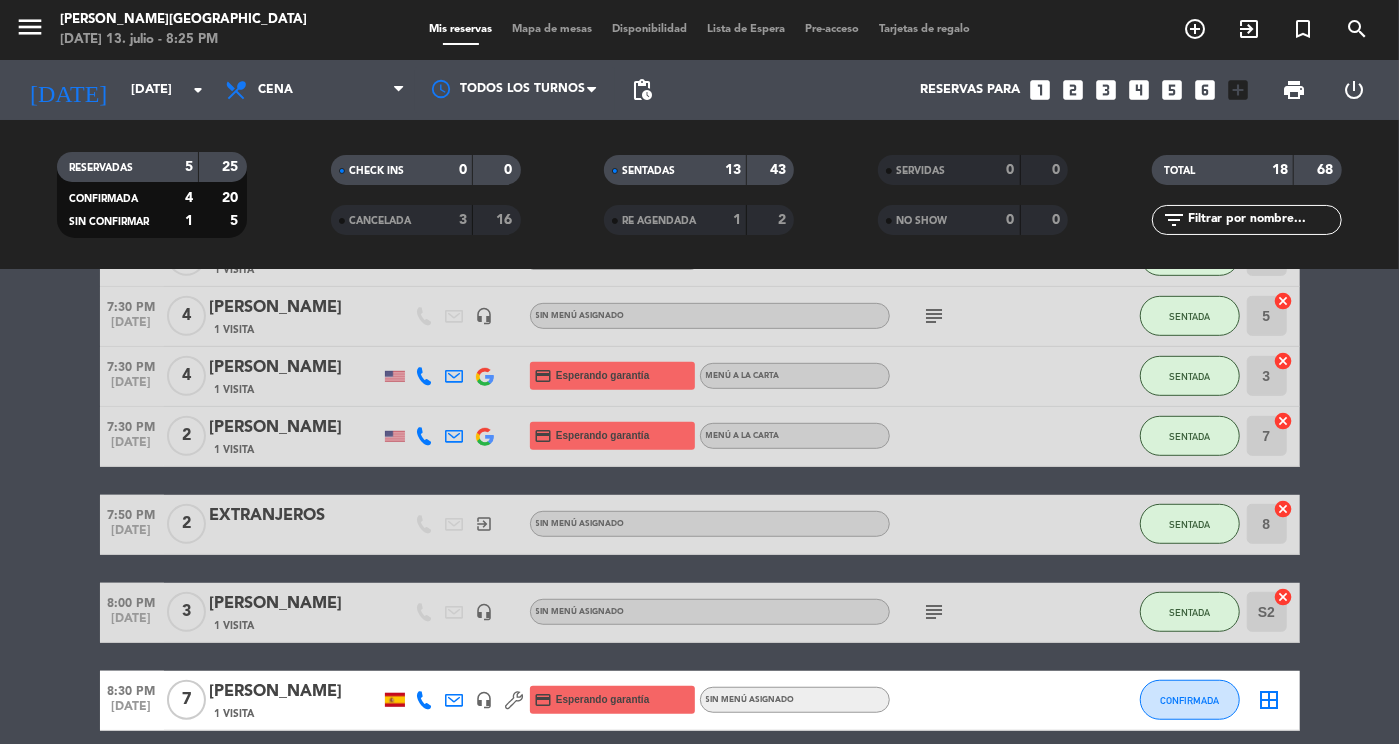 scroll, scrollTop: 653, scrollLeft: 0, axis: vertical 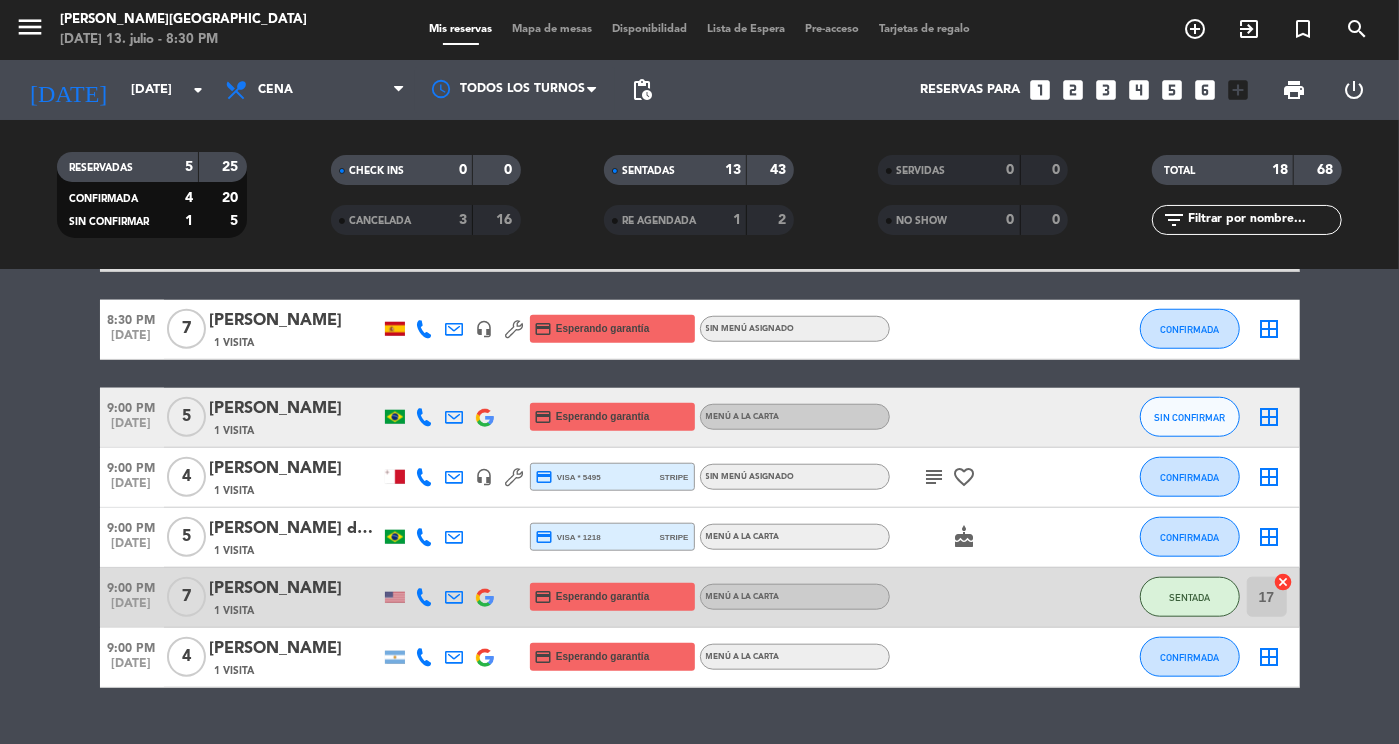 click on "1 Visita" 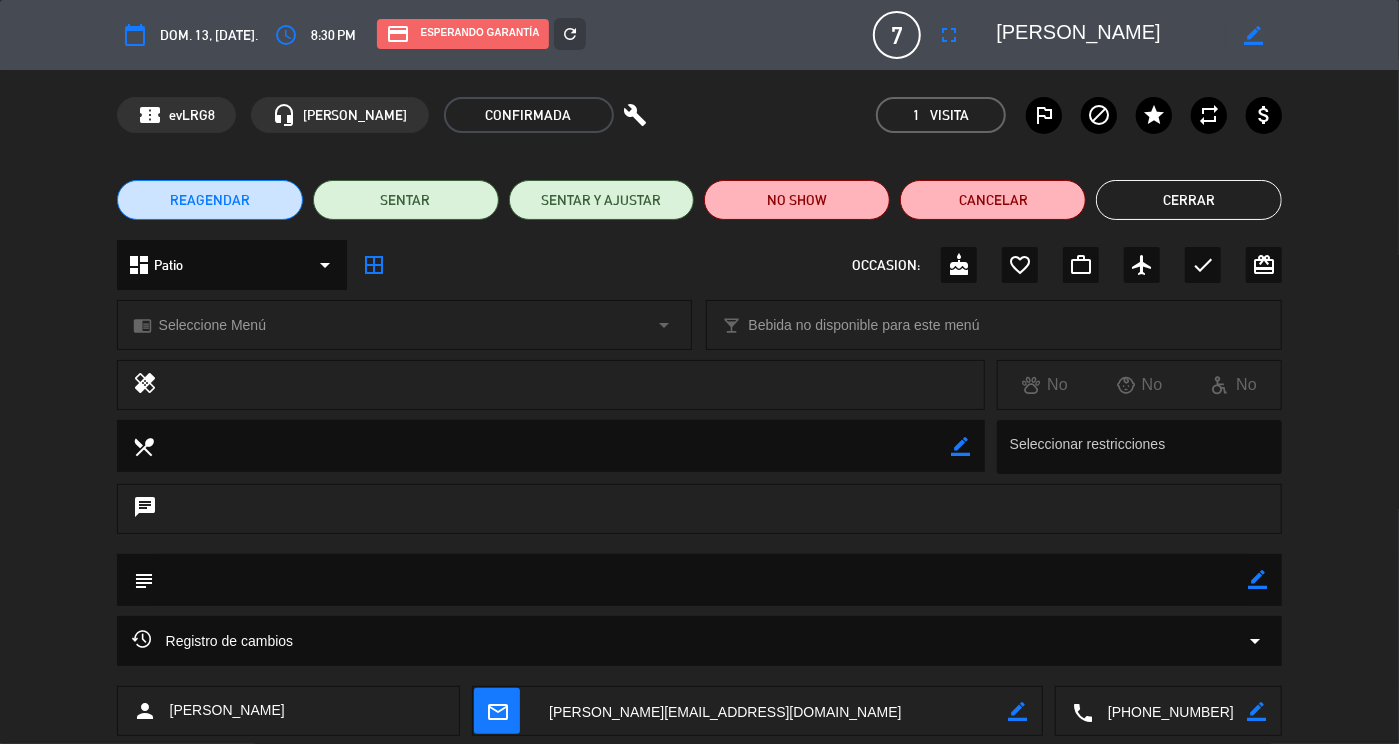 click on "Cerrar" 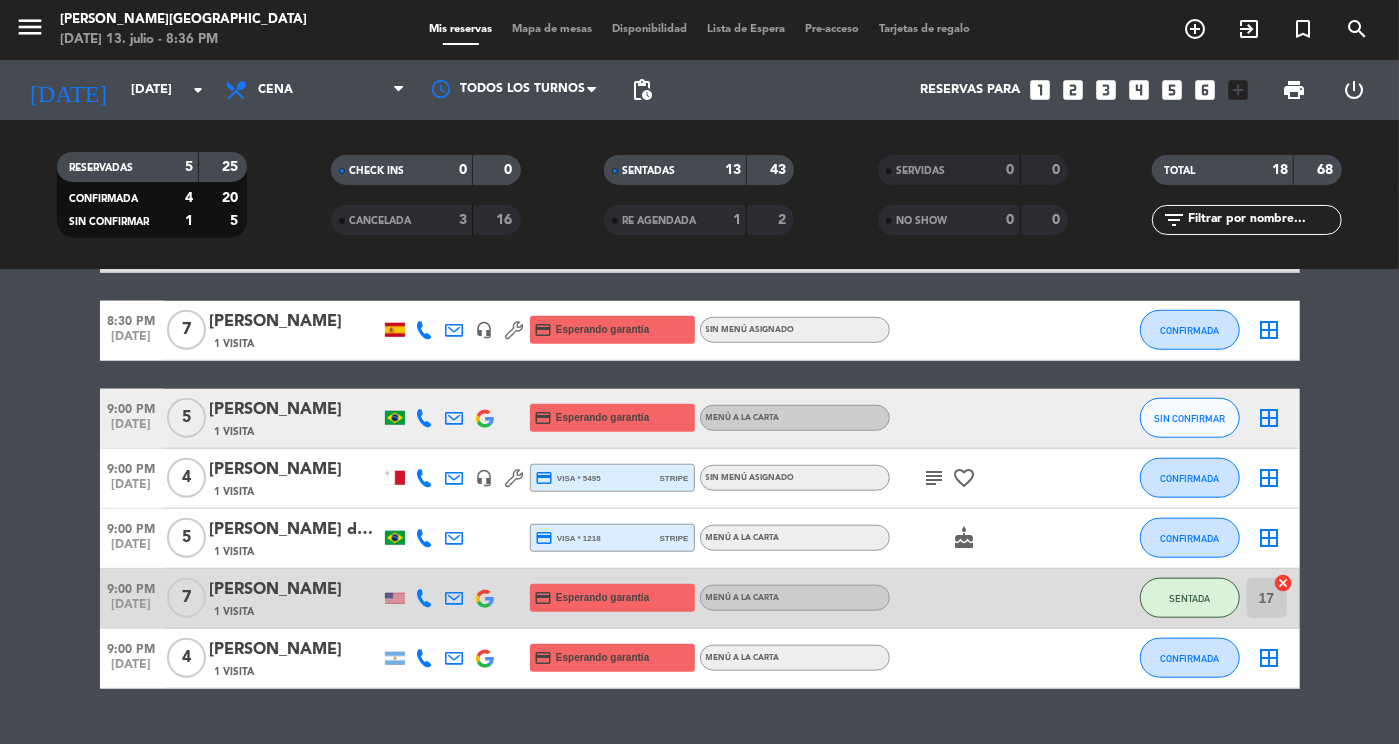 scroll, scrollTop: 1028, scrollLeft: 0, axis: vertical 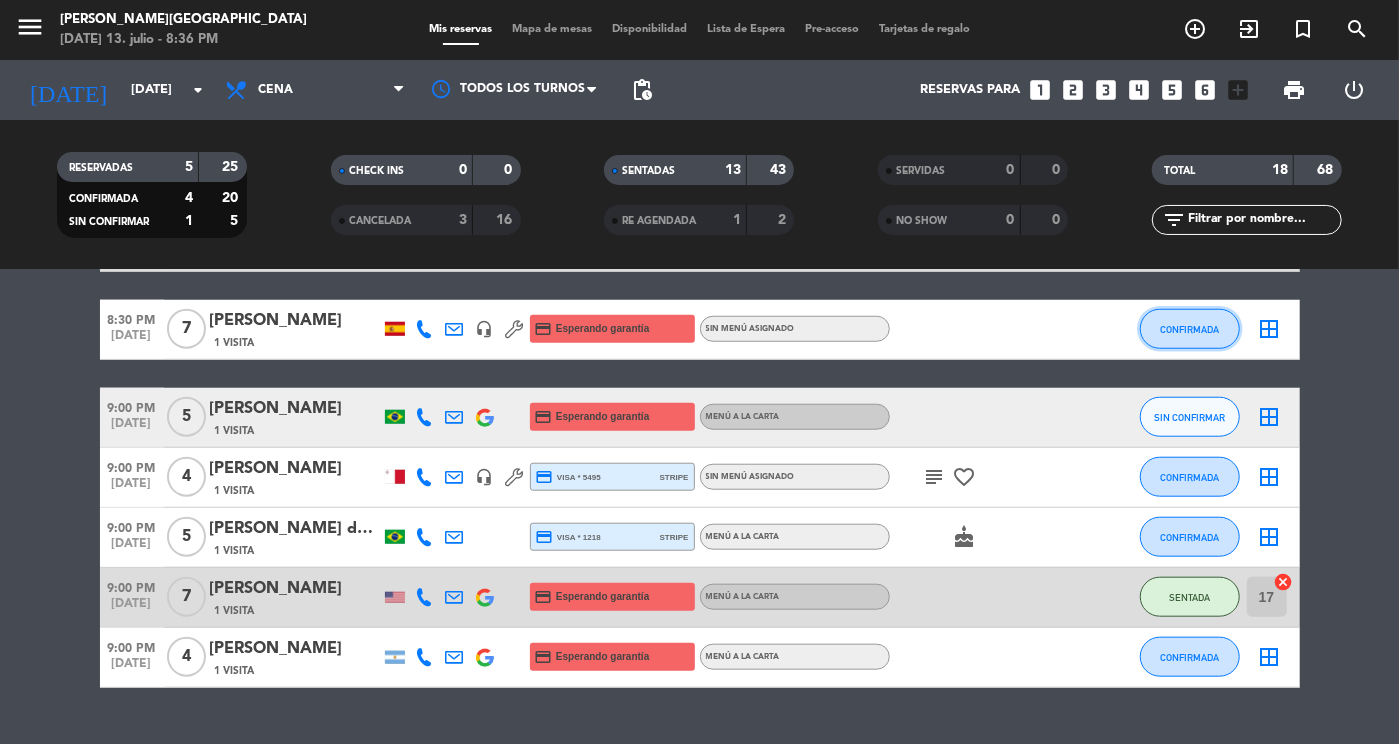 click on "CONFIRMADA" 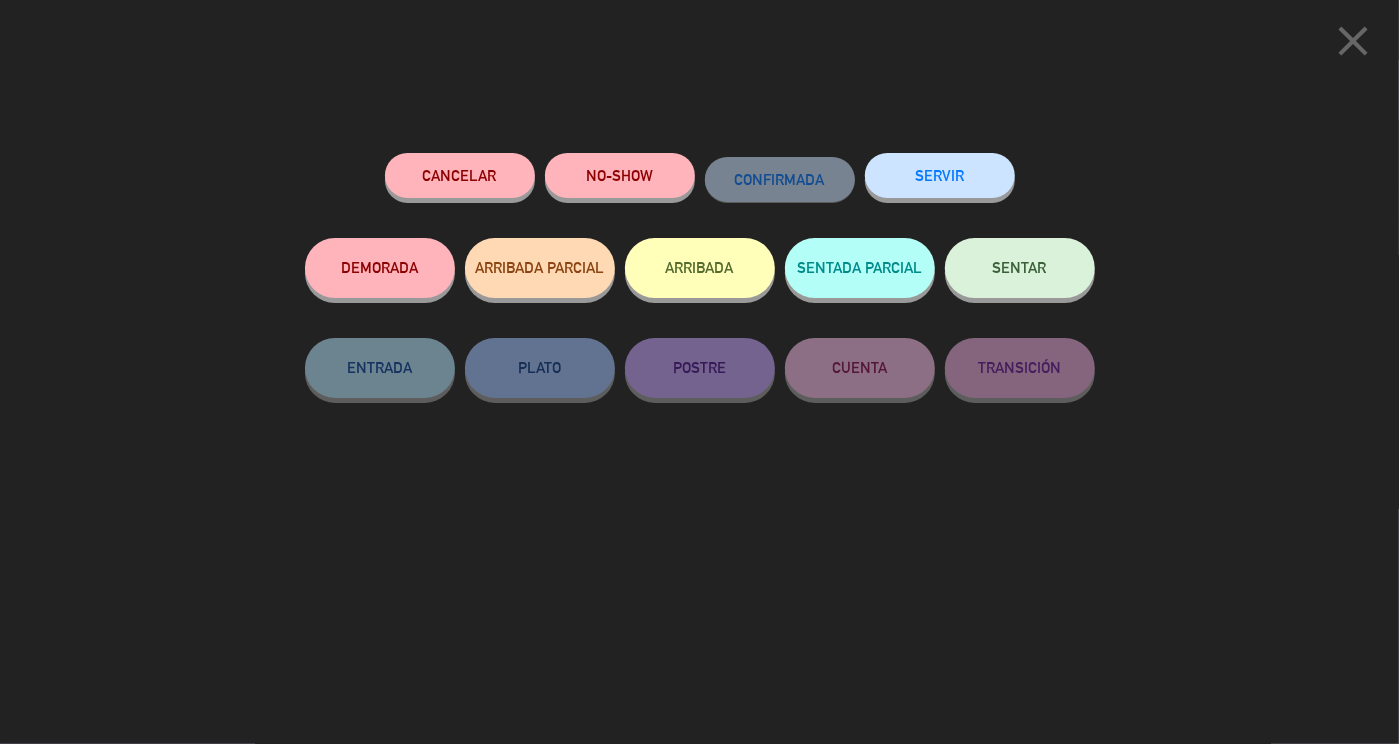 click on "SENTAR" 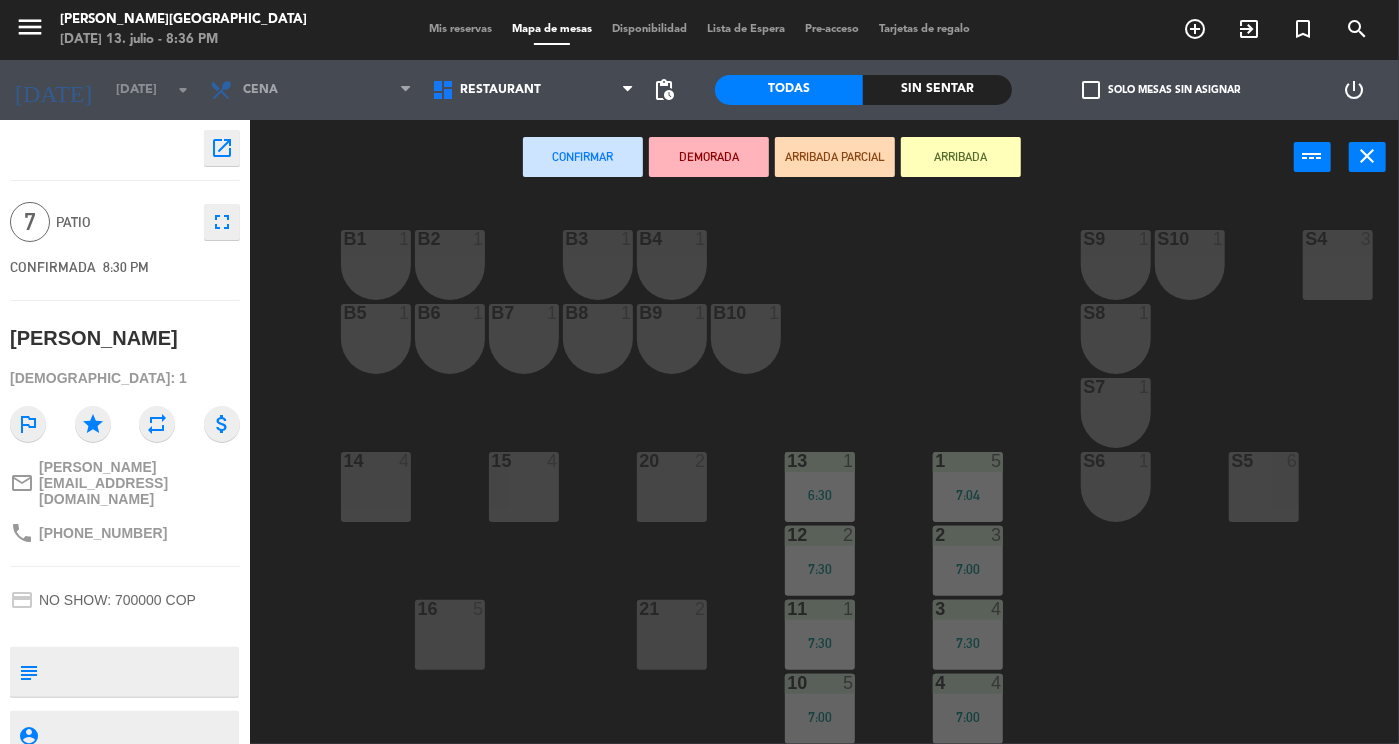 click on "B1  1  B2  1  B3  1  B4  1  S9  1  S10  1  S4  3  S3  3  B5  1  B6  1  B7  1  B8  1  B9  1  B10  1  S8  1  S7  1  S2  3   8:00  1  5   7:04  13  1   6:30  14  4  15  4  S6  1  S5  6  20  2  2  3   7:00  12  2   7:30  S1  2  3  4   7:30  11  1   7:30  16  5  21  2  4  4   7:00  10  5   7:00  5  4   7:30  9  4  17  7   9:00  18  7   9:00  19  7   9:00  22  2  6  8  8  2   7:50  7  2   7:30  23  4  24  4  25  4  26  4" 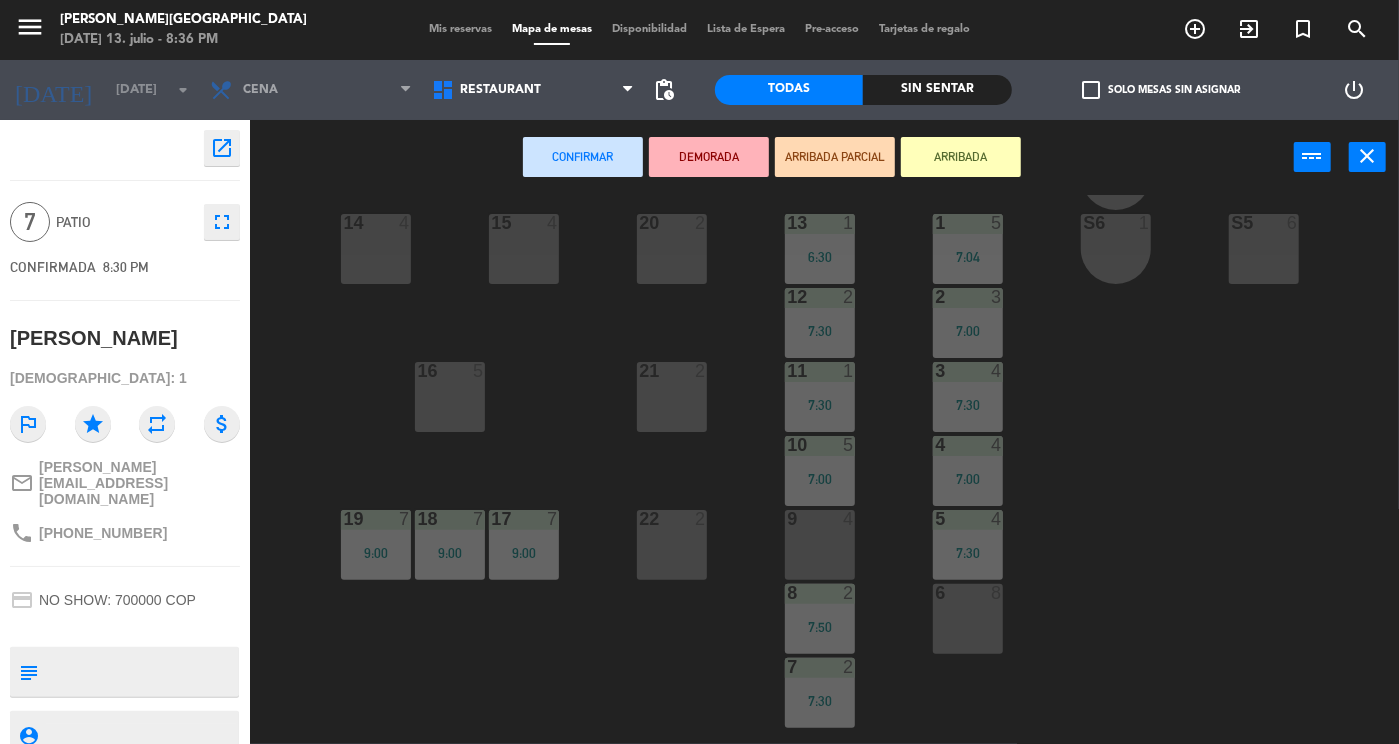 scroll, scrollTop: 381, scrollLeft: 0, axis: vertical 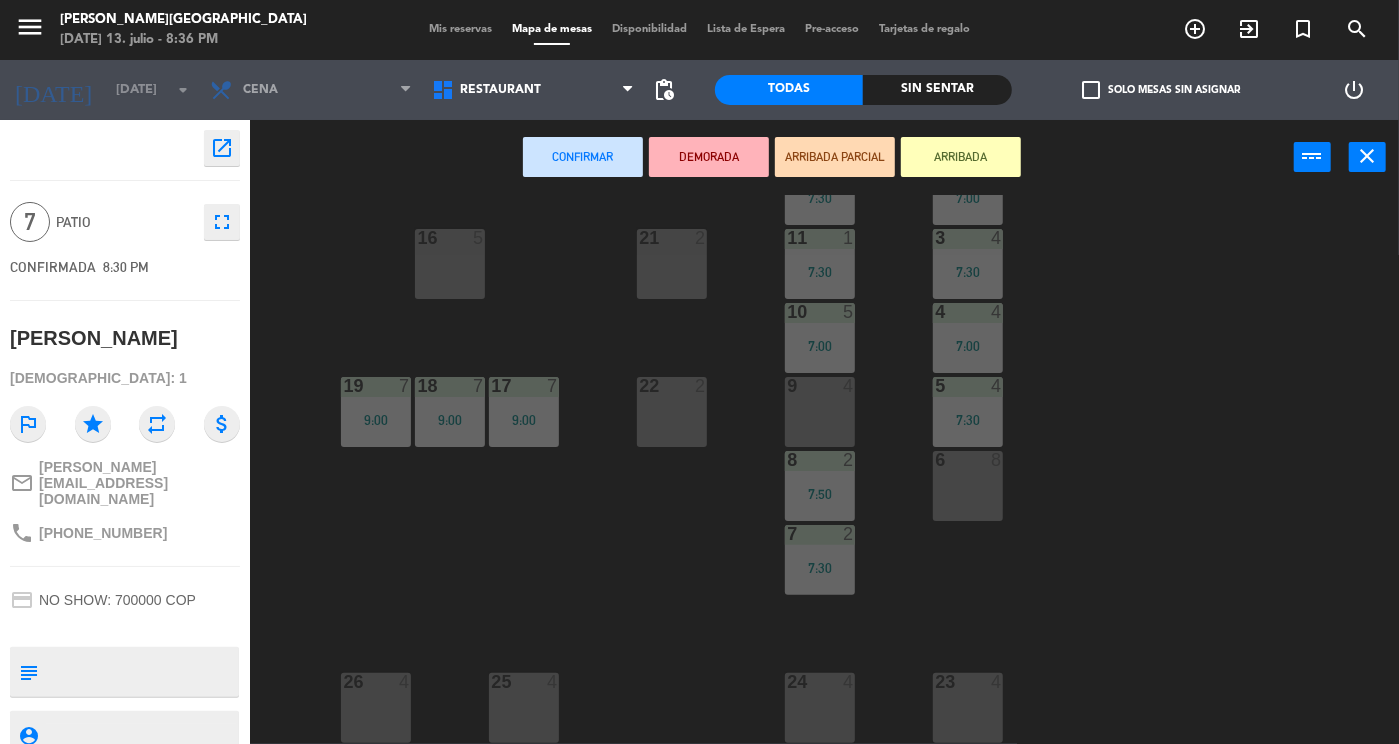click on "6  8" at bounding box center [968, 486] 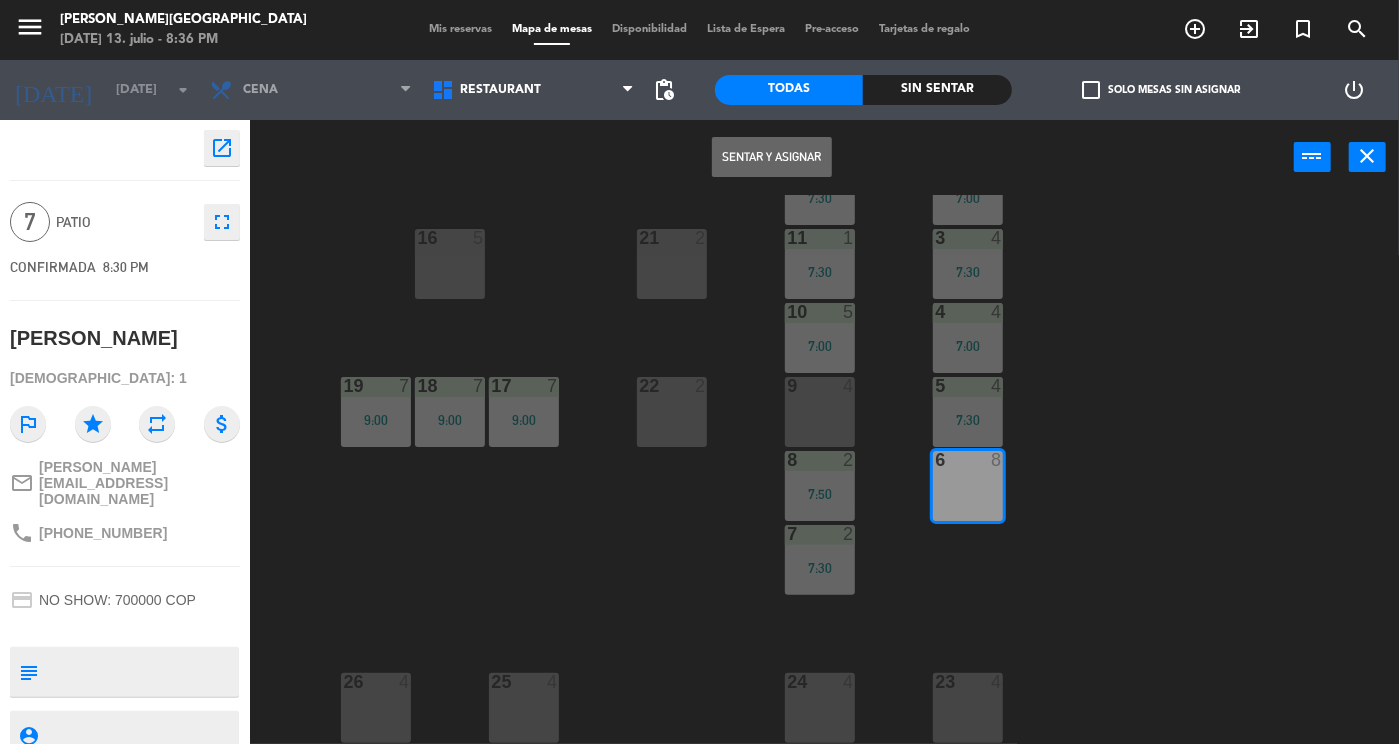 click on "Sentar y Asignar" at bounding box center (772, 157) 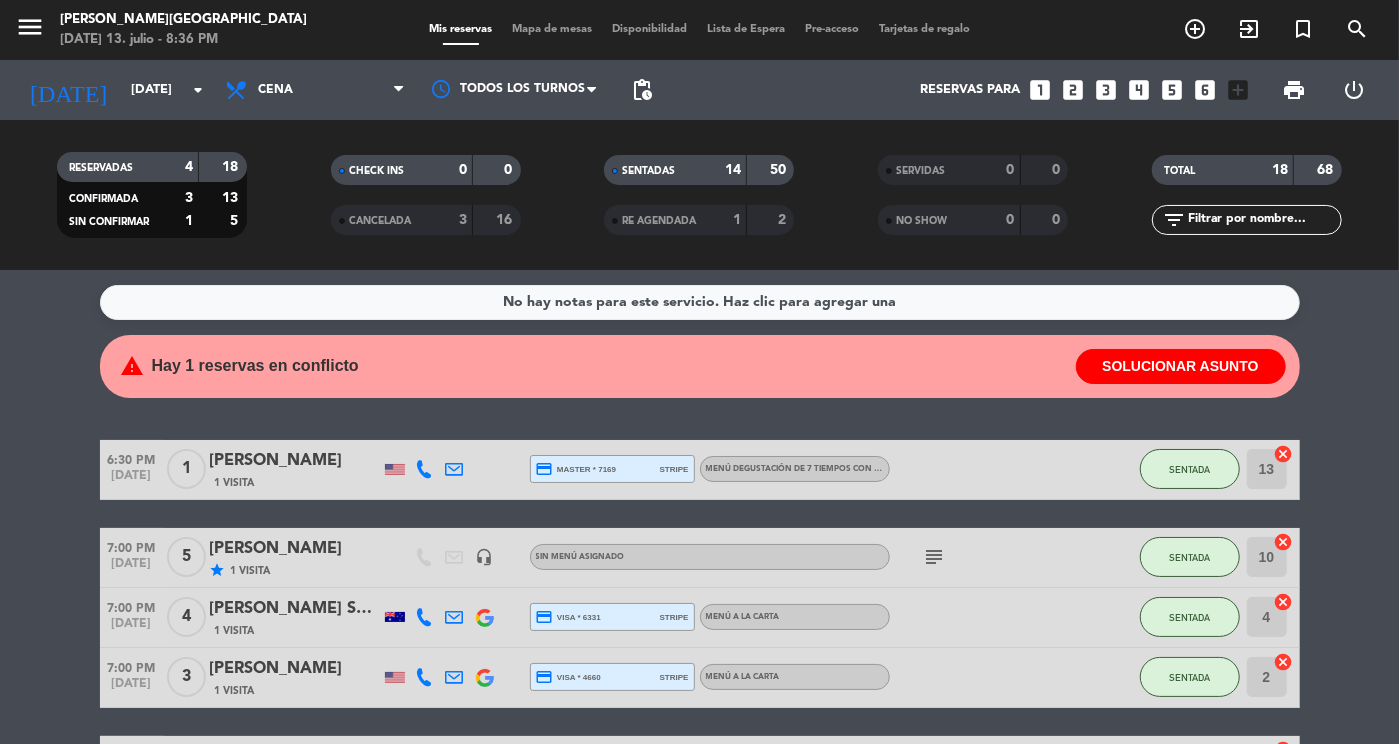 click on "6:30 PM   [DATE]   1   [PERSON_NAME]   1 Visita  credit_card  master * 7169   stripe   Menú degustación de 7 tiempos con maridaje , COP $ 529.000 SENTADA 13  cancel   7:00 PM   [DATE]   5   [PERSON_NAME]   star   1 Visita   headset_mic  Sin menú asignado  subject  SENTADA 10  cancel   7:00 PM   [DATE]   4   [PERSON_NAME] Seeds   1 Visita  credit_card  visa * 6331   stripe   Menú a la carta SENTADA 4  cancel   7:00 PM   [DATE]   3   [PERSON_NAME]   1 Visita  credit_card  visa * 4660   stripe   Menú a la carta SENTADA 2  cancel   7:04 PM   [DATE]   5   LOCALES   exit_to_app  Sin menú asignado SENTADA 1  cancel   7:30 PM   [DATE]   2   [PERSON_NAME]   1 Visita   headset_mic  Sin menú asignado SENTADA 12  cancel   7:30 PM   [DATE]   1   Caska   1 Visita  credit_card  visa * 8858   stripe   Menú degustación de 9 tiempos con maridaje , COP $ 599.000 SENTADA 11  cancel   7:30 PM   [DATE]   4   [PERSON_NAME]   1 Visita   headset_mic  Sin menú asignado  subject  SENTADA 5  cancel   7:30 PM   [DATE]   4  SENTADA" 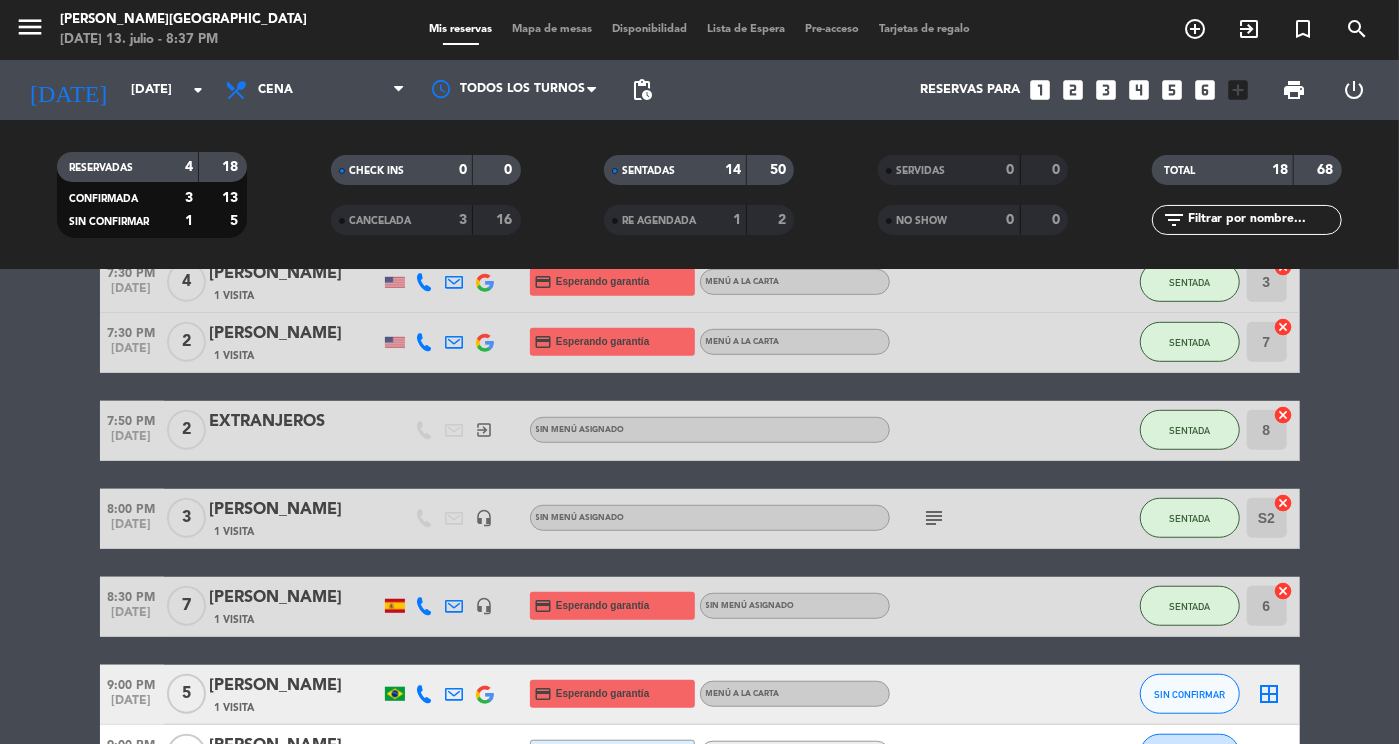 scroll, scrollTop: 711, scrollLeft: 0, axis: vertical 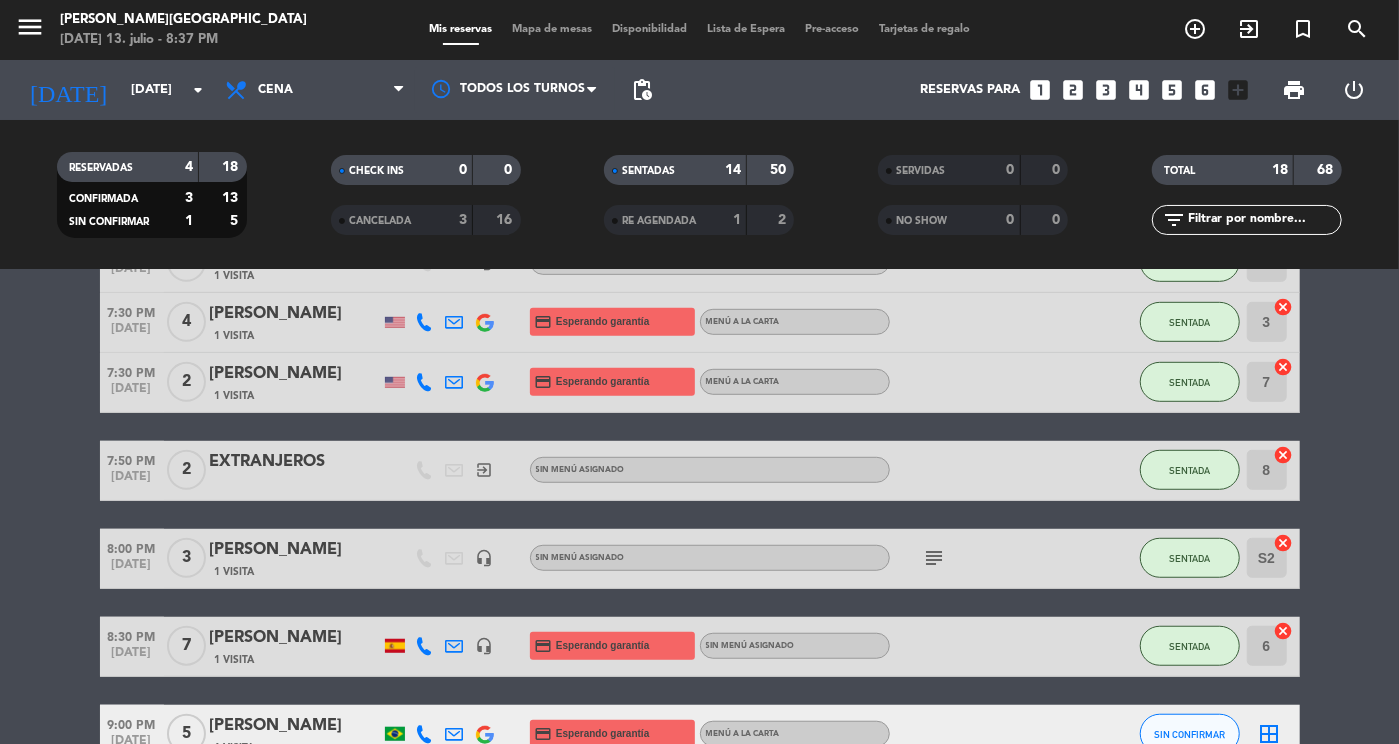 click on "subject" 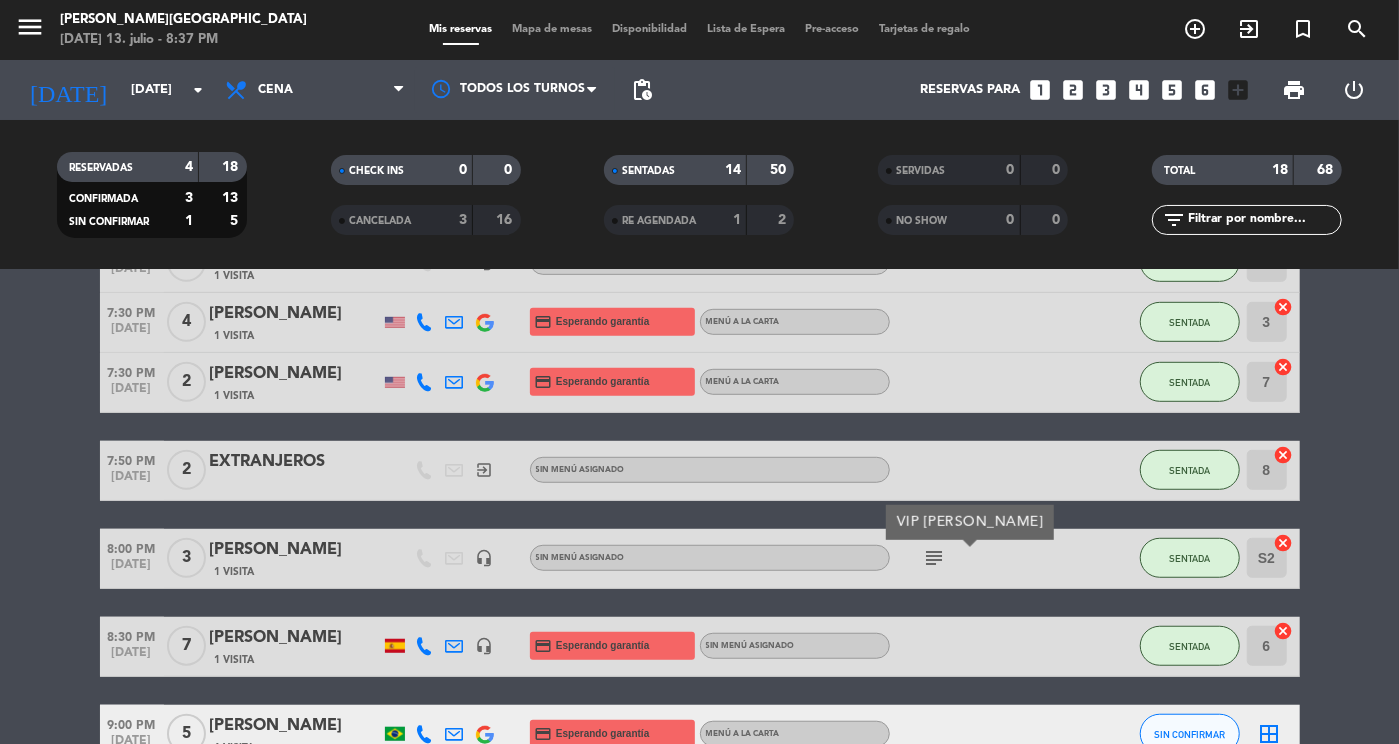 click on "6:30 PM   [DATE]   1   [PERSON_NAME]   1 Visita  credit_card  master * 7169   stripe   Menú degustación de 7 tiempos con maridaje , COP $ 529.000 SENTADA 13  cancel   7:00 PM   [DATE]   5   [PERSON_NAME]   star   1 Visita   headset_mic  Sin menú asignado  subject  SENTADA 10  cancel   7:00 PM   [DATE]   4   [PERSON_NAME] Seeds   1 Visita  credit_card  visa * 6331   stripe   Menú a la carta SENTADA 4  cancel   7:00 PM   [DATE]   3   [PERSON_NAME]   1 Visita  credit_card  visa * 4660   stripe   Menú a la carta SENTADA 2  cancel   7:04 PM   [DATE]   5   LOCALES   exit_to_app  Sin menú asignado SENTADA 1  cancel   7:30 PM   [DATE]   2   [PERSON_NAME]   1 Visita   headset_mic  Sin menú asignado SENTADA 12  cancel   7:30 PM   [DATE]   1   Caska   1 Visita  credit_card  visa * 8858   stripe   Menú degustación de 9 tiempos con maridaje , COP $ 599.000 SENTADA 11  cancel   7:30 PM   [DATE]   4   [PERSON_NAME]   1 Visita   headset_mic  Sin menú asignado  subject  SENTADA 5  cancel   7:30 PM   [DATE]   4  SENTADA" 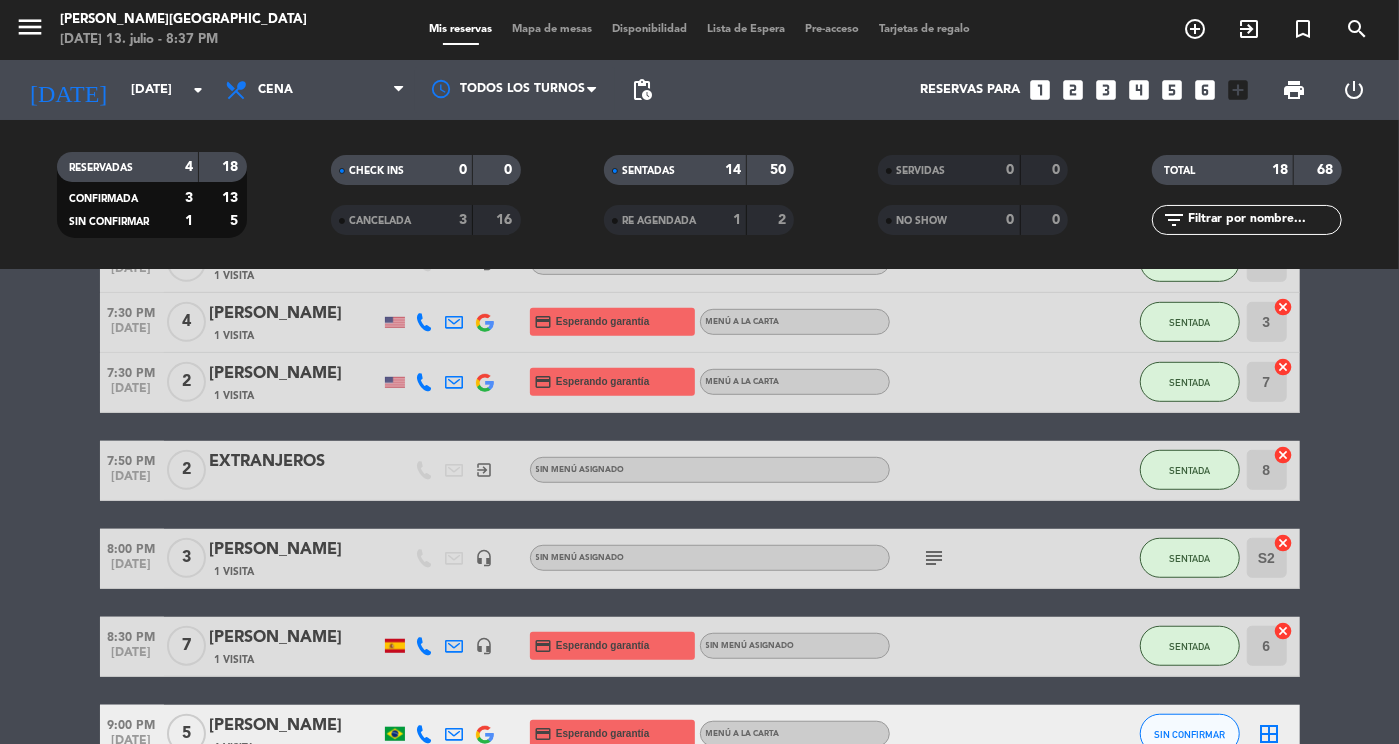 scroll, scrollTop: 751, scrollLeft: 0, axis: vertical 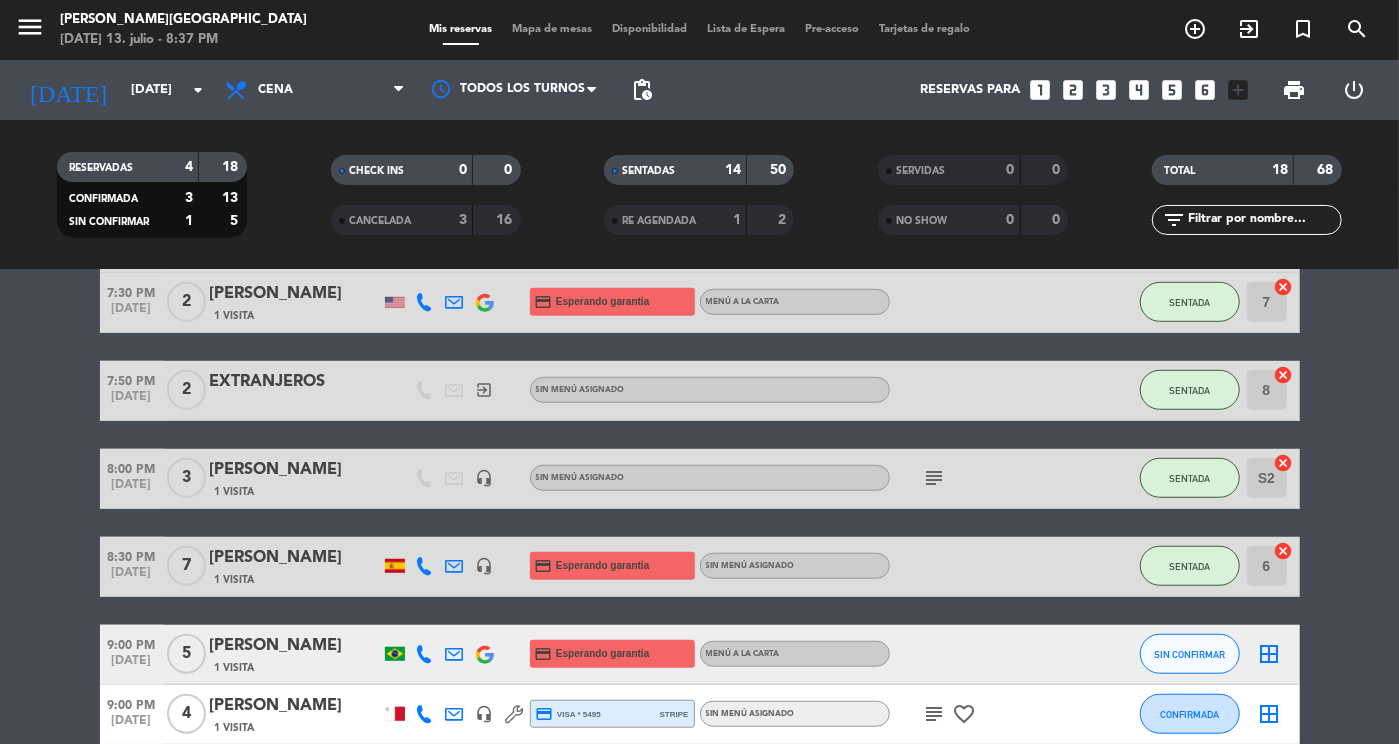 click on "6:30 PM   [DATE]   1   [PERSON_NAME]   1 Visita  credit_card  master * 7169   stripe   Menú degustación de 7 tiempos con maridaje , COP $ 529.000 SENTADA 13  cancel   7:00 PM   [DATE]   5   [PERSON_NAME]   star   1 Visita   headset_mic  Sin menú asignado  subject  SENTADA 10  cancel   7:00 PM   [DATE]   4   [PERSON_NAME] Seeds   1 Visita  credit_card  visa * 6331   stripe   Menú a la carta SENTADA 4  cancel   7:00 PM   [DATE]   3   [PERSON_NAME]   1 Visita  credit_card  visa * 4660   stripe   Menú a la carta SENTADA 2  cancel   7:04 PM   [DATE]   5   LOCALES   exit_to_app  Sin menú asignado SENTADA 1  cancel   7:30 PM   [DATE]   2   [PERSON_NAME]   1 Visita   headset_mic  Sin menú asignado SENTADA 12  cancel   7:30 PM   [DATE]   1   Caska   1 Visita  credit_card  visa * 8858   stripe   Menú degustación de 9 tiempos con maridaje , COP $ 599.000 SENTADA 11  cancel   7:30 PM   [DATE]   4   [PERSON_NAME]   1 Visita   headset_mic  Sin menú asignado  subject  SENTADA 5  cancel   7:30 PM   [DATE]   4  SENTADA" 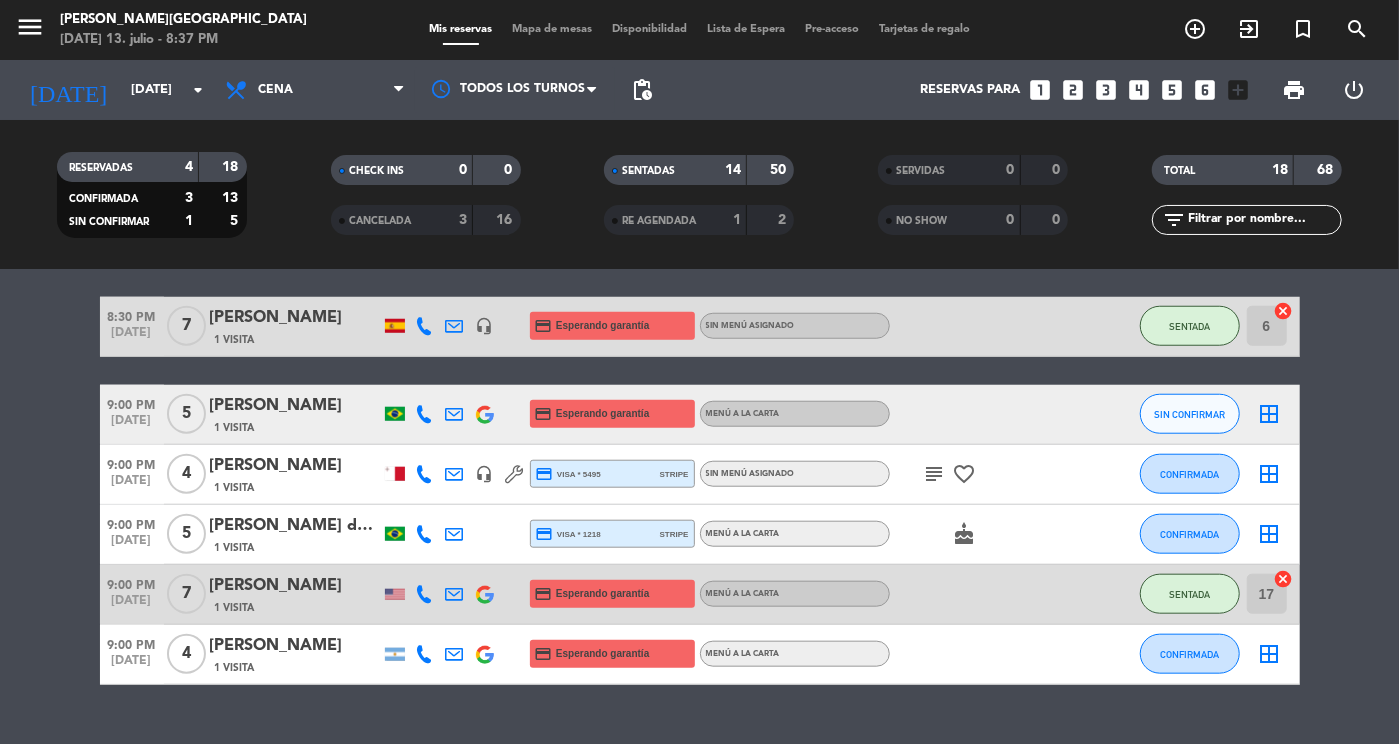 scroll, scrollTop: 1071, scrollLeft: 0, axis: vertical 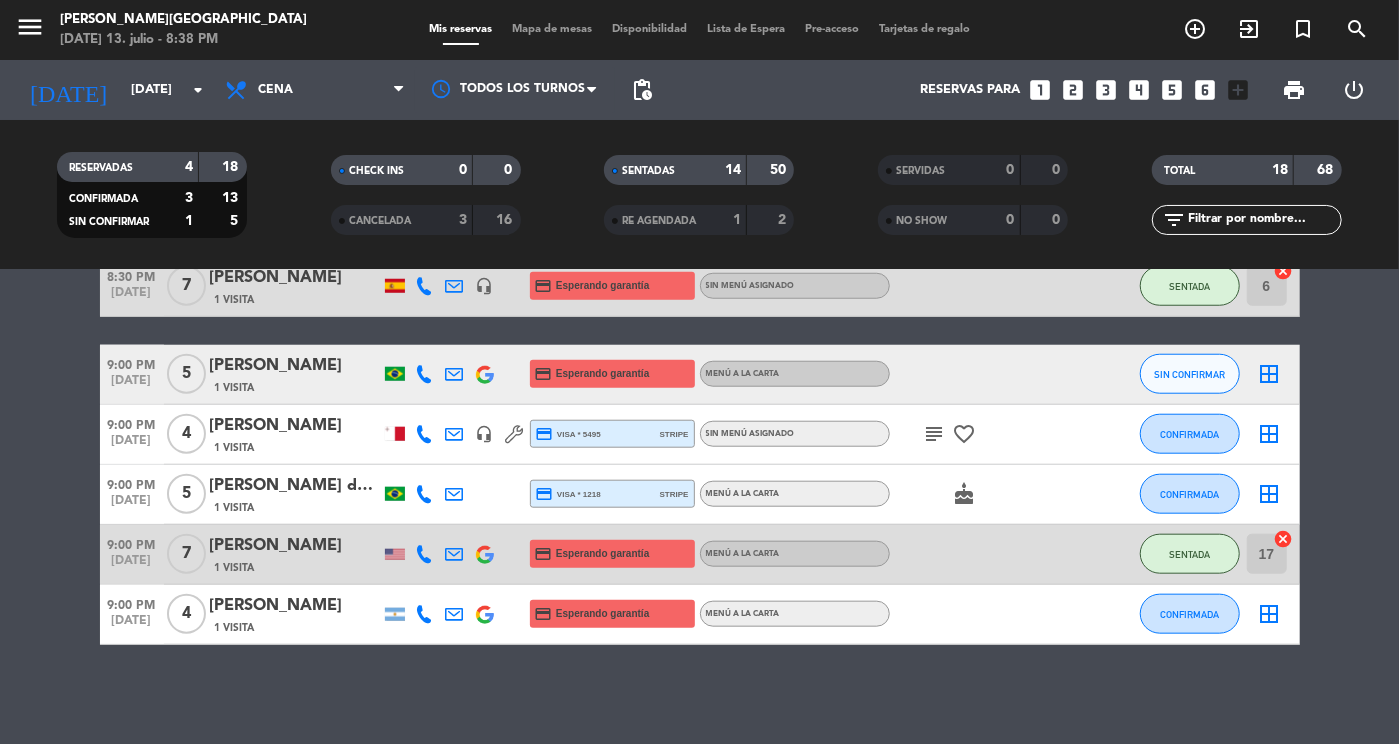 click on "6:30 PM   [DATE]   1   [PERSON_NAME]   1 Visita  credit_card  master * 7169   stripe   Menú degustación de 7 tiempos con maridaje , COP $ 529.000 SENTADA 13  cancel   7:00 PM   [DATE]   5   [PERSON_NAME]   star   1 Visita   headset_mic  Sin menú asignado  subject  SENTADA 10  cancel   7:00 PM   [DATE]   4   [PERSON_NAME] Seeds   1 Visita  credit_card  visa * 6331   stripe   Menú a la carta SENTADA 4  cancel   7:00 PM   [DATE]   3   [PERSON_NAME]   1 Visita  credit_card  visa * 4660   stripe   Menú a la carta SENTADA 2  cancel   7:04 PM   [DATE]   5   LOCALES   exit_to_app  Sin menú asignado SENTADA 1  cancel   7:30 PM   [DATE]   2   [PERSON_NAME]   1 Visita   headset_mic  Sin menú asignado SENTADA 12  cancel   7:30 PM   [DATE]   1   Caska   1 Visita  credit_card  visa * 8858   stripe   Menú degustación de 9 tiempos con maridaje , COP $ 599.000 SENTADA 11  cancel   7:30 PM   [DATE]   4   [PERSON_NAME]   1 Visita   headset_mic  Sin menú asignado  subject  SENTADA 5  cancel   7:30 PM   [DATE]   4  SENTADA" 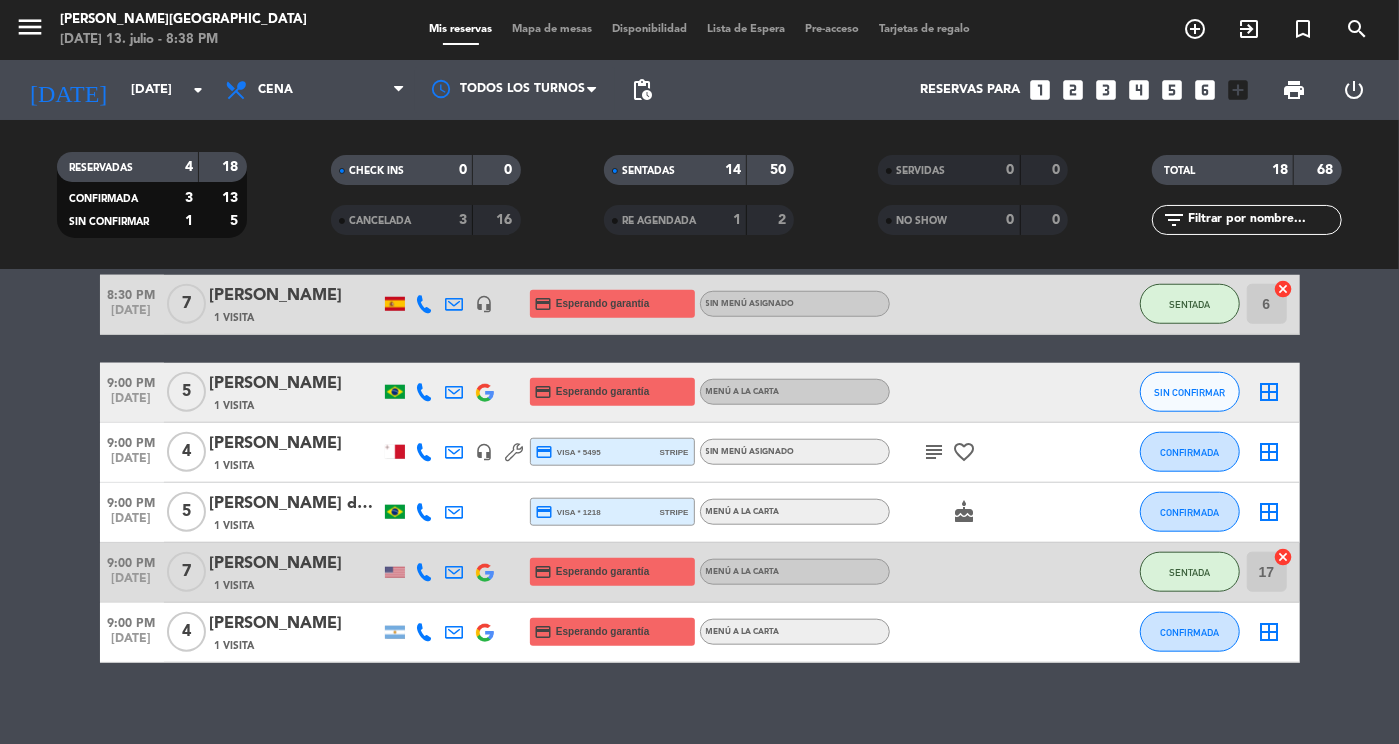 scroll, scrollTop: 1054, scrollLeft: 0, axis: vertical 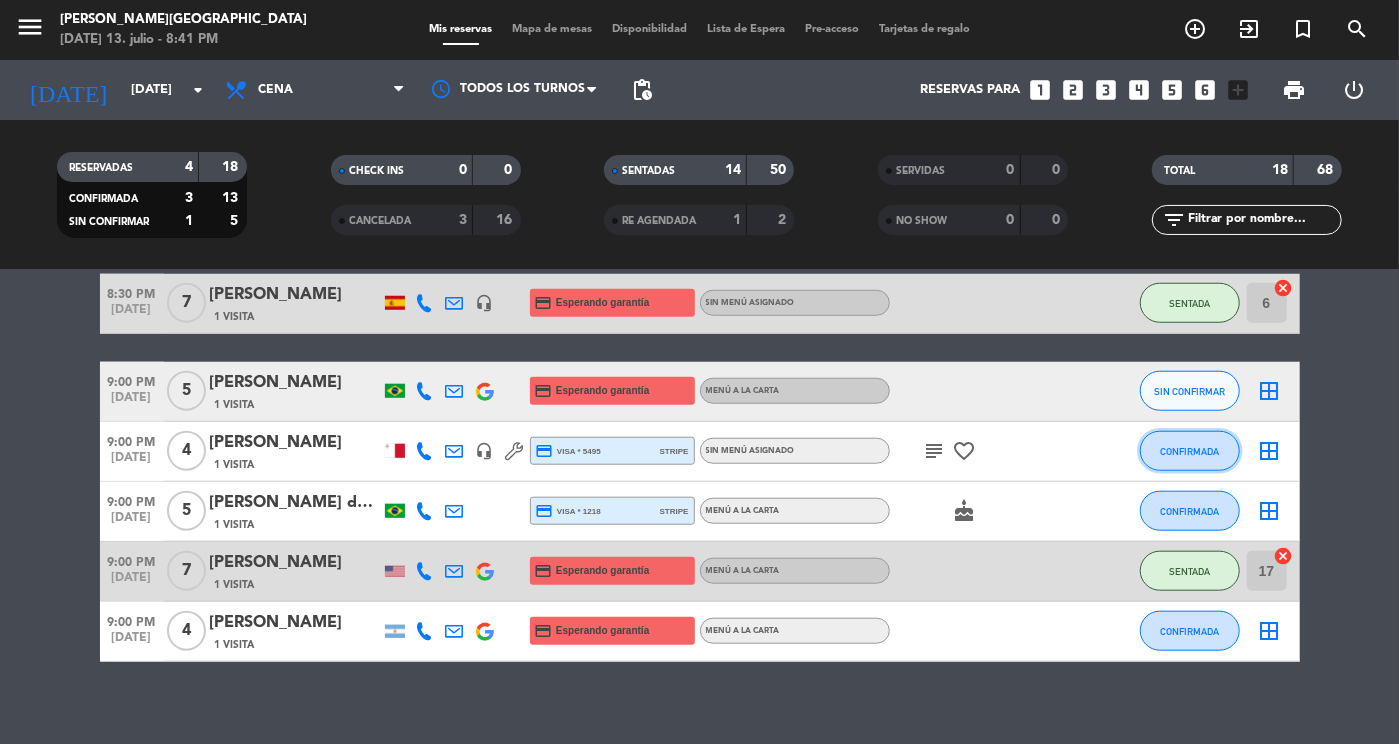 click on "CONFIRMADA" 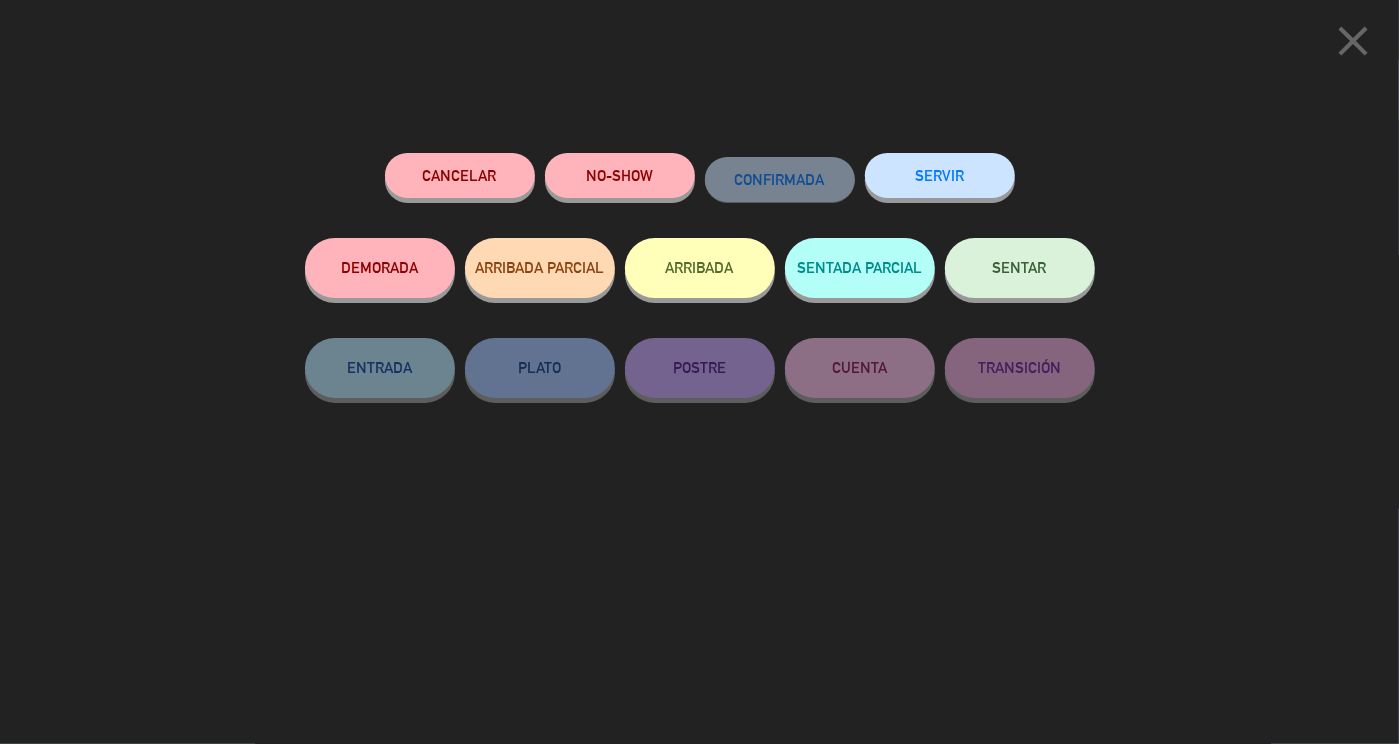 click on "SENTAR" 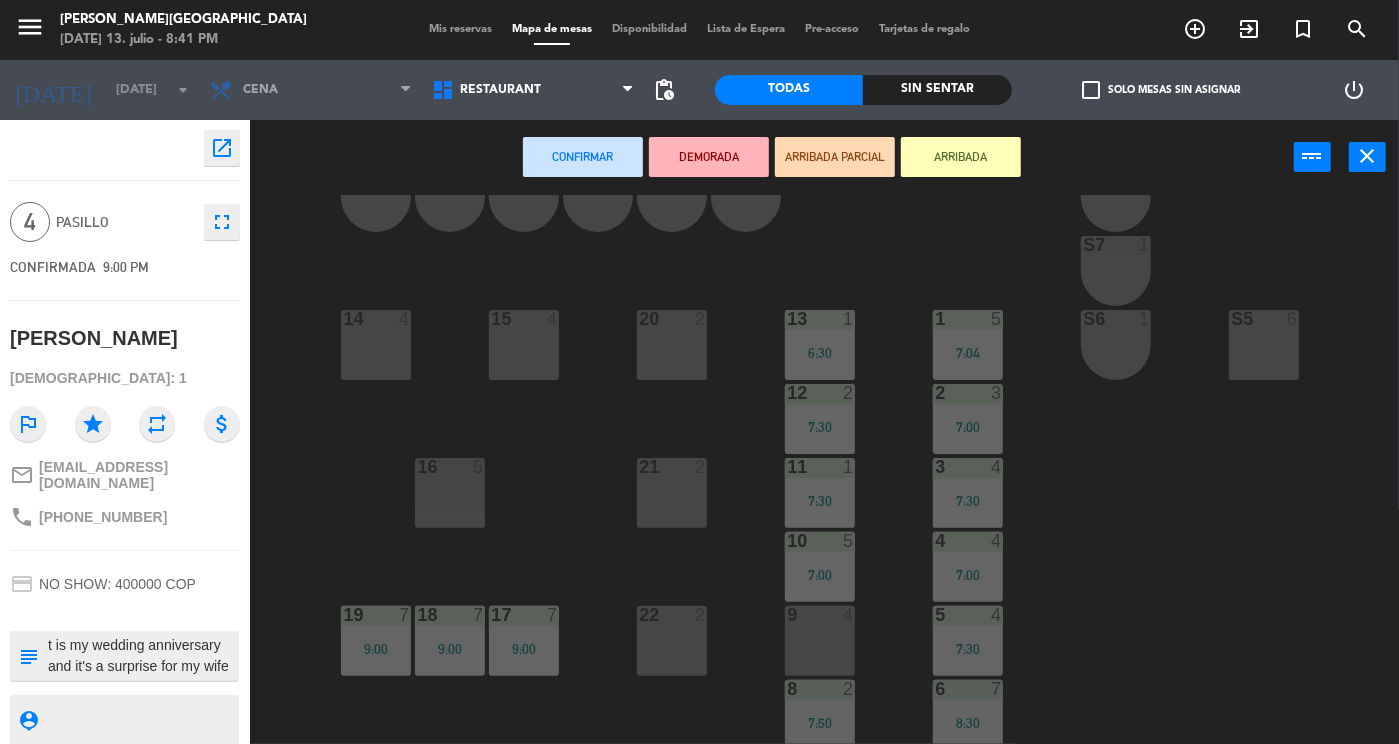scroll, scrollTop: 146, scrollLeft: 0, axis: vertical 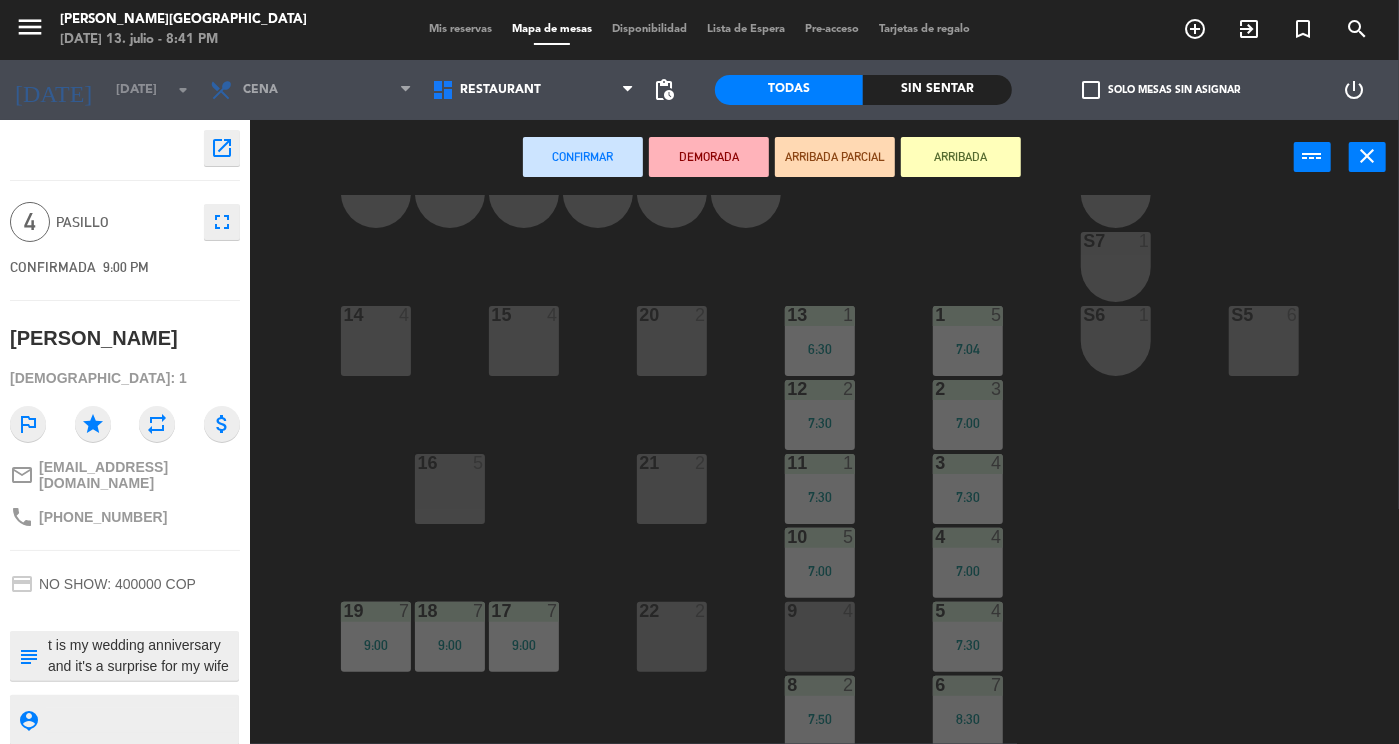 click on "14  4" at bounding box center [376, 341] 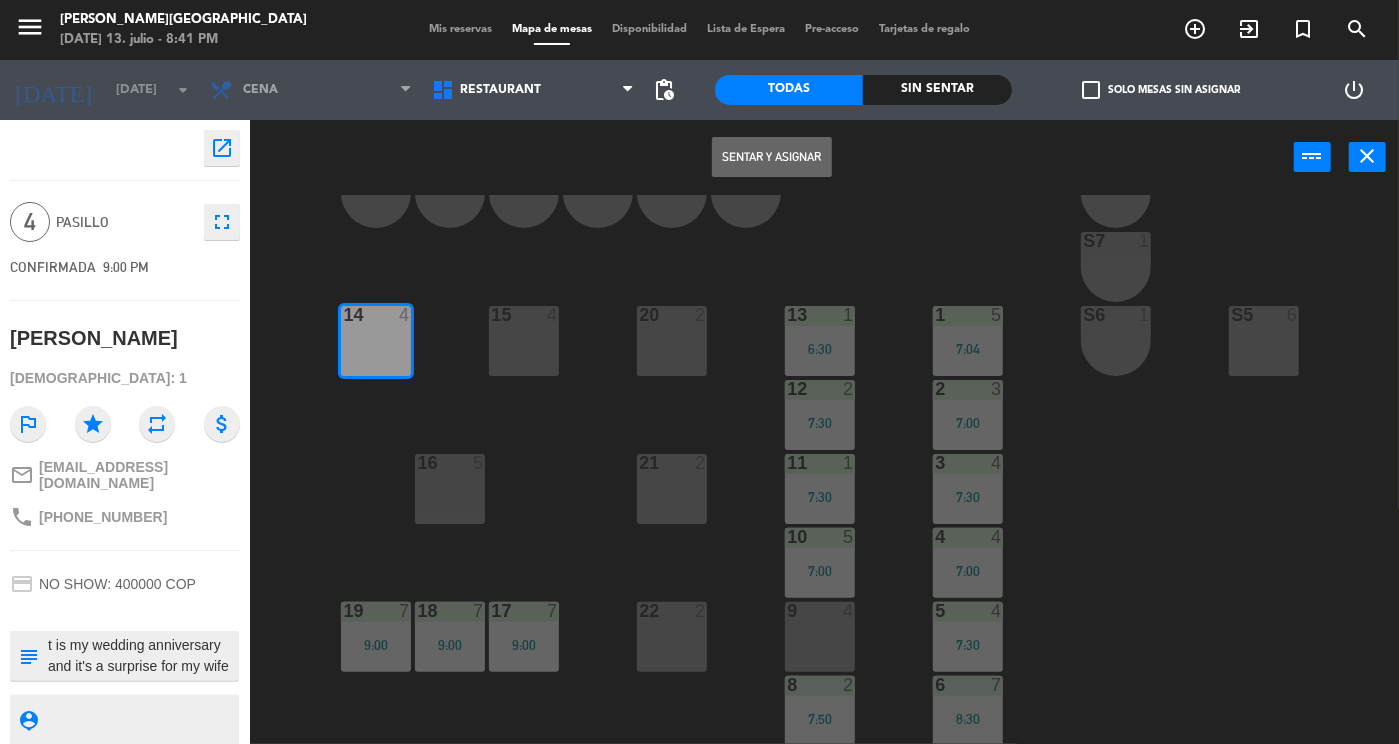 click on "Sentar y Asignar" at bounding box center [772, 157] 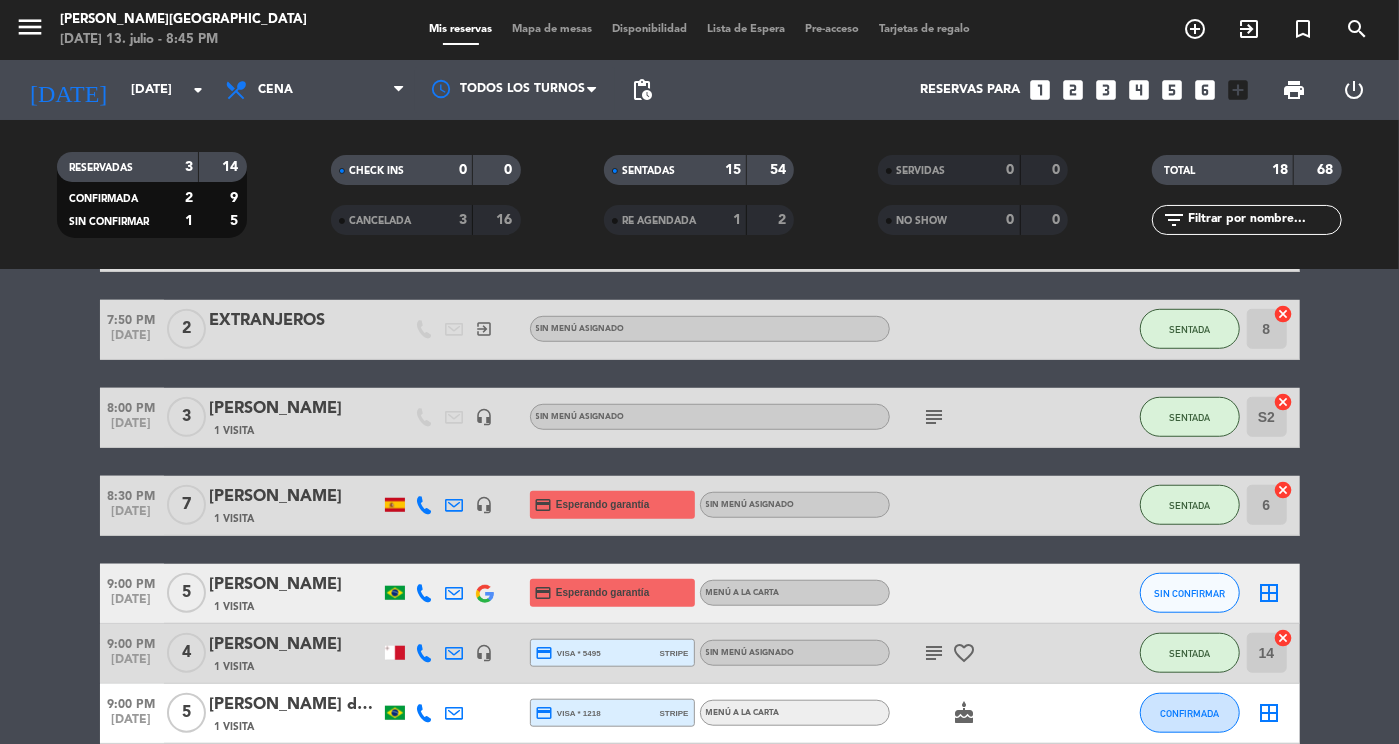 scroll, scrollTop: 851, scrollLeft: 0, axis: vertical 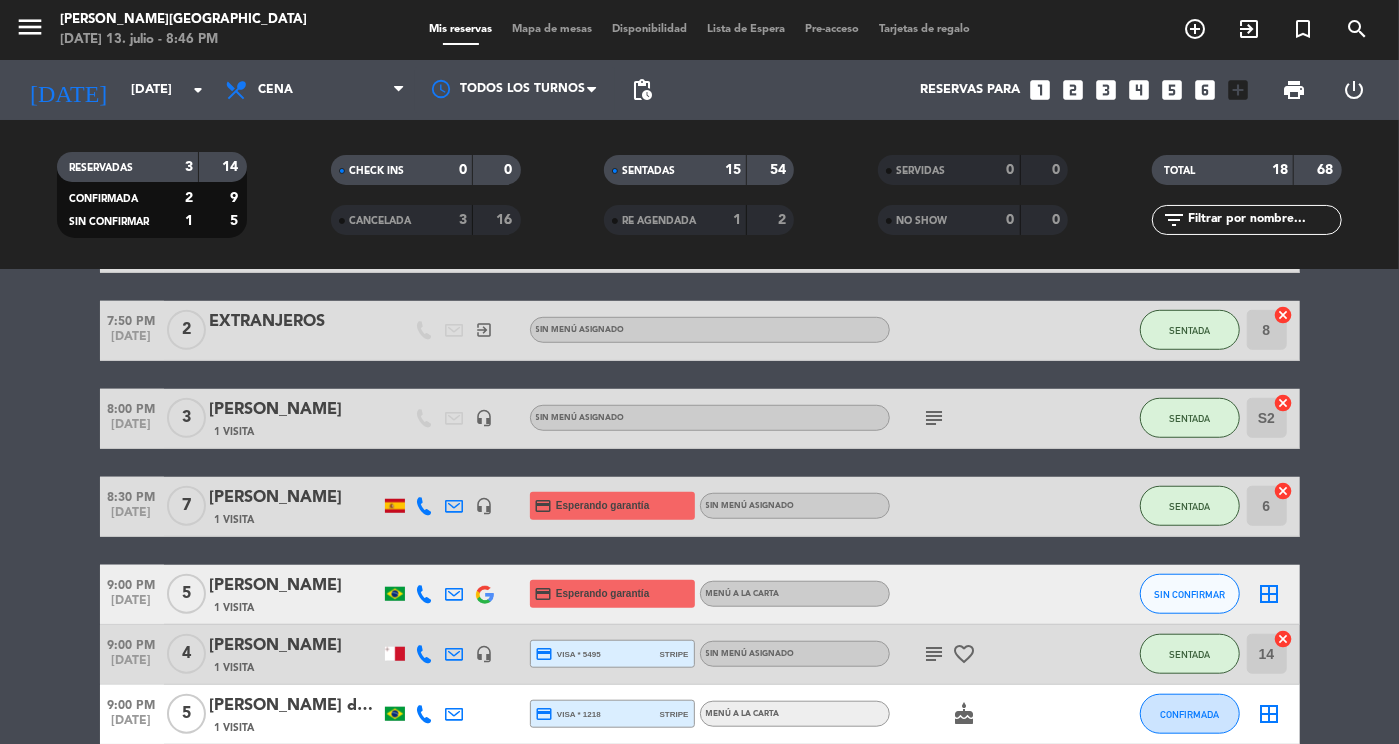 drag, startPoint x: 1344, startPoint y: 512, endPoint x: 1398, endPoint y: 596, distance: 99.8599 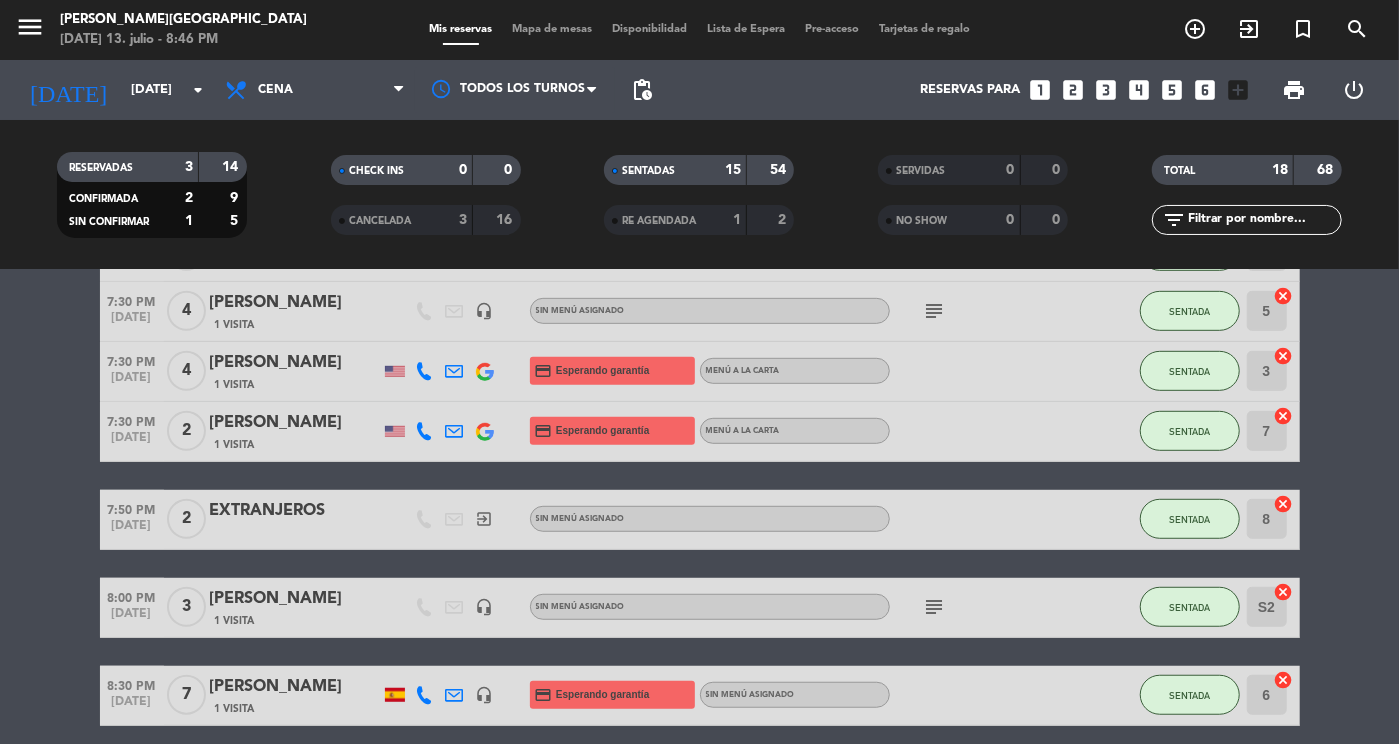 scroll, scrollTop: 713, scrollLeft: 0, axis: vertical 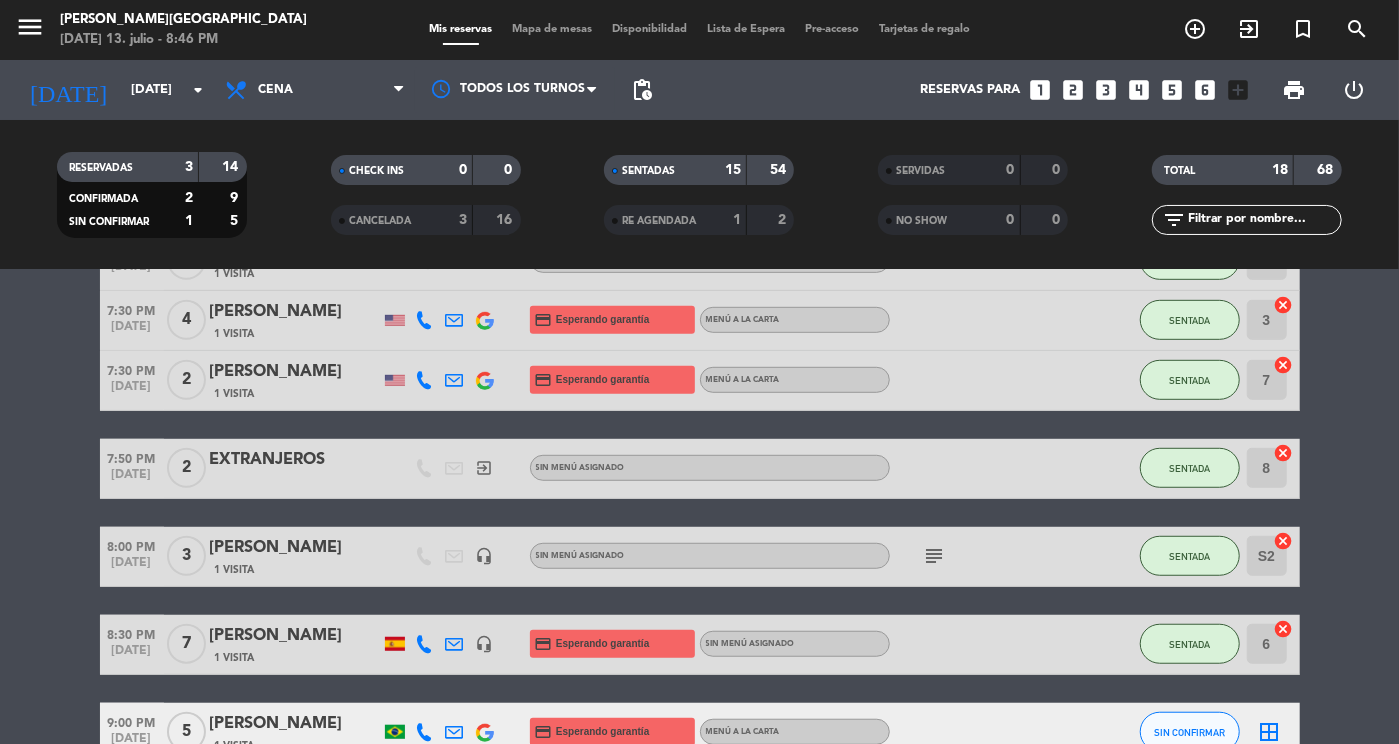 click on "S2" 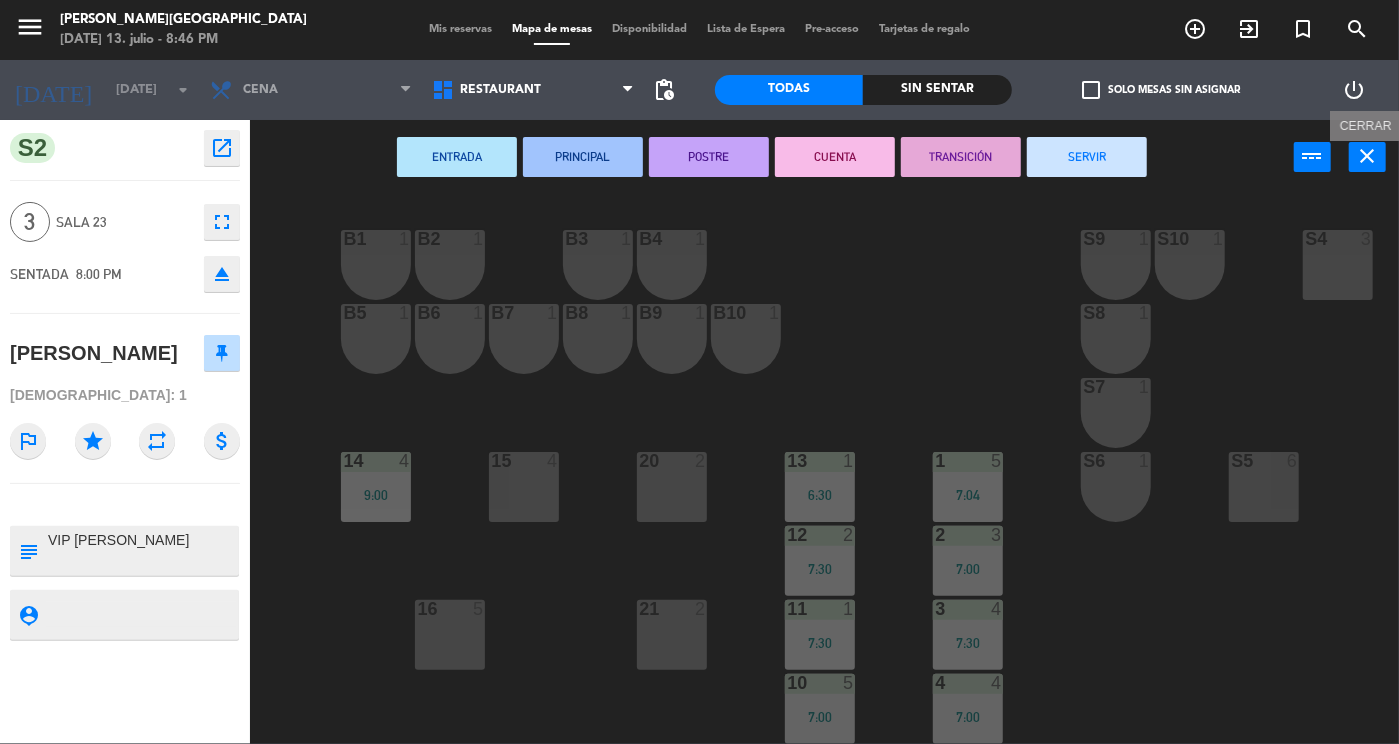 click on "close" at bounding box center [1368, 156] 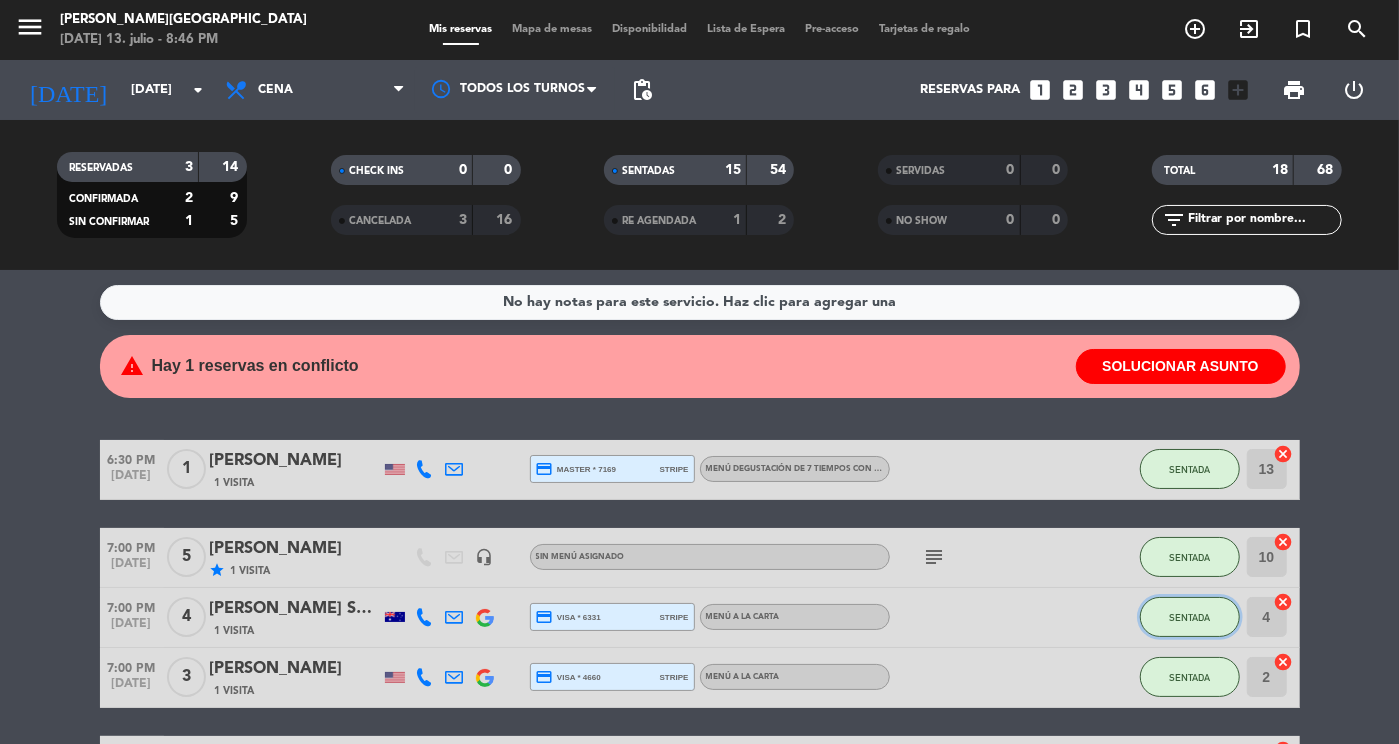 click on "SENTADA" 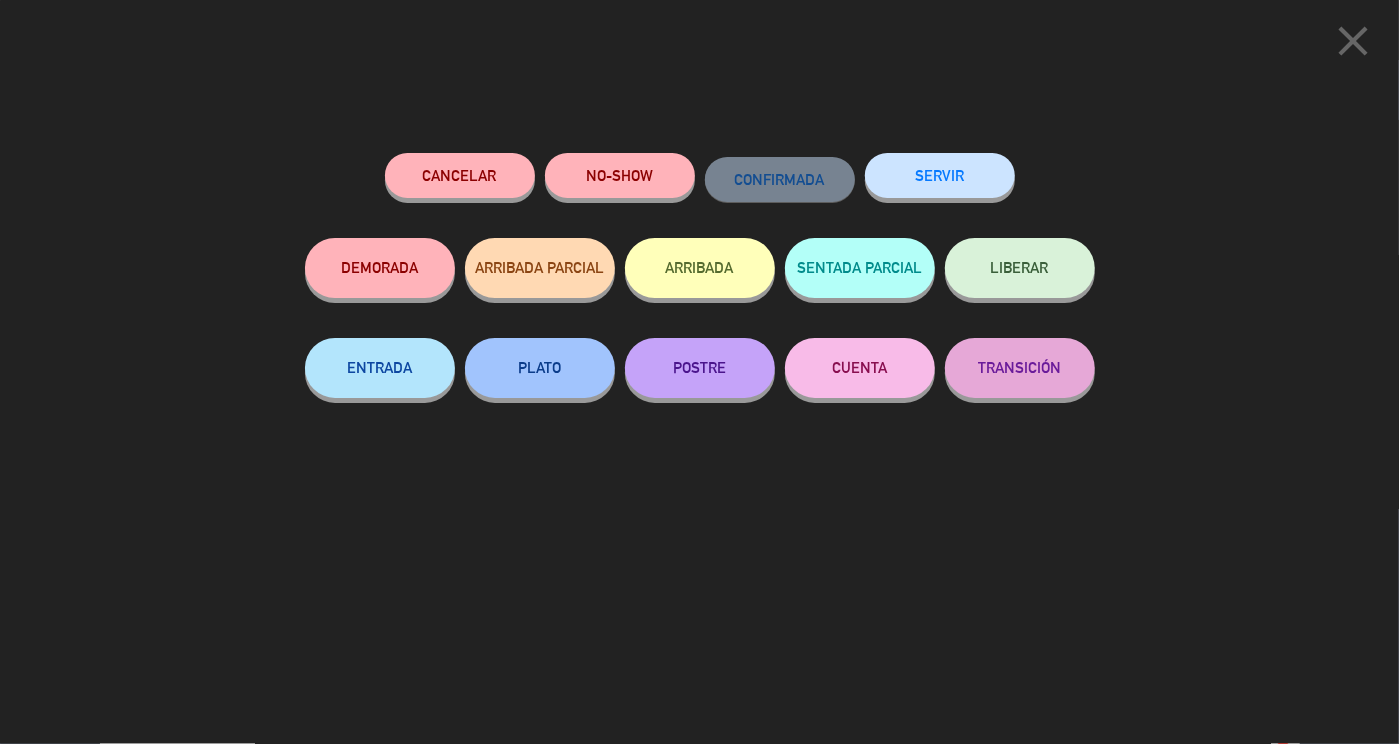 click on "SERVIR" 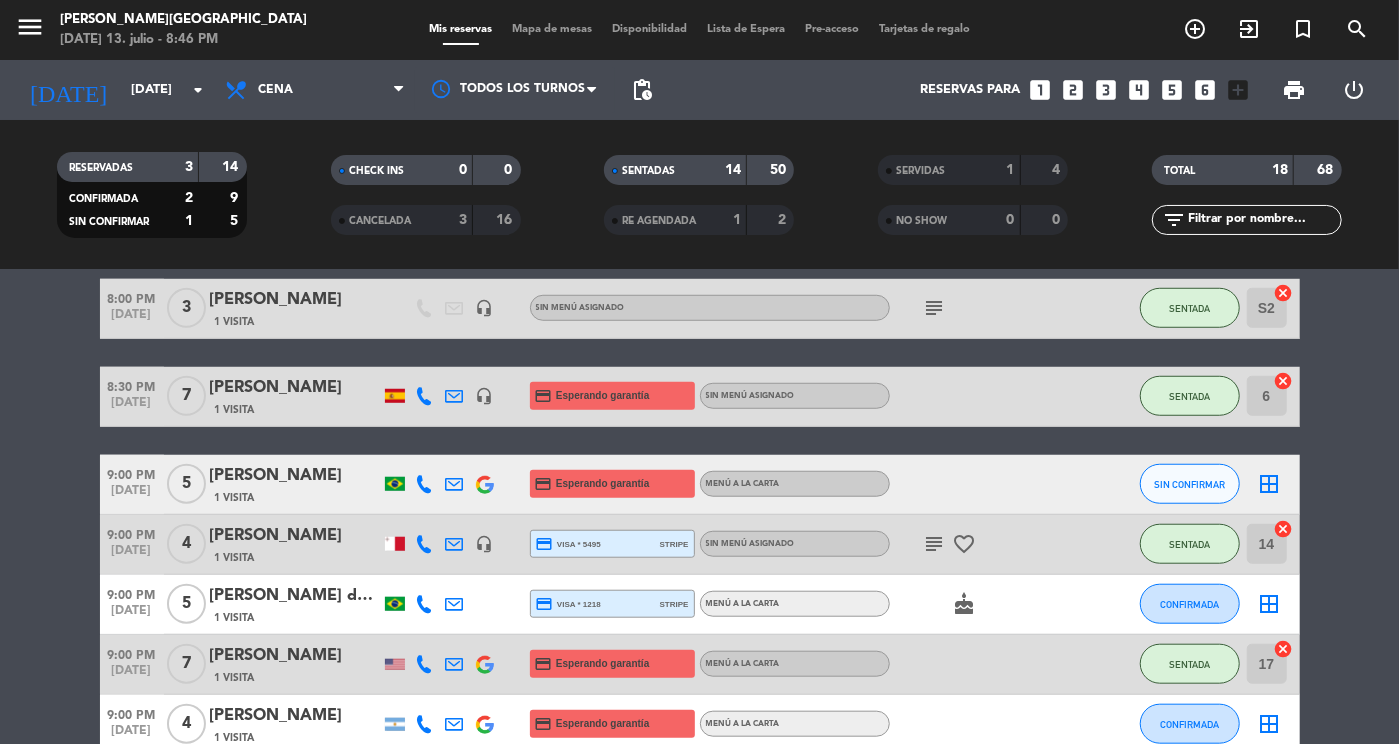 scroll, scrollTop: 897, scrollLeft: 0, axis: vertical 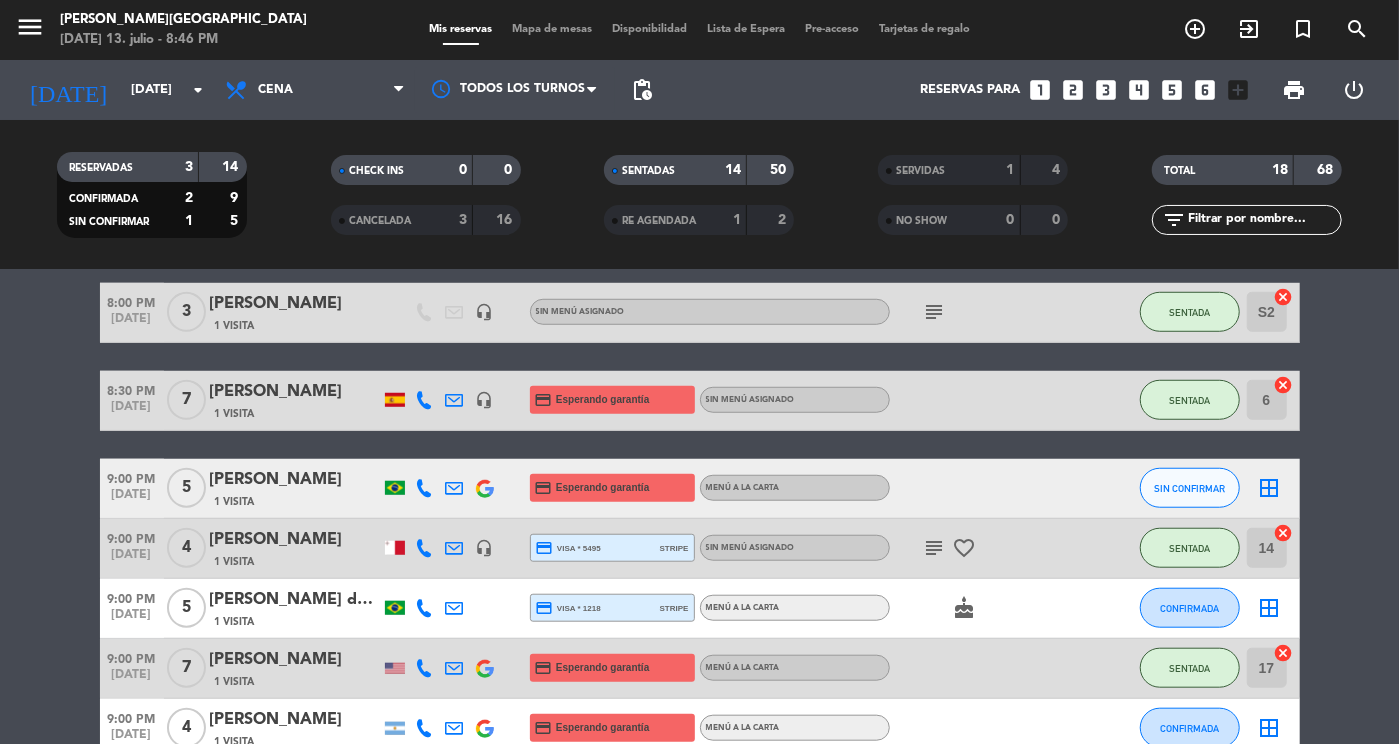 click on "S2" 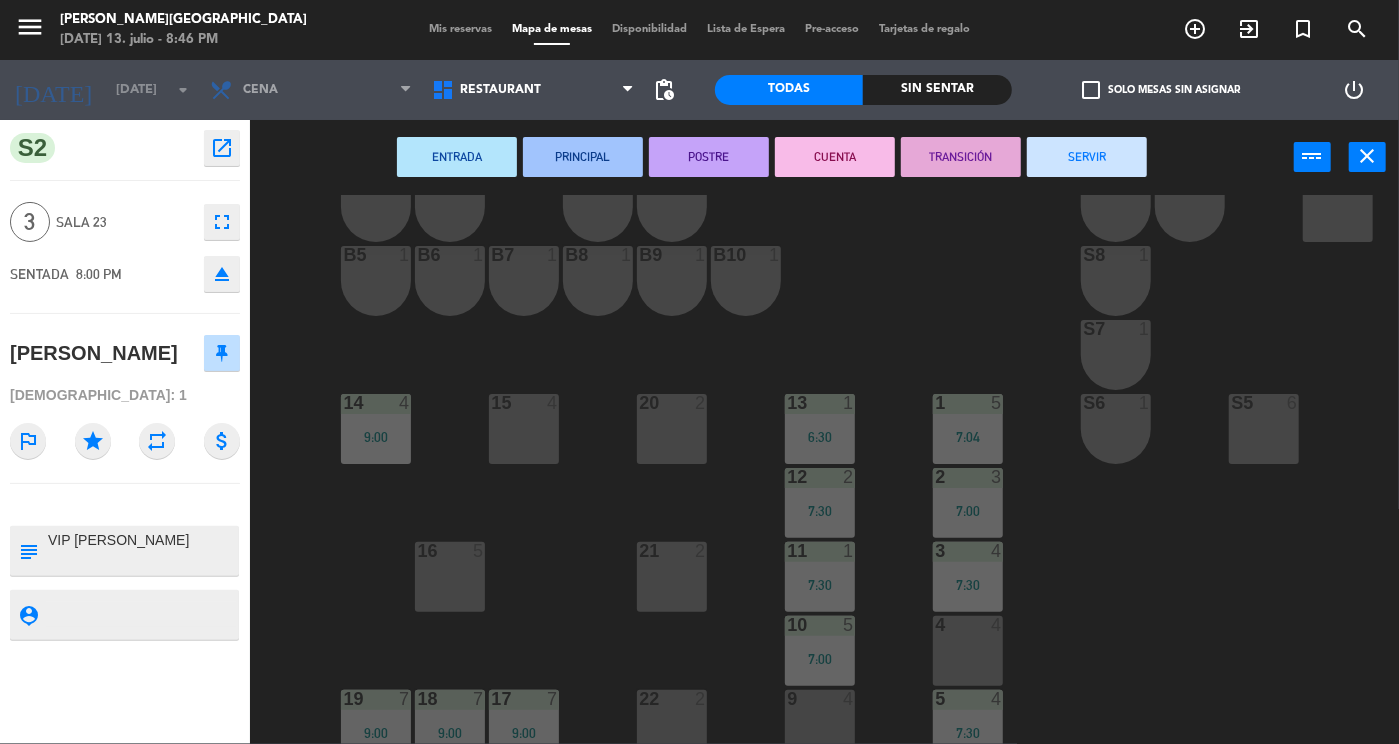scroll, scrollTop: 58, scrollLeft: 0, axis: vertical 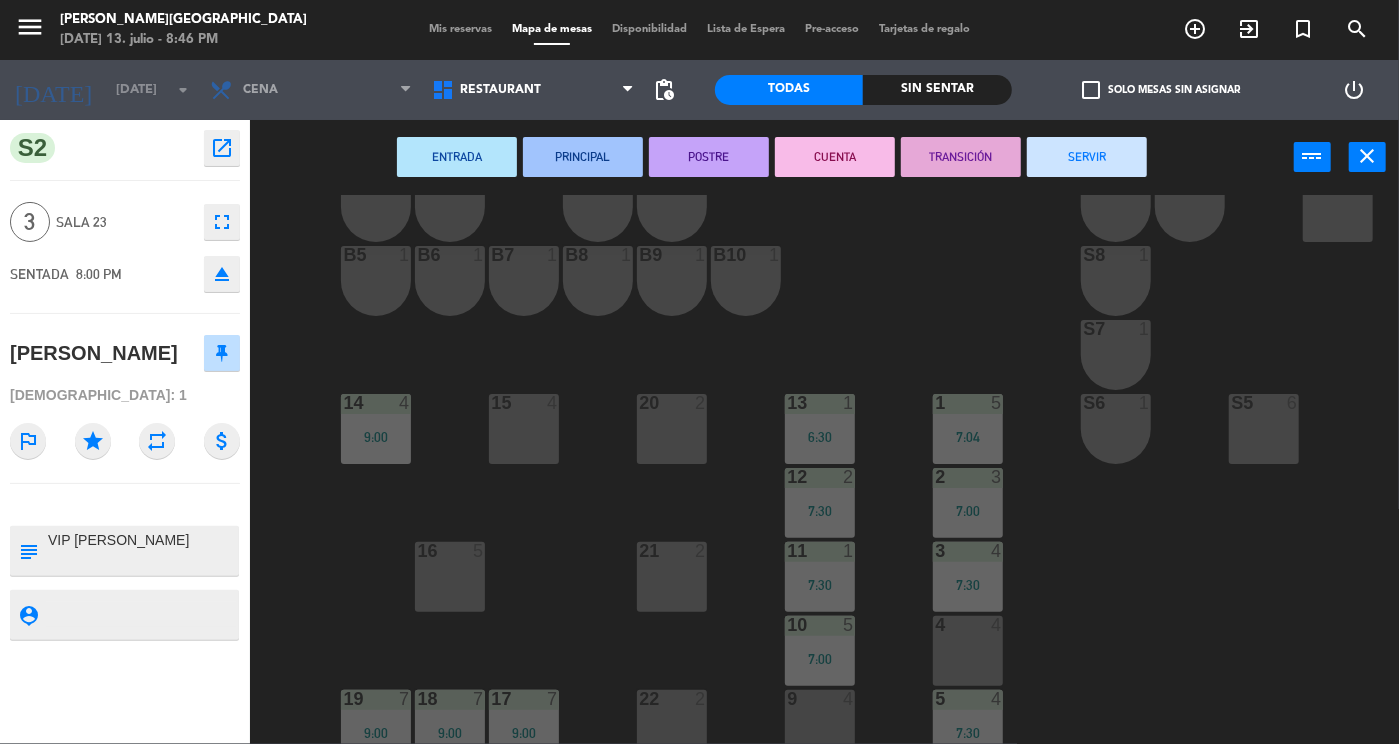 click on "4  4" at bounding box center (968, 651) 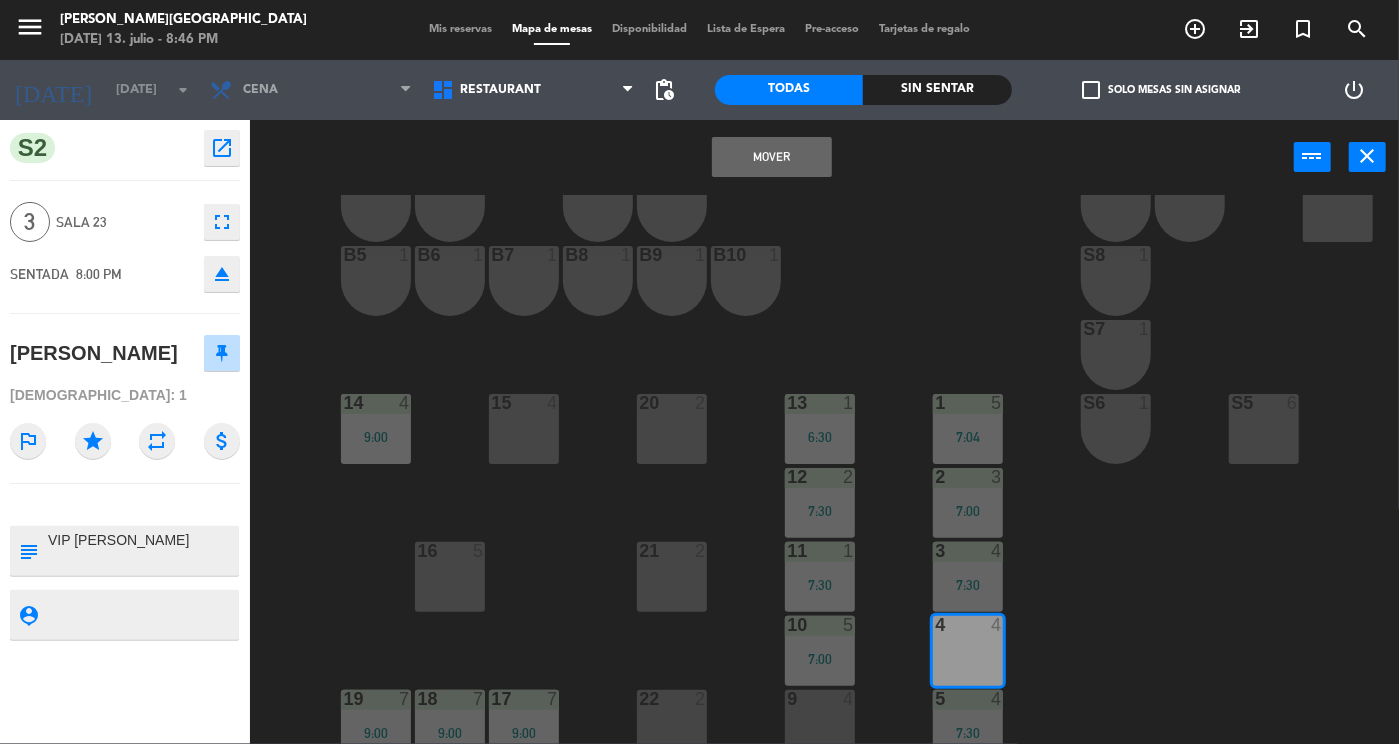 click on "Mover" at bounding box center (772, 157) 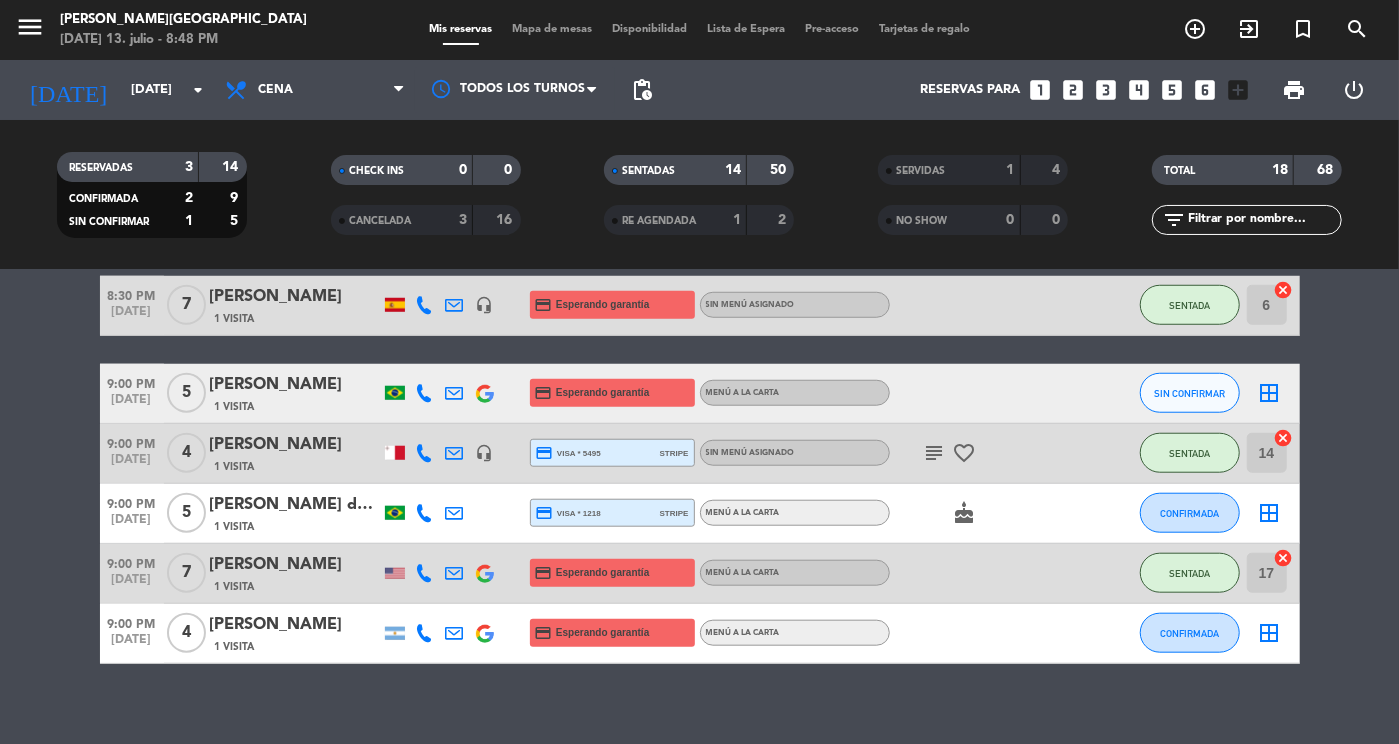 scroll, scrollTop: 1011, scrollLeft: 0, axis: vertical 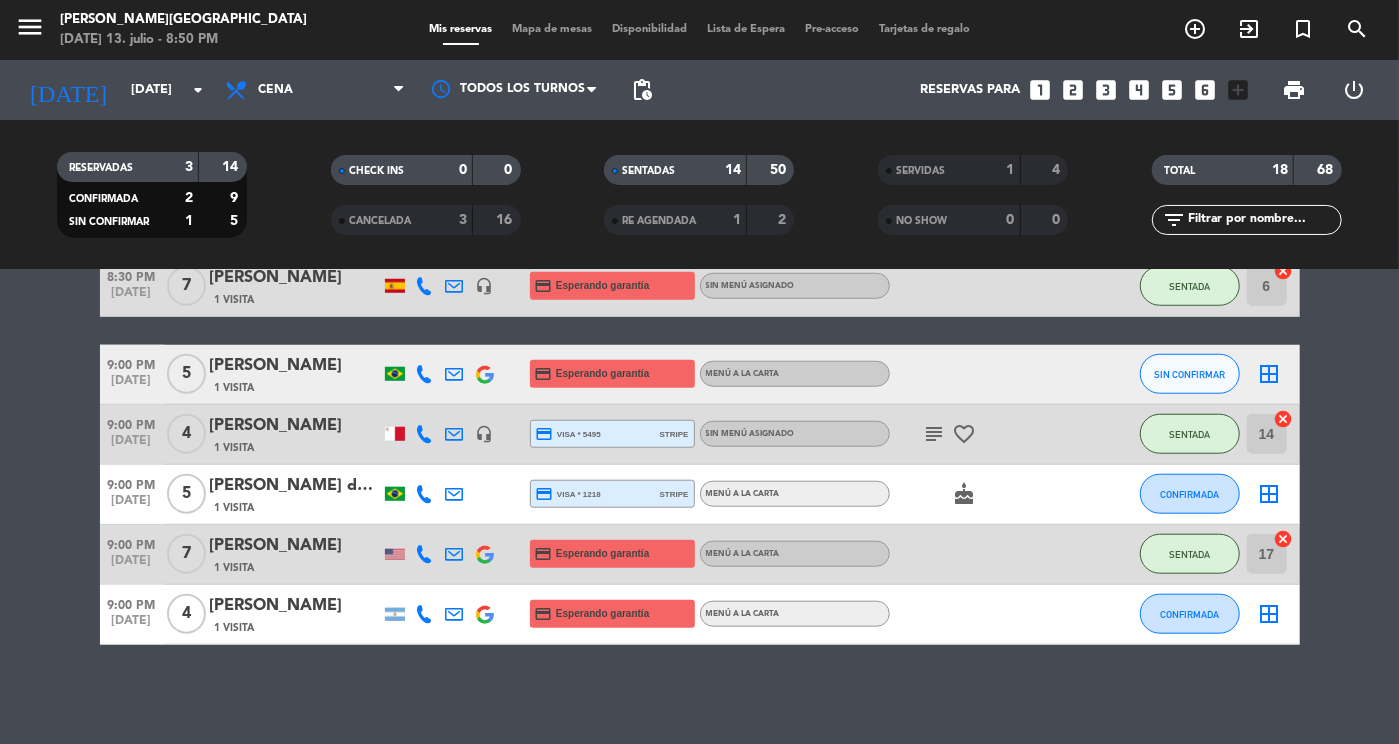 click on "6:30 PM   [DATE]   1   [PERSON_NAME]   1 Visita  credit_card  master * 7169   stripe   Menú degustación de 7 tiempos con maridaje , COP $ 529.000 SENTADA 13  cancel   7:00 PM   [DATE]   5   [PERSON_NAME]   star   1 Visita   headset_mic  Sin menú asignado  subject  SENTADA 10  cancel   7:00 PM   [DATE]   3   [PERSON_NAME]   1 Visita  credit_card  visa * 4660   stripe   Menú a la carta SENTADA 2  cancel   7:04 PM   [DATE]   5   LOCALES   exit_to_app  Sin menú asignado SENTADA 1  cancel   7:30 PM   [DATE]   2   [PERSON_NAME]   1 Visita   headset_mic  Sin menú asignado SENTADA 12  cancel   7:30 PM   [DATE]   1   Caska   1 Visita  credit_card  visa * 8858   stripe   Menú degustación de 9 tiempos con maridaje , COP $ 599.000 SENTADA 11  cancel   7:30 PM   [DATE]   4   [PERSON_NAME]   1 Visita   headset_mic  Sin menú asignado  subject  SENTADA 5  cancel   7:30 PM   [DATE]   4   [PERSON_NAME]   1 Visita  credit_card  Esperando garantía   Menú a la carta SENTADA 3  cancel   7:30 PM   [DATE]   2  SENTADA" 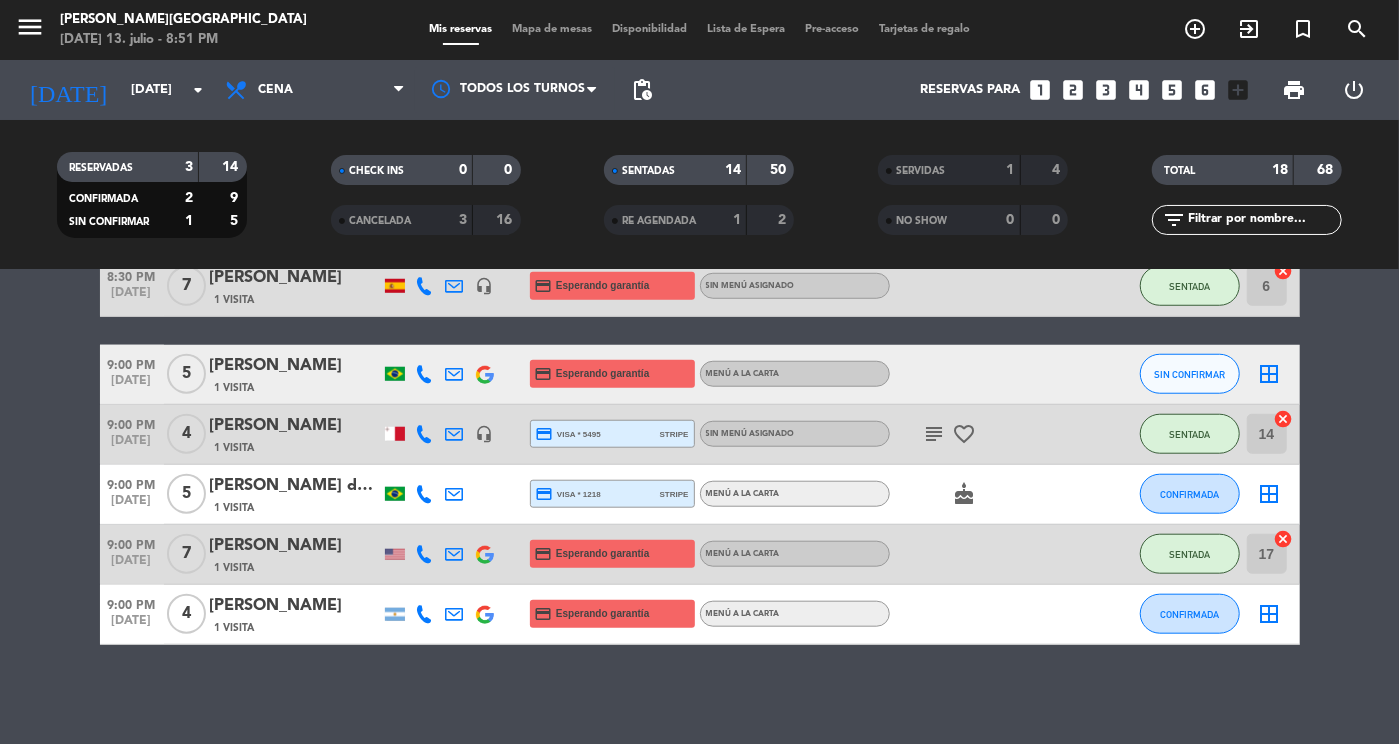 click on "6:30 PM   [DATE]   1   [PERSON_NAME]   1 Visita  credit_card  master * 7169   stripe   Menú degustación de 7 tiempos con maridaje , COP $ 529.000 SENTADA 13  cancel   7:00 PM   [DATE]   5   [PERSON_NAME]   star   1 Visita   headset_mic  Sin menú asignado  subject  SENTADA 10  cancel   7:00 PM   [DATE]   3   [PERSON_NAME]   1 Visita  credit_card  visa * 4660   stripe   Menú a la carta SENTADA 2  cancel   7:04 PM   [DATE]   5   LOCALES   exit_to_app  Sin menú asignado SENTADA 1  cancel   7:30 PM   [DATE]   2   [PERSON_NAME]   1 Visita   headset_mic  Sin menú asignado SENTADA 12  cancel   7:30 PM   [DATE]   1   Caska   1 Visita  credit_card  visa * 8858   stripe   Menú degustación de 9 tiempos con maridaje , COP $ 599.000 SENTADA 11  cancel   7:30 PM   [DATE]   4   [PERSON_NAME]   1 Visita   headset_mic  Sin menú asignado  subject  SENTADA 5  cancel   7:30 PM   [DATE]   4   [PERSON_NAME]   1 Visita  credit_card  Esperando garantía   Menú a la carta SENTADA 3  cancel   7:30 PM   [DATE]   2  SENTADA" 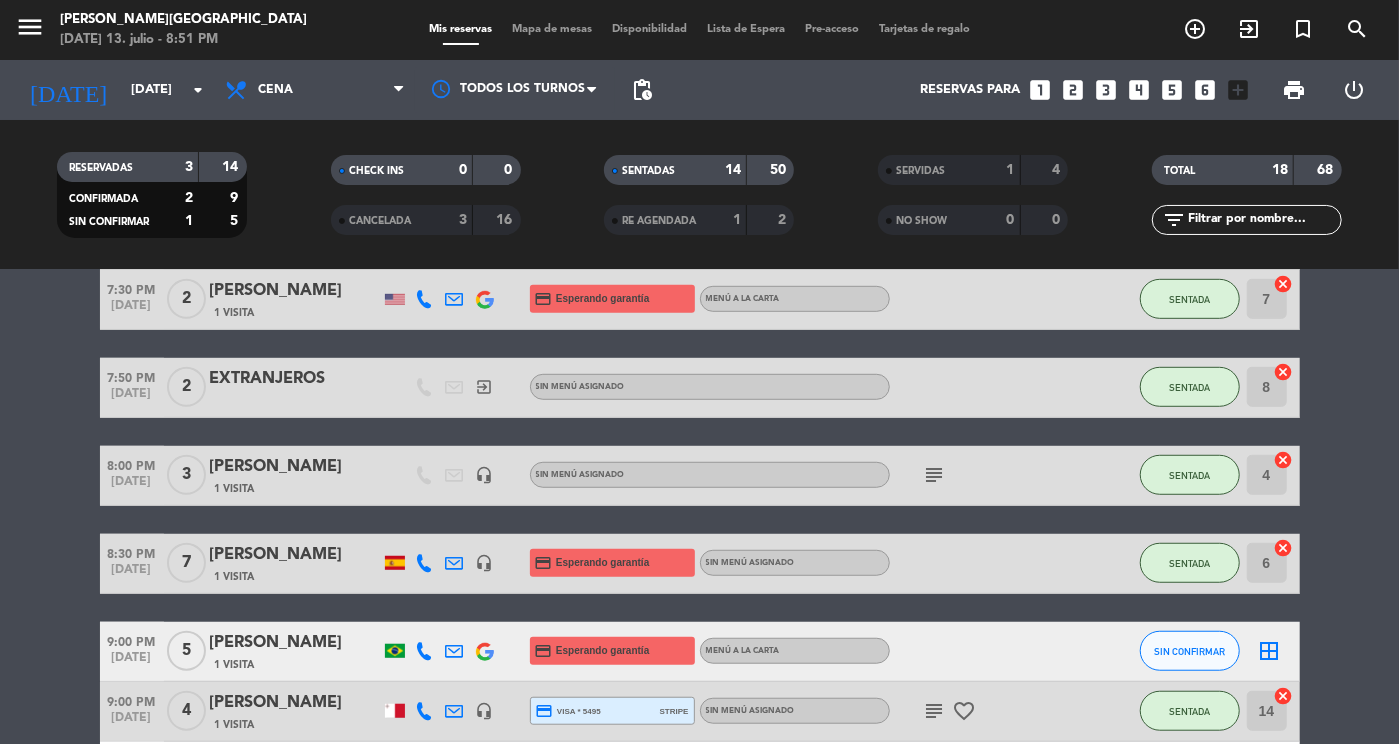 scroll, scrollTop: 531, scrollLeft: 0, axis: vertical 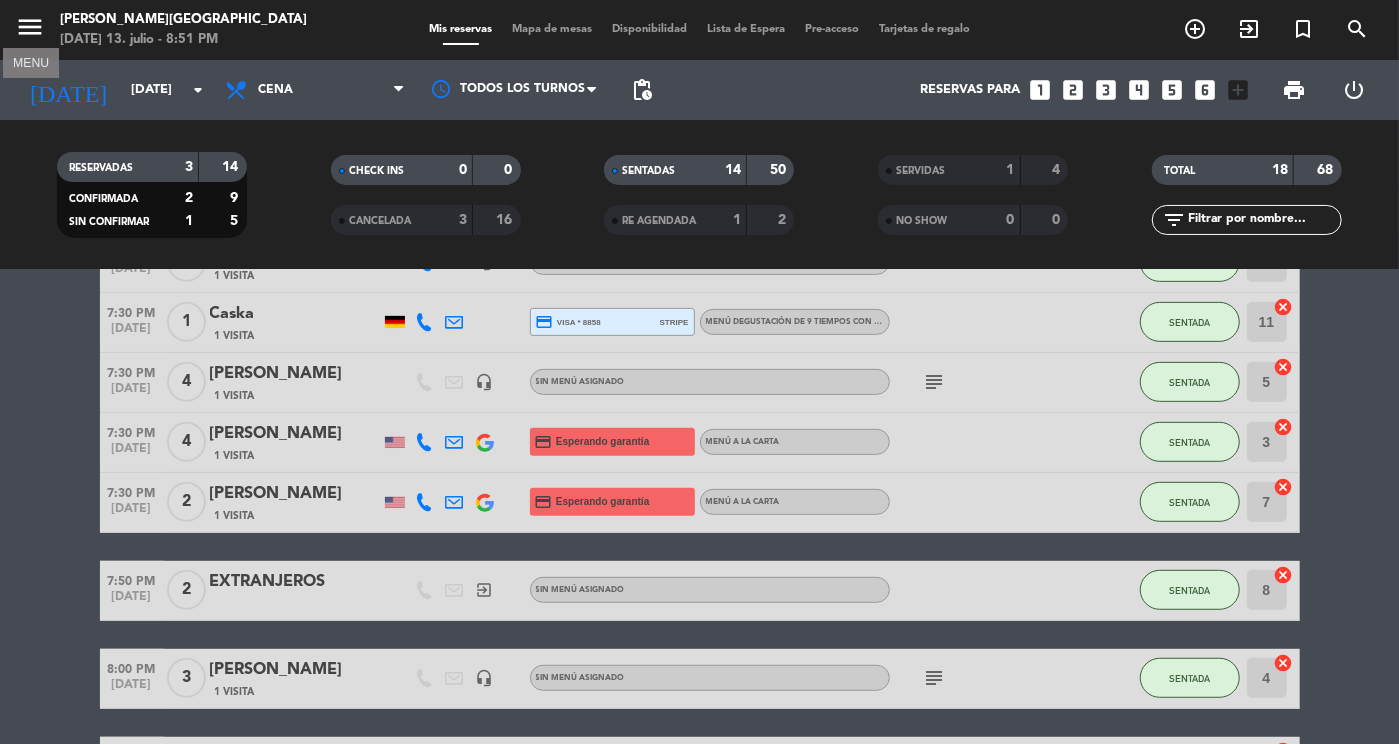 click on "menu" at bounding box center [30, 27] 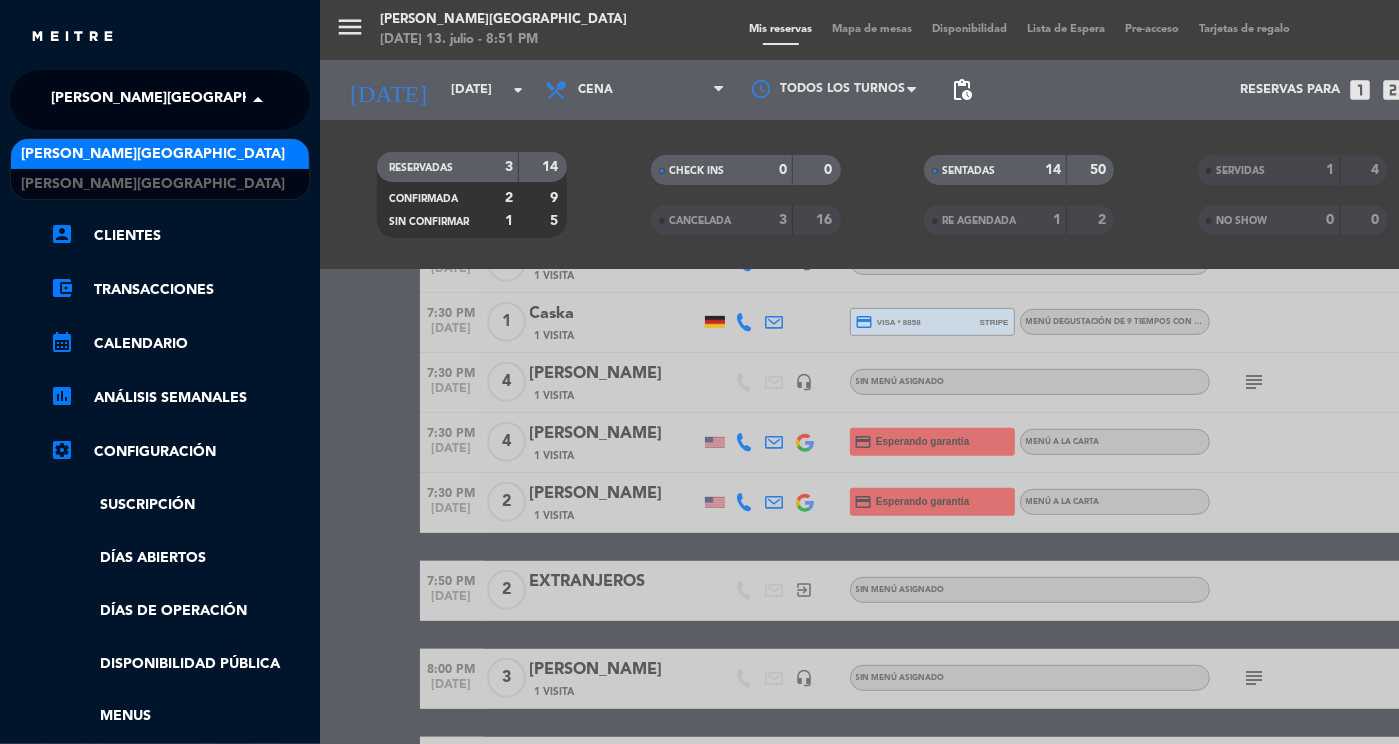 click on "[PERSON_NAME][GEOGRAPHIC_DATA]" 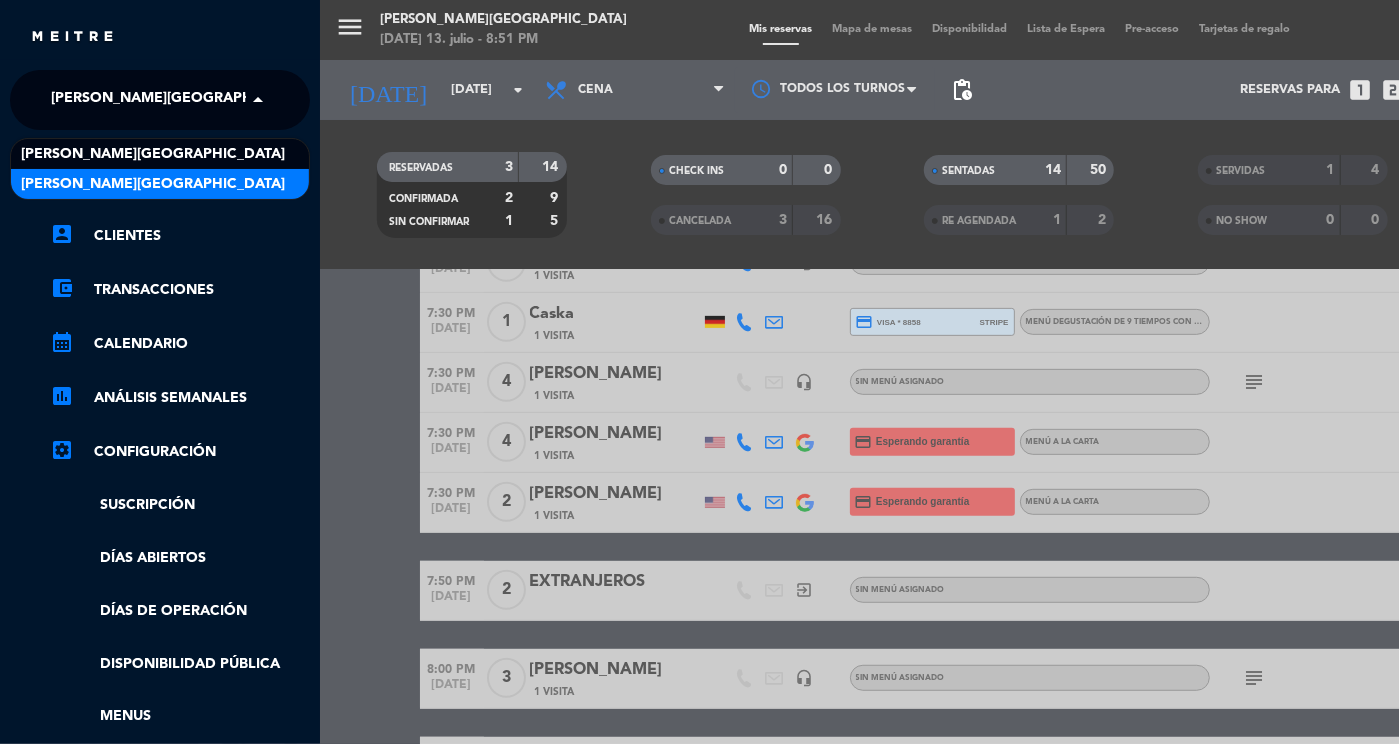 click on "[PERSON_NAME][GEOGRAPHIC_DATA]" at bounding box center (153, 184) 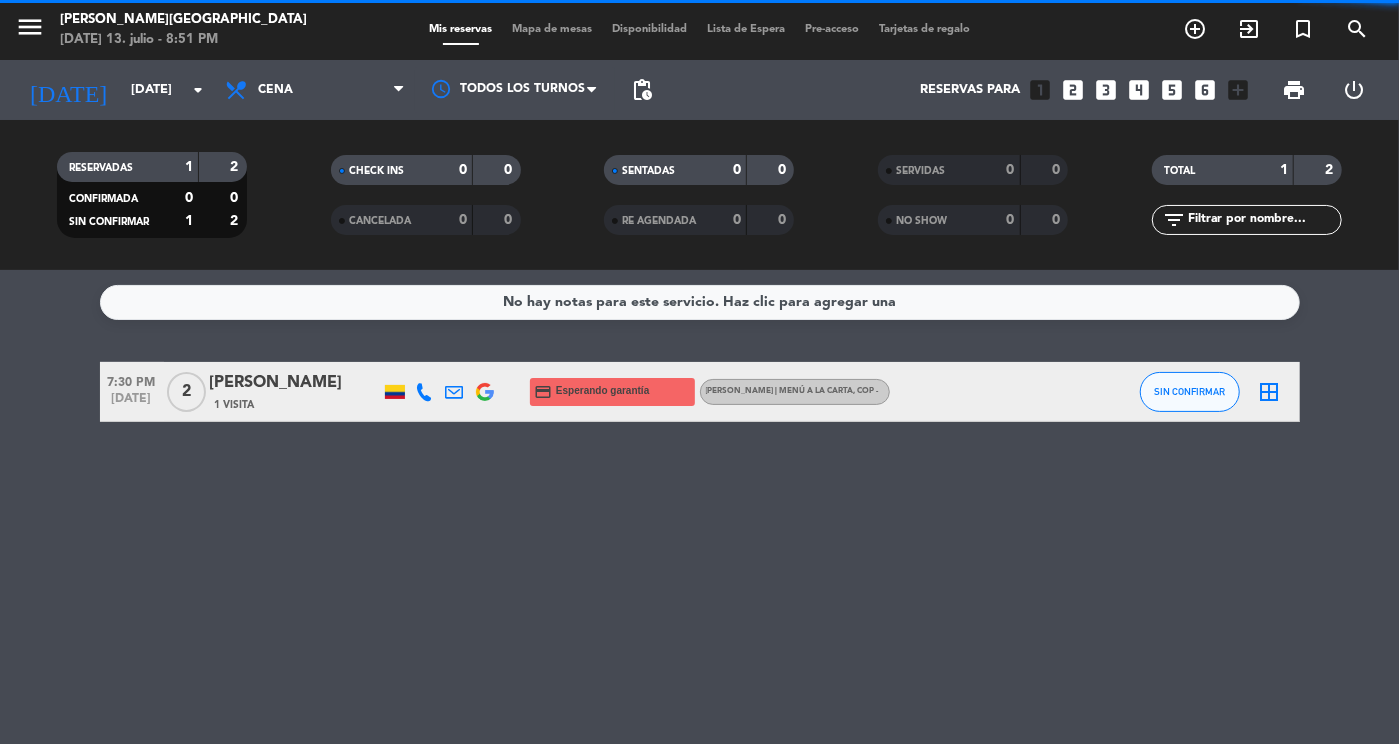 scroll, scrollTop: 0, scrollLeft: 0, axis: both 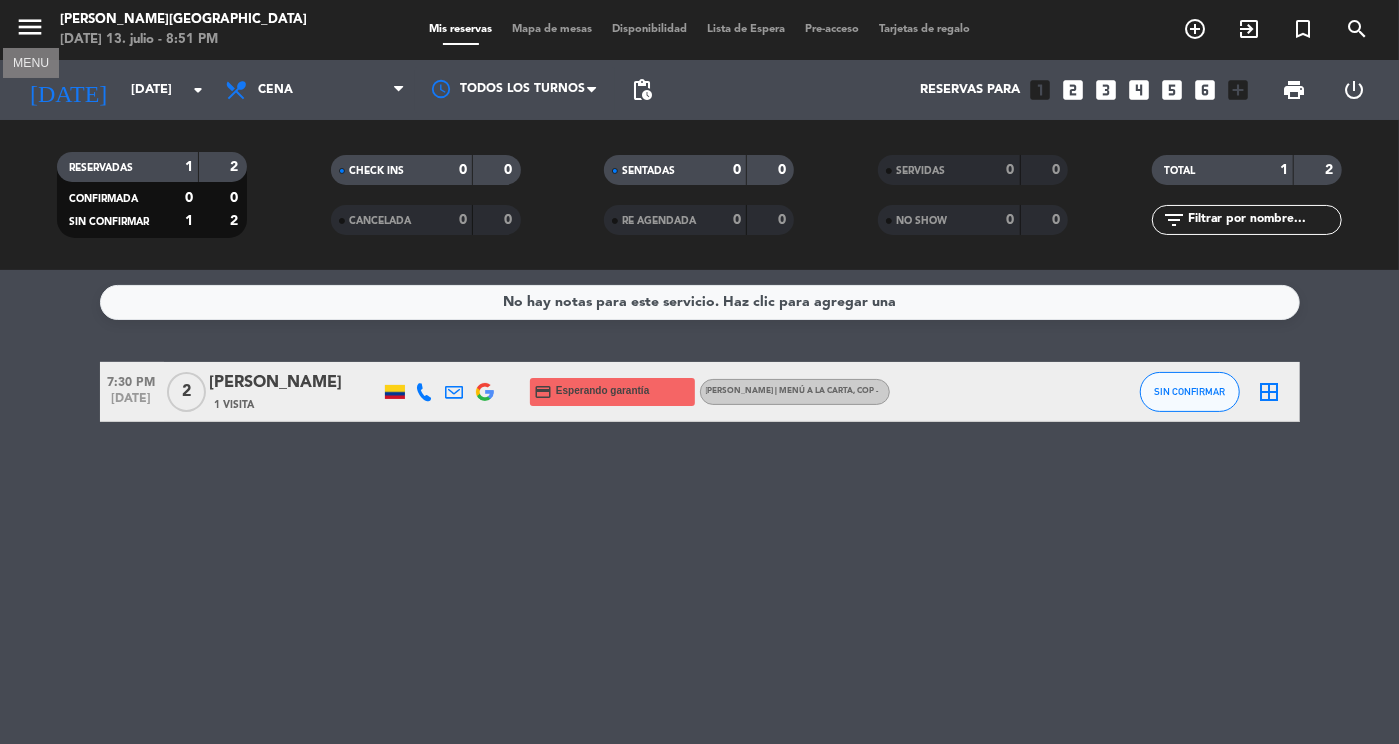 click on "menu" at bounding box center [30, 27] 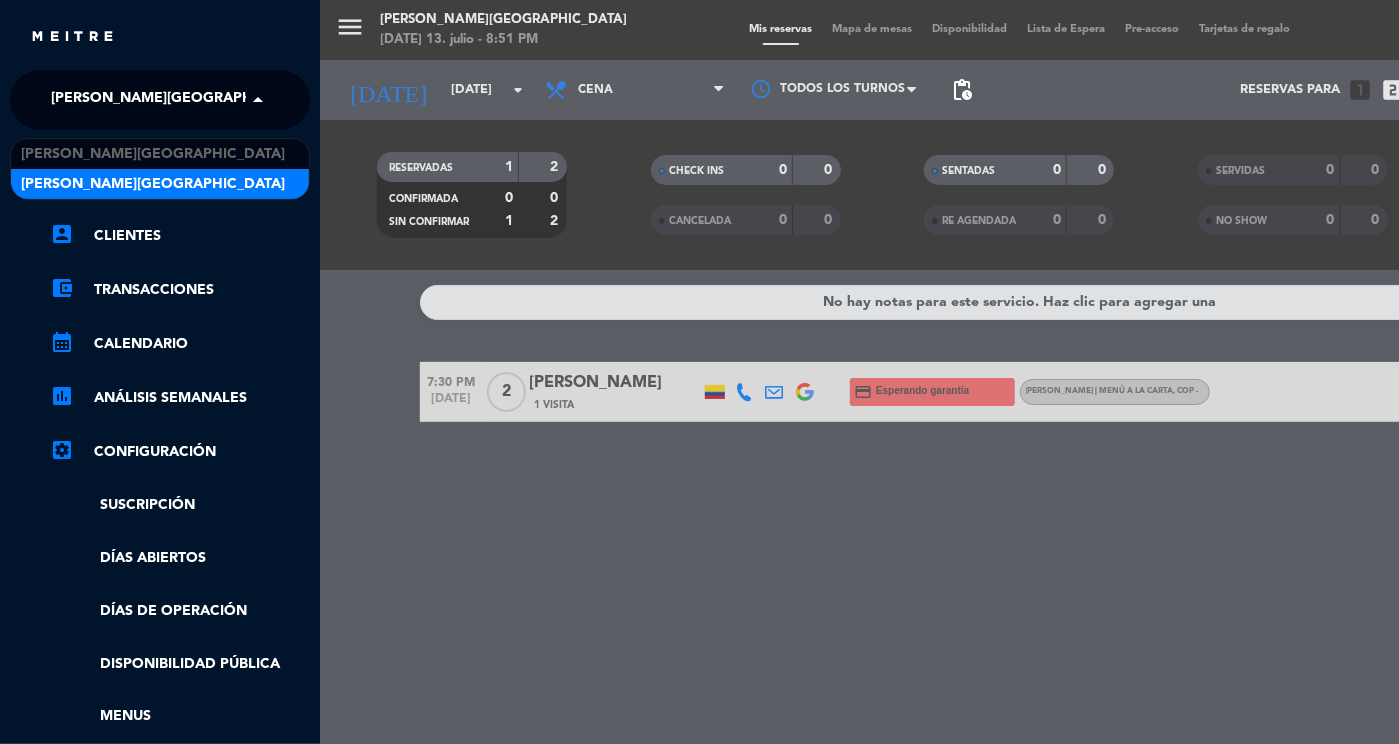 click on "[PERSON_NAME][GEOGRAPHIC_DATA]" 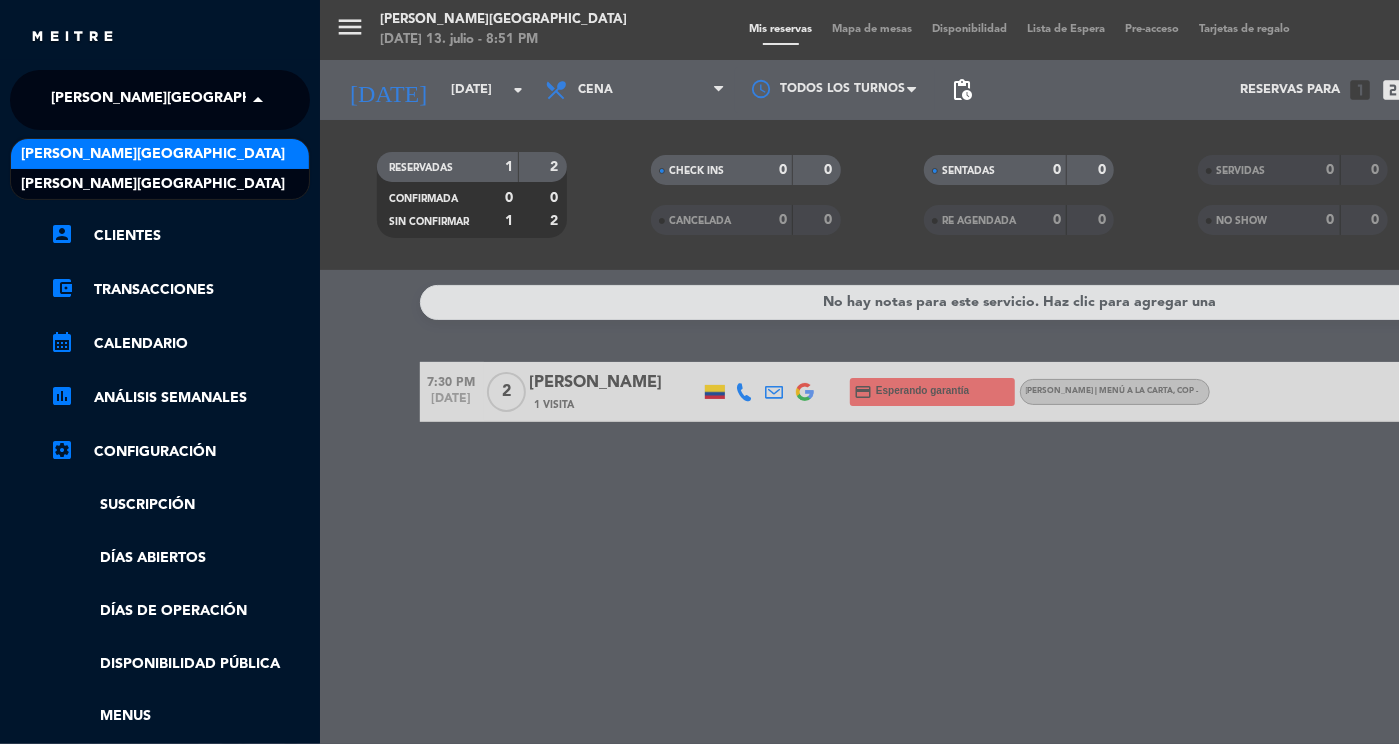 click on "[PERSON_NAME][GEOGRAPHIC_DATA]" at bounding box center (160, 154) 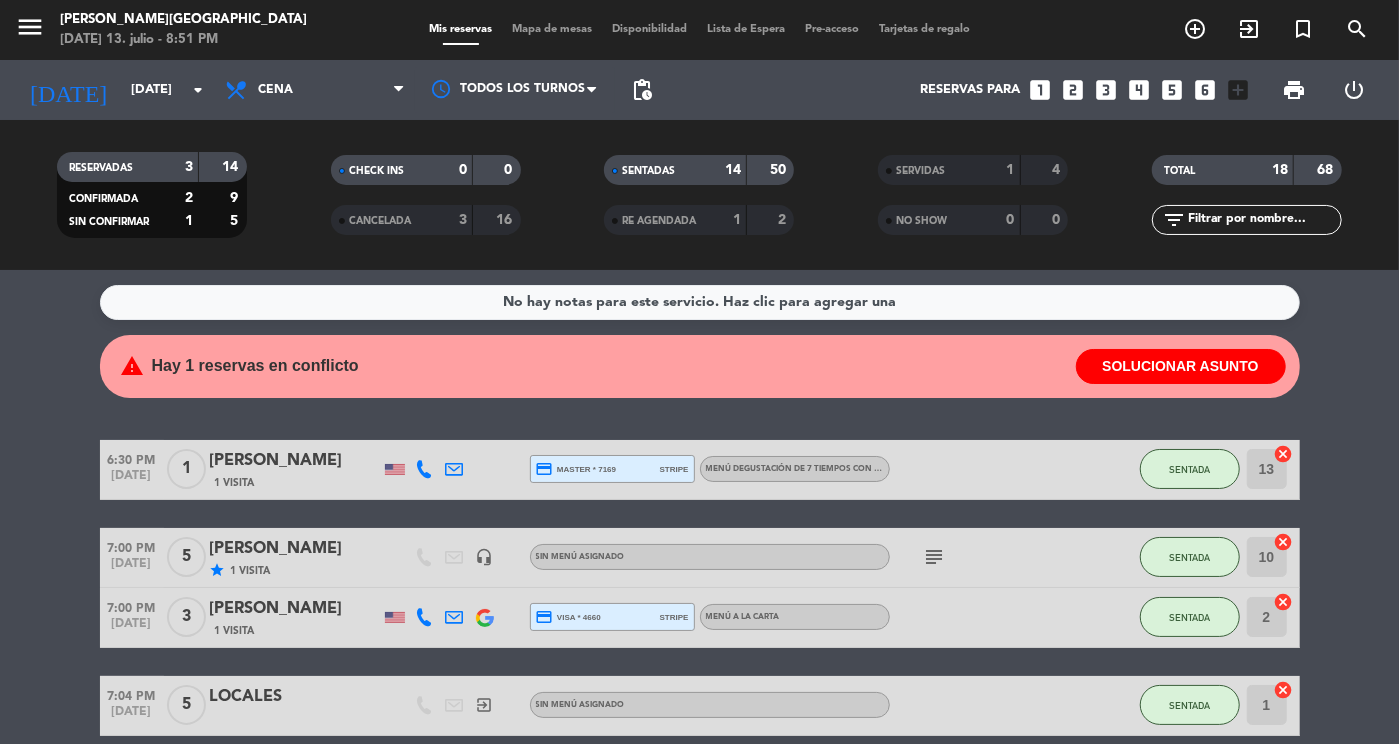 click on "6:30 PM   [DATE]   1   [PERSON_NAME]   1 Visita  credit_card  master * 7169   stripe   Menú degustación de 7 tiempos con maridaje , COP $ 529.000 SENTADA 13  cancel   7:00 PM   [DATE]   5   [PERSON_NAME]   star   1 Visita   headset_mic  Sin menú asignado  subject  SENTADA 10  cancel   7:00 PM   [DATE]   3   [PERSON_NAME]   1 Visita  credit_card  visa * 4660   stripe   Menú a la carta SENTADA 2  cancel   7:04 PM   [DATE]   5   LOCALES   exit_to_app  Sin menú asignado SENTADA 1  cancel   7:30 PM   [DATE]   2   [PERSON_NAME]   1 Visita   headset_mic  Sin menú asignado SENTADA 12  cancel   7:30 PM   [DATE]   1   Caska   1 Visita  credit_card  visa * 8858   stripe   Menú degustación de 9 tiempos con maridaje , COP $ 599.000 SENTADA 11  cancel   7:30 PM   [DATE]   4   [PERSON_NAME]   1 Visita   headset_mic  Sin menú asignado  subject  SENTADA 5  cancel   7:30 PM   [DATE]   4   [PERSON_NAME]   1 Visita  credit_card  Esperando garantía   Menú a la carta SENTADA 3  cancel   7:30 PM   [DATE]   2  SENTADA" 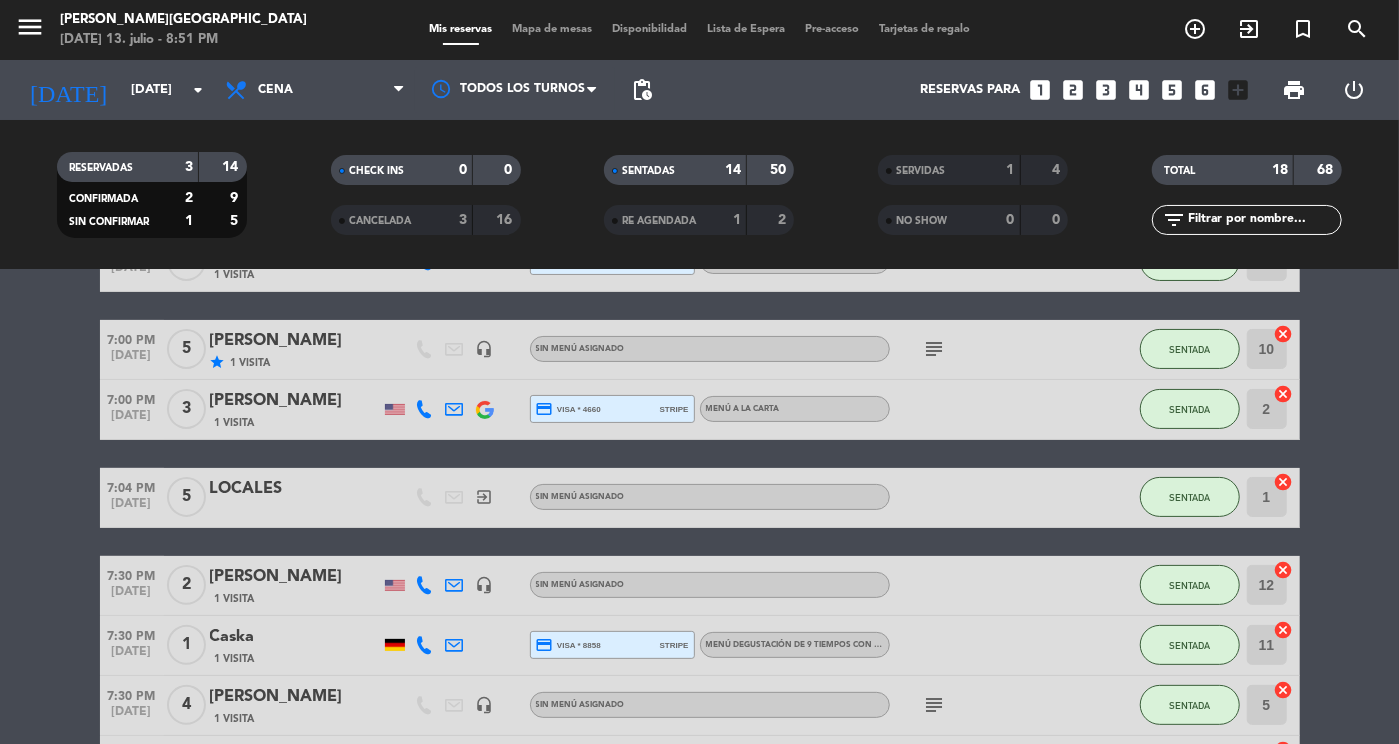 scroll, scrollTop: 240, scrollLeft: 0, axis: vertical 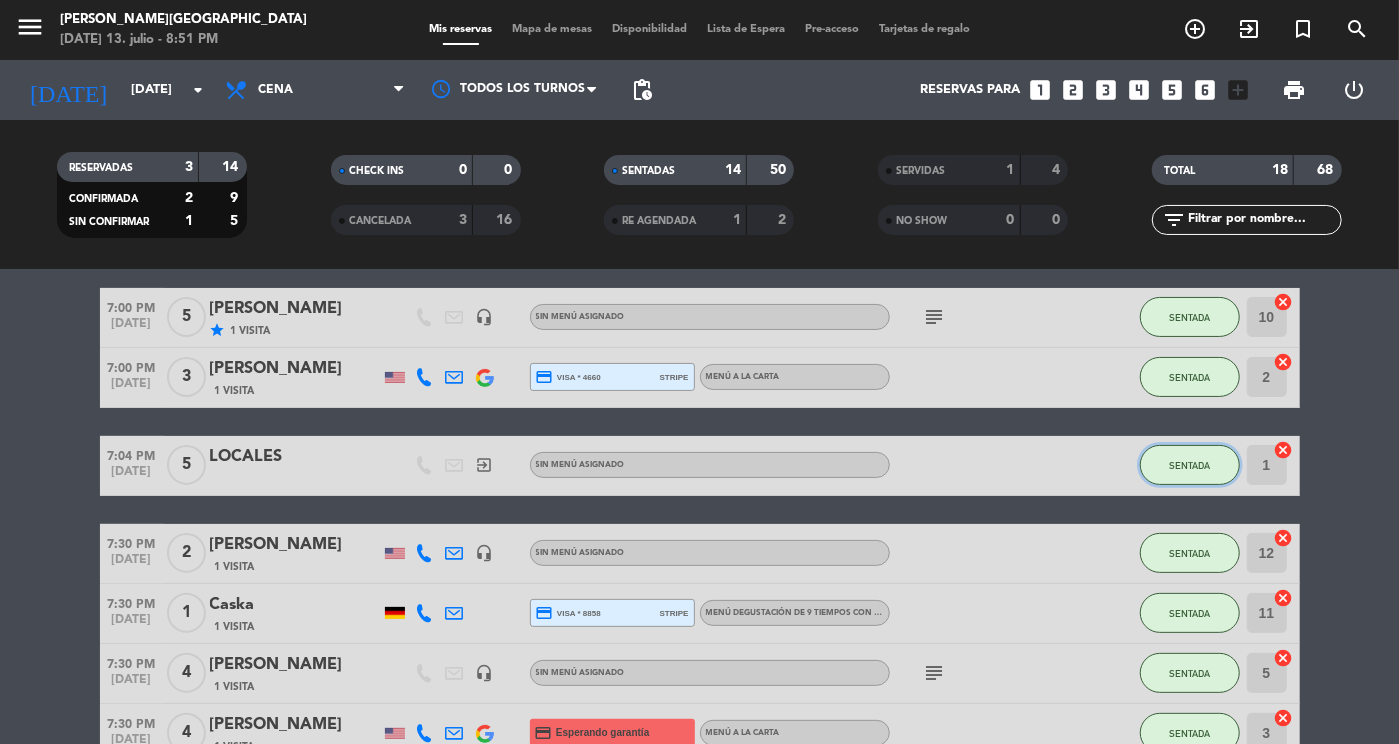 click on "SENTADA" 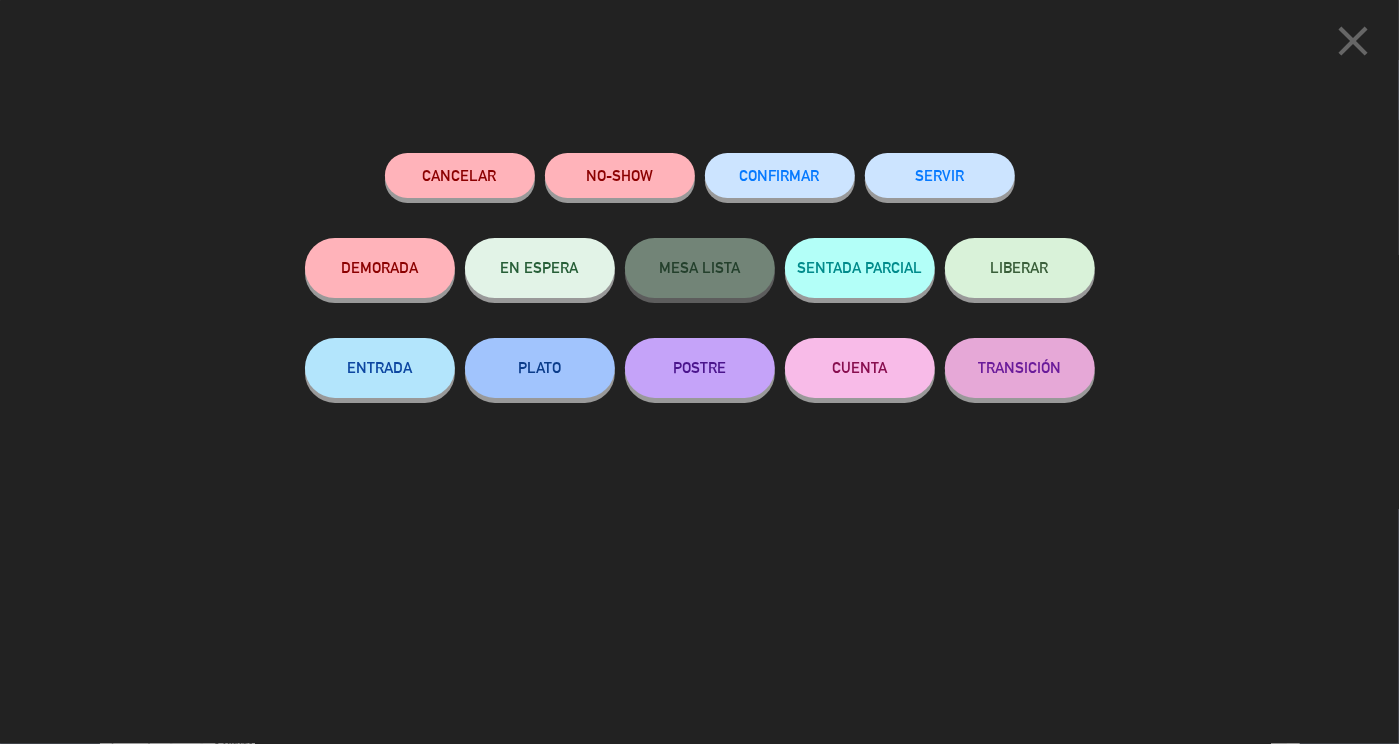 click on "SERVIR" 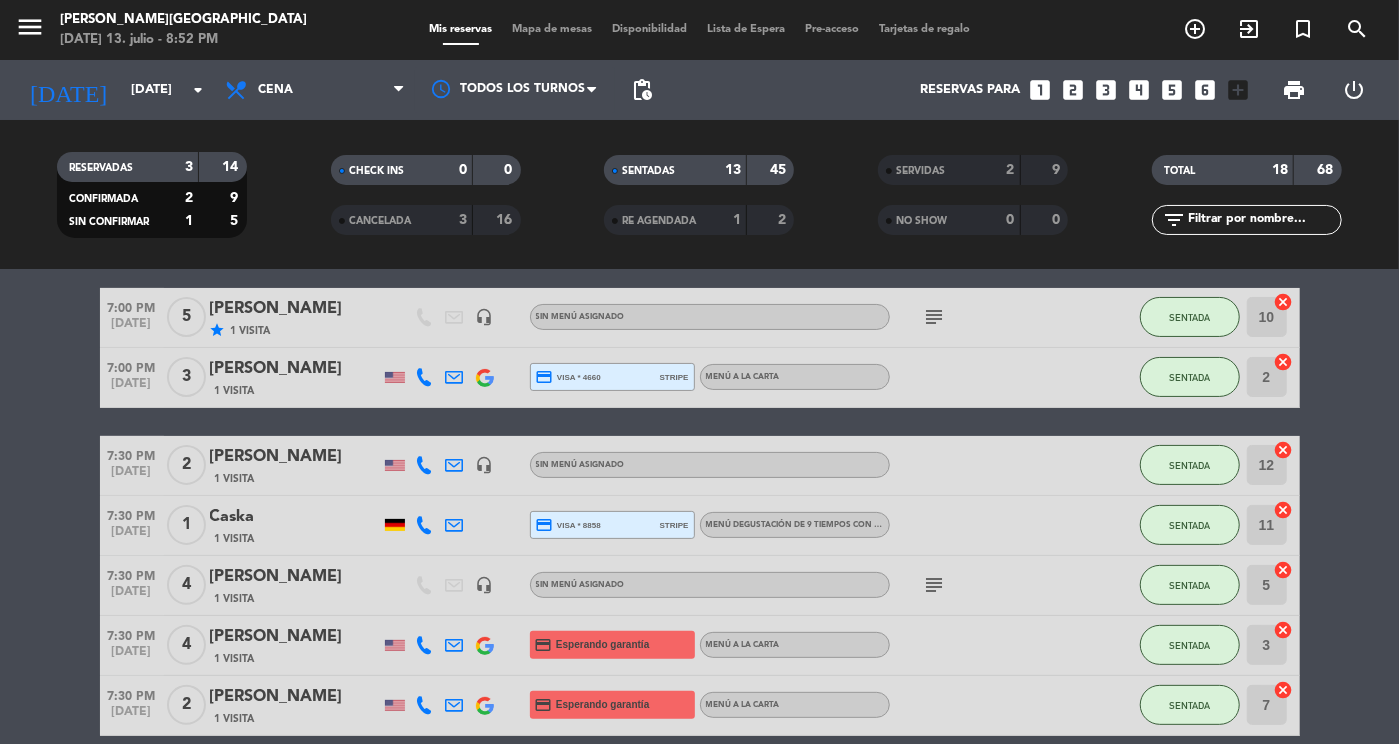 click on "6:30 PM   [DATE]   1   [PERSON_NAME]   1 Visita  credit_card  master * 7169   stripe   Menú degustación de 7 tiempos con maridaje , COP $ 529.000 SENTADA 13  cancel   7:00 PM   [DATE]   5   [PERSON_NAME]   star   1 Visita   headset_mic  Sin menú asignado  subject  SENTADA 10  cancel   7:00 PM   [DATE]   3   [PERSON_NAME]   1 Visita  credit_card  visa * 4660   stripe   Menú a la carta SENTADA 2  cancel   7:30 PM   [DATE]   2   [PERSON_NAME]   1 Visita   headset_mic  Sin menú asignado SENTADA 12  cancel   7:30 PM   [DATE]   1   Caska   1 Visita  credit_card  visa * 8858   stripe   Menú degustación de 9 tiempos con maridaje , COP $ 599.000 SENTADA 11  cancel   7:30 PM   [DATE]   4   [PERSON_NAME]   1 Visita   headset_mic  Sin menú asignado  subject  SENTADA 5  cancel   7:30 PM   [DATE]   4   [PERSON_NAME]   1 Visita  credit_card  Esperando garantía   Menú a la carta SENTADA 3  cancel   7:30 PM   [DATE]   2   [PERSON_NAME]   1 Visita  credit_card  Esperando garantía   Menú a la carta SENTADA 7  2  8" 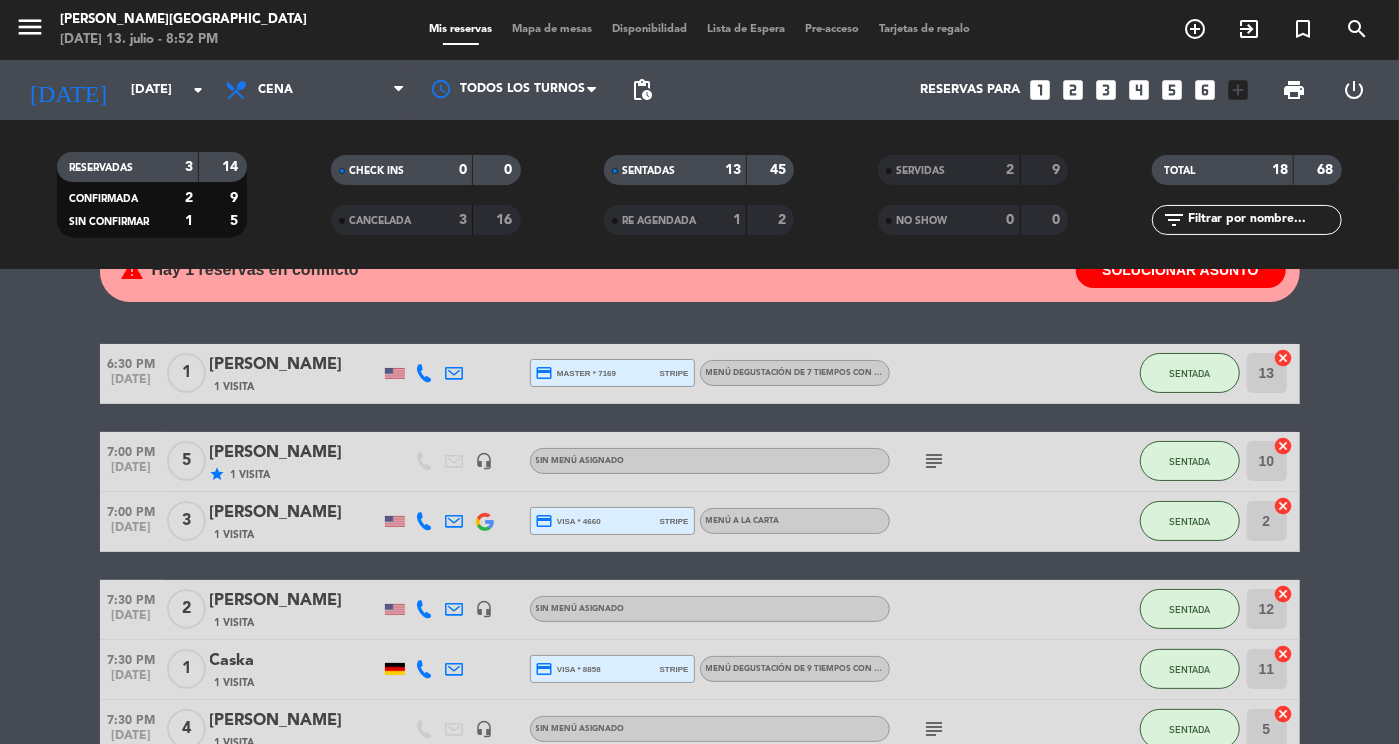 scroll, scrollTop: 120, scrollLeft: 0, axis: vertical 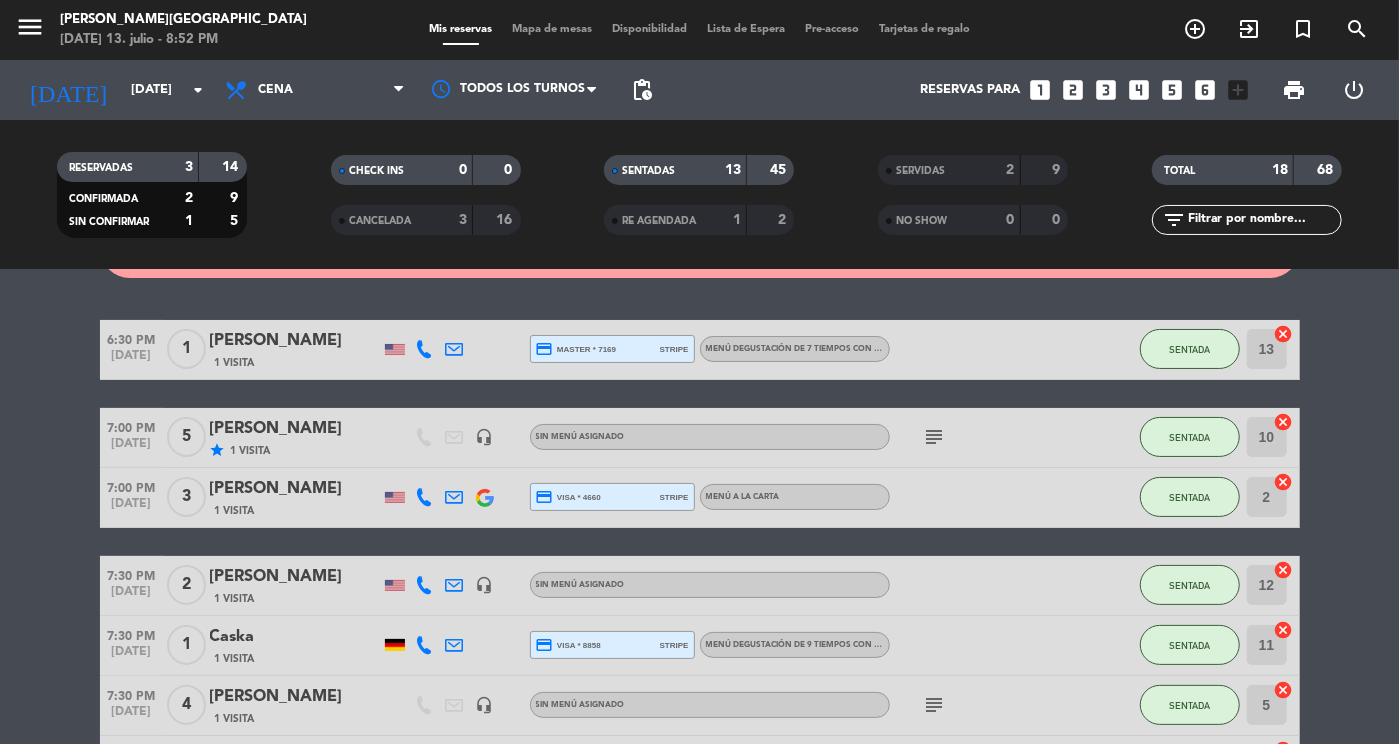 click on "6:30 PM   [DATE]   1   [PERSON_NAME]   1 Visita  credit_card  master * 7169   stripe   Menú degustación de 7 tiempos con maridaje , COP $ 529.000 SENTADA 13  cancel   7:00 PM   [DATE]   5   [PERSON_NAME]   star   1 Visita   headset_mic  Sin menú asignado  subject  SENTADA 10  cancel   7:00 PM   [DATE]   3   [PERSON_NAME]   1 Visita  credit_card  visa * 4660   stripe   Menú a la carta SENTADA 2  cancel   7:30 PM   [DATE]   2   [PERSON_NAME]   1 Visita   headset_mic  Sin menú asignado SENTADA 12  cancel   7:30 PM   [DATE]   1   Caska   1 Visita  credit_card  visa * 8858   stripe   Menú degustación de 9 tiempos con maridaje , COP $ 599.000 SENTADA 11  cancel   7:30 PM   [DATE]   4   [PERSON_NAME]   1 Visita   headset_mic  Sin menú asignado  subject  SENTADA 5  cancel   7:30 PM   [DATE]   4   [PERSON_NAME]   1 Visita  credit_card  Esperando garantía   Menú a la carta SENTADA 3  cancel   7:30 PM   [DATE]   2   [PERSON_NAME]   1 Visita  credit_card  Esperando garantía   Menú a la carta SENTADA 7  2  8" 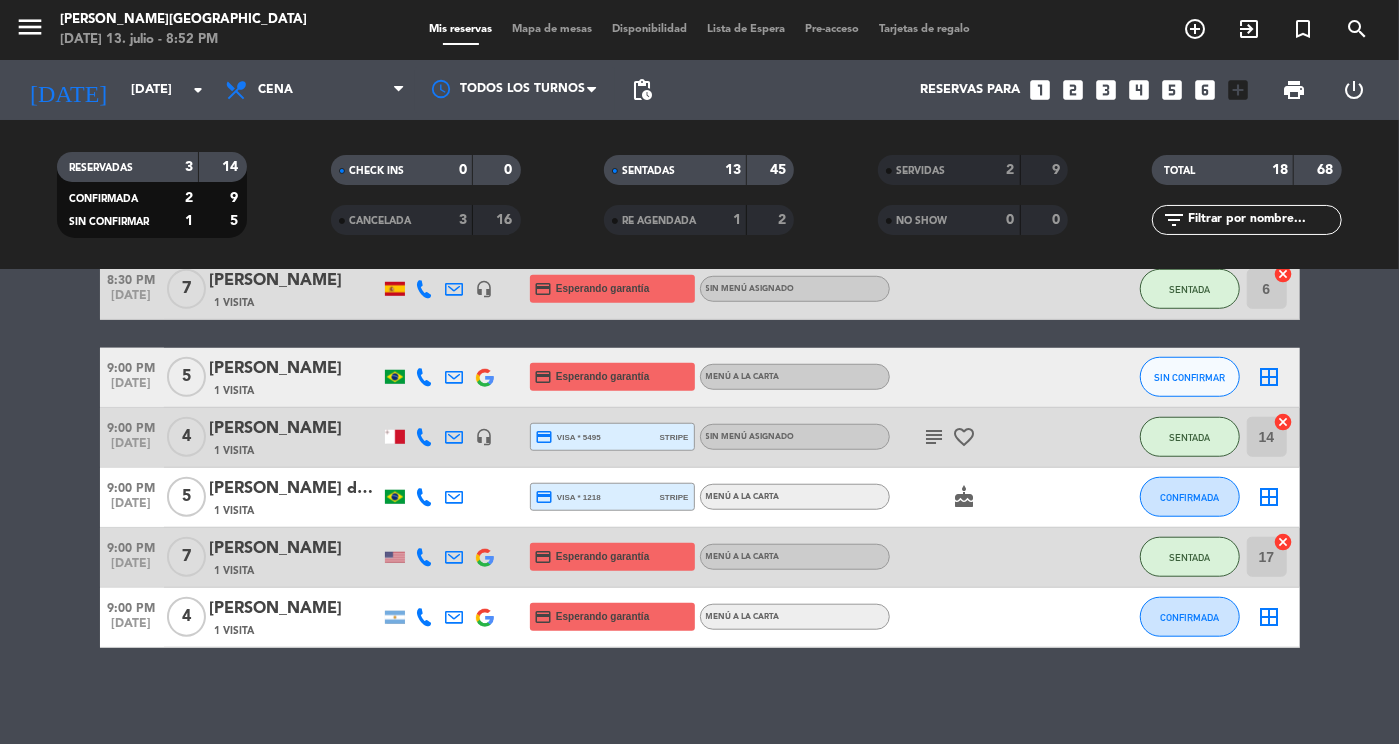 scroll, scrollTop: 923, scrollLeft: 0, axis: vertical 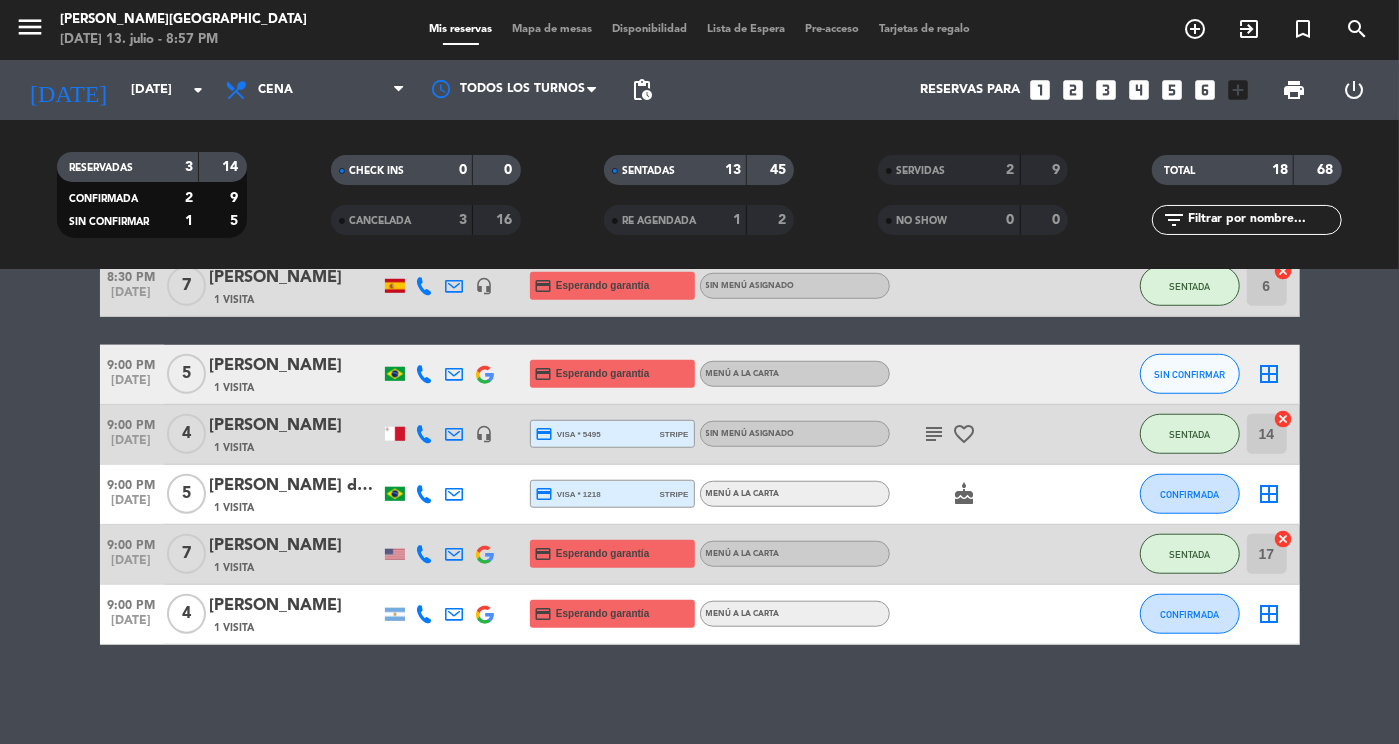 click on "6:30 PM   [DATE]   1   [PERSON_NAME]   1 Visita  credit_card  master * 7169   stripe   Menú degustación de 7 tiempos con maridaje , COP $ 529.000 SENTADA 13  cancel   7:00 PM   [DATE]   5   [PERSON_NAME]   star   1 Visita   headset_mic  Sin menú asignado  subject  SENTADA 10  cancel   7:00 PM   [DATE]   3   [PERSON_NAME]   1 Visita  credit_card  visa * 4660   stripe   Menú a la carta SENTADA 2  cancel   7:30 PM   [DATE]   2   [PERSON_NAME]   1 Visita   headset_mic  Sin menú asignado SENTADA 12  cancel   7:30 PM   [DATE]   1   Caska   1 Visita  credit_card  visa * 8858   stripe   Menú degustación de 9 tiempos con maridaje , COP $ 599.000 SENTADA 11  cancel   7:30 PM   [DATE]   4   [PERSON_NAME]   1 Visita   headset_mic  Sin menú asignado  subject  SENTADA 5  cancel   7:30 PM   [DATE]   4   [PERSON_NAME]   1 Visita  credit_card  Esperando garantía   Menú a la carta SENTADA 3  cancel   7:30 PM   [DATE]   2   [PERSON_NAME]   1 Visita  credit_card  Esperando garantía   Menú a la carta SENTADA 7  2  8" 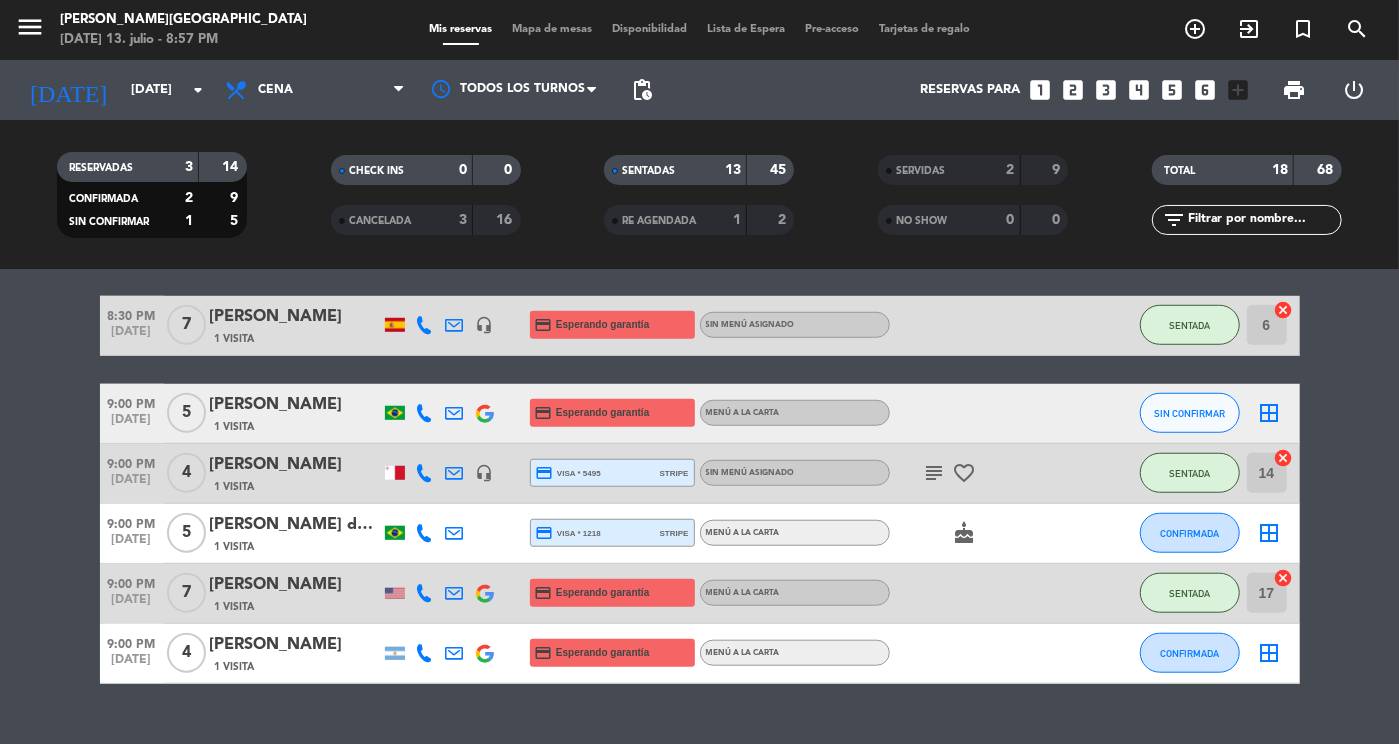 scroll, scrollTop: 880, scrollLeft: 0, axis: vertical 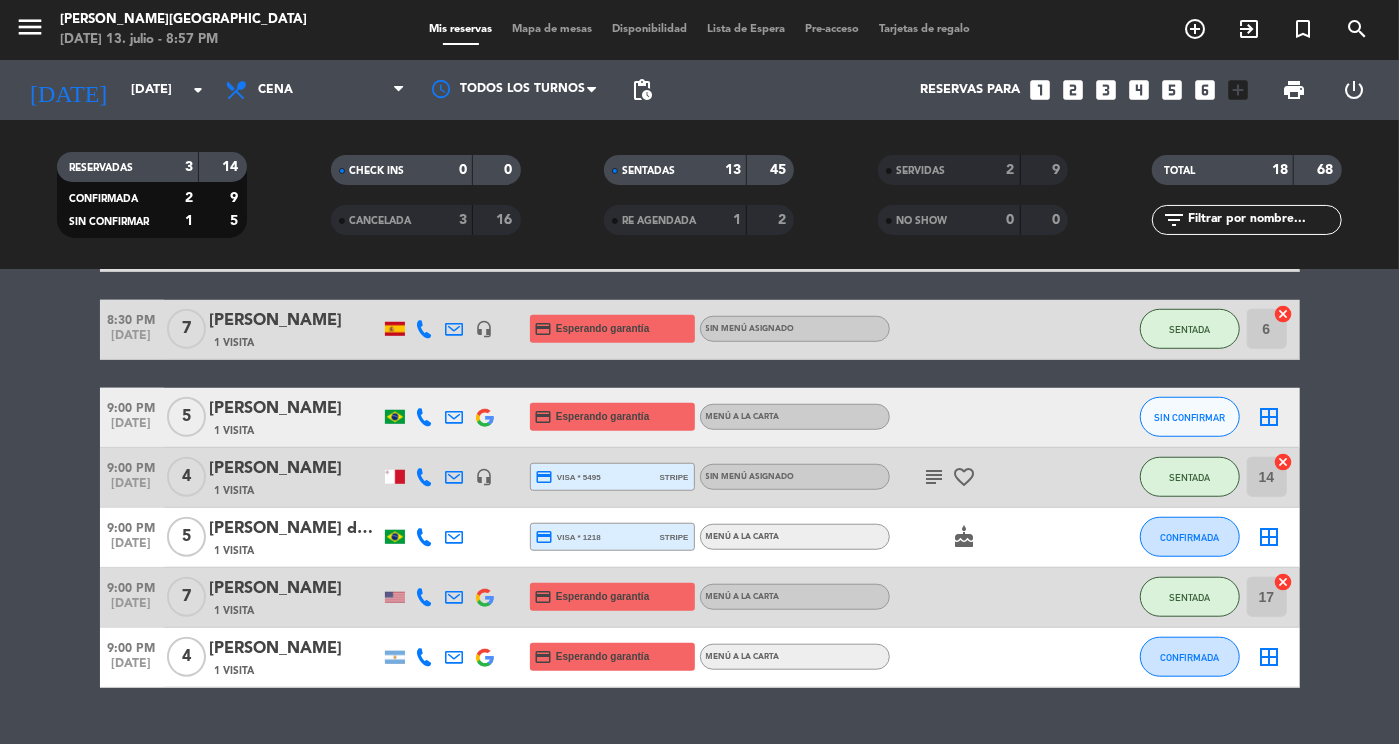 click on "6:30 PM   [DATE]   1   [PERSON_NAME]   1 Visita  credit_card  master * 7169   stripe   Menú degustación de 7 tiempos con maridaje , COP $ 529.000 SENTADA 13  cancel   7:00 PM   [DATE]   5   [PERSON_NAME]   star   1 Visita   headset_mic  Sin menú asignado  subject  SENTADA 10  cancel   7:00 PM   [DATE]   3   [PERSON_NAME]   1 Visita  credit_card  visa * 4660   stripe   Menú a la carta SENTADA 2  cancel   7:30 PM   [DATE]   2   [PERSON_NAME]   1 Visita   headset_mic  Sin menú asignado SENTADA 12  cancel   7:30 PM   [DATE]   1   Caska   1 Visita  credit_card  visa * 8858   stripe   Menú degustación de 9 tiempos con maridaje , COP $ 599.000 SENTADA 11  cancel   7:30 PM   [DATE]   4   [PERSON_NAME]   1 Visita   headset_mic  Sin menú asignado  subject  SENTADA 5  cancel   7:30 PM   [DATE]   4   [PERSON_NAME]   1 Visita  credit_card  Esperando garantía   Menú a la carta SENTADA 3  cancel   7:30 PM   [DATE]   2   [PERSON_NAME]   1 Visita  credit_card  Esperando garantía   Menú a la carta SENTADA 7  2  8" 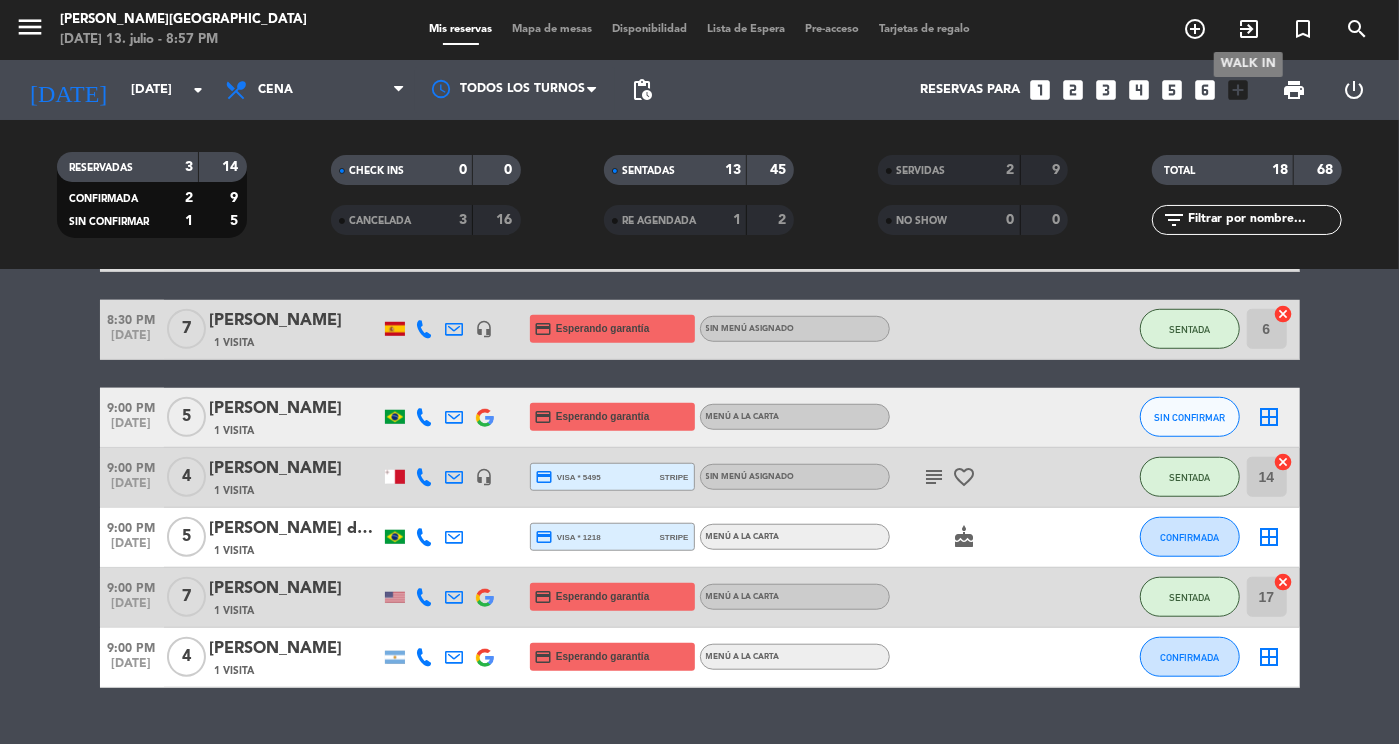click on "exit_to_app" at bounding box center [1249, 29] 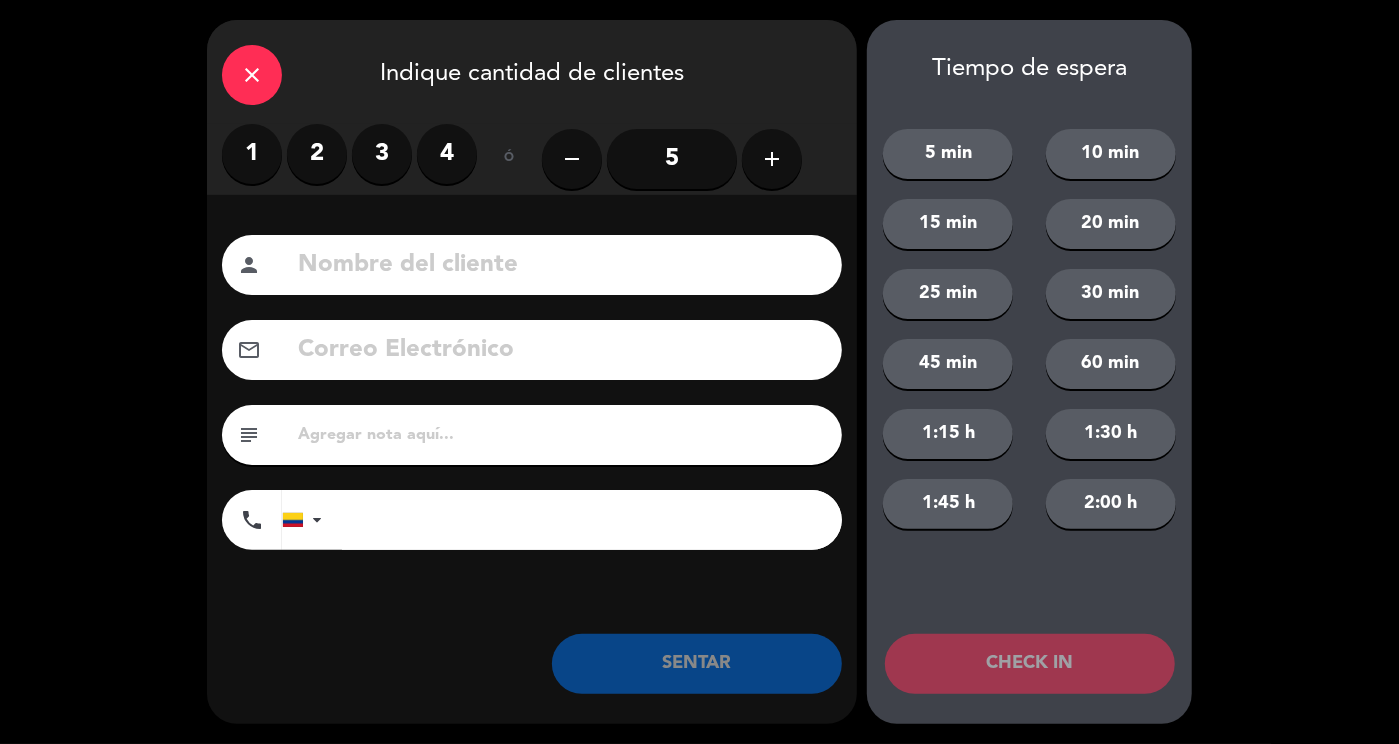 click on "add" 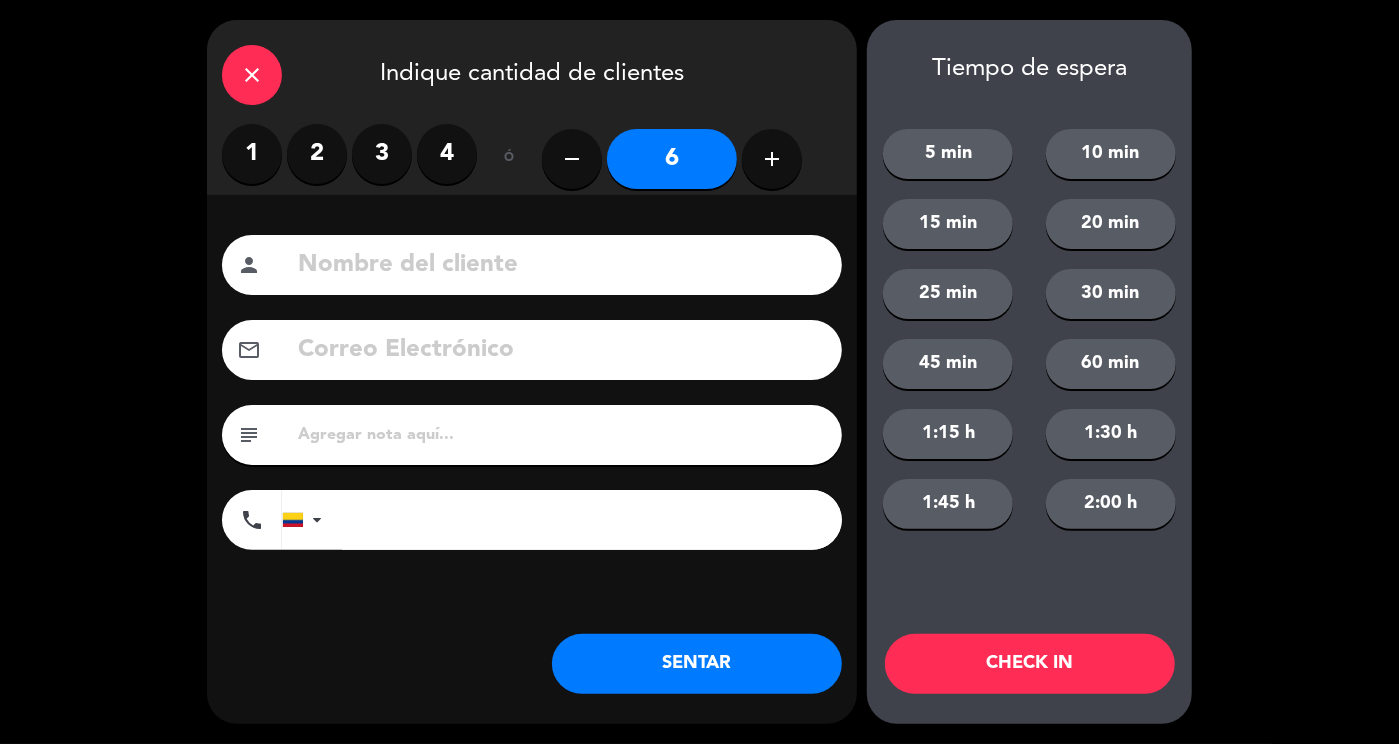 click on "add" 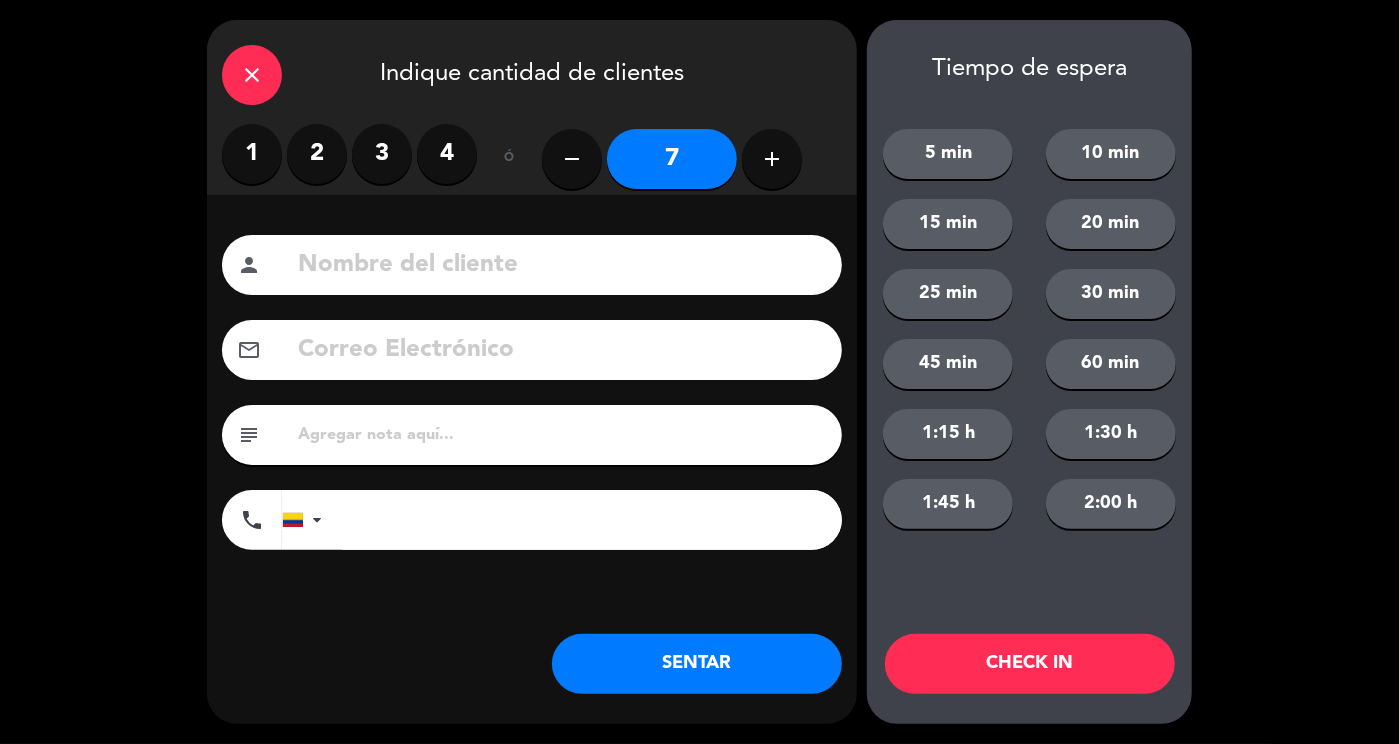 click 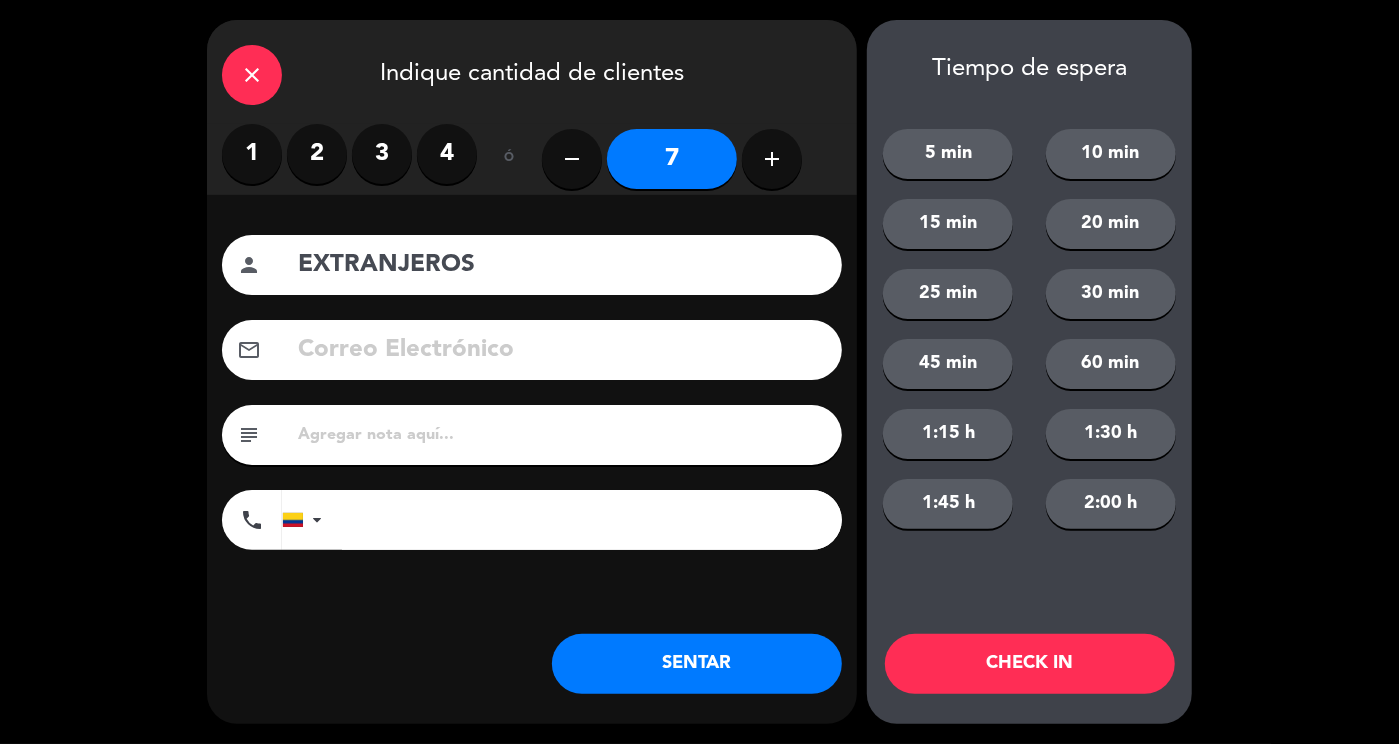 type on "EXTRANJEROS" 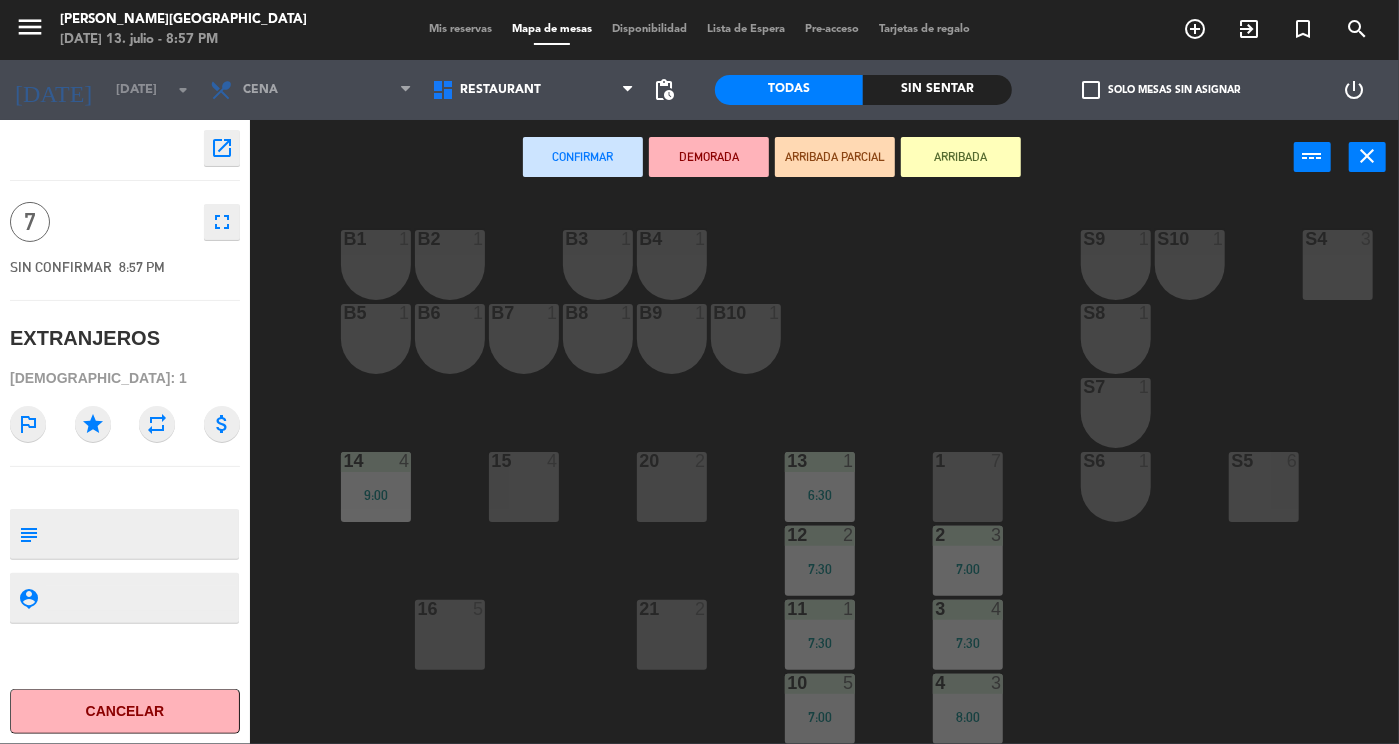 click on "S5  6" at bounding box center [1264, 487] 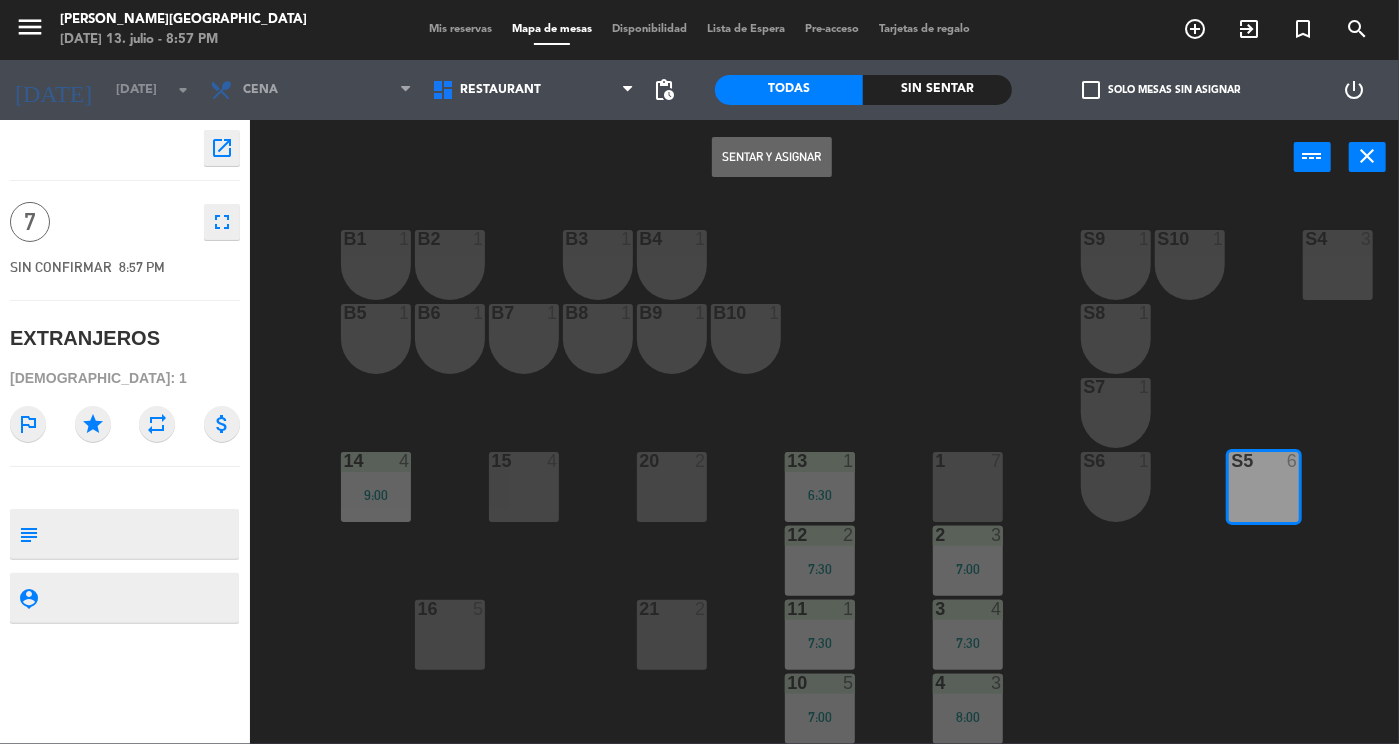 click on "Sentar y Asignar" at bounding box center [772, 157] 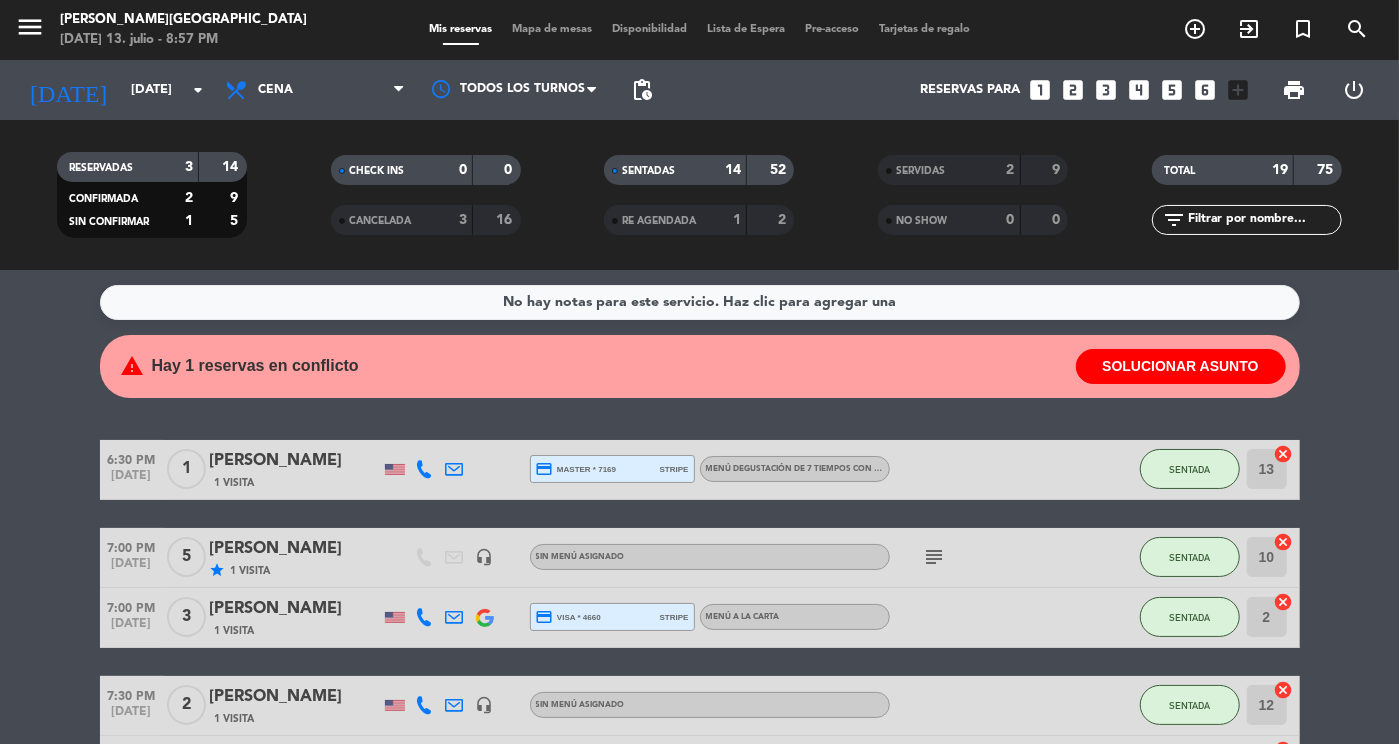 click on "6:30 PM   [DATE]   1   [PERSON_NAME]   1 Visita  credit_card  master * 7169   stripe   Menú degustación de 7 tiempos con maridaje , COP $ 529.000 SENTADA 13  cancel   7:00 PM   [DATE]   5   [PERSON_NAME]   star   1 Visita   headset_mic  Sin menú asignado  subject  SENTADA 10  cancel   7:00 PM   [DATE]   3   [PERSON_NAME]   1 Visita  credit_card  visa * 4660   stripe   Menú a la carta SENTADA 2  cancel   7:30 PM   [DATE]   2   [PERSON_NAME]   1 Visita   headset_mic  Sin menú asignado SENTADA 12  cancel   7:30 PM   [DATE]   1   Caska   1 Visita  credit_card  visa * 8858   stripe   Menú degustación de 9 tiempos con maridaje , COP $ 599.000 SENTADA 11  cancel   7:30 PM   [DATE]   4   [PERSON_NAME]   1 Visita   headset_mic  Sin menú asignado  subject  SENTADA 5  cancel   7:30 PM   [DATE]   4   [PERSON_NAME]   1 Visita  credit_card  Esperando garantía   Menú a la carta SENTADA 3  cancel   7:30 PM   [DATE]   2   [PERSON_NAME]   1 Visita  credit_card  Esperando garantía   Menú a la carta SENTADA 7  2  8" 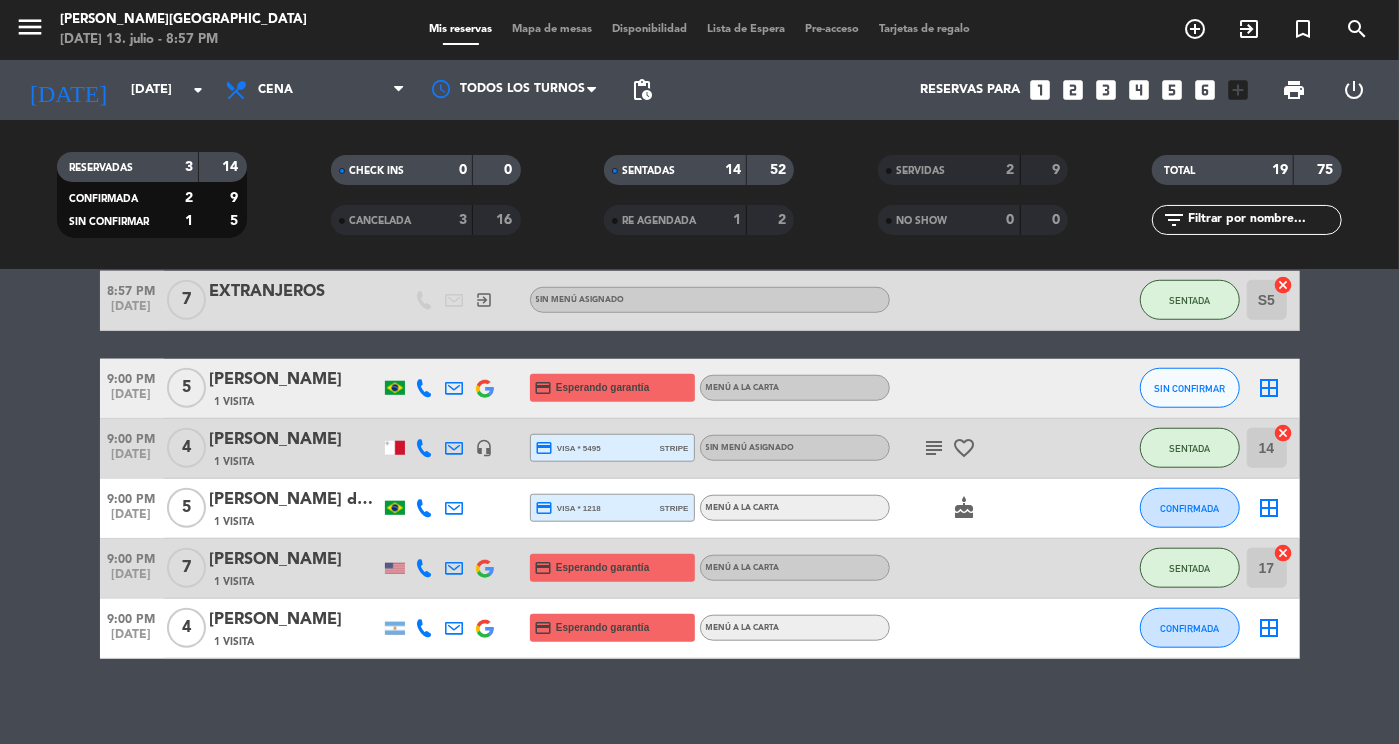 scroll, scrollTop: 1011, scrollLeft: 0, axis: vertical 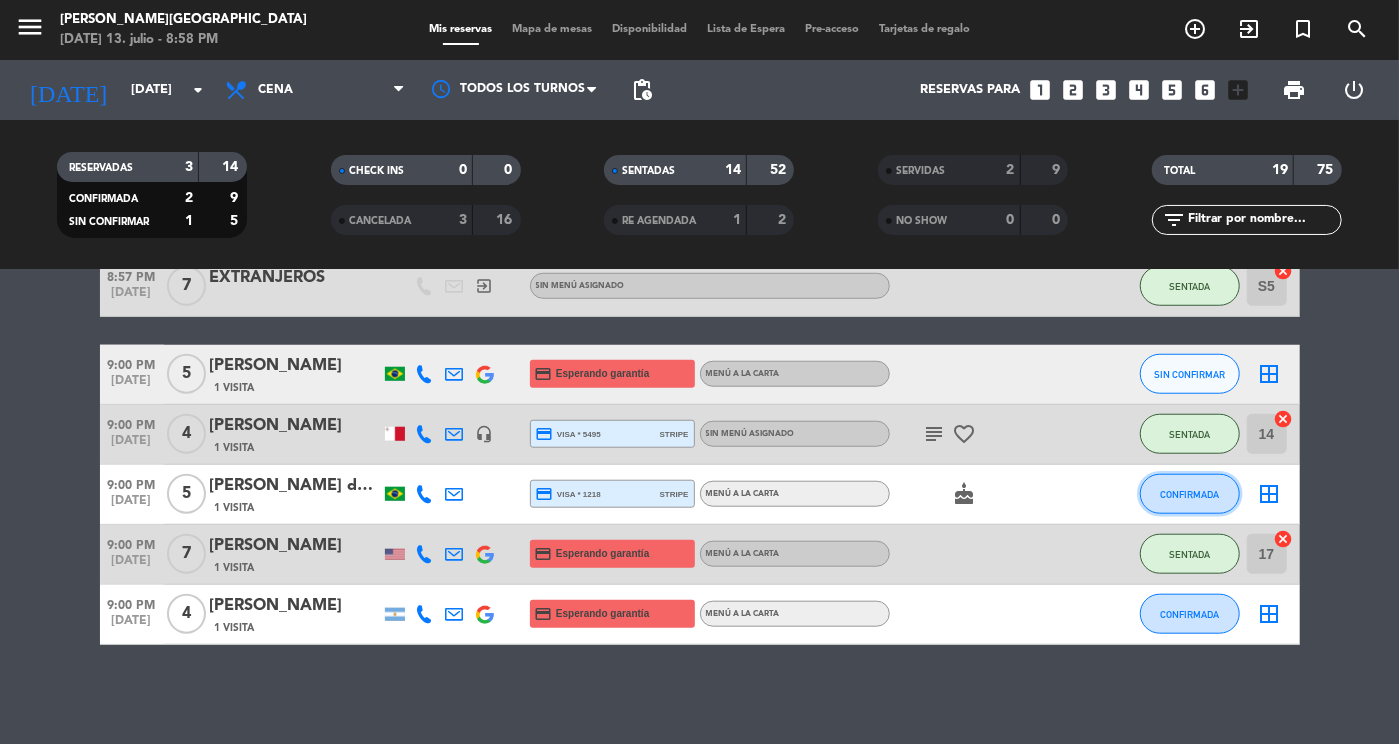 click on "CONFIRMADA" 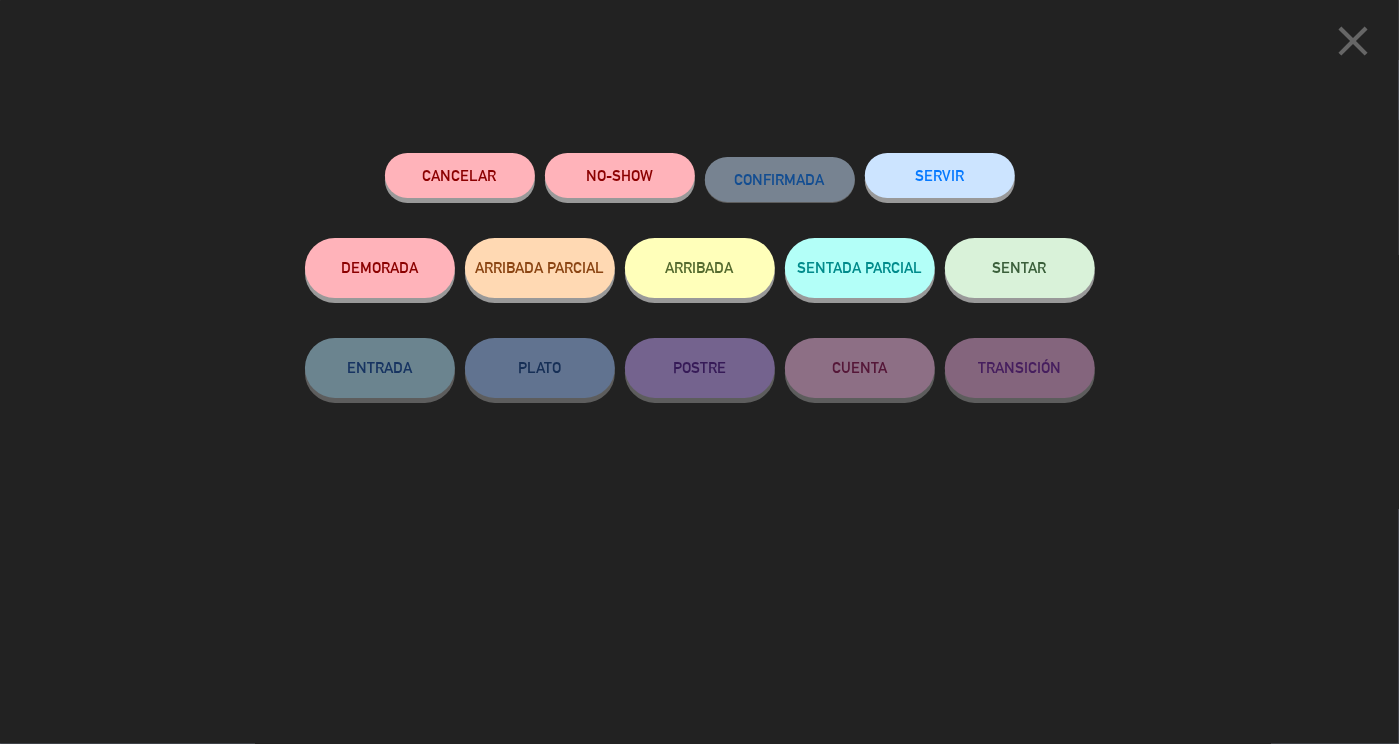 click on "SENTAR" 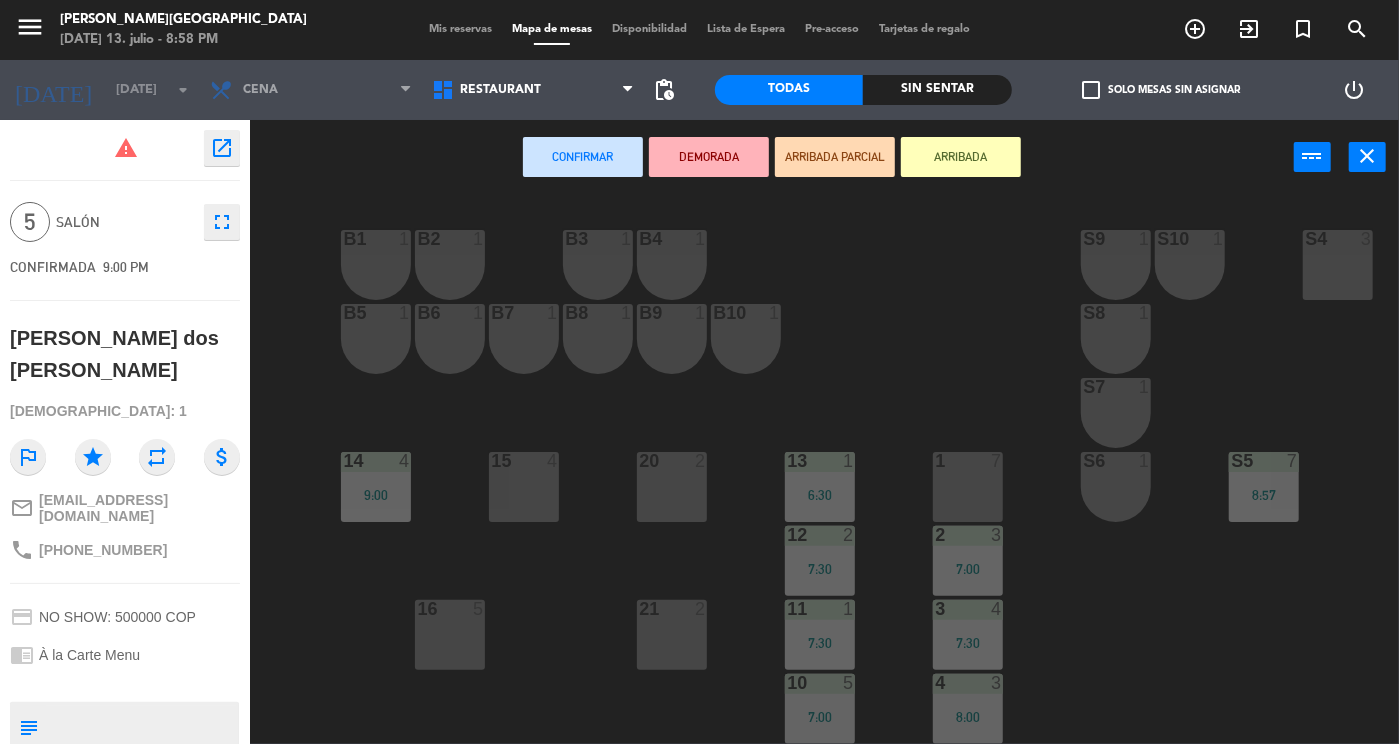 click at bounding box center [968, 461] 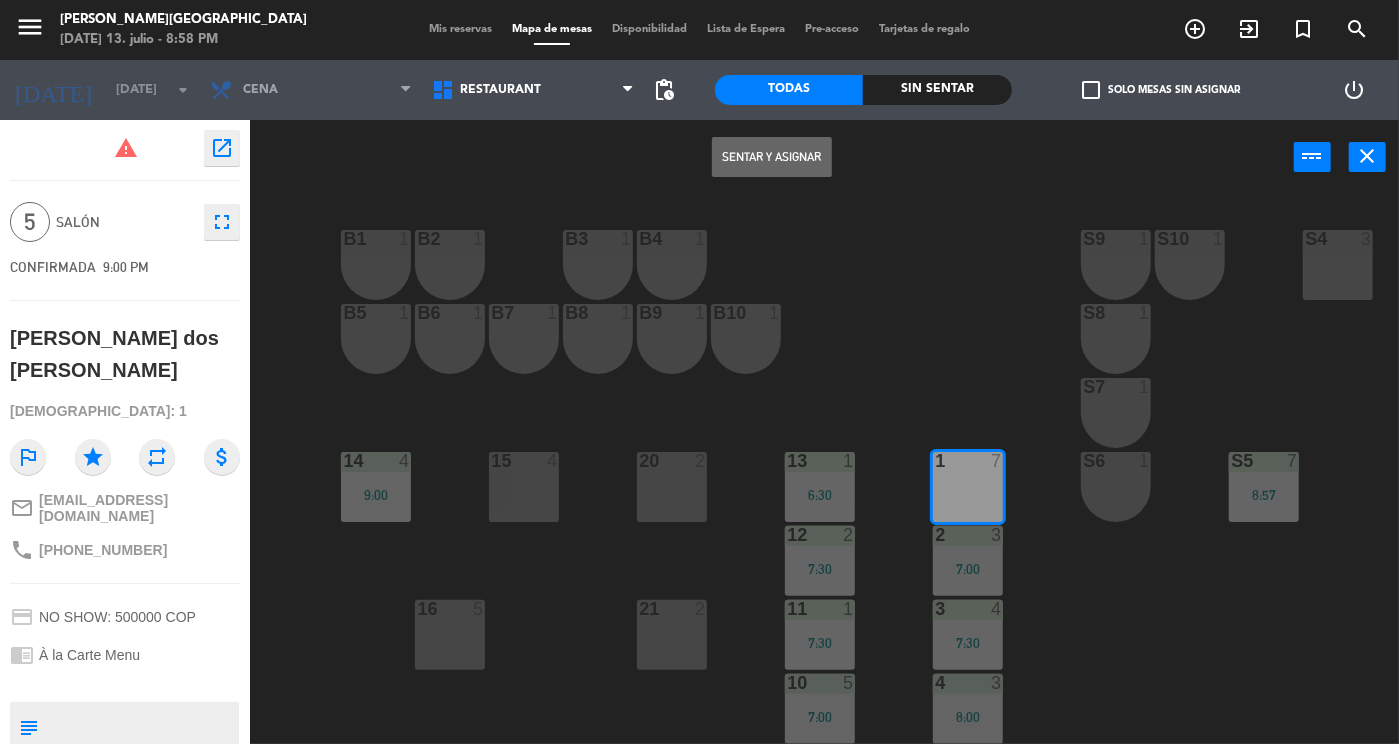 click on "Sentar y Asignar" at bounding box center (772, 157) 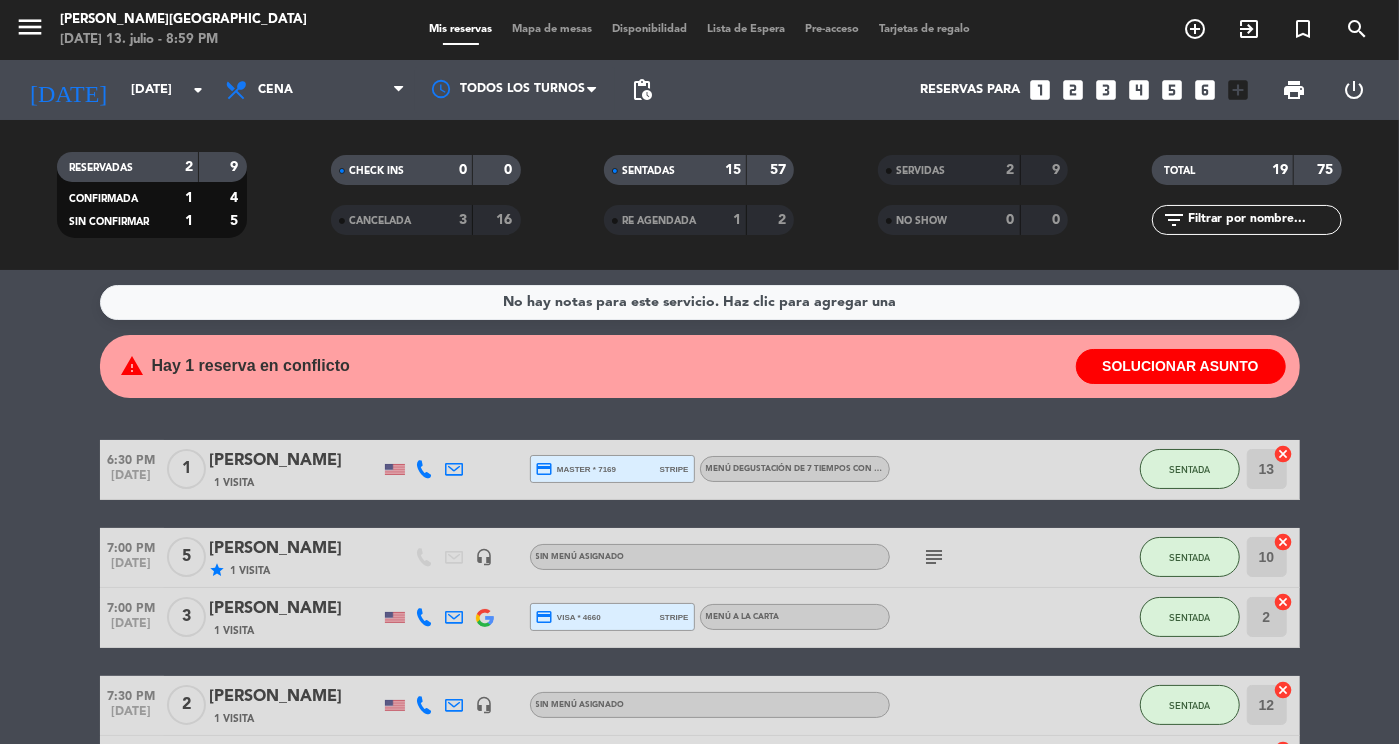 click on "6:30 PM   [DATE]   1   [PERSON_NAME]   1 Visita  credit_card  master * 7169   stripe   Menú degustación de 7 tiempos con maridaje , COP $ 529.000 SENTADA 13  cancel   7:00 PM   [DATE]   5   [PERSON_NAME]   star   1 Visita   headset_mic  Sin menú asignado  subject  SENTADA 10  cancel   7:00 PM   [DATE]   3   [PERSON_NAME]   1 Visita  credit_card  visa * 4660   stripe   Menú a la carta SENTADA 2  cancel   7:30 PM   [DATE]   2   [PERSON_NAME]   1 Visita   headset_mic  Sin menú asignado SENTADA 12  cancel   7:30 PM   [DATE]   1   Caska   1 Visita  credit_card  visa * 8858   stripe   Menú degustación de 9 tiempos con maridaje , COP $ 599.000 SENTADA 11  cancel   7:30 PM   [DATE]   4   [PERSON_NAME]   1 Visita   headset_mic  Sin menú asignado  subject  SENTADA 5  cancel   7:30 PM   [DATE]   4   [PERSON_NAME]   1 Visita  credit_card  Esperando garantía   Menú a la carta SENTADA 3  cancel   7:30 PM   [DATE]   2   [PERSON_NAME]   1 Visita  credit_card  Esperando garantía   Menú a la carta SENTADA 7  2  8" 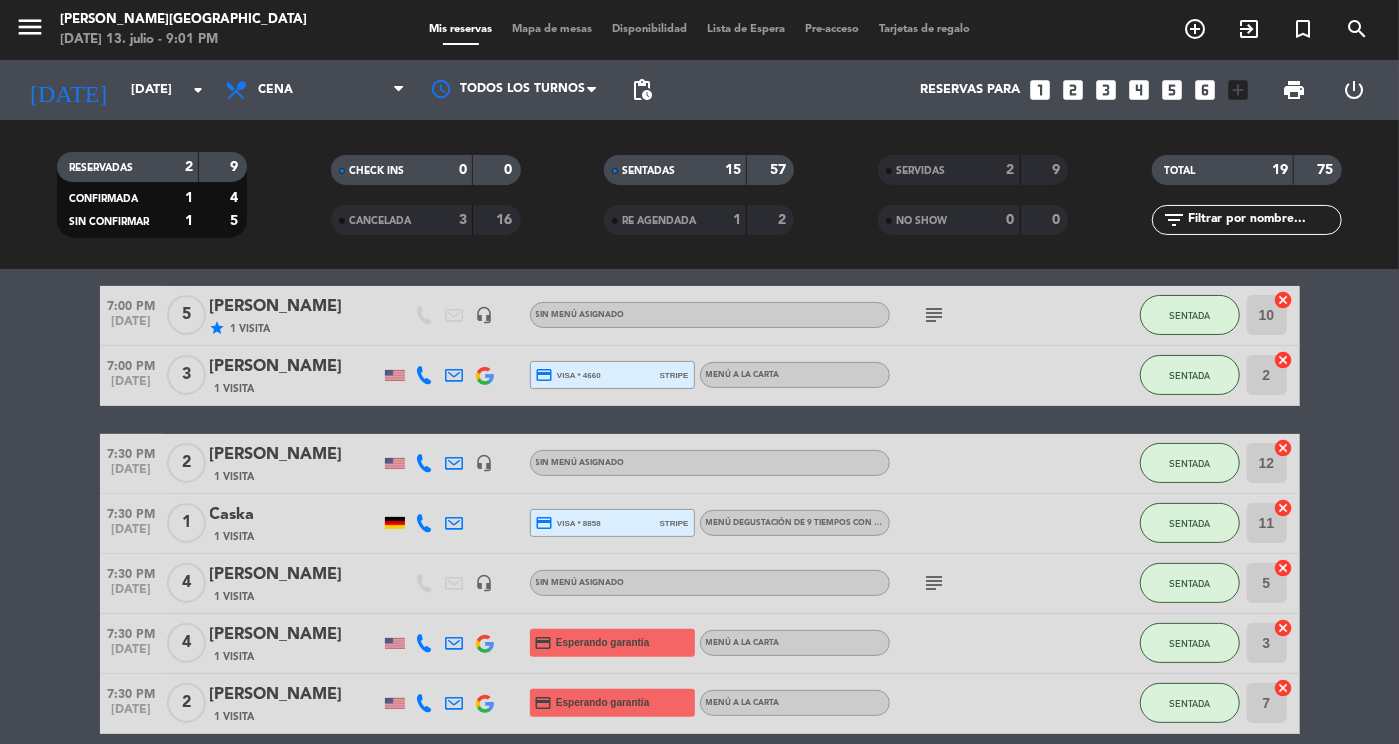 scroll, scrollTop: 264, scrollLeft: 0, axis: vertical 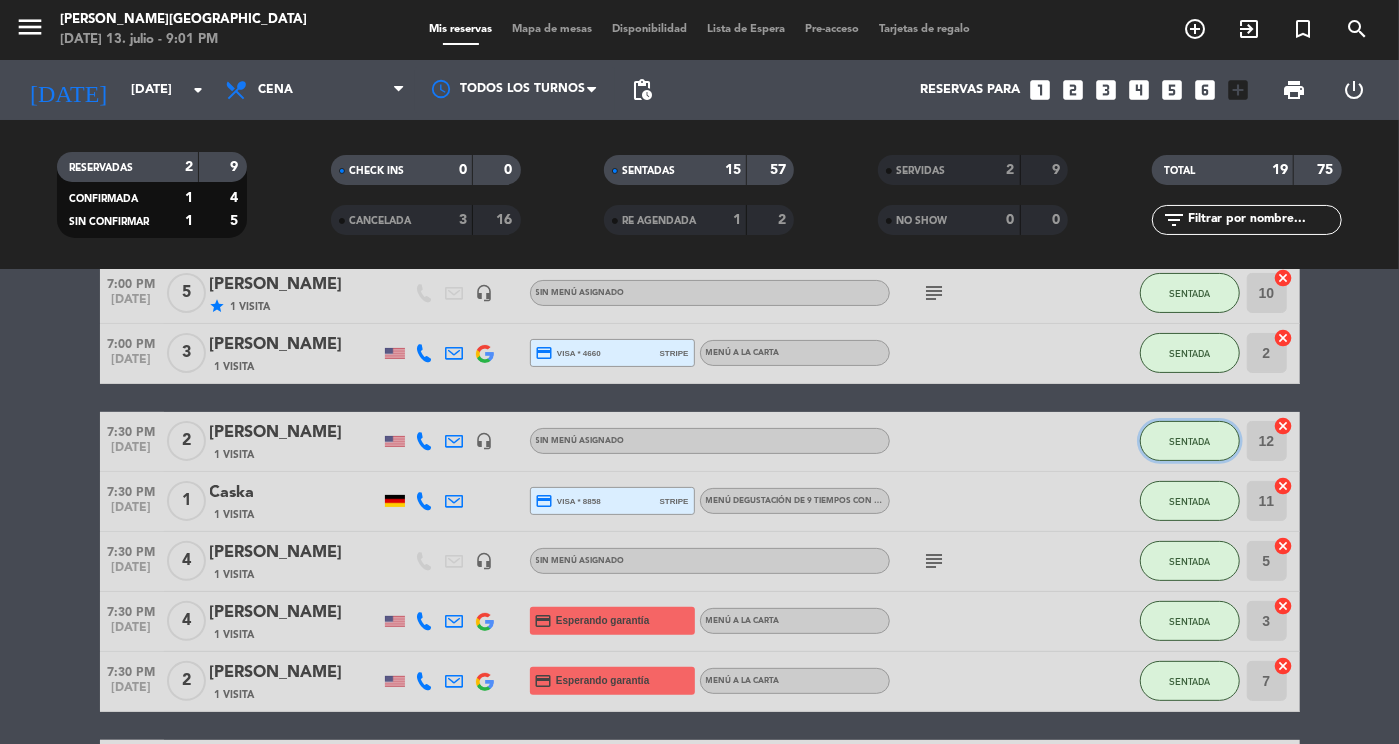 click on "SENTADA" 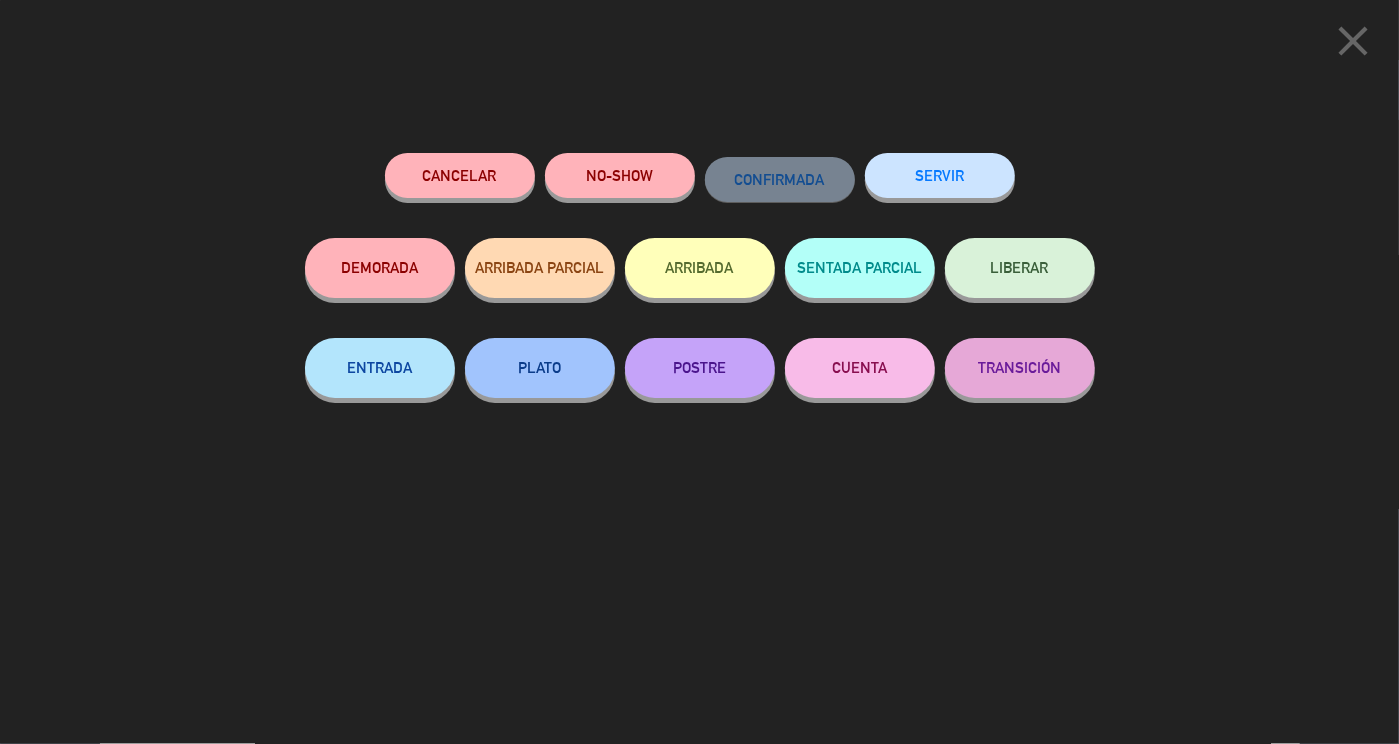 click on "SERVIR" 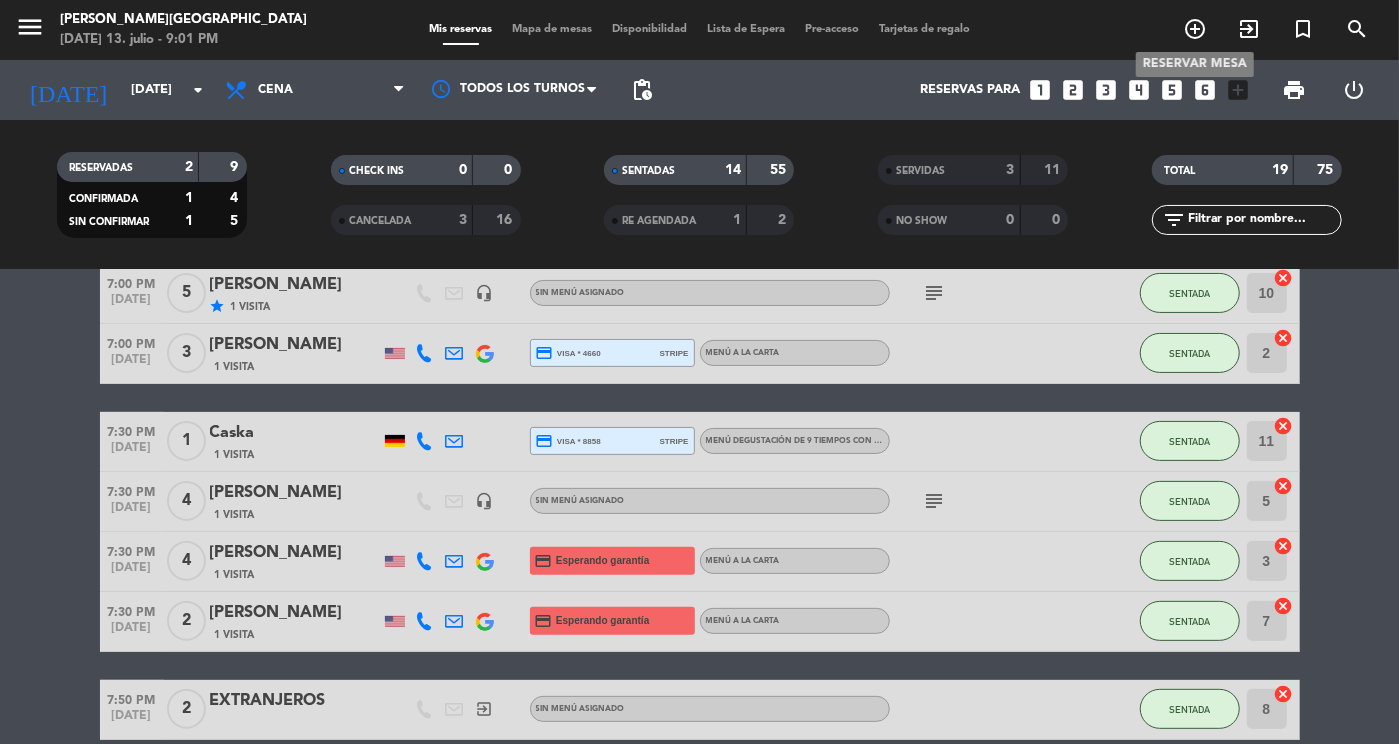 click on "add_circle_outline" at bounding box center (1195, 29) 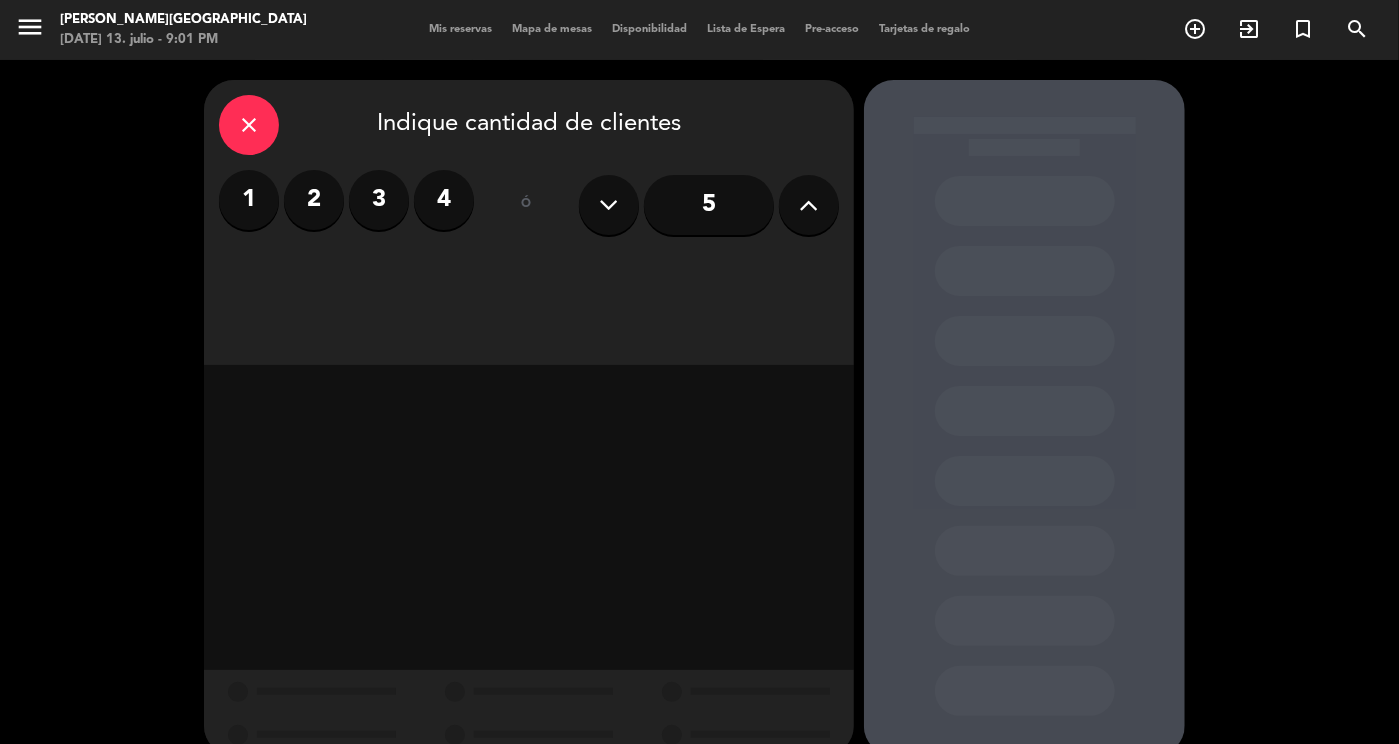 click on "close" at bounding box center (249, 125) 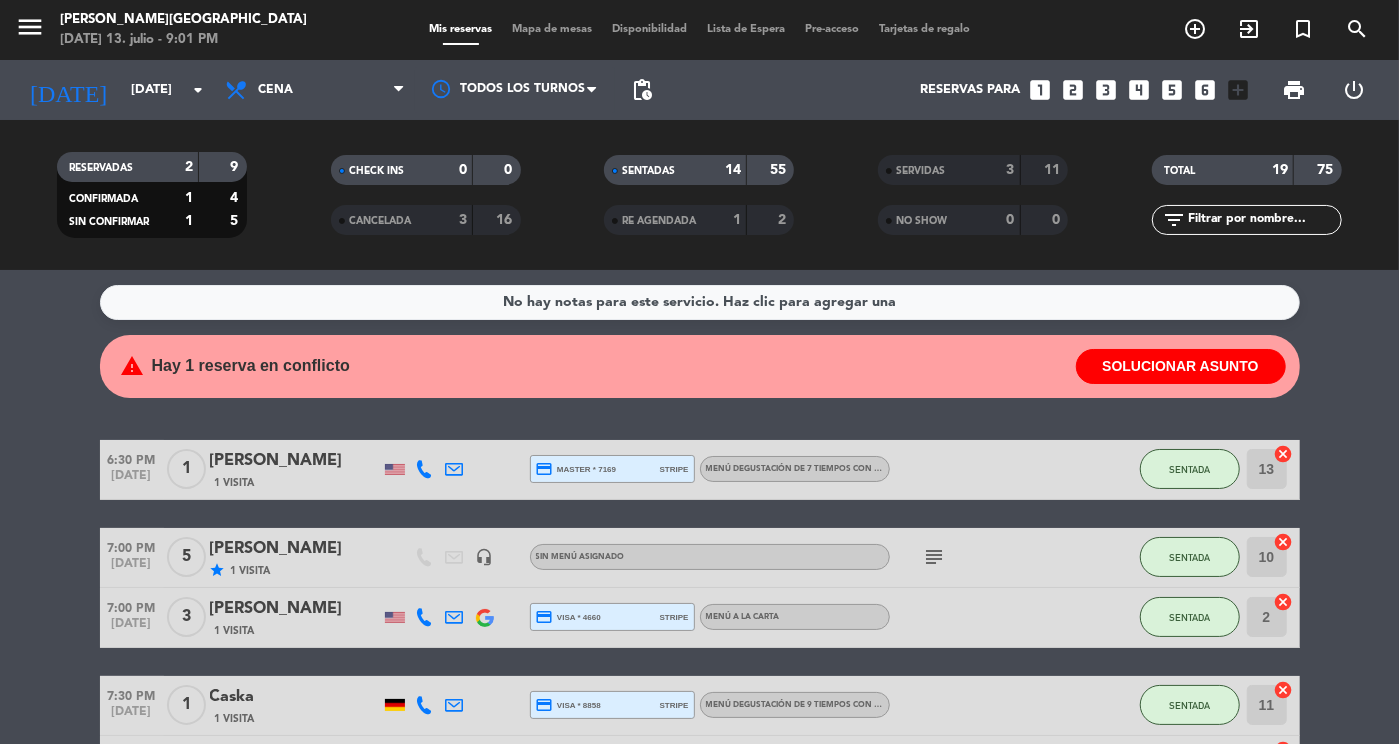 click on "print" at bounding box center [1295, 90] 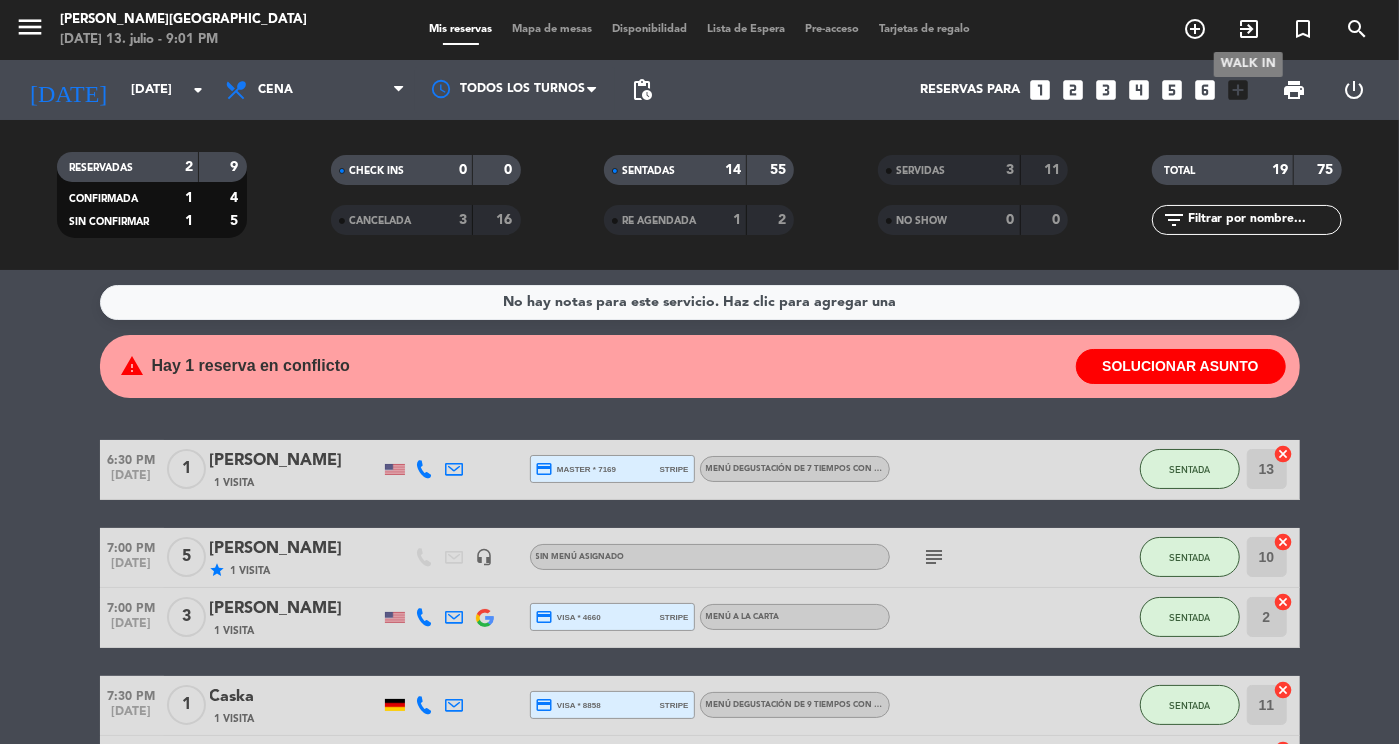 click on "exit_to_app" at bounding box center (1249, 29) 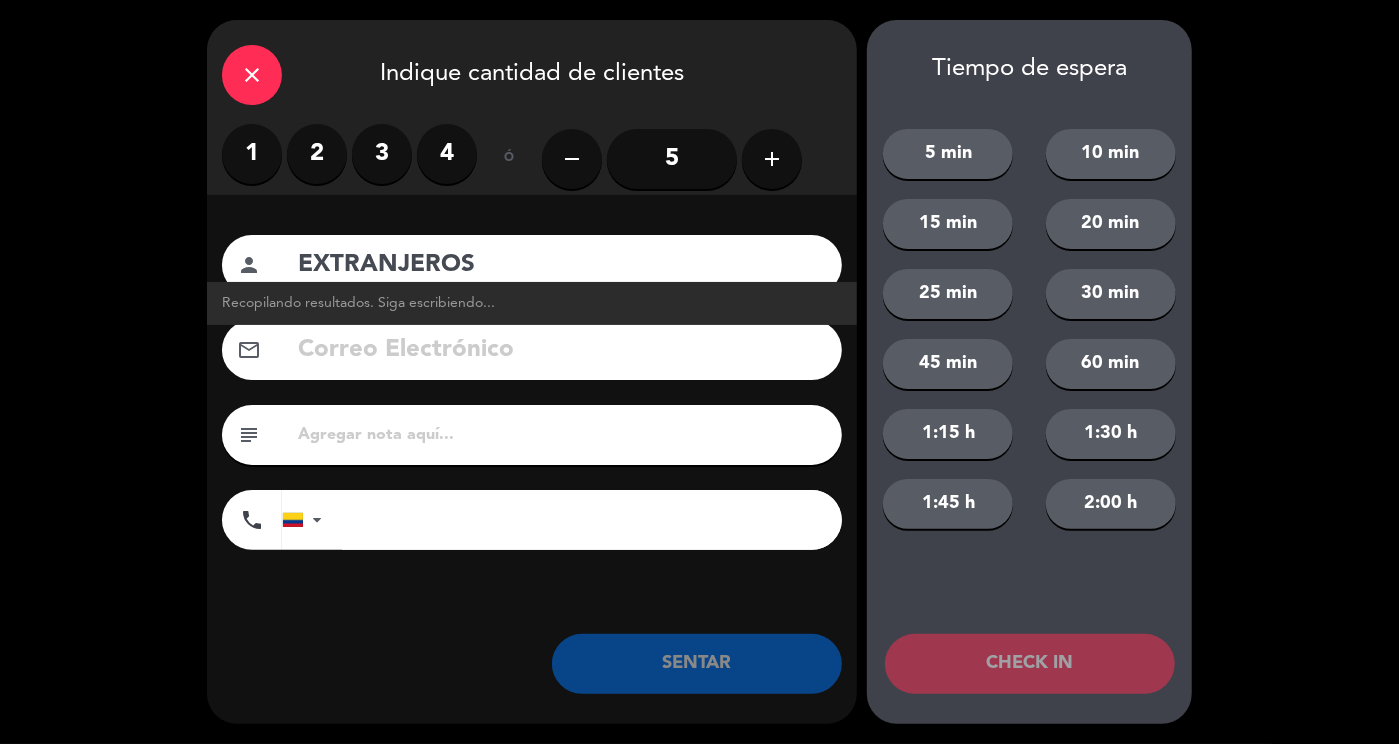type on "EXTRANJEROS" 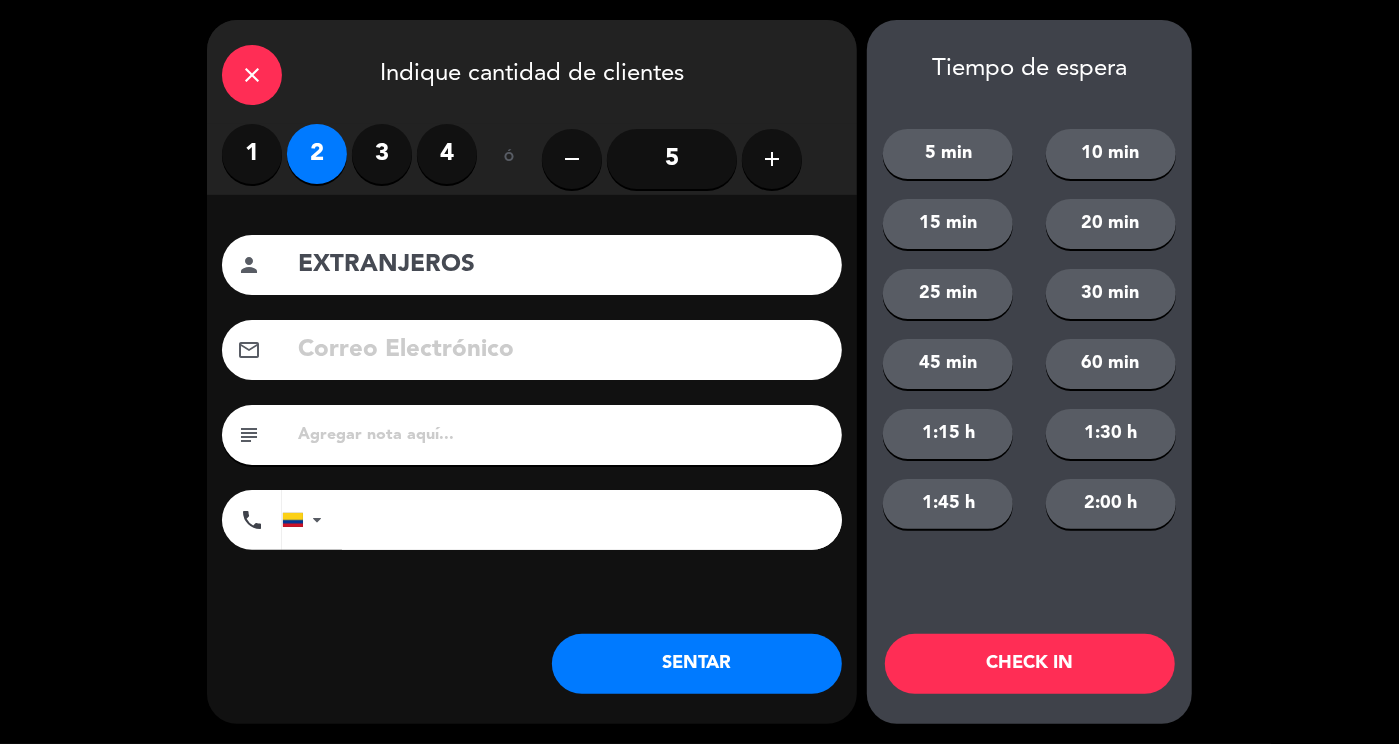click on "SENTAR" 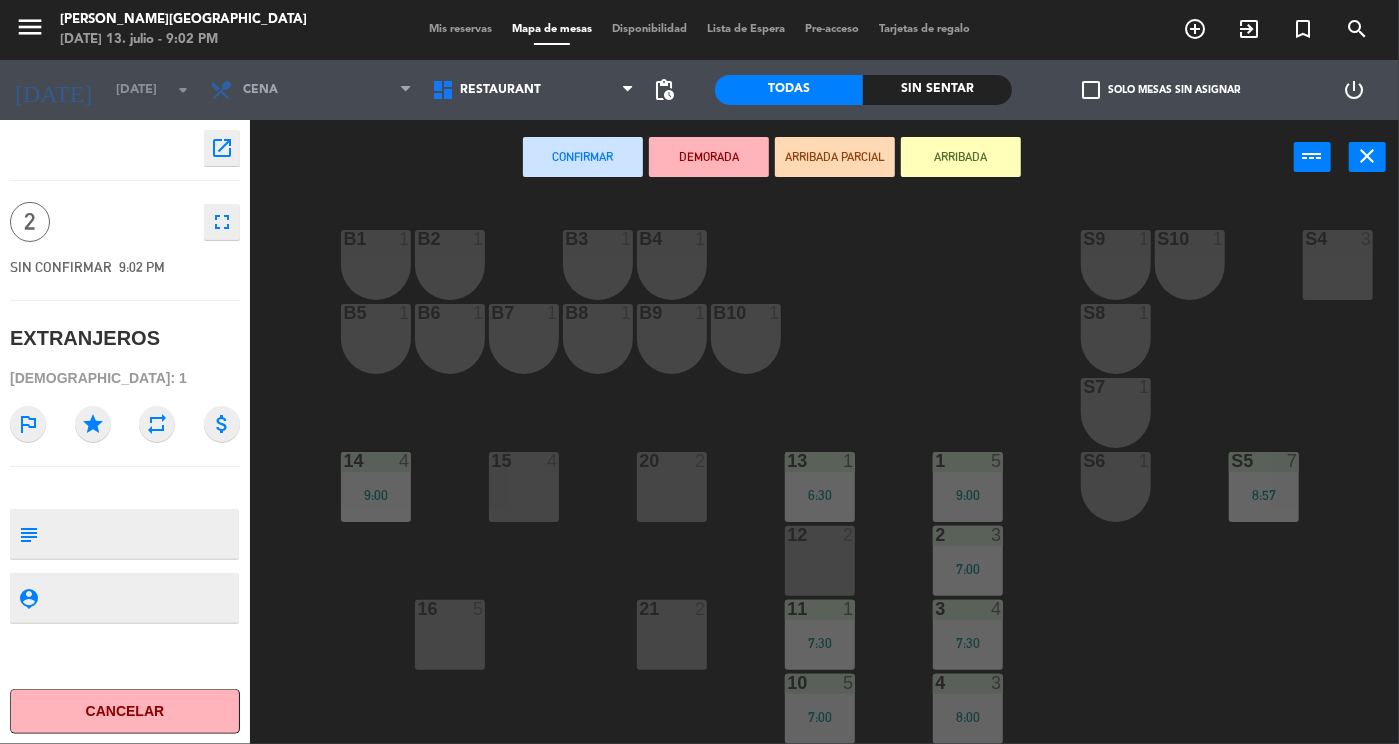 click at bounding box center (820, 535) 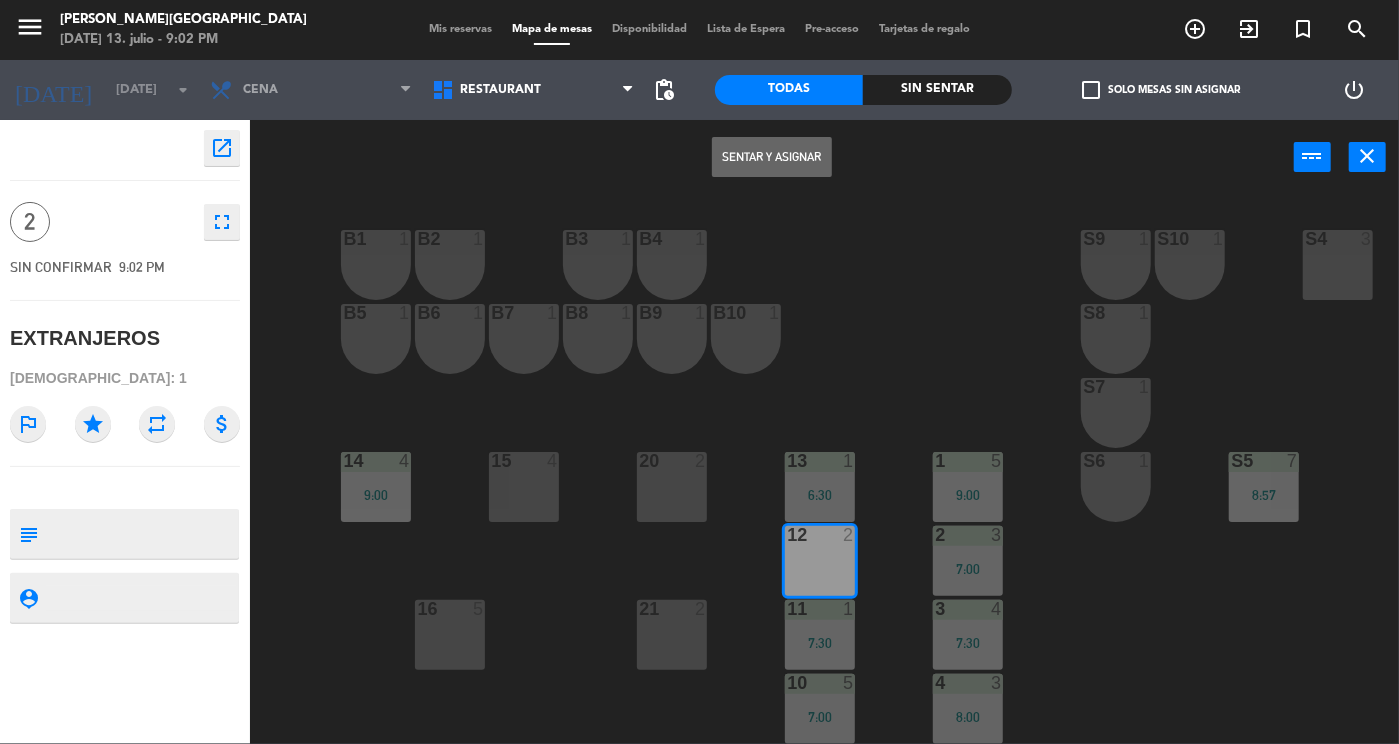 click on "Sentar y Asignar" at bounding box center (772, 157) 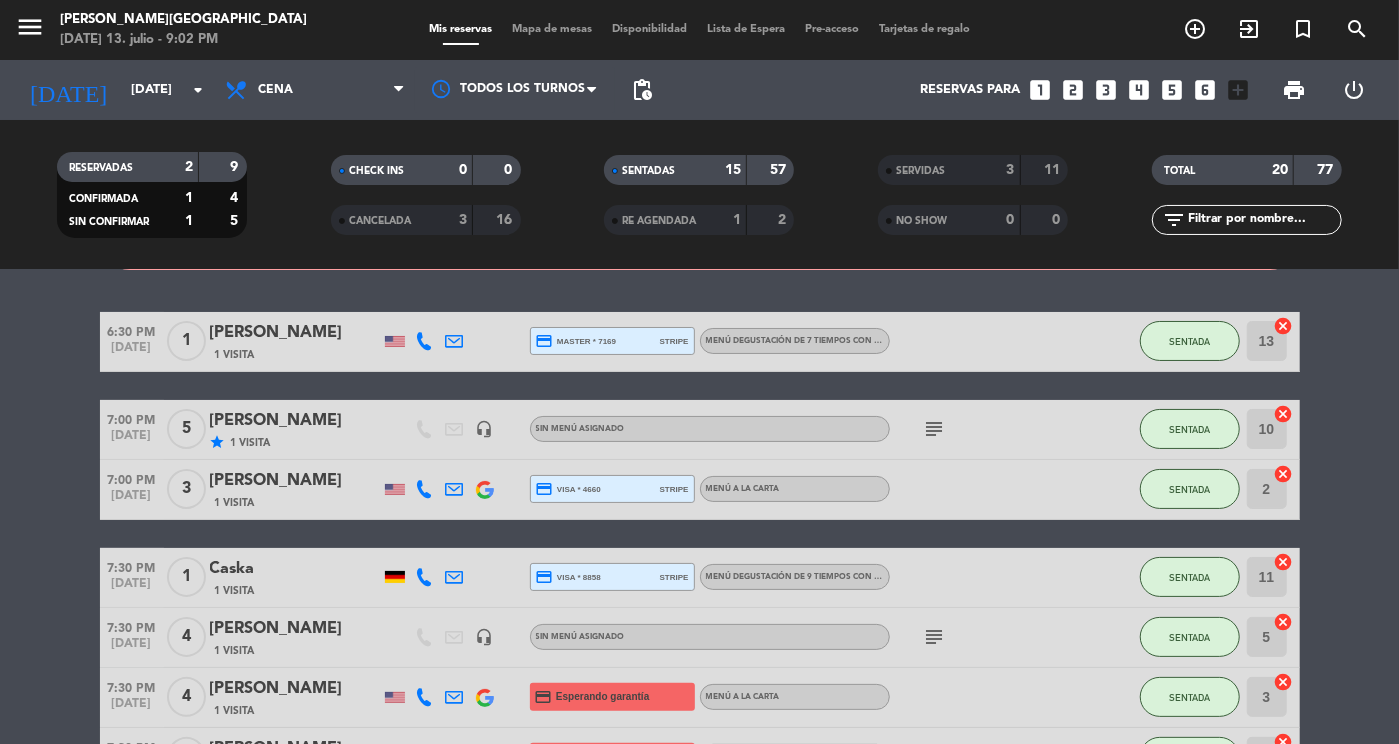 scroll, scrollTop: 132, scrollLeft: 0, axis: vertical 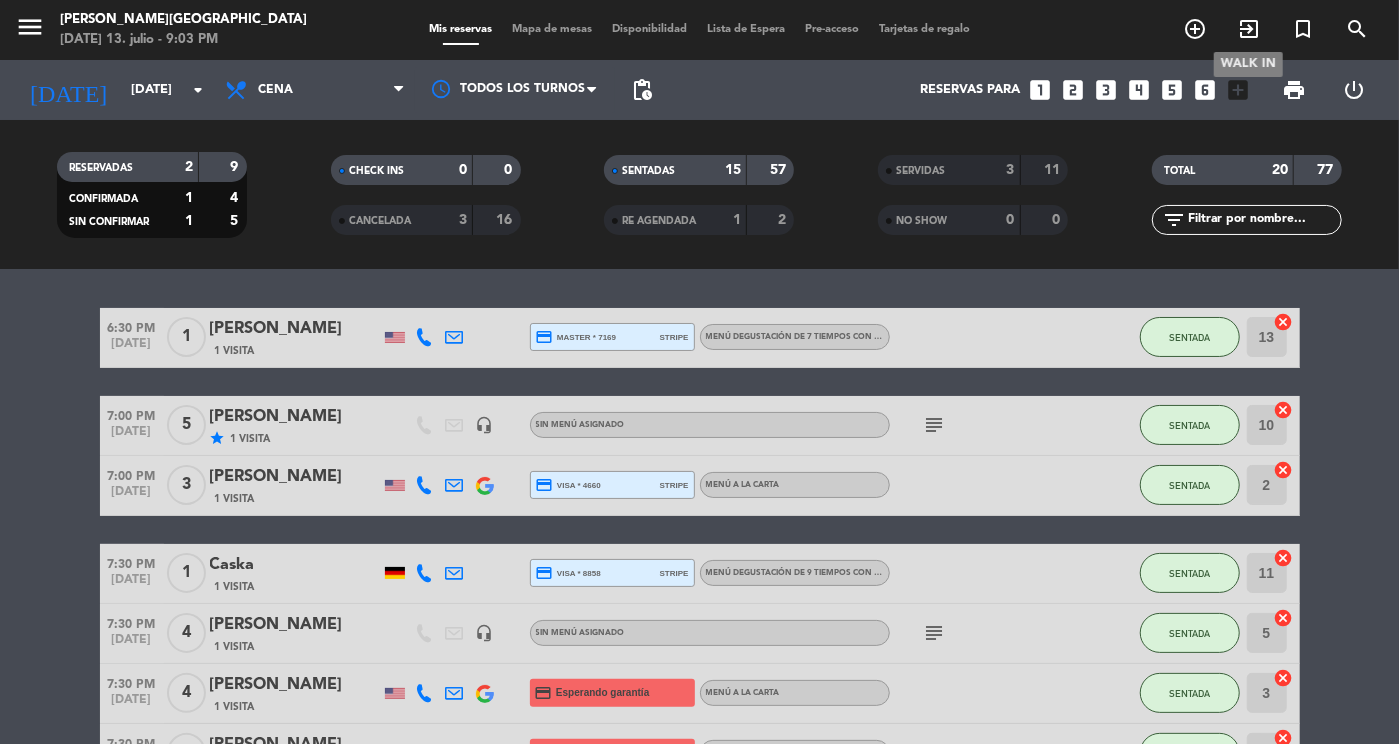 click on "exit_to_app" at bounding box center [1249, 29] 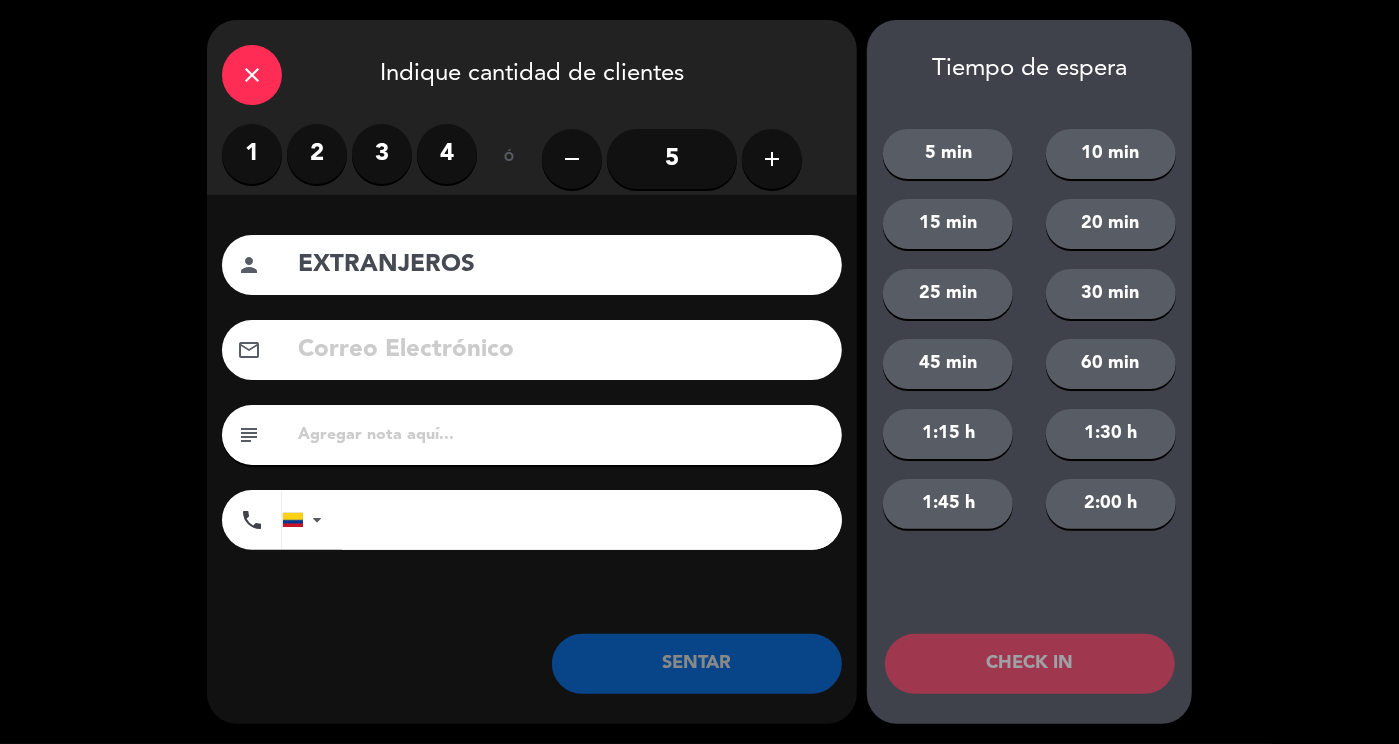 type on "EXTRANJEROS" 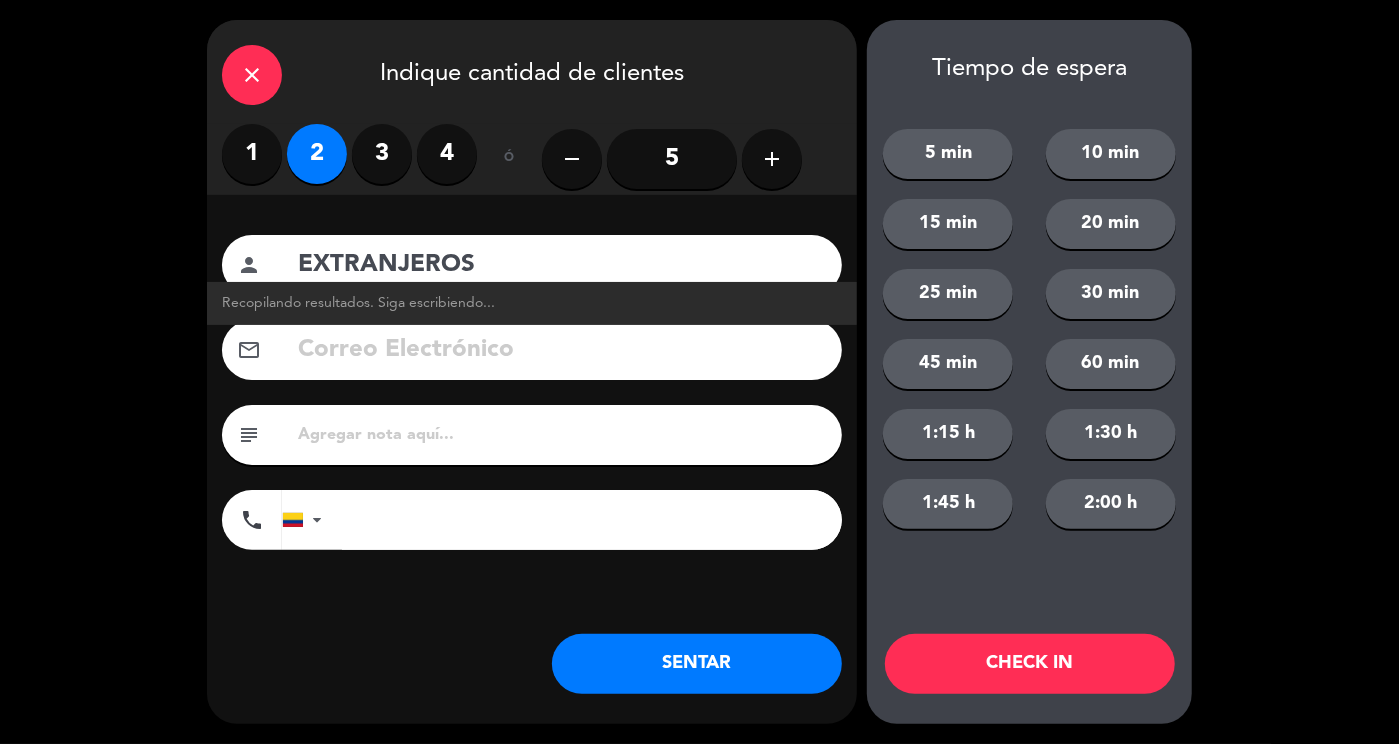 click on "SENTAR" 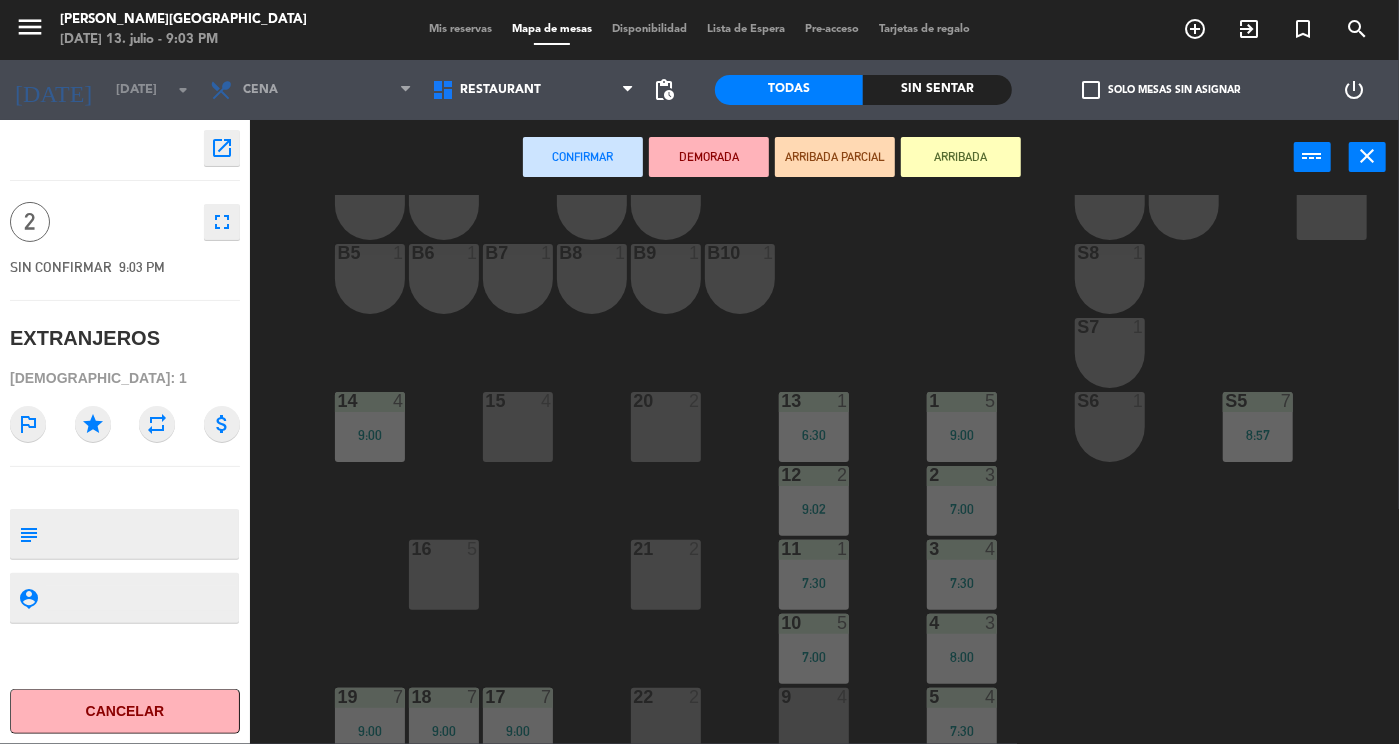 scroll, scrollTop: 60, scrollLeft: 0, axis: vertical 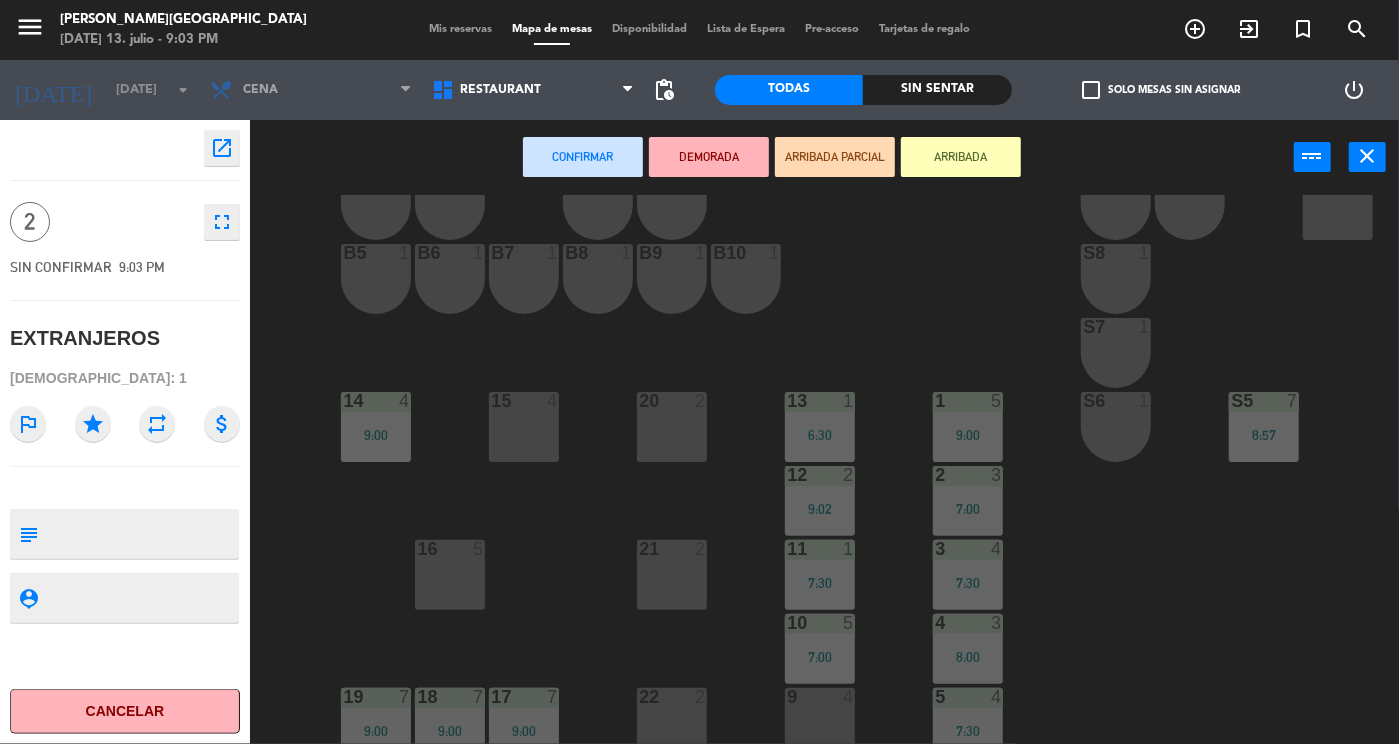 click on "15  4" at bounding box center (524, 427) 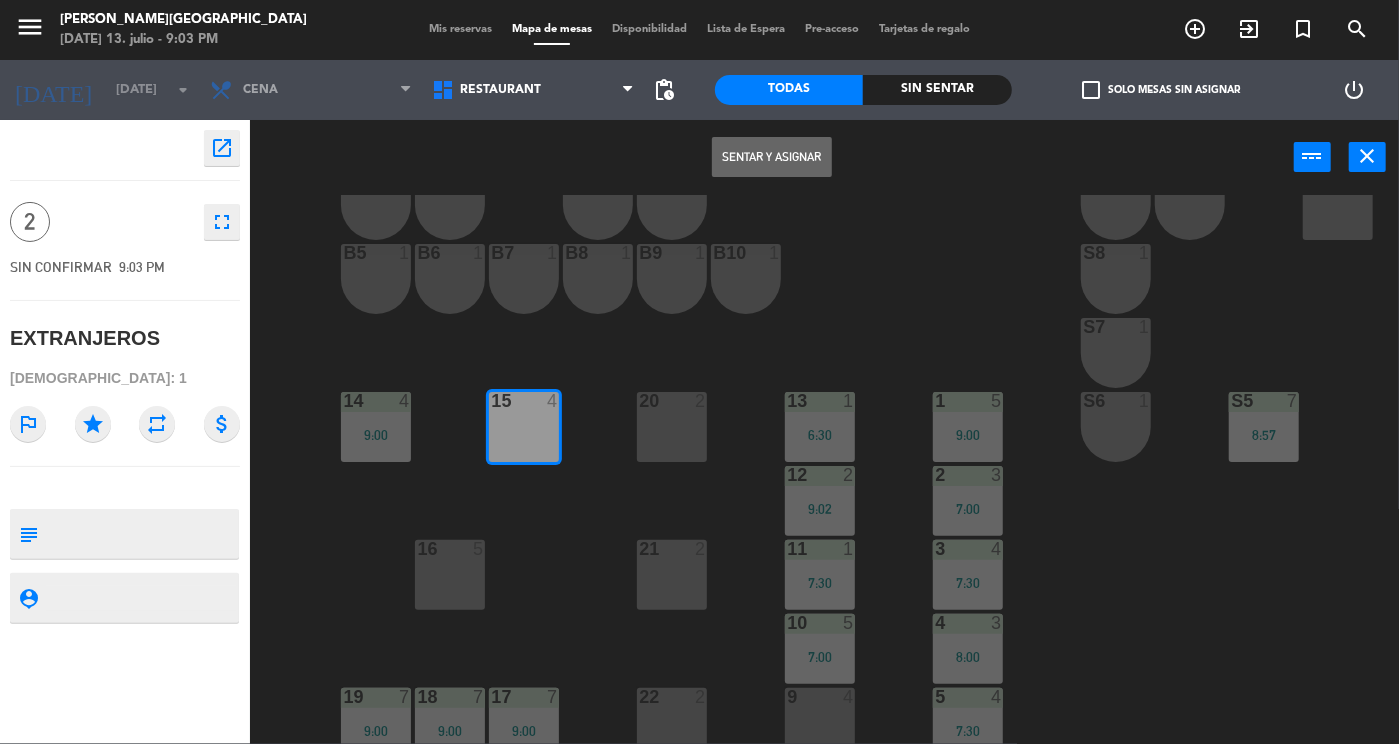 click on "Sentar y Asignar" at bounding box center (772, 157) 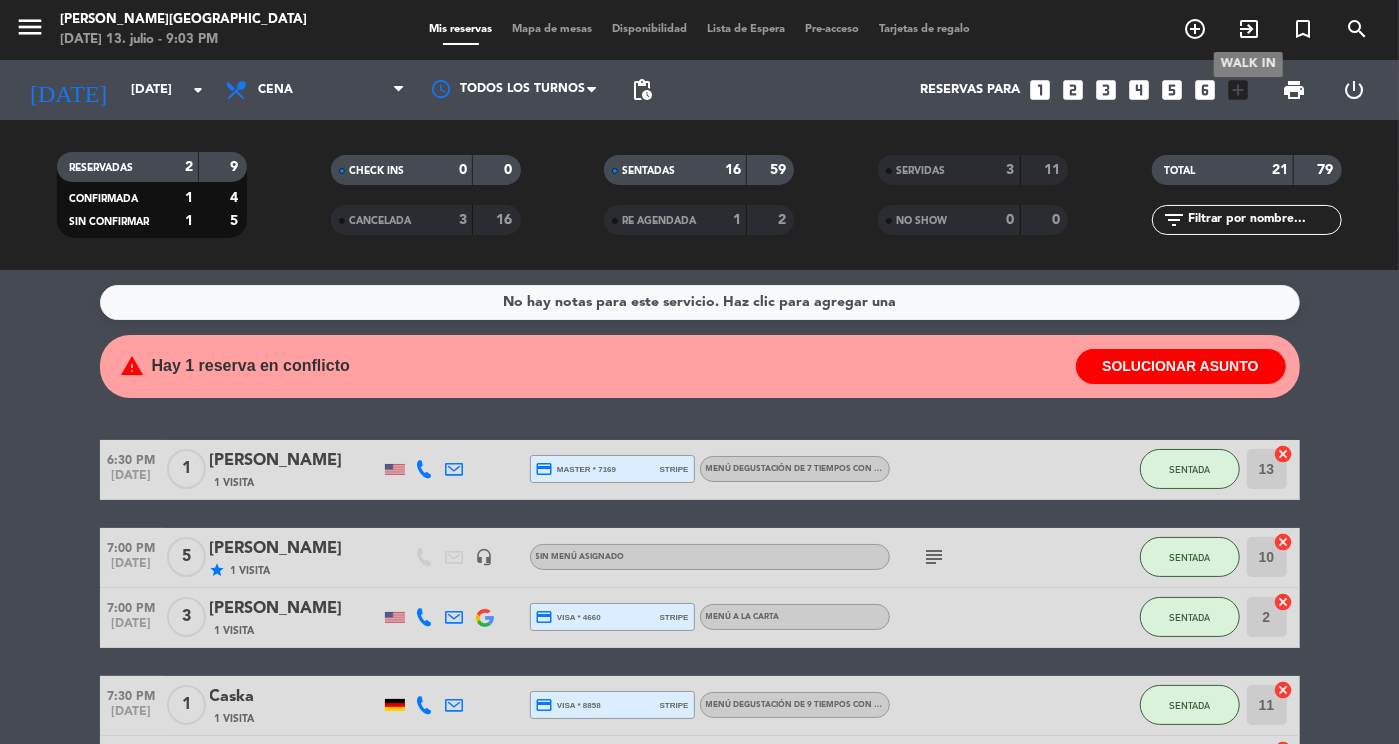 click on "exit_to_app" at bounding box center (1249, 29) 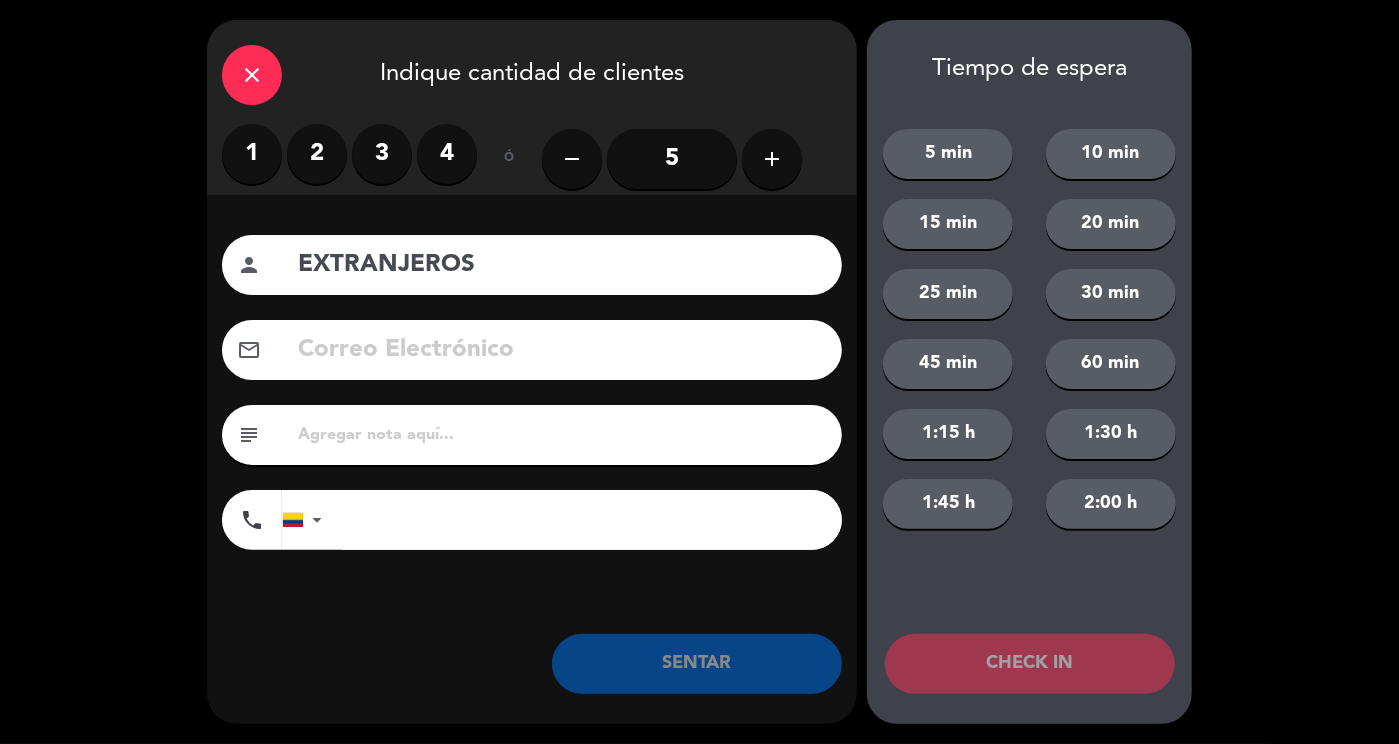 type on "EXTRANJEROS" 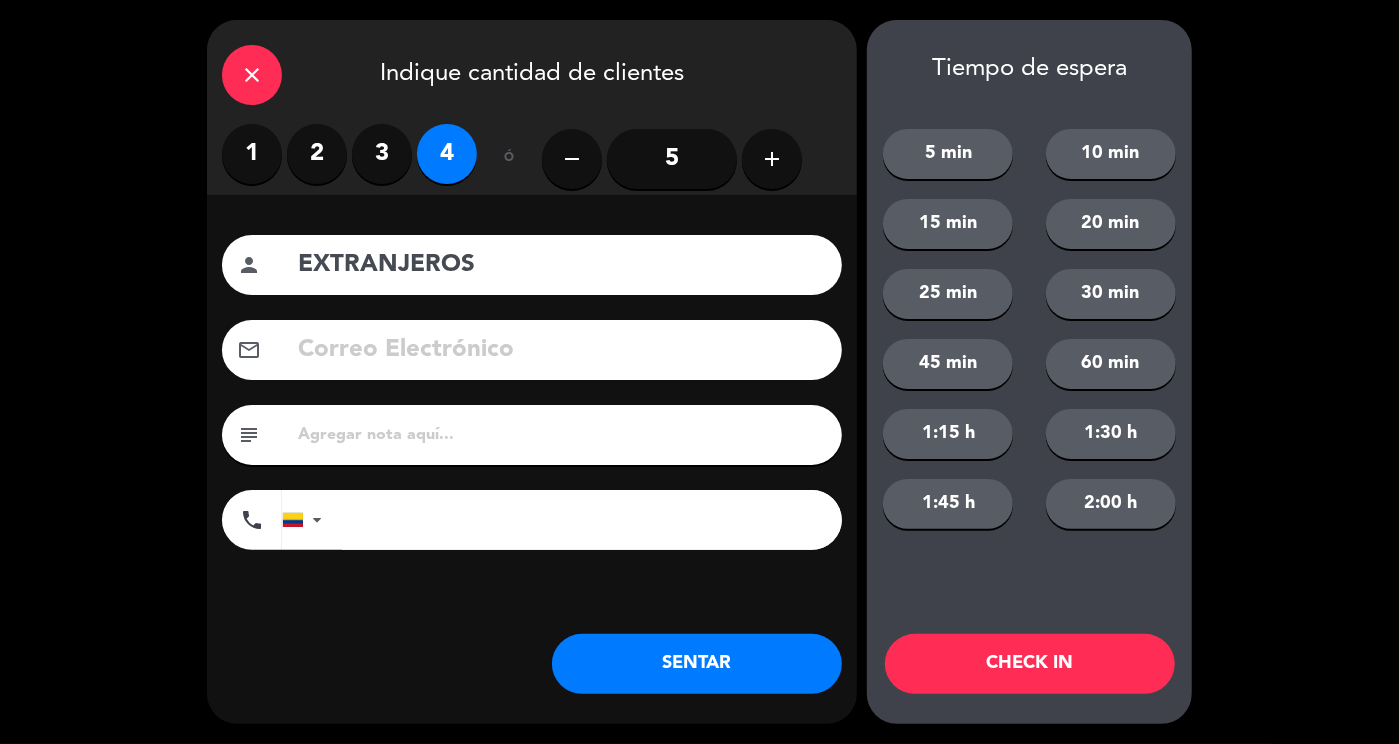 click on "SENTAR" 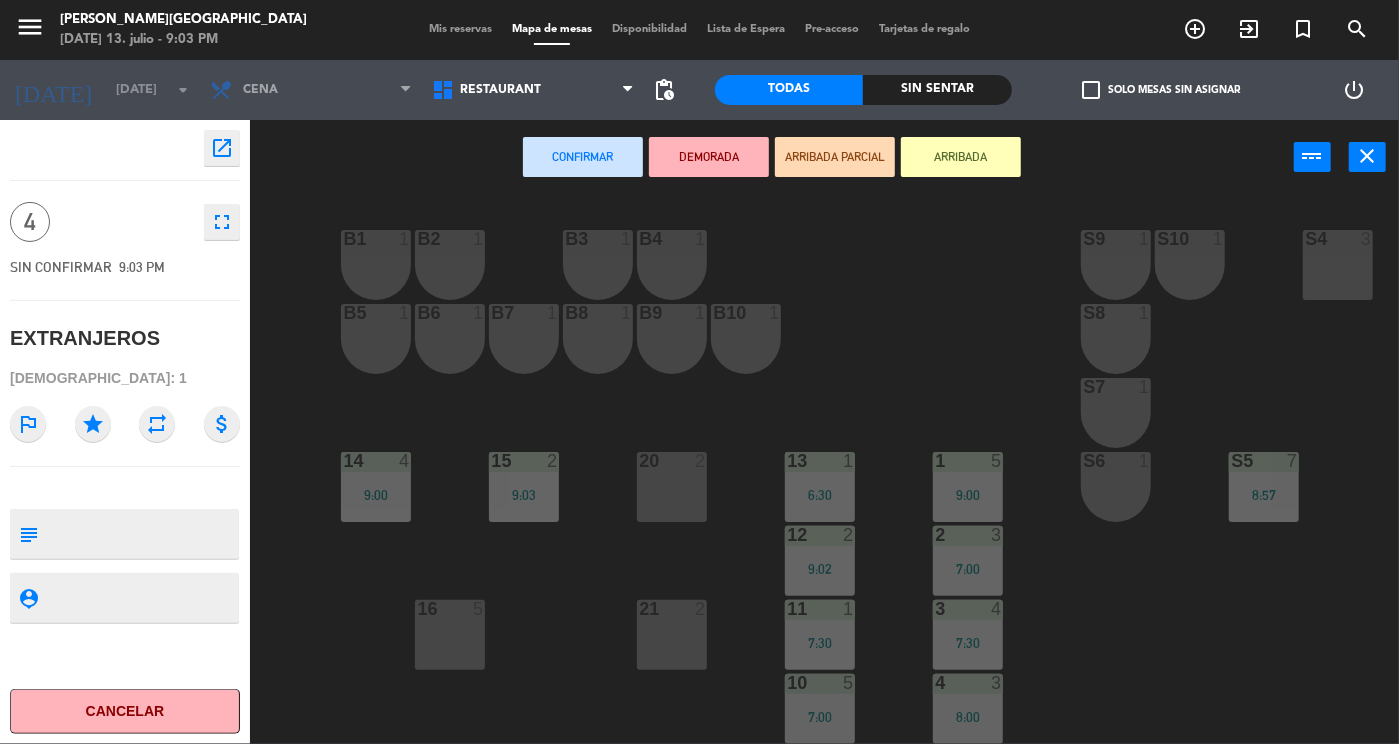 click on "16  5" at bounding box center [450, 635] 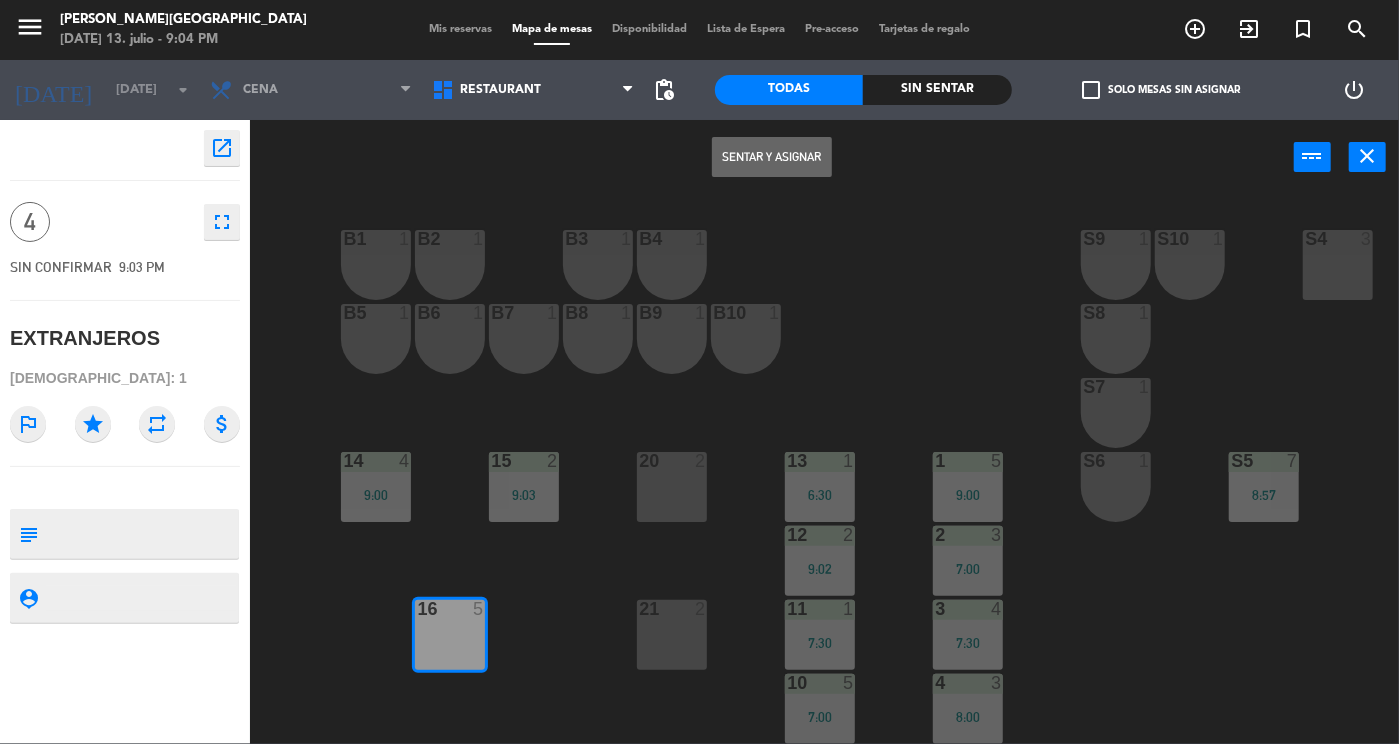 click on "Sentar y Asignar" at bounding box center [772, 157] 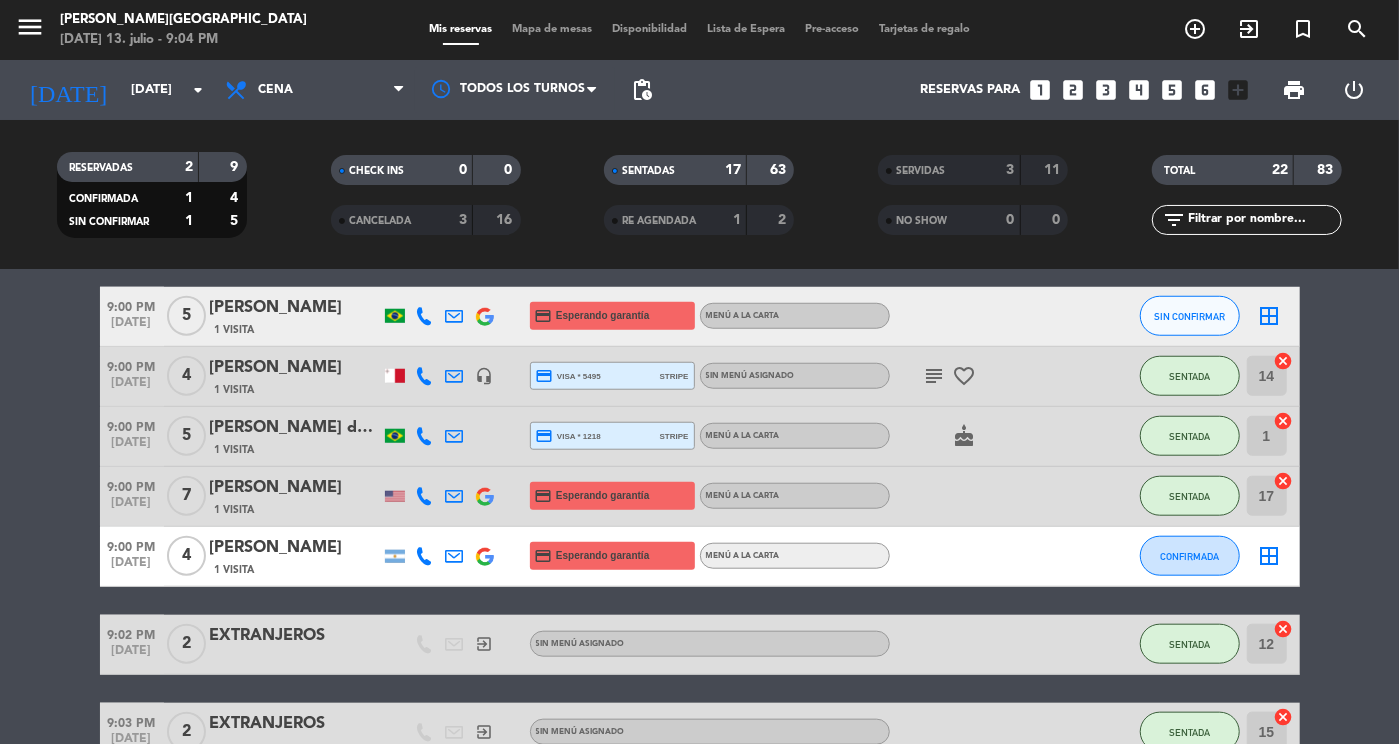 scroll, scrollTop: 1010, scrollLeft: 0, axis: vertical 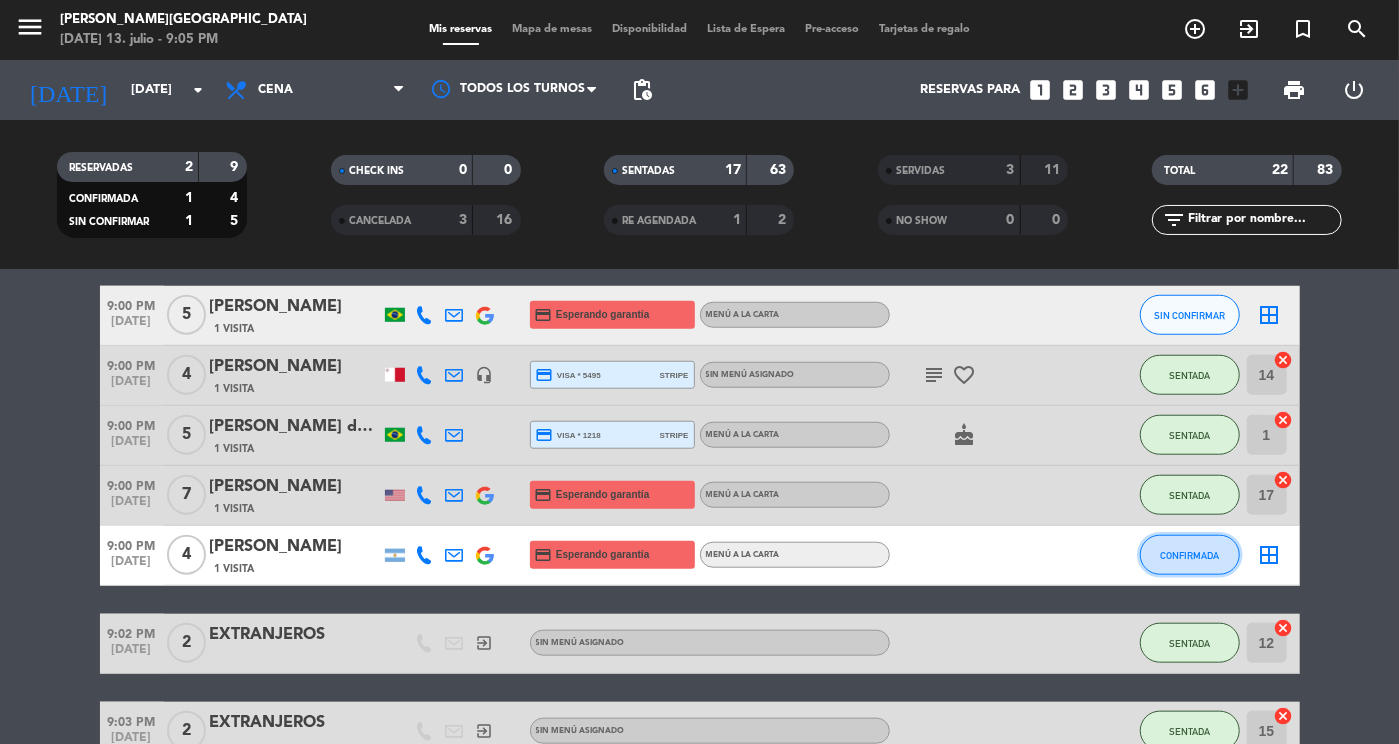 click on "CONFIRMADA" 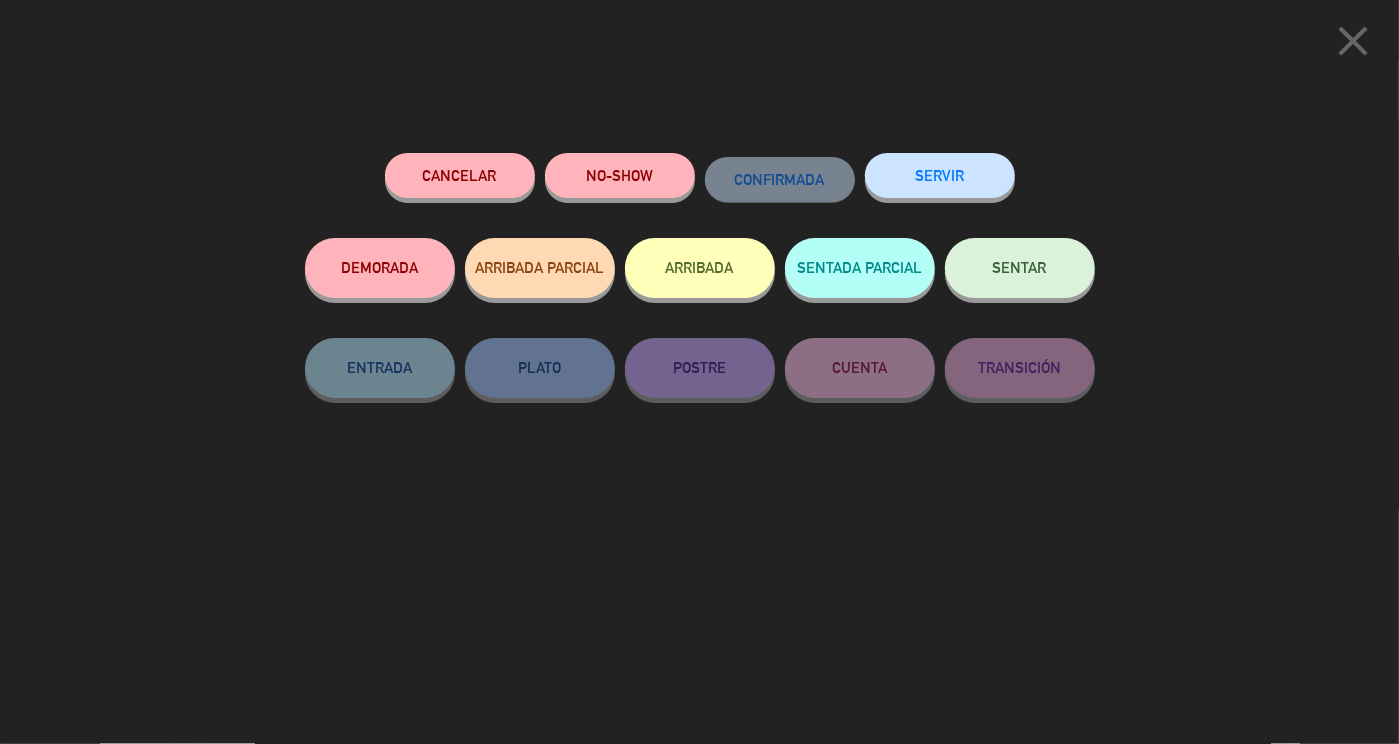 click on "SENTAR" 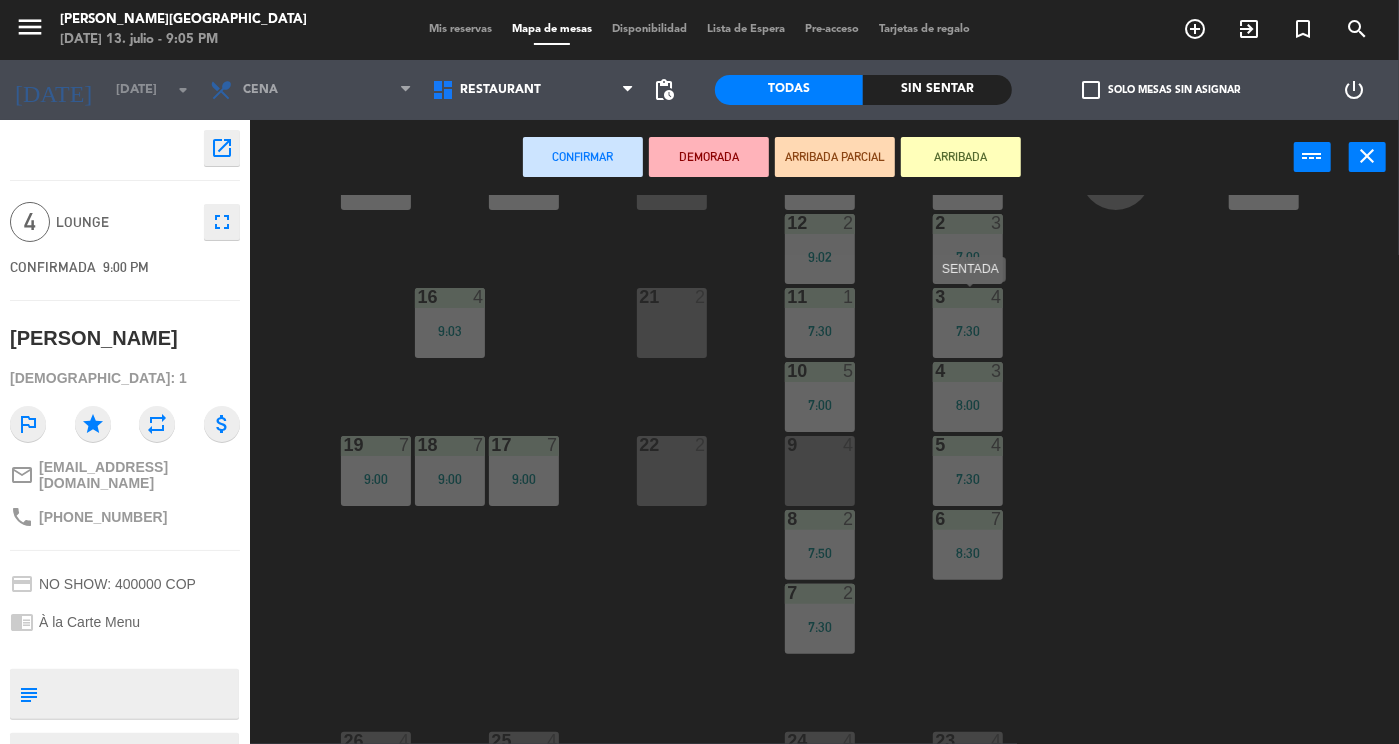 scroll, scrollTop: 381, scrollLeft: 0, axis: vertical 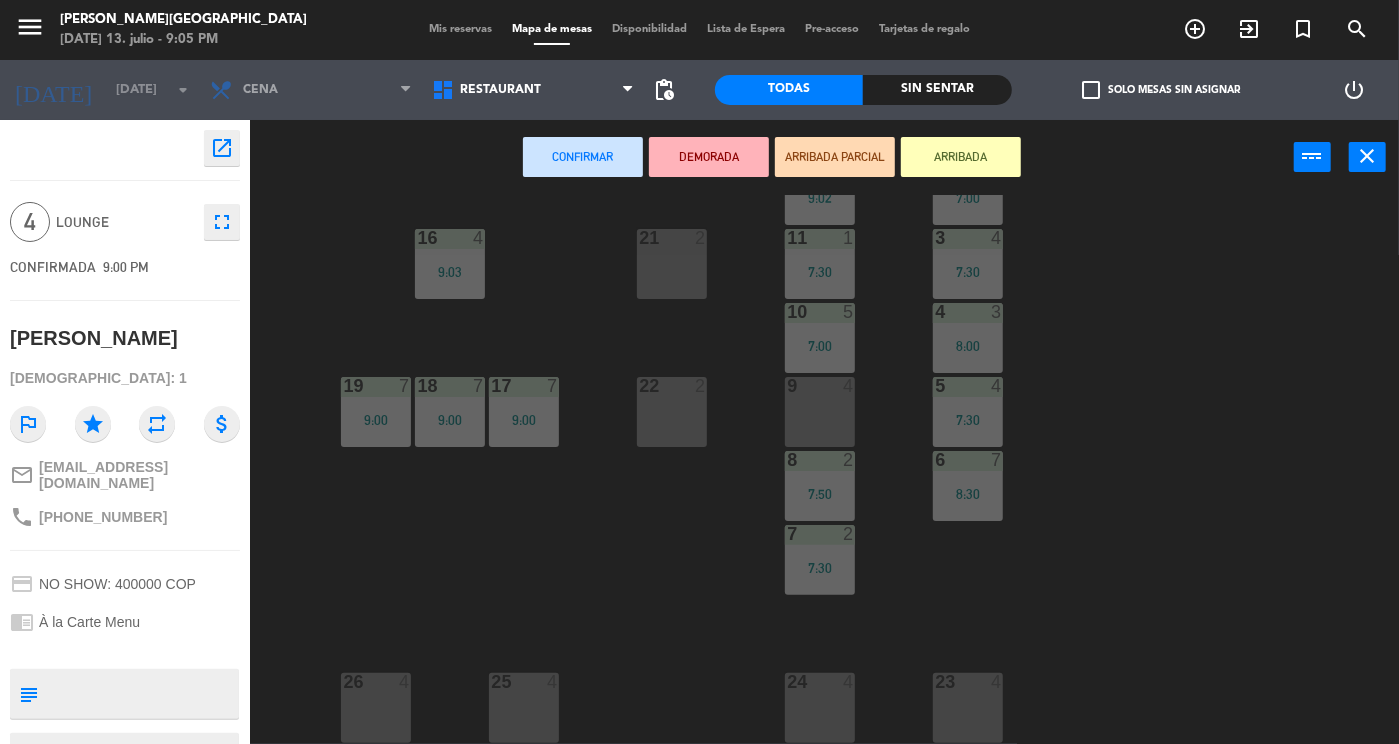 click at bounding box center [820, 682] 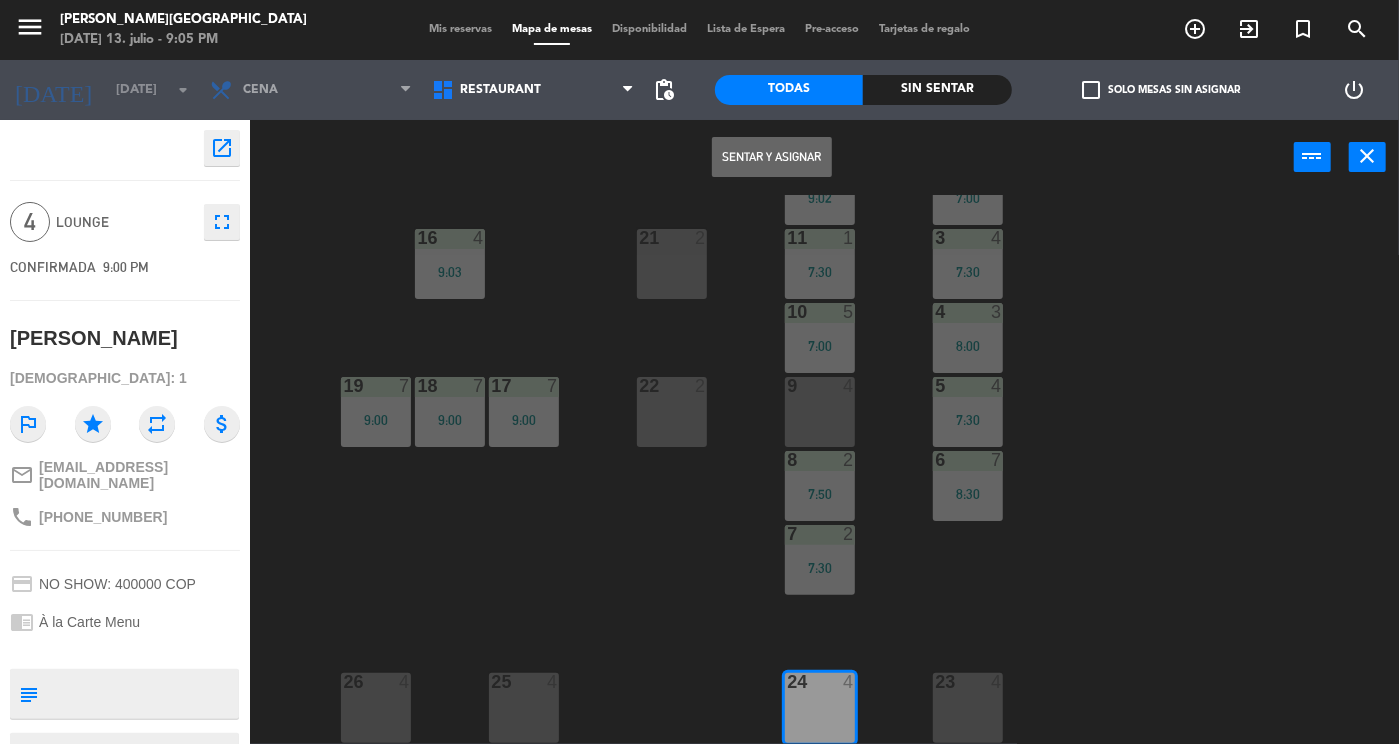 click on "Sentar y Asignar" at bounding box center (772, 157) 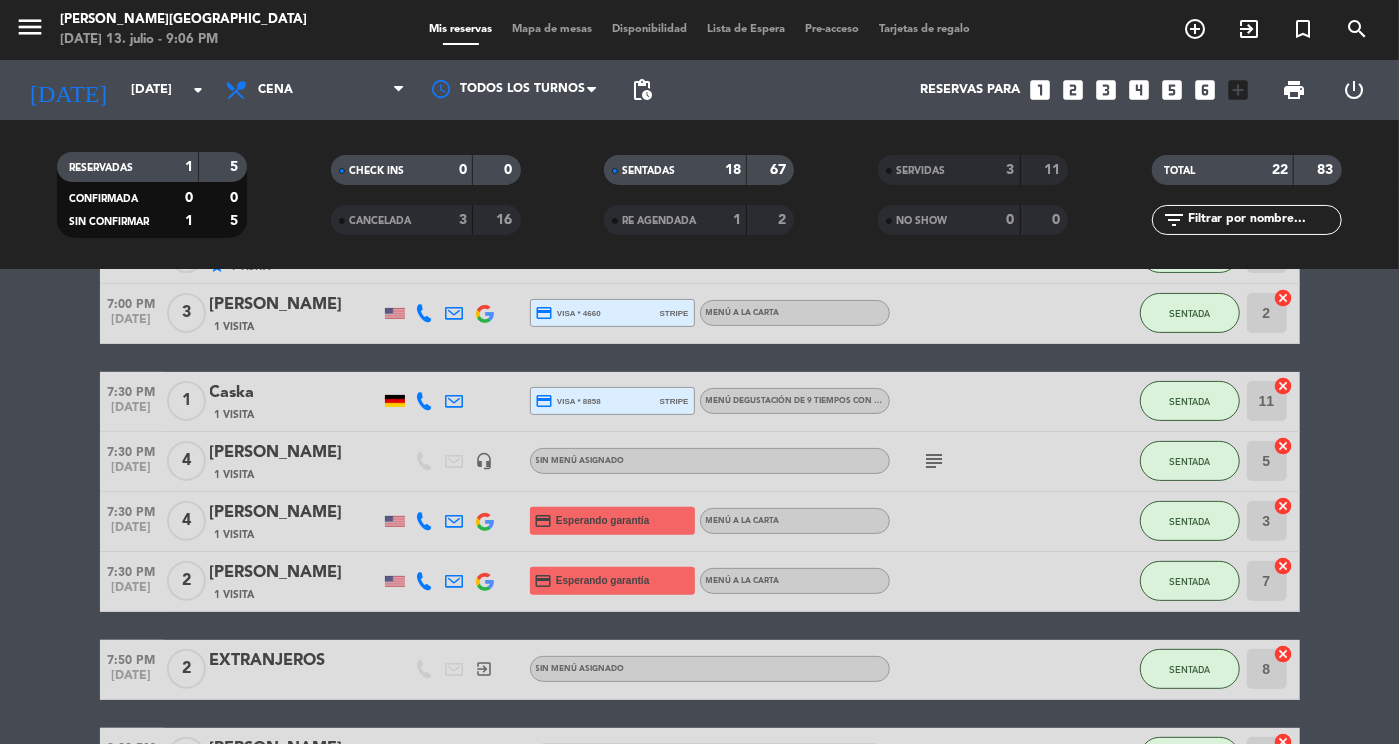 scroll, scrollTop: 302, scrollLeft: 0, axis: vertical 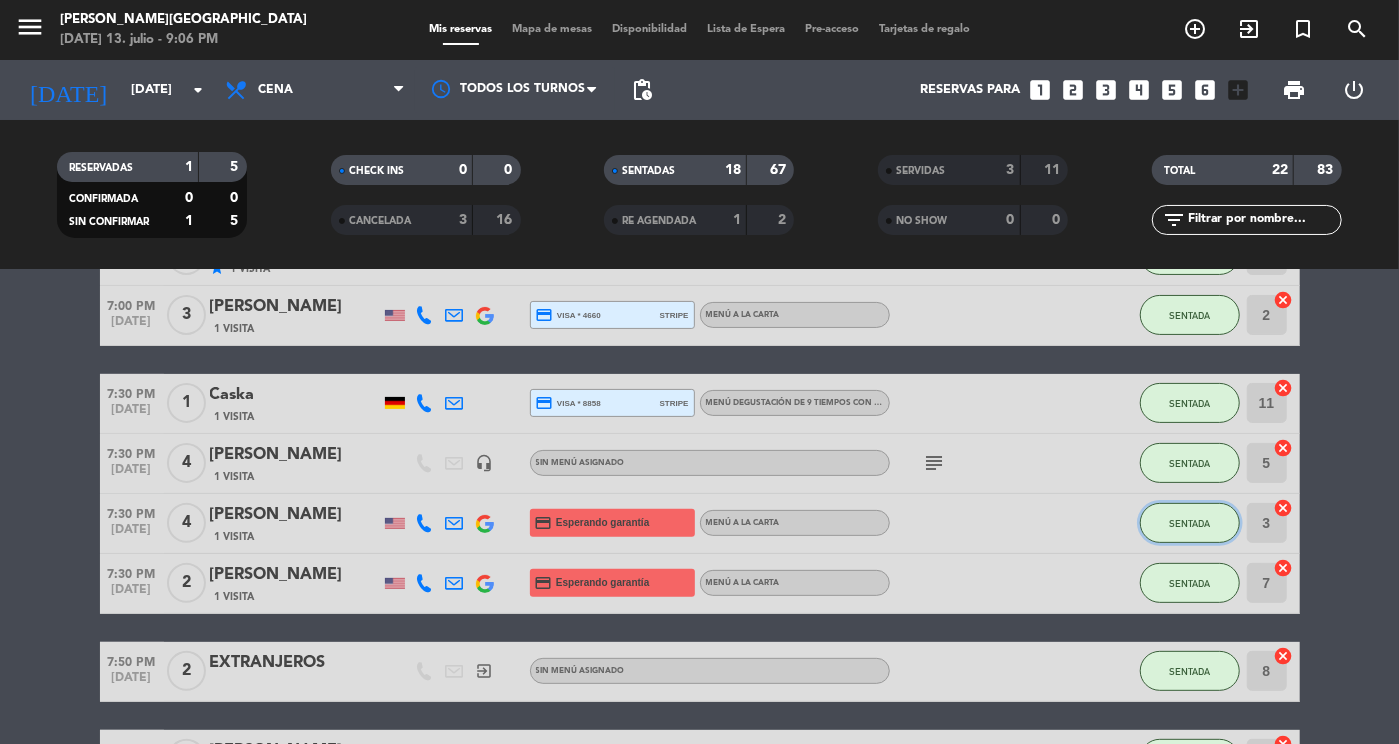click on "SENTADA" 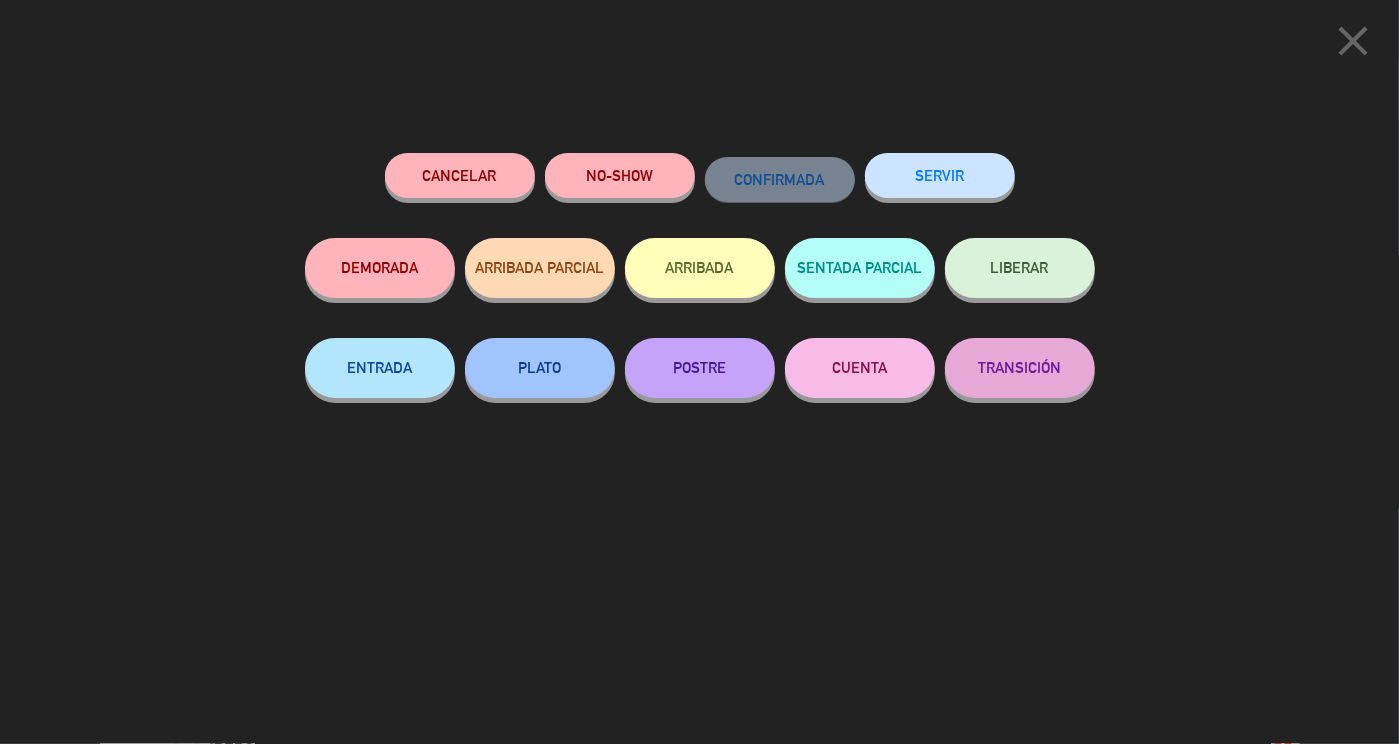 click on "SERVIR" 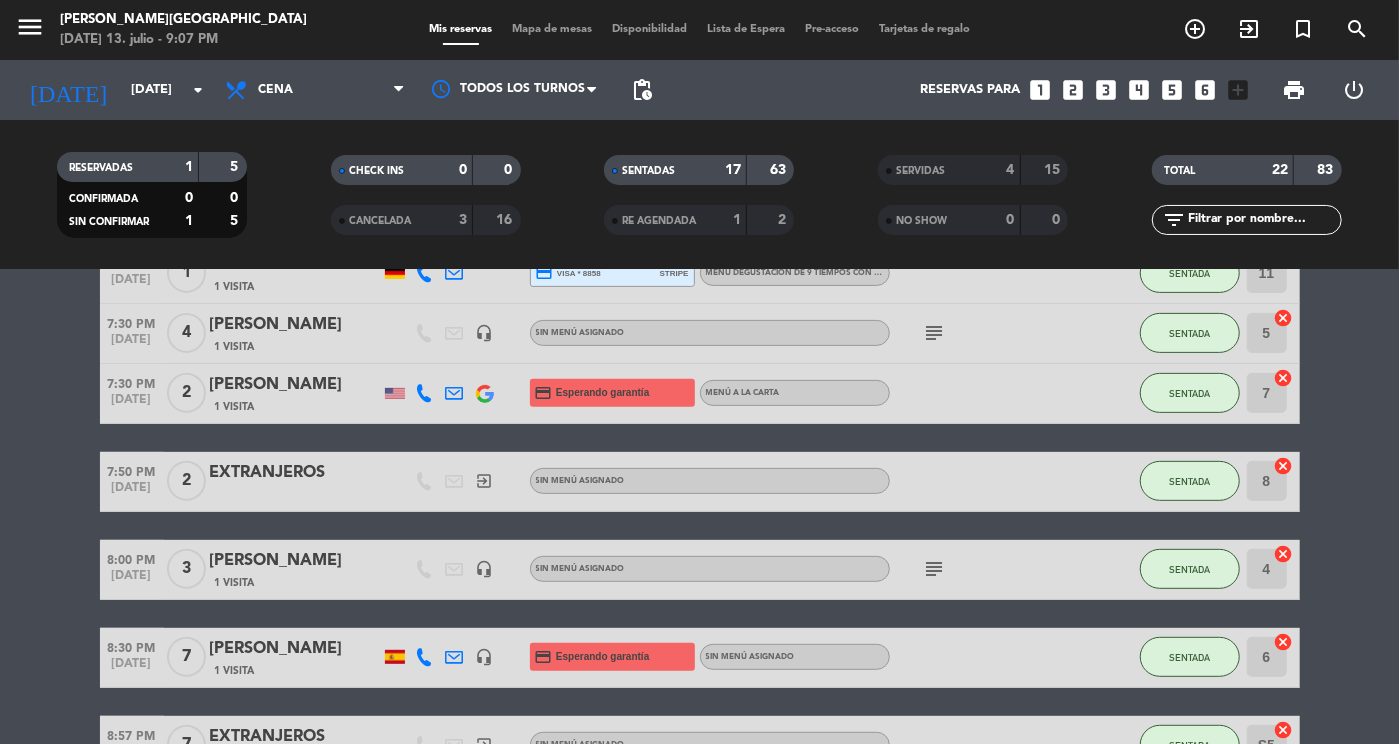 scroll, scrollTop: 0, scrollLeft: 0, axis: both 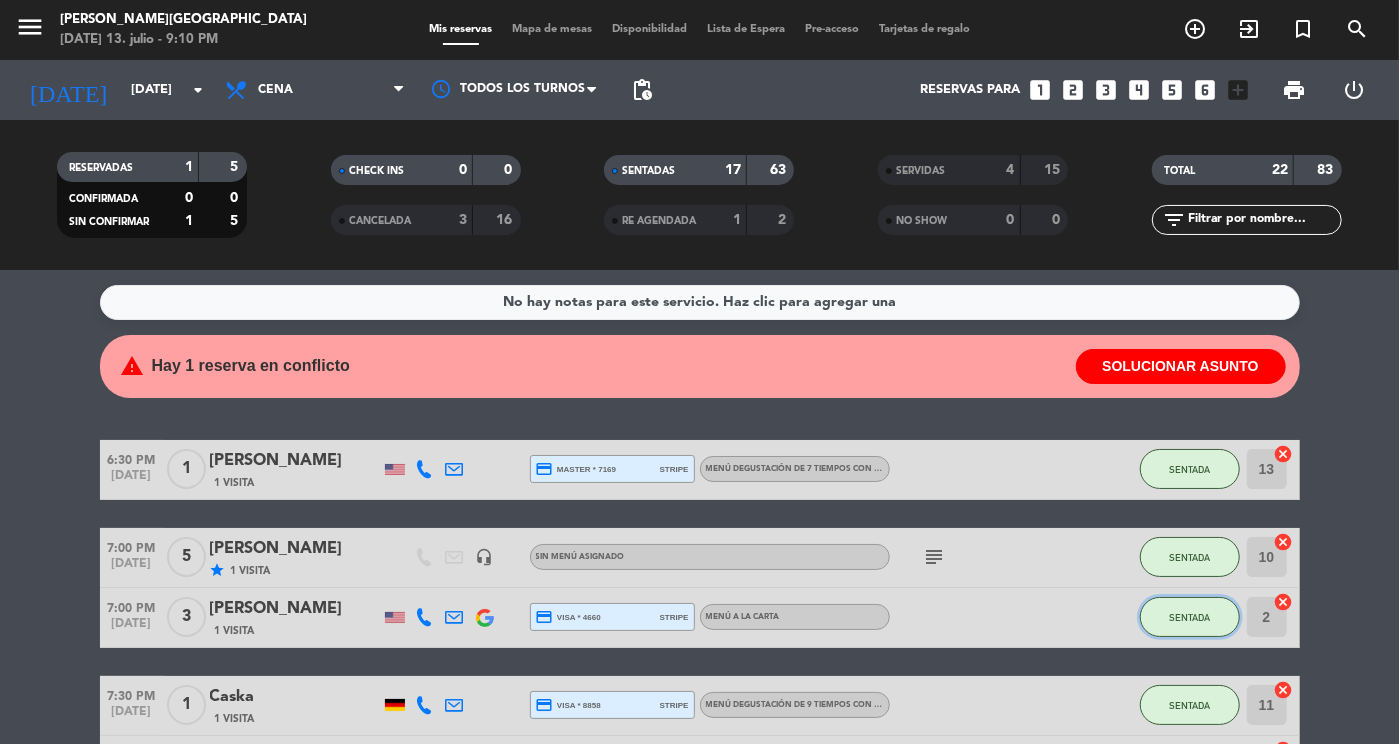 click on "SENTADA" 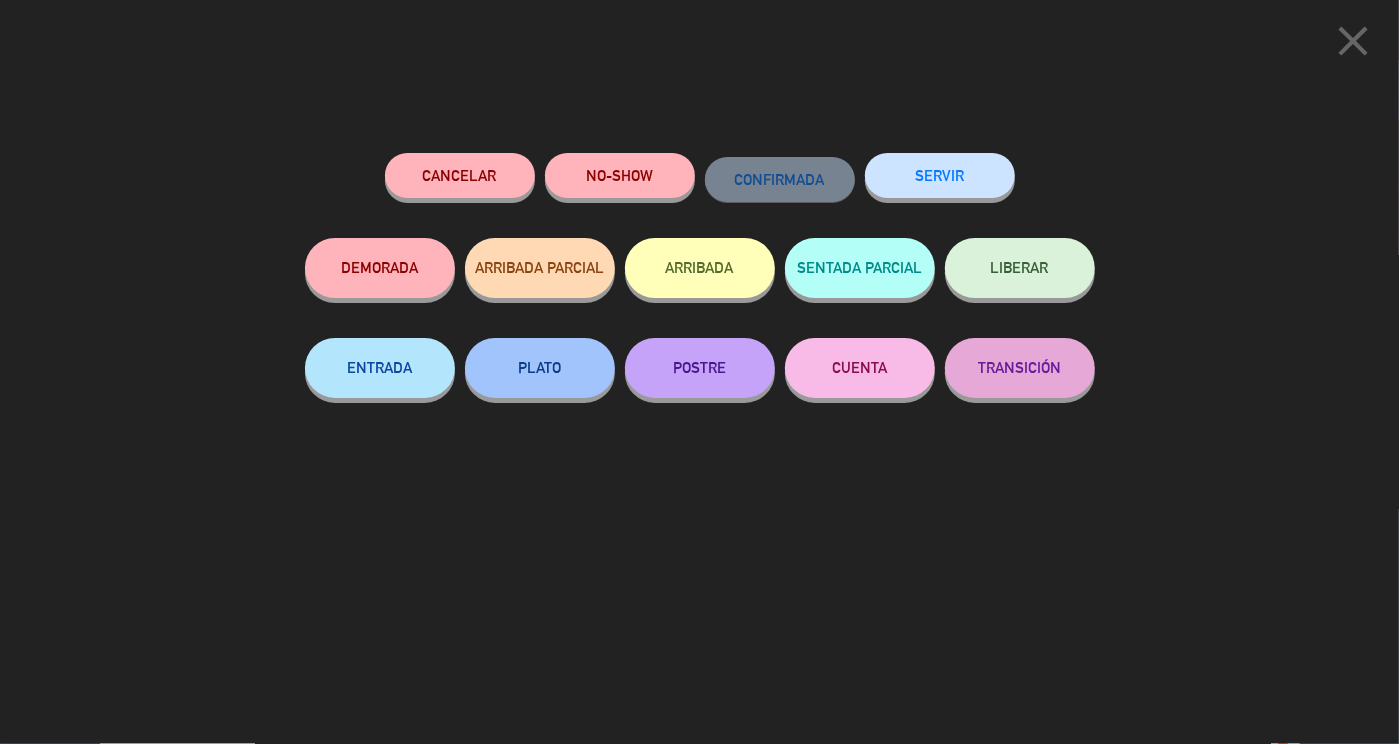 click on "SERVIR" 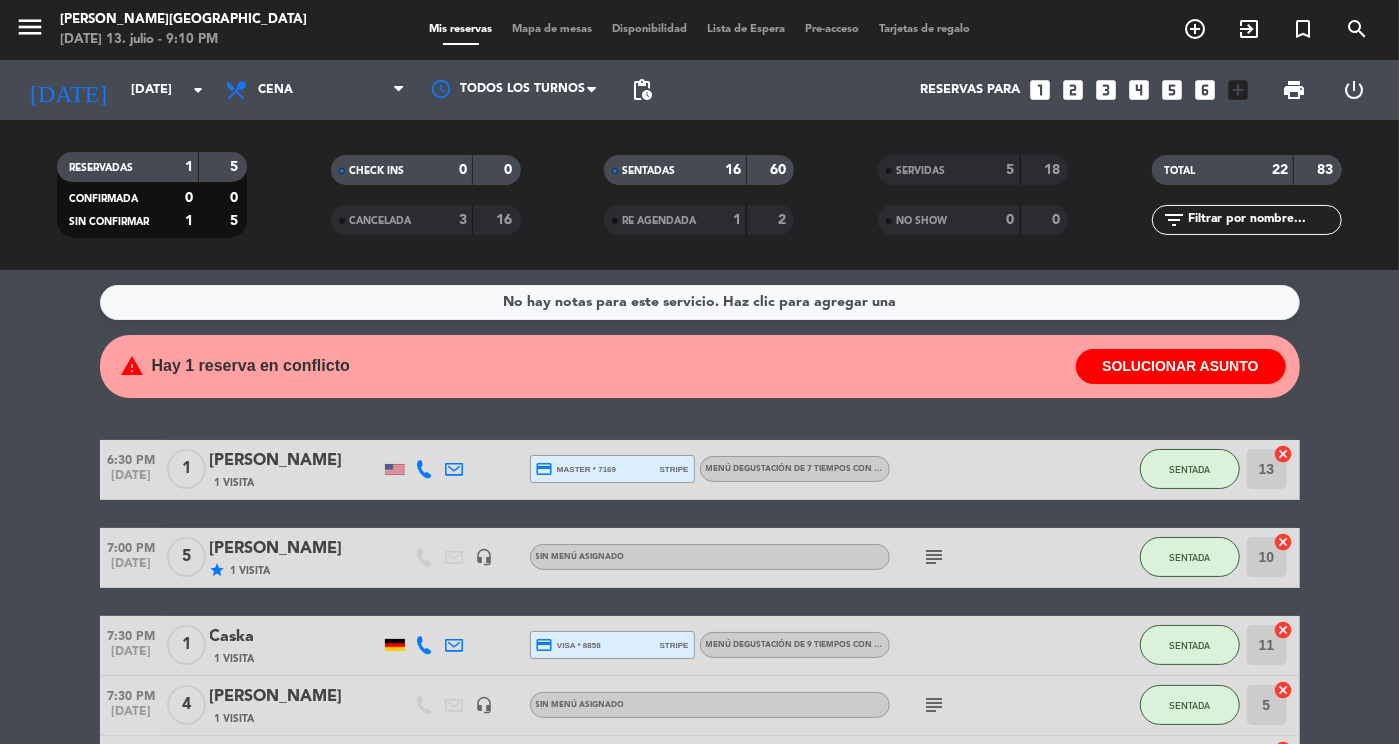 drag, startPoint x: 766, startPoint y: 596, endPoint x: 786, endPoint y: 337, distance: 259.77106 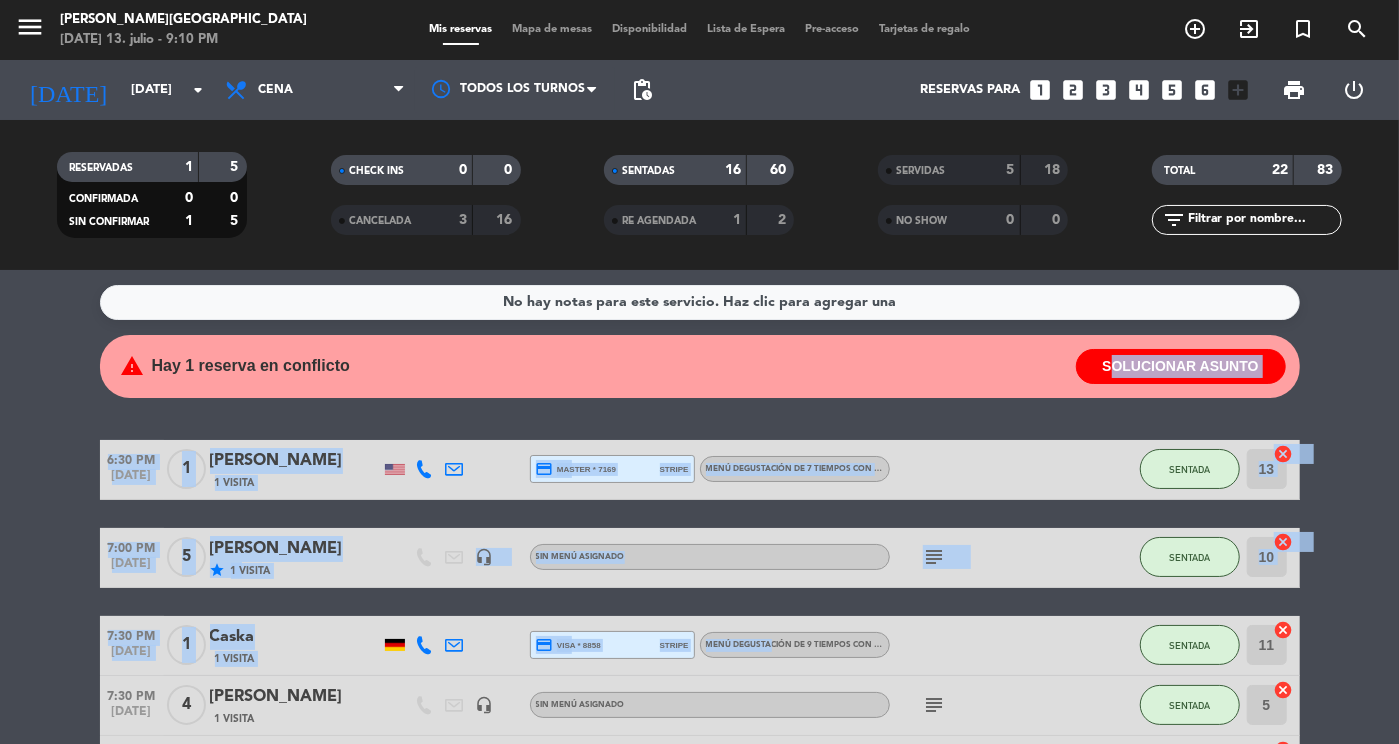 click on "No hay notas para este servicio. Haz clic para agregar una  warning Hay 1 reserva en conflicto  SOLUCIONAR ASUNTO   6:30 PM   [DATE]   1   [PERSON_NAME]   1 Visita  credit_card  master * 7169   stripe   Menú degustación de 7 tiempos con maridaje , COP $ 529.000 SENTADA 13  cancel   7:00 PM   [DATE]   5   [PERSON_NAME]   star   1 Visita   headset_mic  Sin menú asignado  subject  SENTADA 10  cancel   7:30 PM   [DATE]   1   Caska   1 Visita  credit_card  visa * 8858   stripe   Menú degustación de 9 tiempos con maridaje , COP $ 599.000 SENTADA 11  cancel   7:30 PM   [DATE]   4   [PERSON_NAME]   1 Visita   headset_mic  Sin menú asignado  subject  SENTADA 5  cancel   7:30 PM   [DATE]   2   [PERSON_NAME]   1 Visita  credit_card  Esperando garantía   Menú a la carta SENTADA 7  cancel   7:50 PM   [DATE]   2   EXTRANJEROS   exit_to_app  Sin menú asignado SENTADA 8  cancel   8:00 PM   [DATE]   3   [PERSON_NAME]   1 Visita   headset_mic  Sin menú asignado  subject  SENTADA 4  cancel   8:30 PM   [DATE]   7" 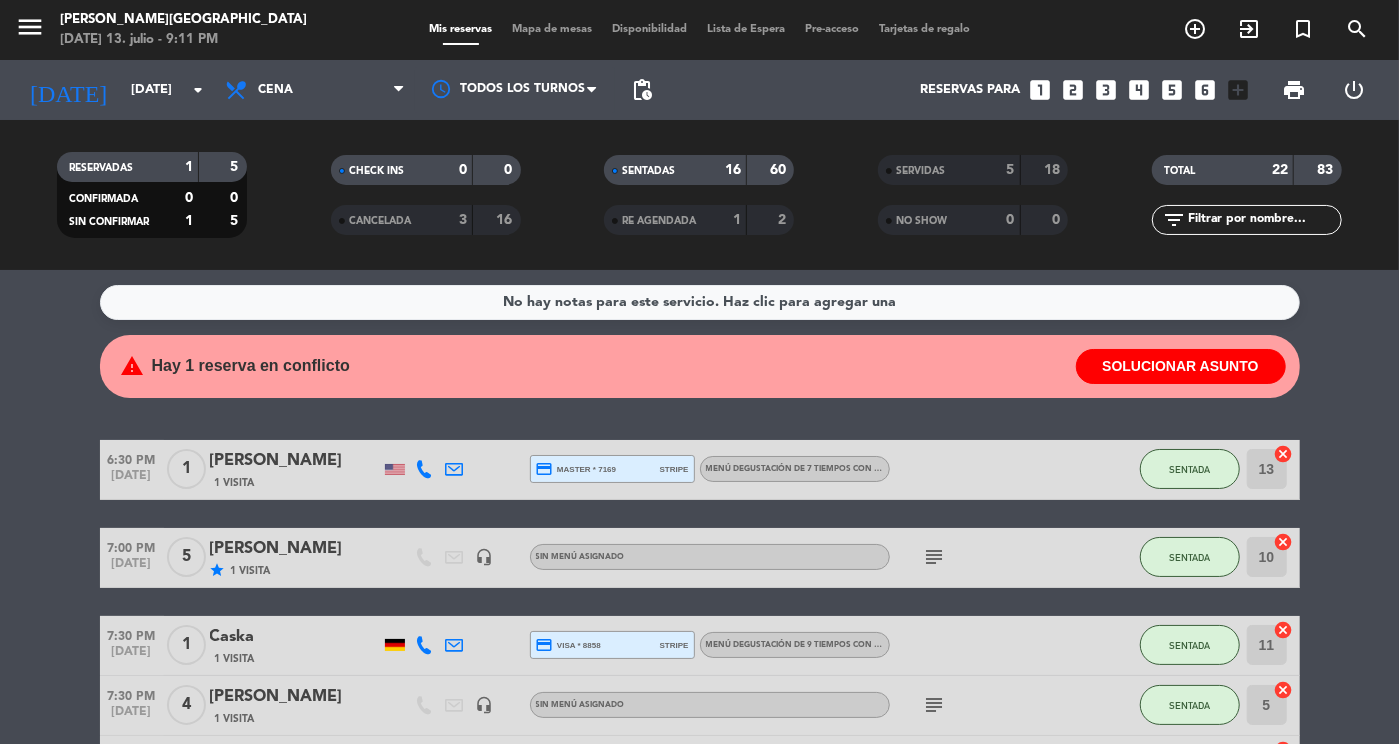 click on "No hay notas para este servicio. Haz clic para agregar una  warning Hay 1 reserva en conflicto  SOLUCIONAR ASUNTO   6:30 PM   [DATE]   1   [PERSON_NAME]   1 Visita  credit_card  master * 7169   stripe   Menú degustación de 7 tiempos con maridaje , COP $ 529.000 SENTADA 13  cancel   7:00 PM   [DATE]   5   [PERSON_NAME]   star   1 Visita   headset_mic  Sin menú asignado  subject  SENTADA 10  cancel   7:30 PM   [DATE]   1   Caska   1 Visita  credit_card  visa * 8858   stripe   Menú degustación de 9 tiempos con maridaje , COP $ 599.000 SENTADA 11  cancel   7:30 PM   [DATE]   4   [PERSON_NAME]   1 Visita   headset_mic  Sin menú asignado  subject  SENTADA 5  cancel   7:30 PM   [DATE]   2   [PERSON_NAME]   1 Visita  credit_card  Esperando garantía   Menú a la carta SENTADA 7  cancel   7:50 PM   [DATE]   2   EXTRANJEROS   exit_to_app  Sin menú asignado SENTADA 8  cancel   8:00 PM   [DATE]   3   [PERSON_NAME]   1 Visita   headset_mic  Sin menú asignado  subject  SENTADA 4  cancel   8:30 PM   [DATE]   7" 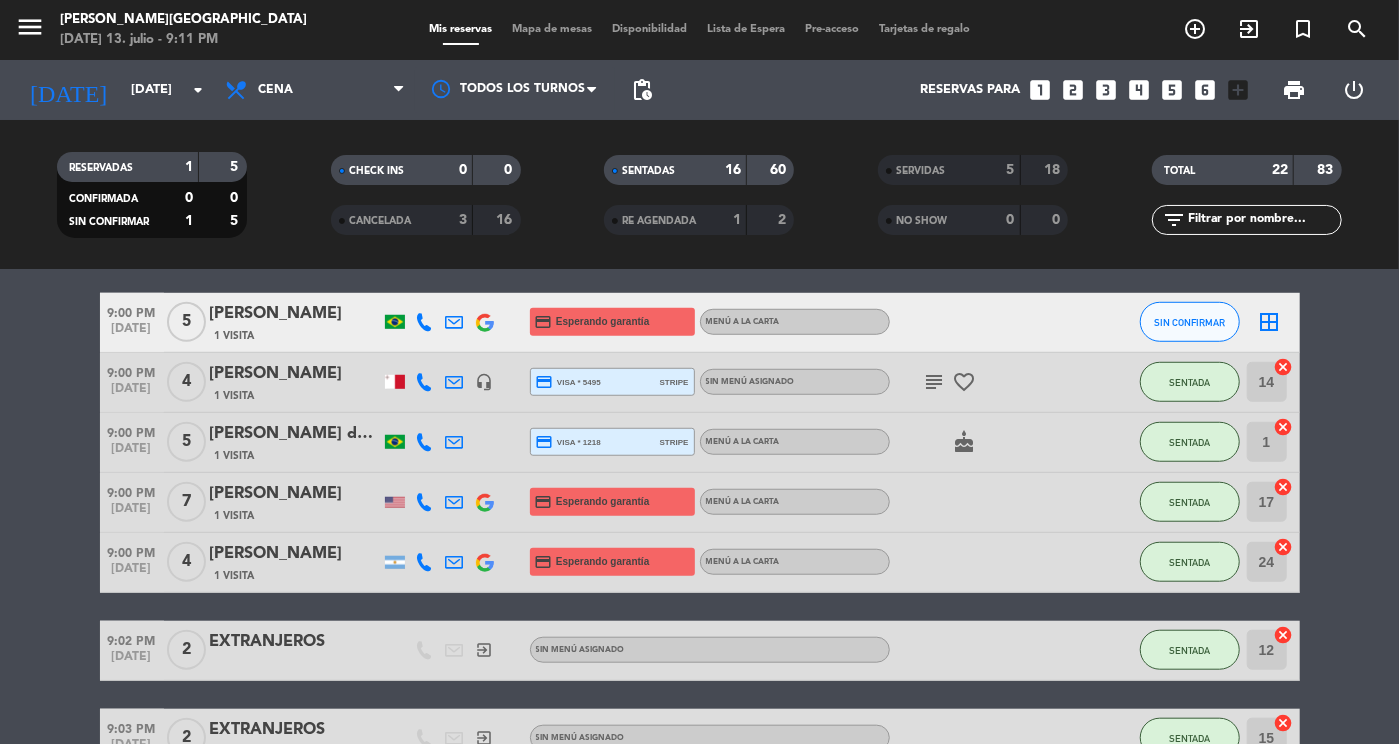 scroll, scrollTop: 864, scrollLeft: 0, axis: vertical 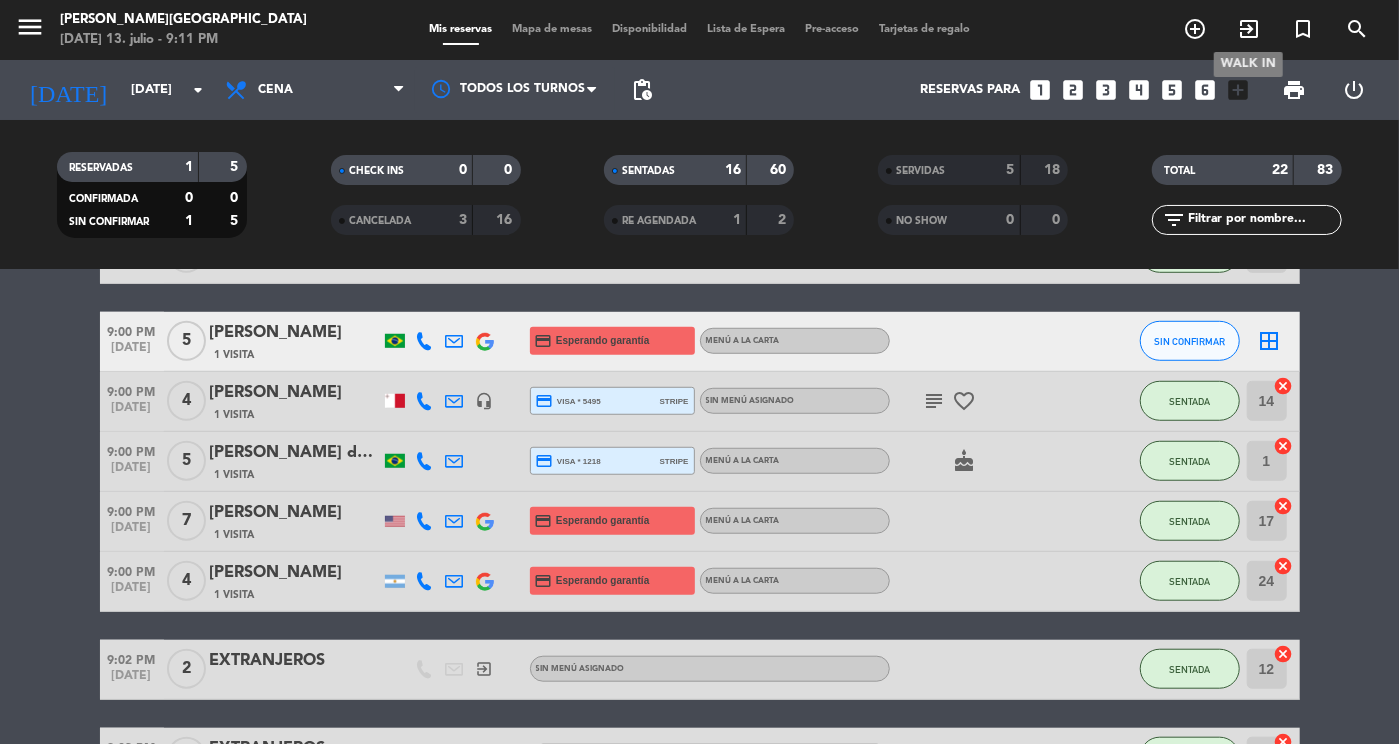 click on "exit_to_app" at bounding box center (1249, 29) 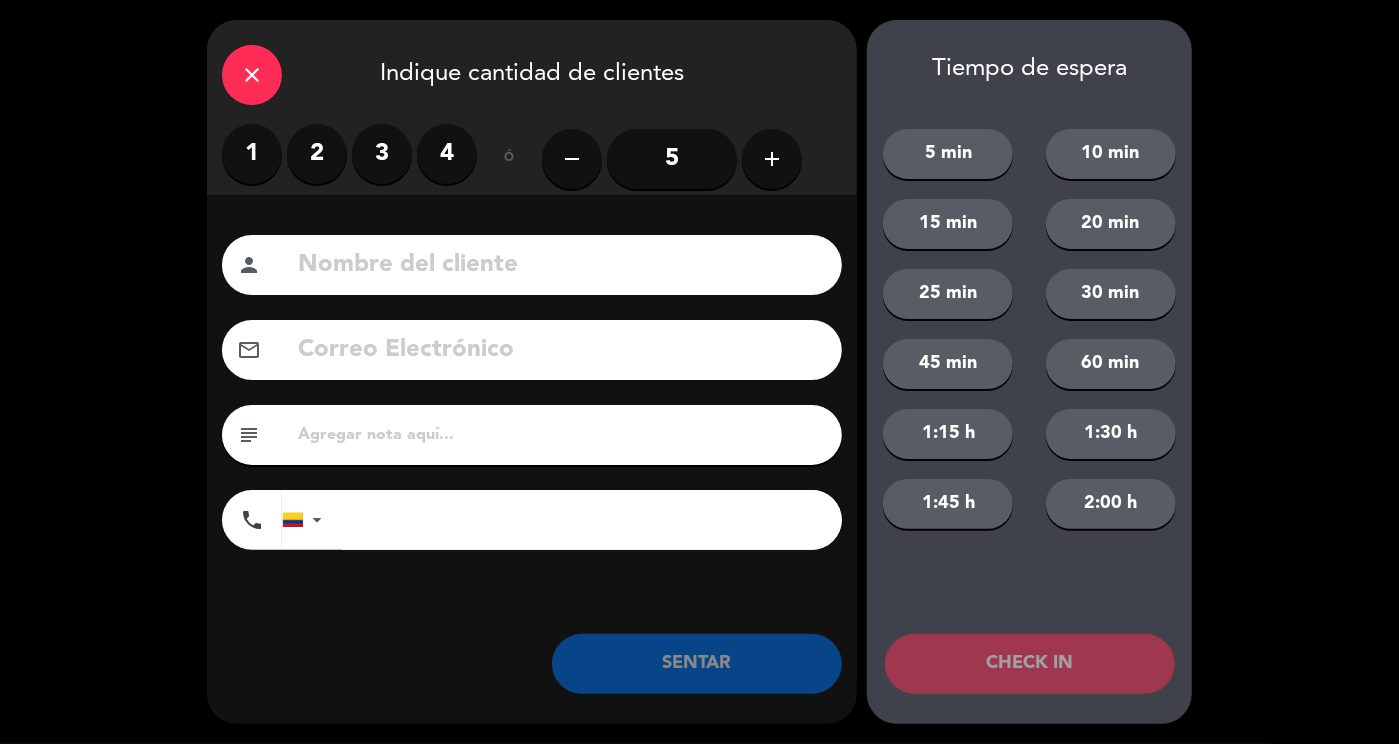 click on "5" 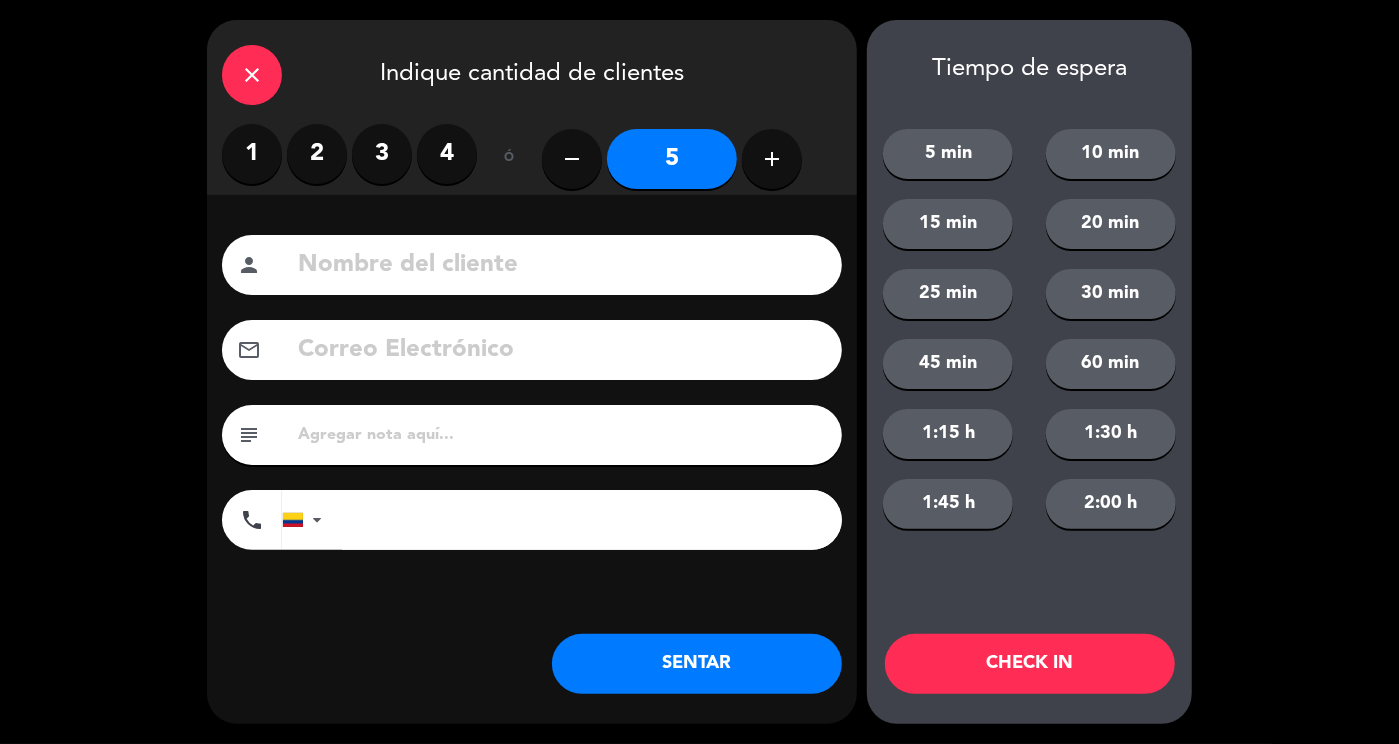 click on "add" 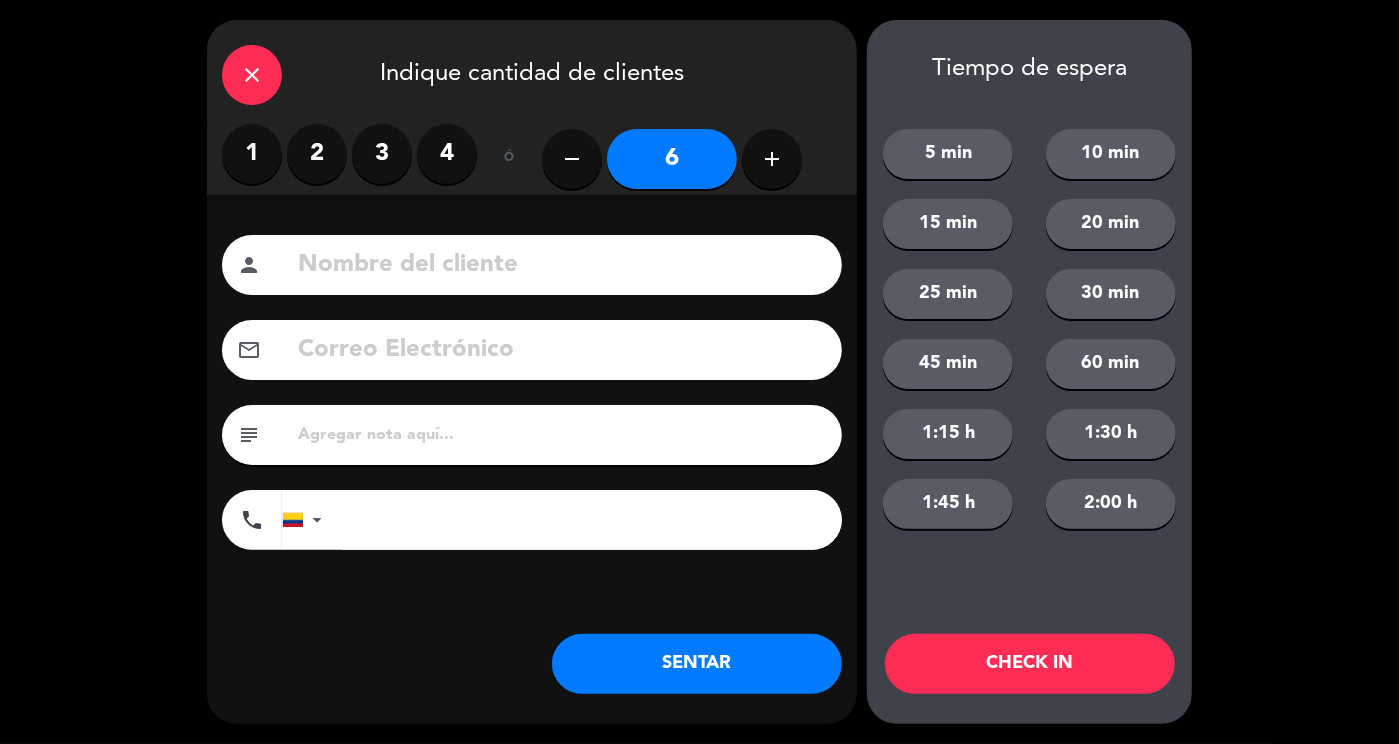 click 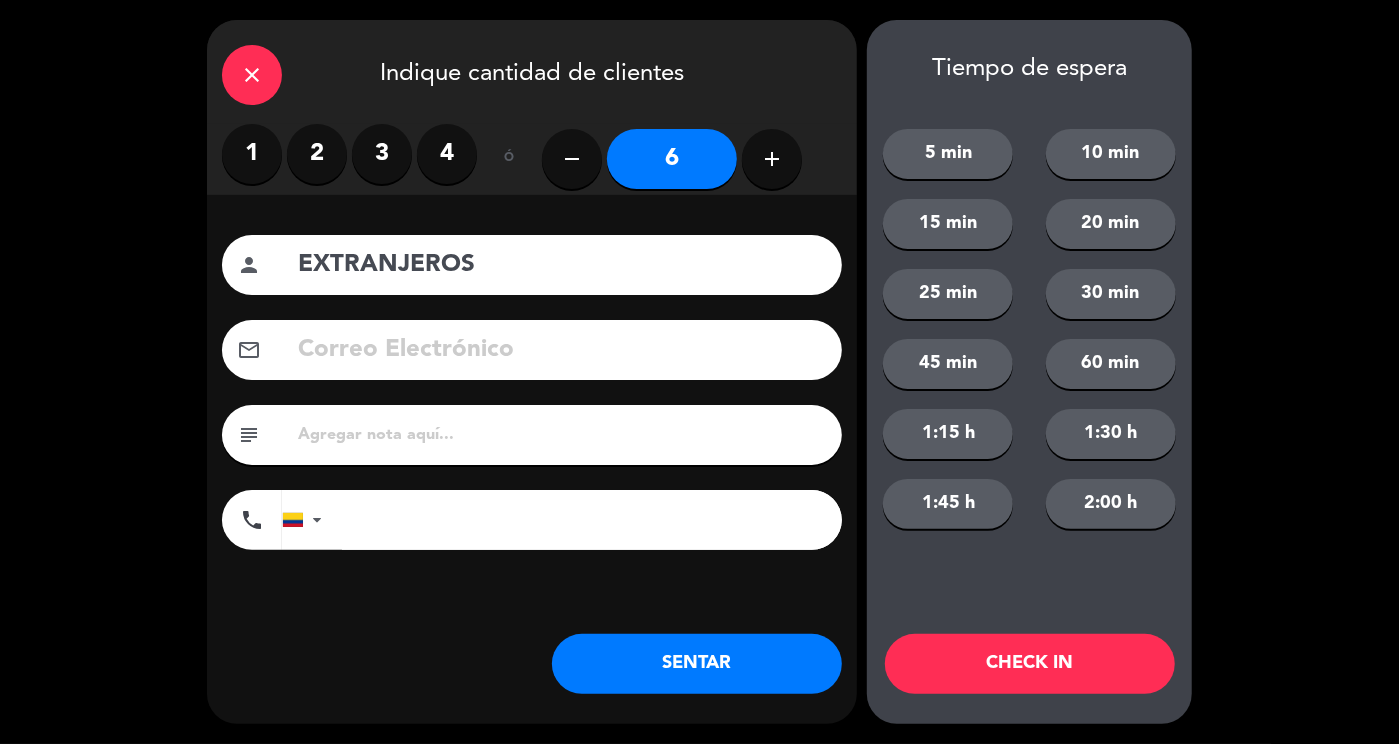 type on "EXTRANJEROS" 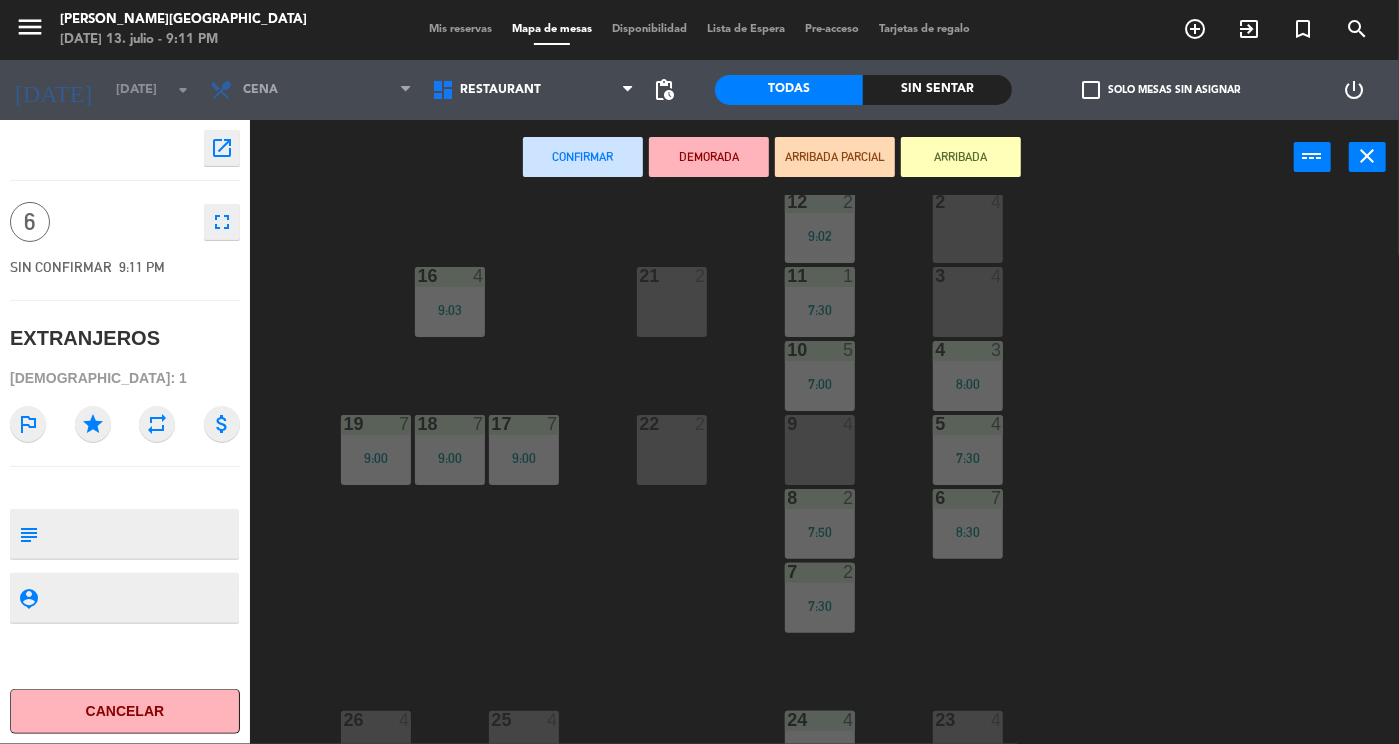 scroll, scrollTop: 381, scrollLeft: 0, axis: vertical 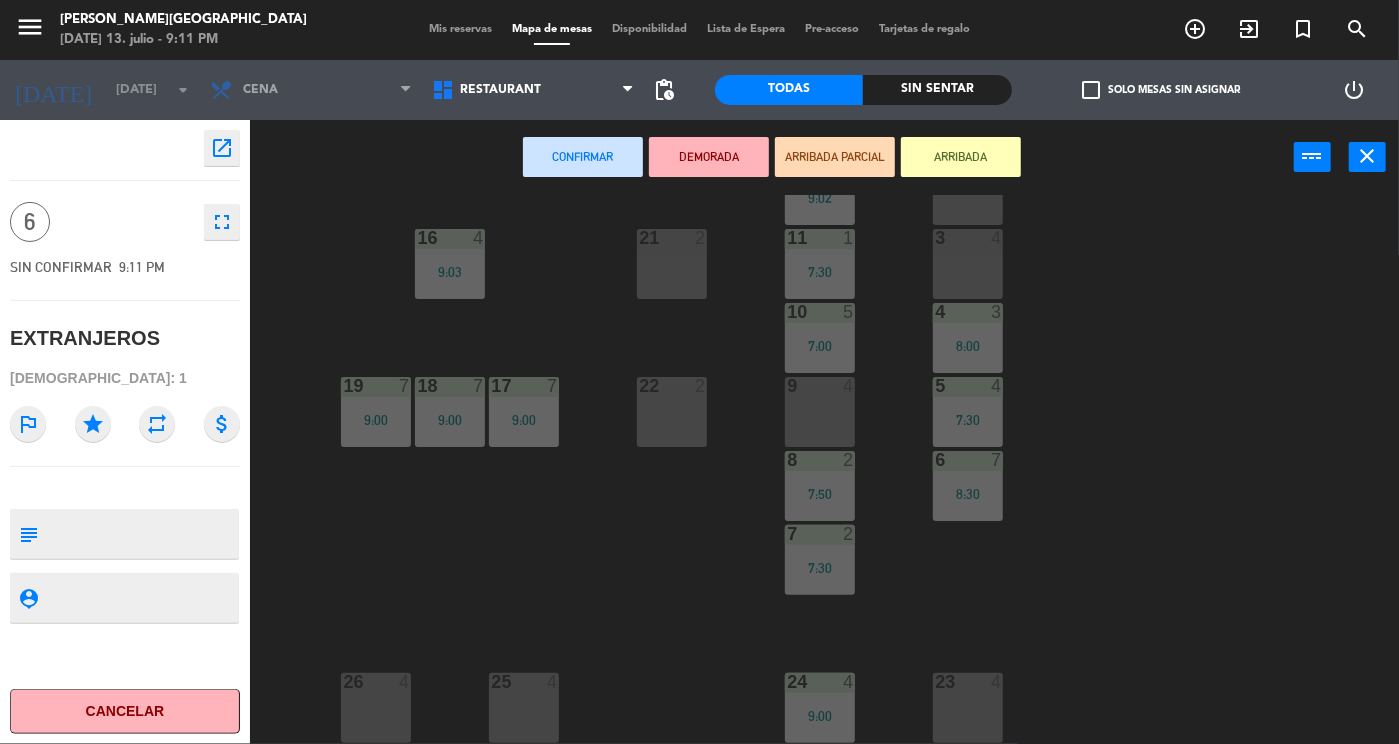click on "26  4" at bounding box center (376, 708) 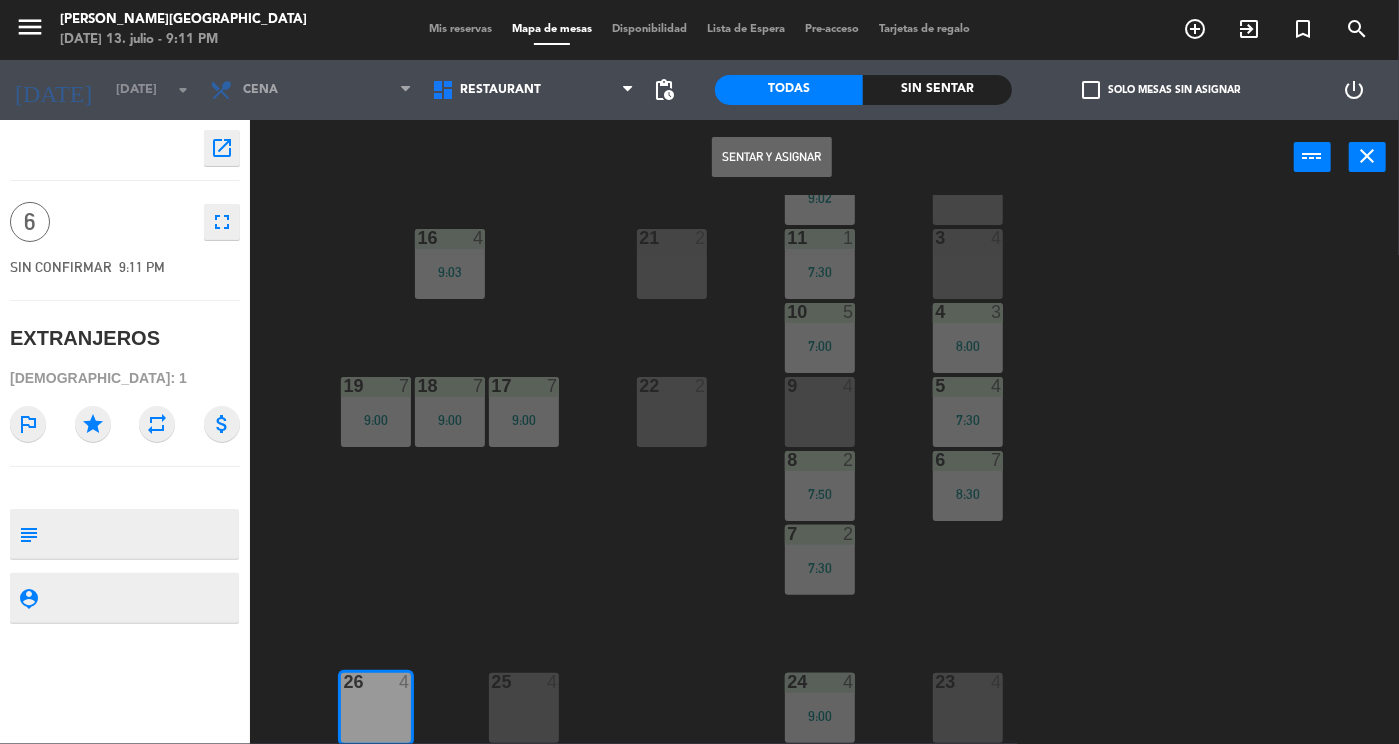 click on "26  4" at bounding box center [376, 708] 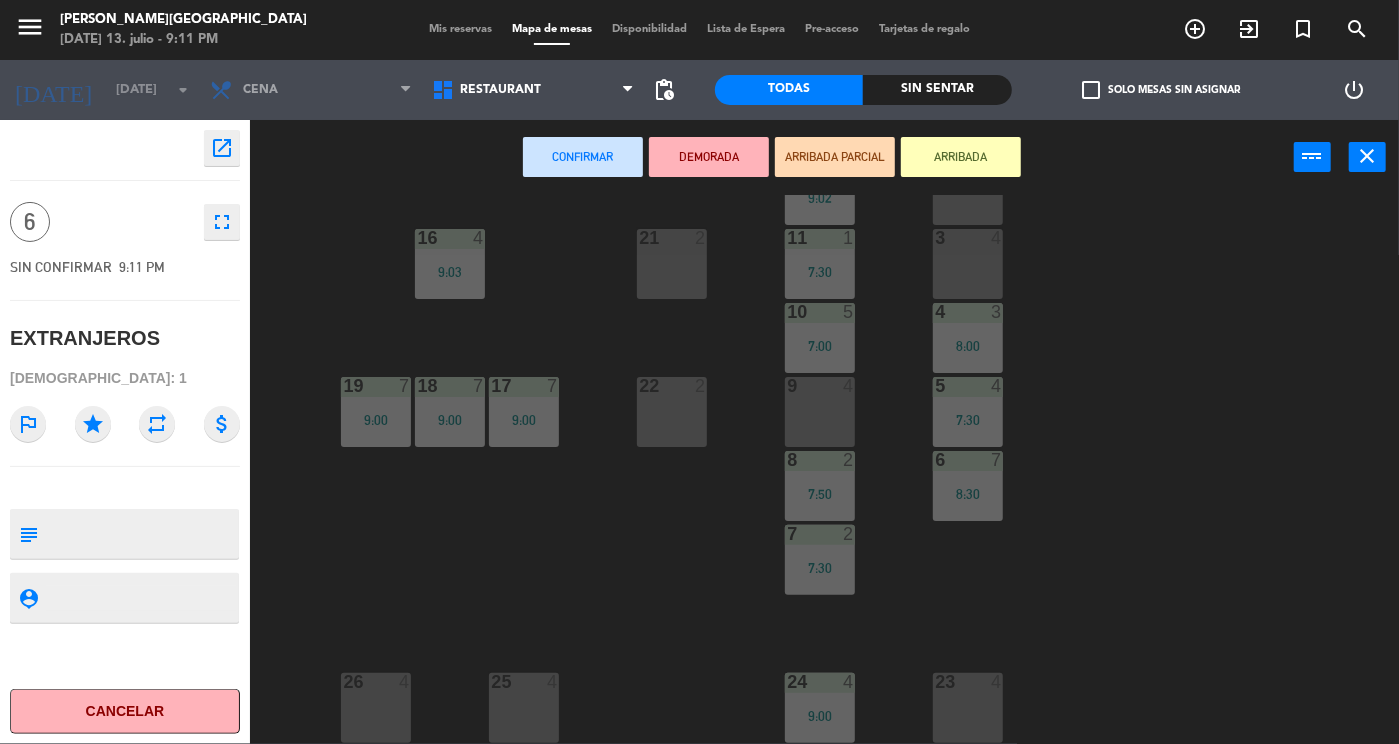 click on "25  4" at bounding box center (524, 708) 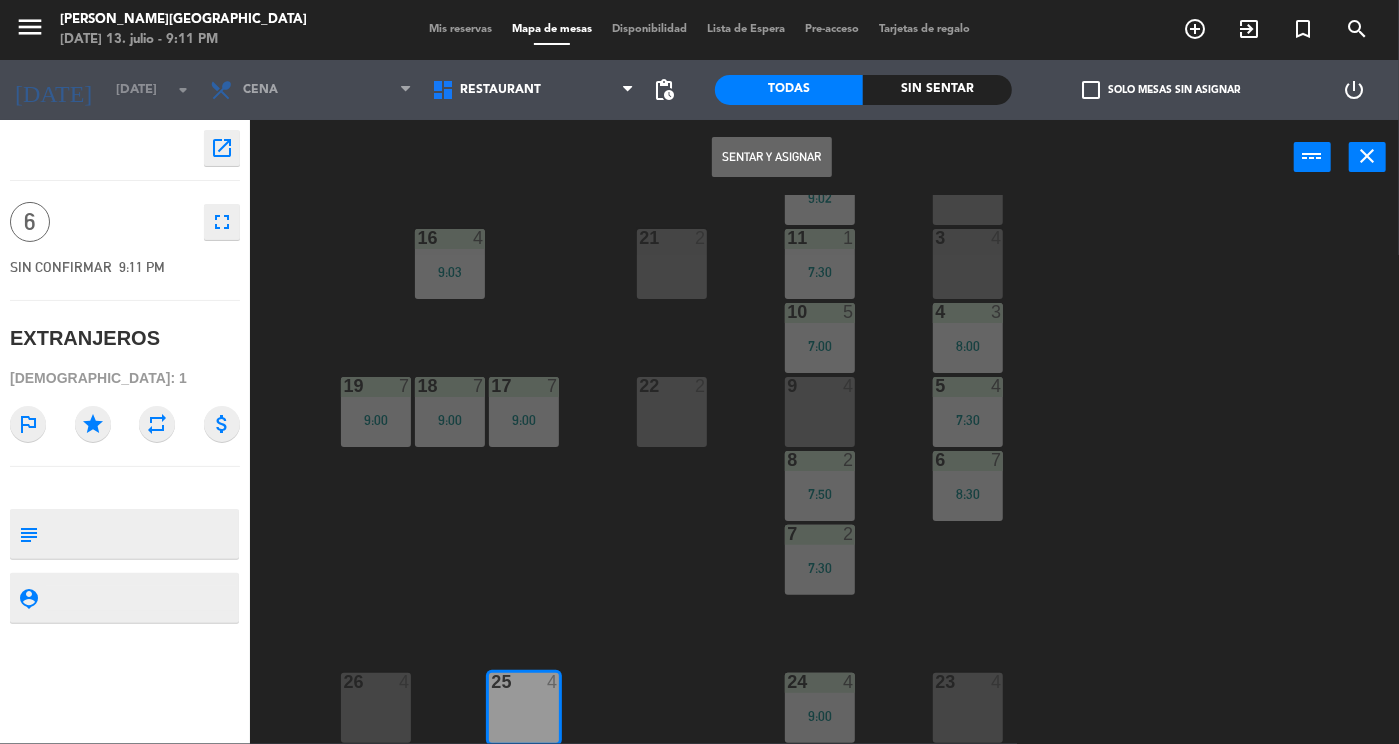 click on "Sentar y Asignar  power_input close" 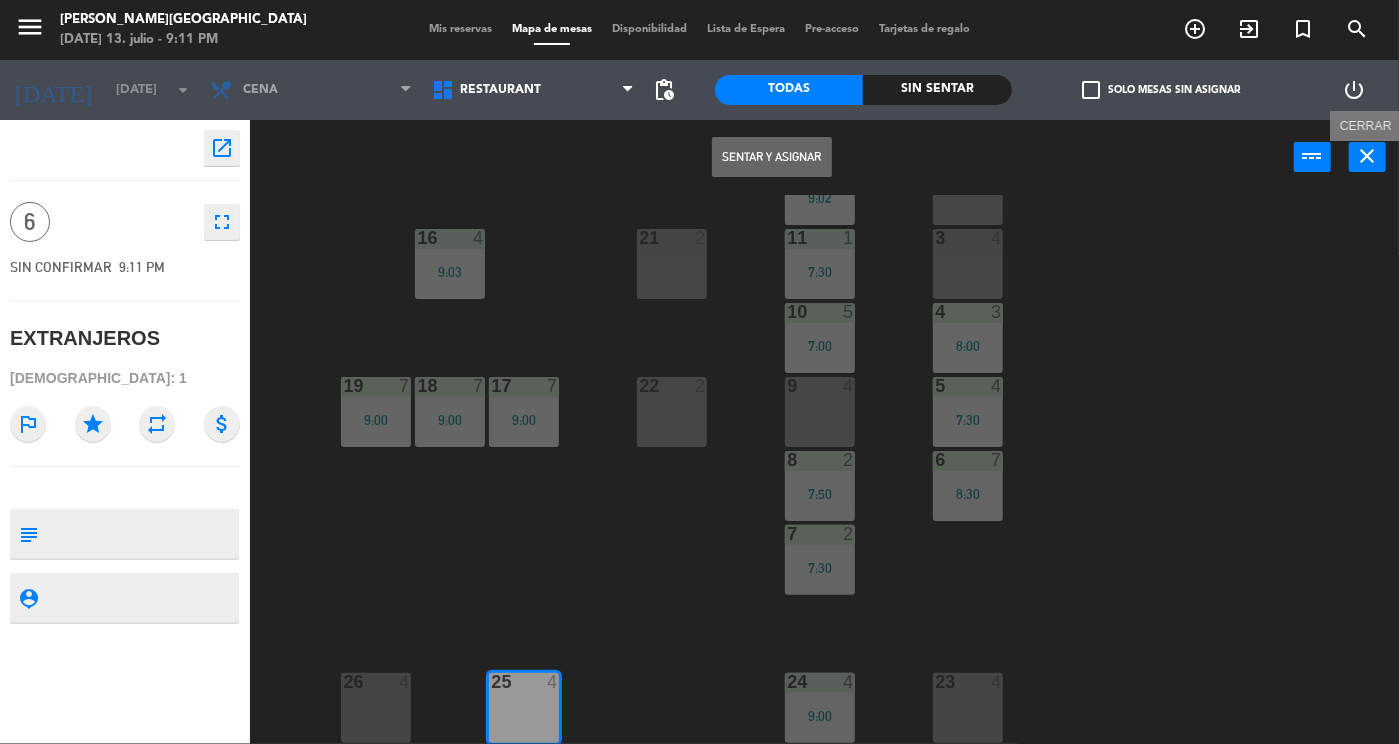 click on "close" at bounding box center (1368, 156) 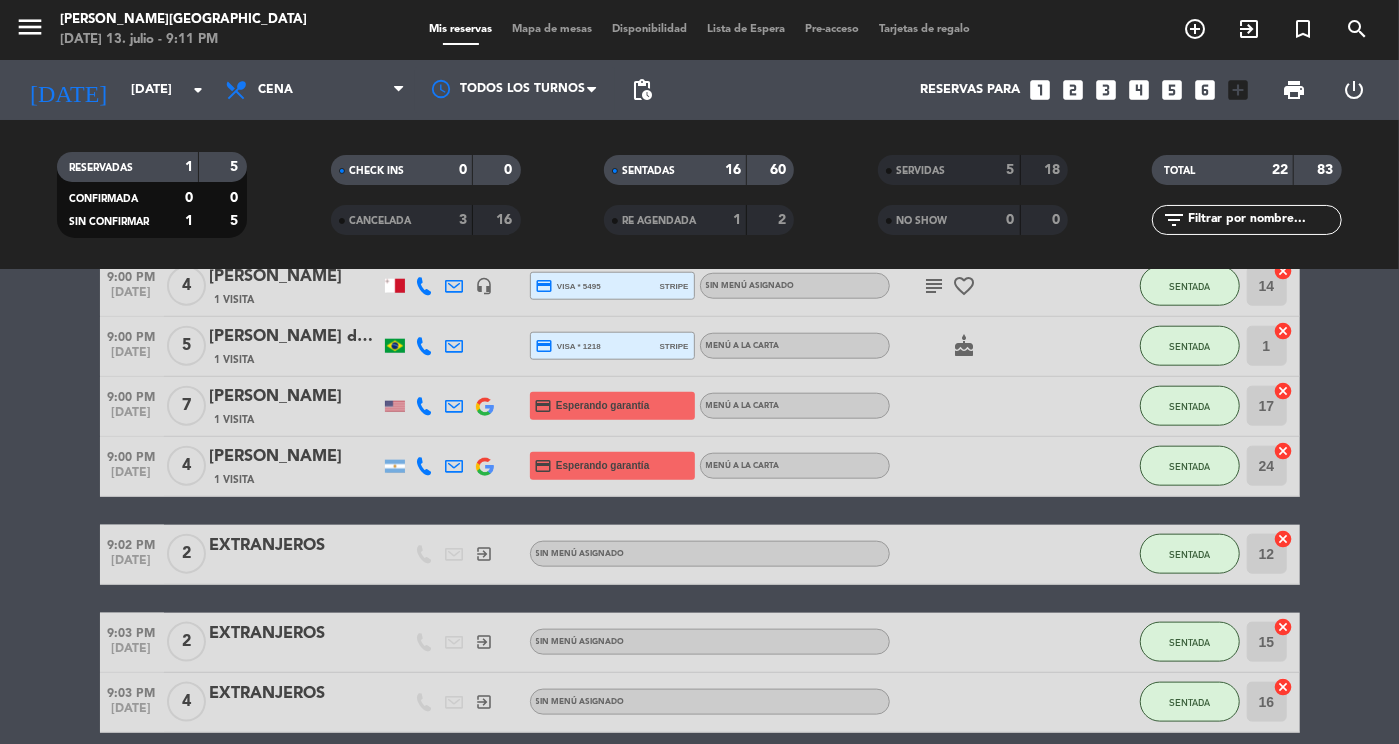 scroll, scrollTop: 1201, scrollLeft: 0, axis: vertical 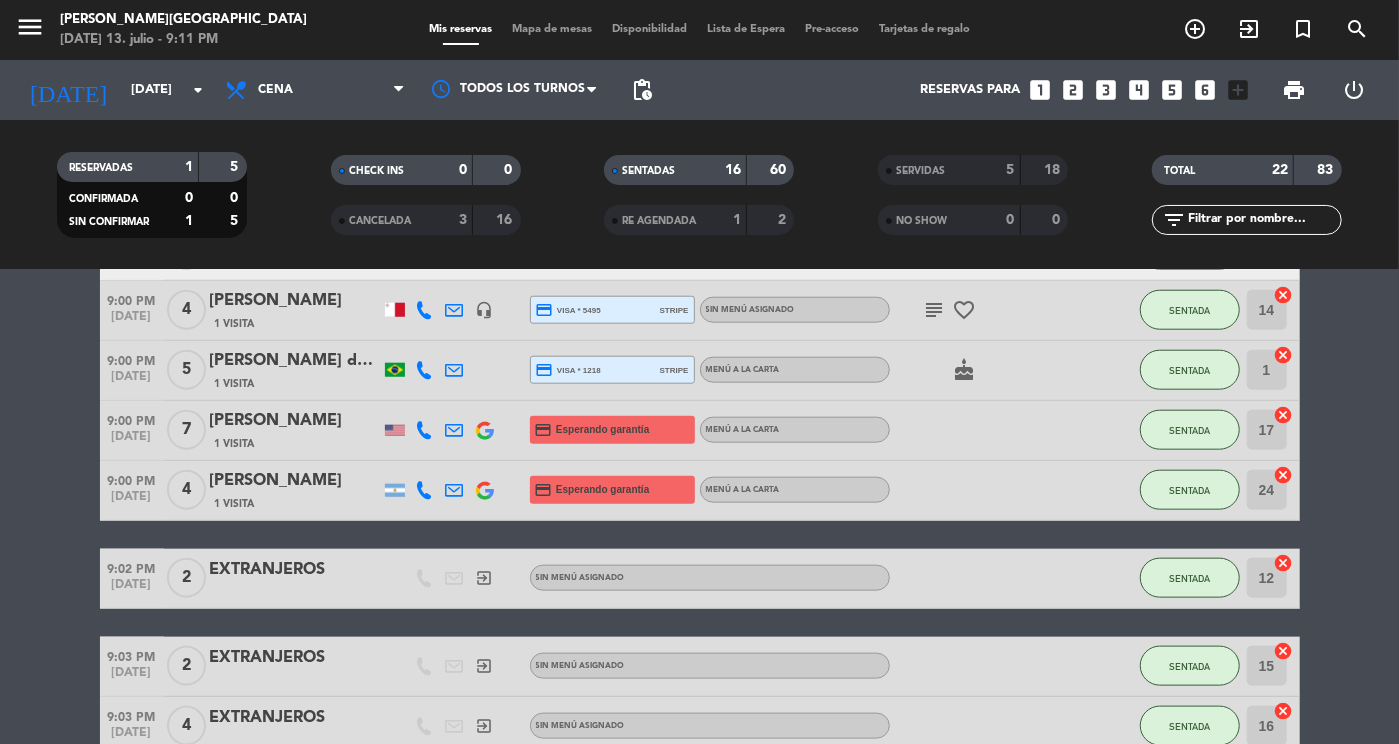 click on "24" 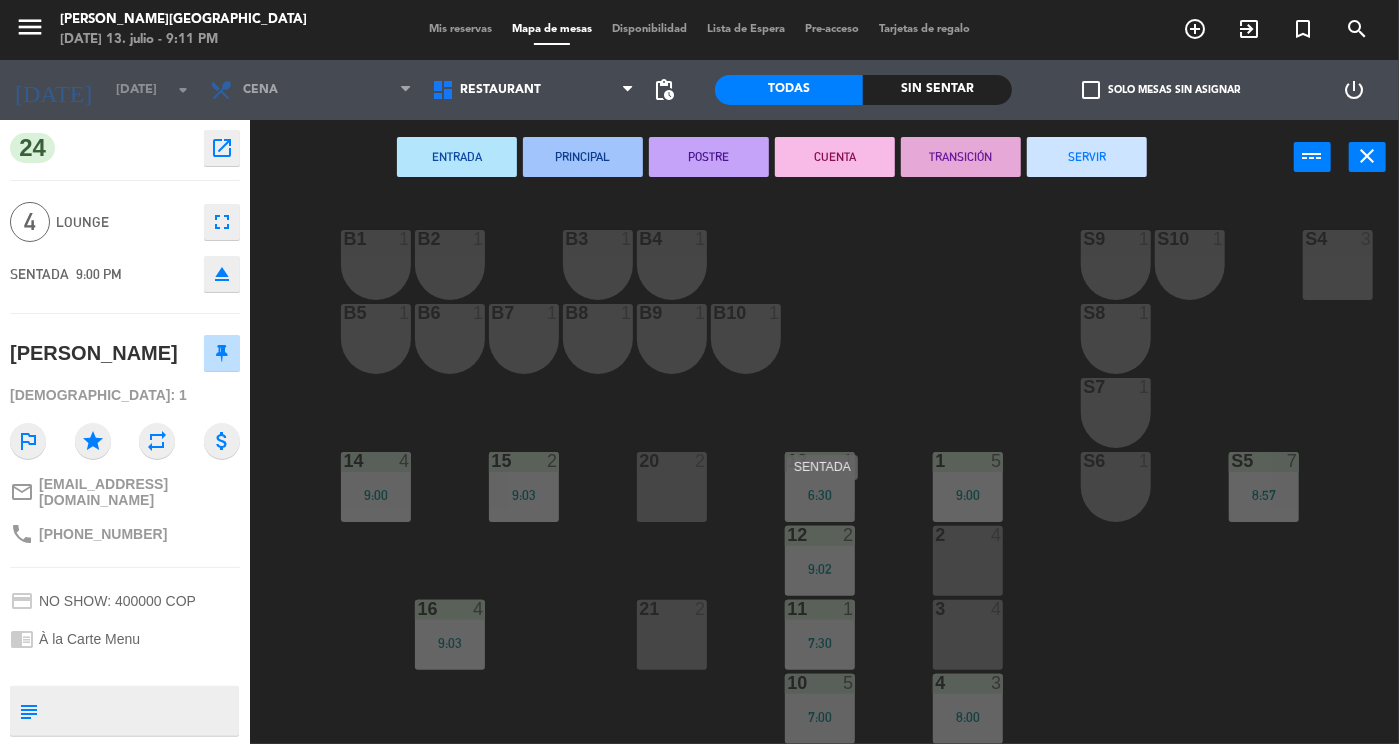 scroll, scrollTop: 381, scrollLeft: 0, axis: vertical 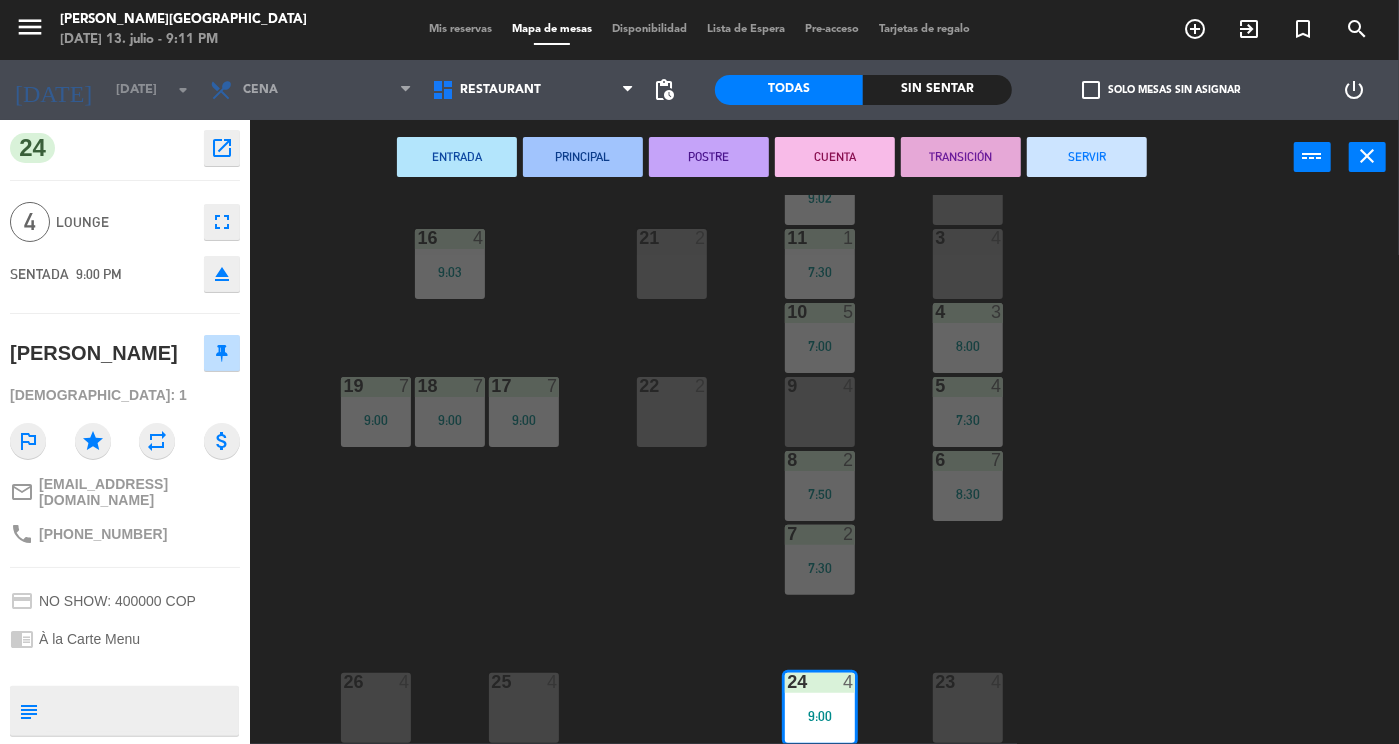 click on "25  4" at bounding box center (524, 708) 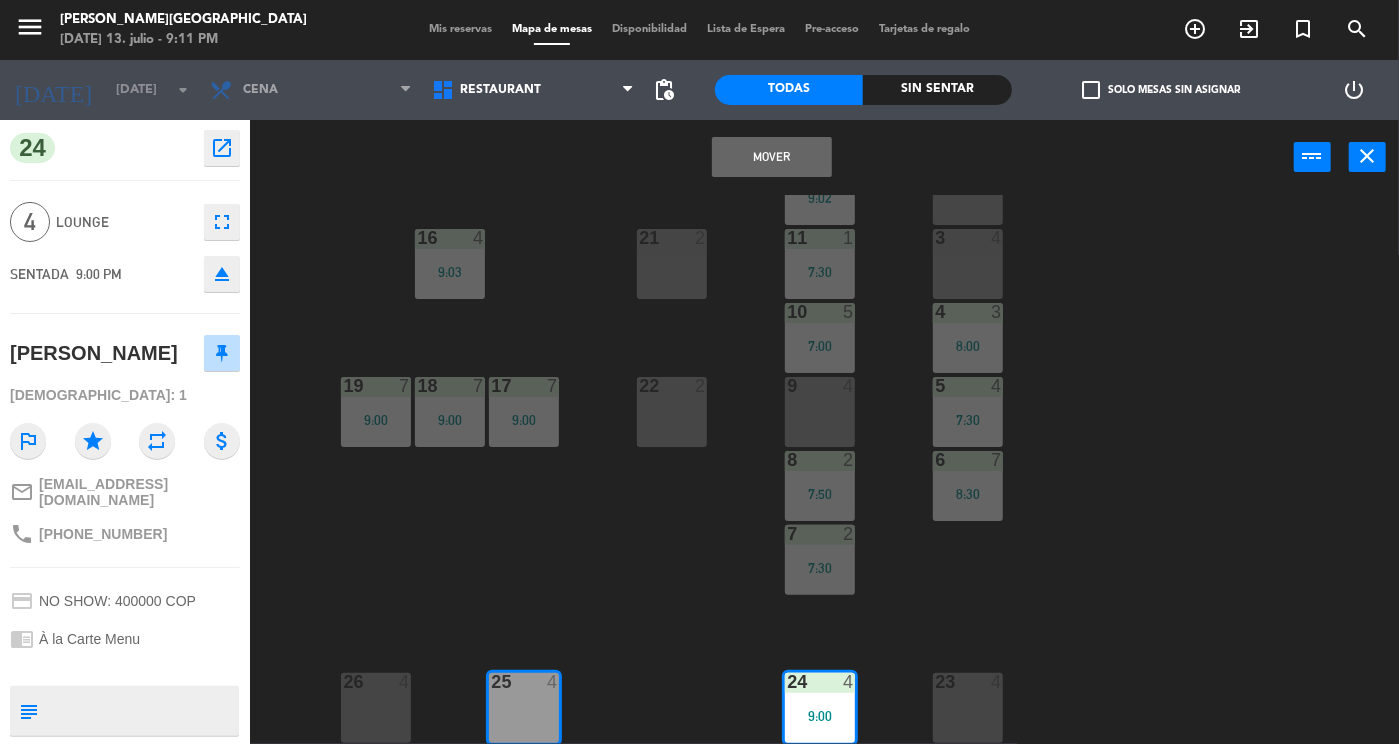click on "Mover" at bounding box center (772, 157) 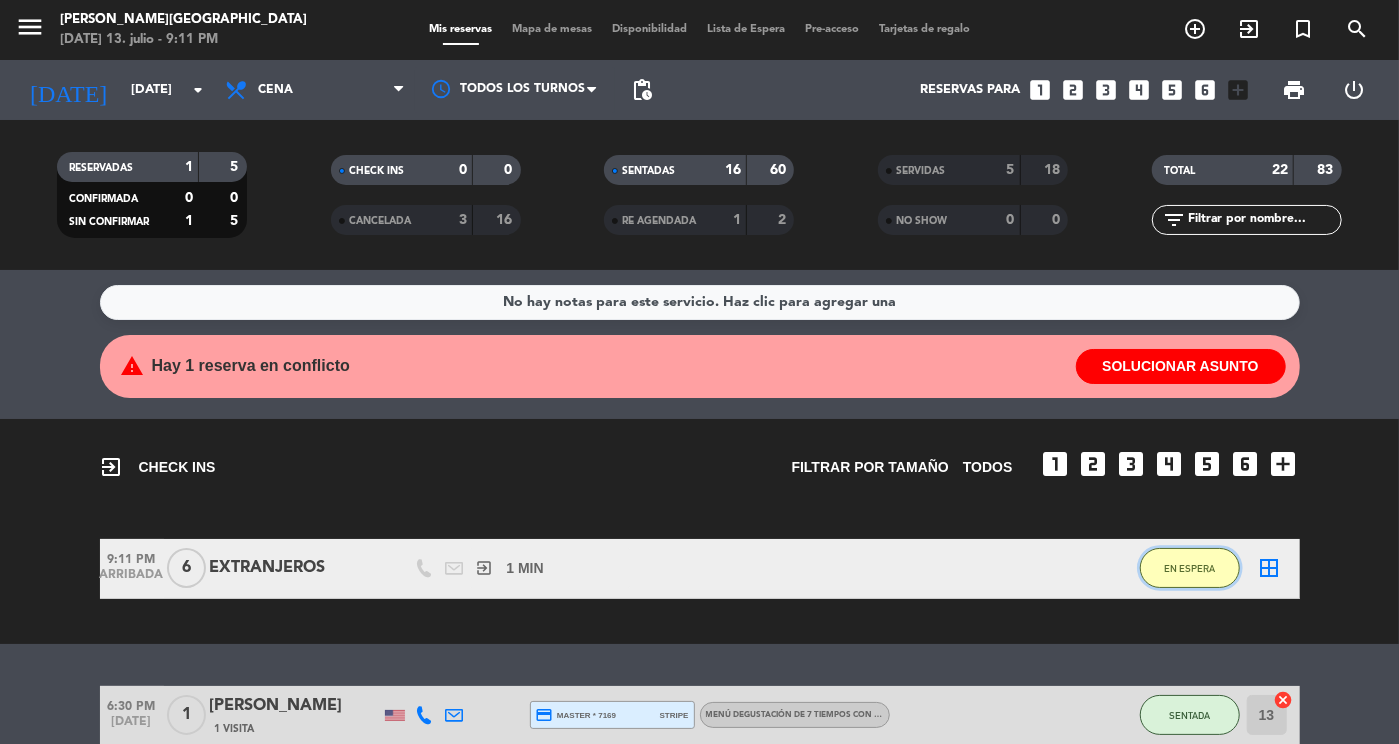 click on "EN ESPERA" 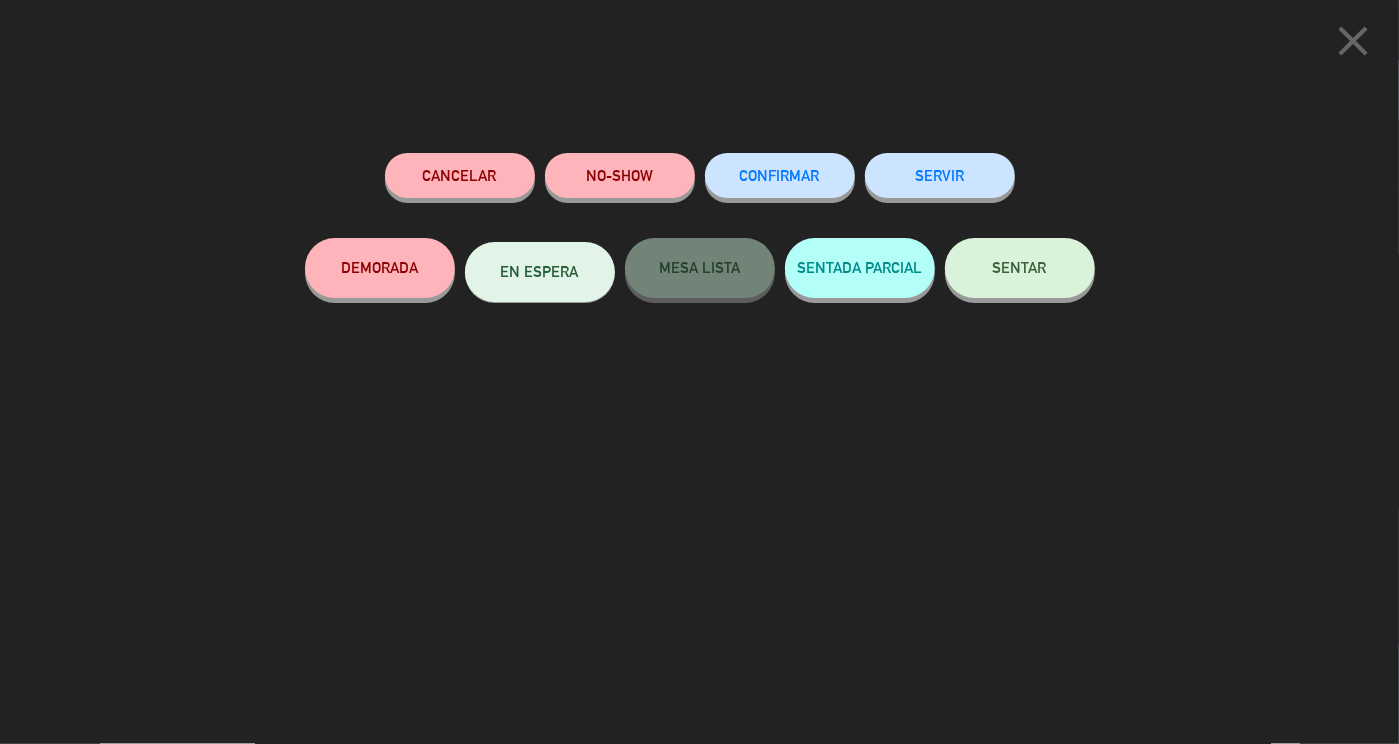 click on "SENTAR" 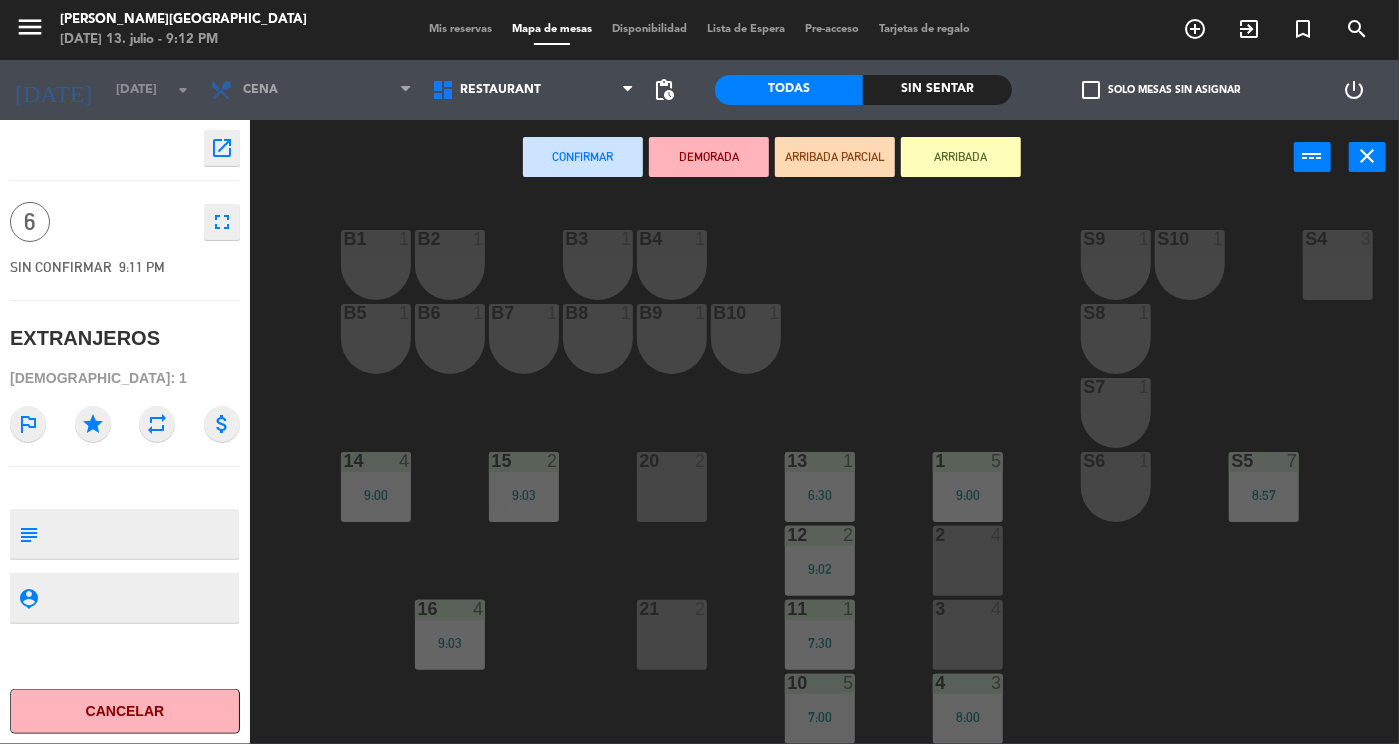 scroll, scrollTop: 381, scrollLeft: 0, axis: vertical 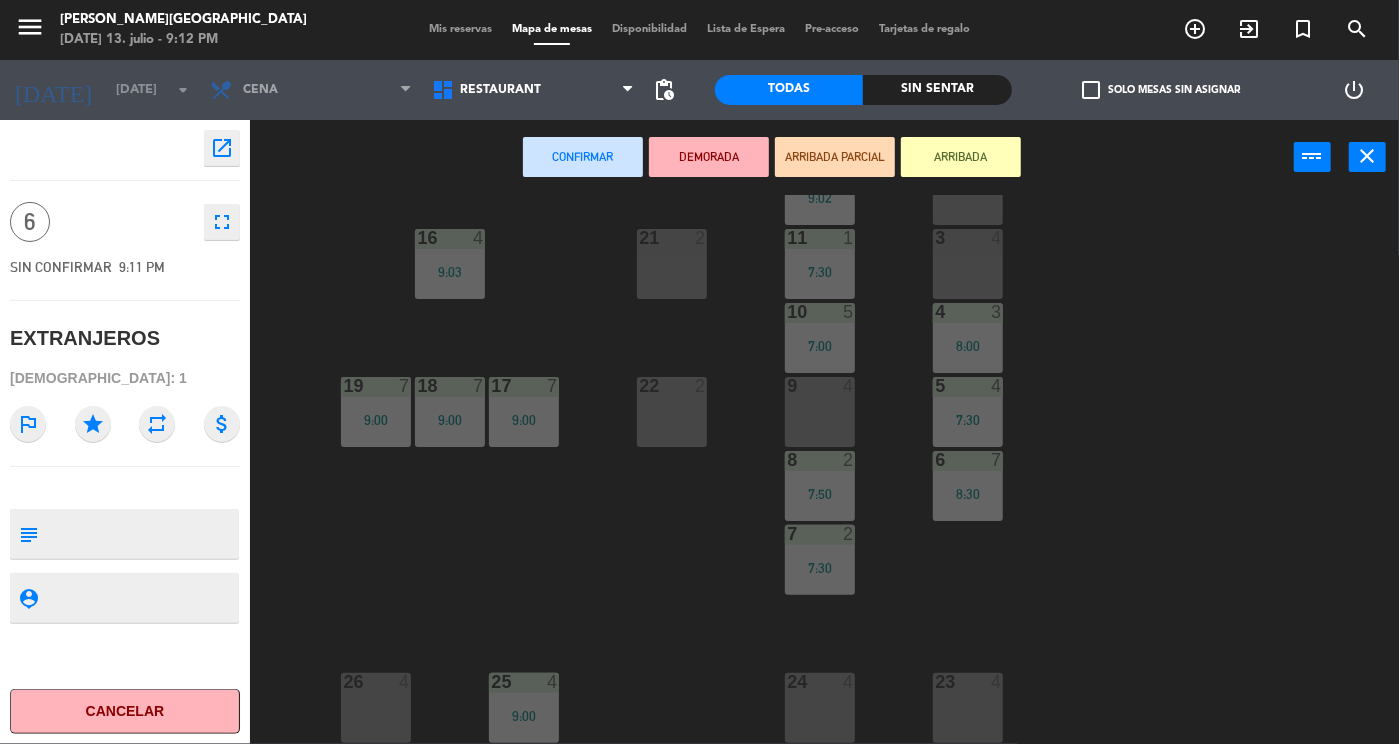 click at bounding box center (968, 682) 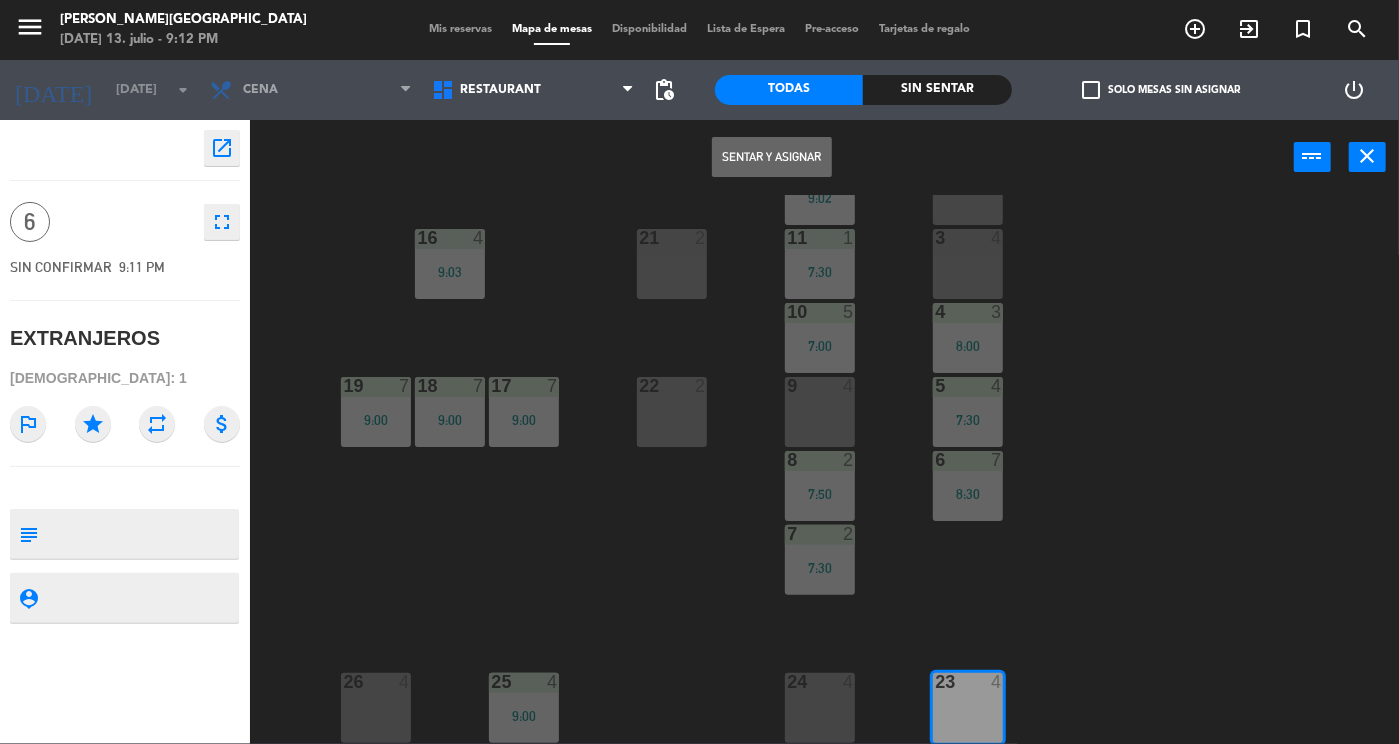click at bounding box center [820, 682] 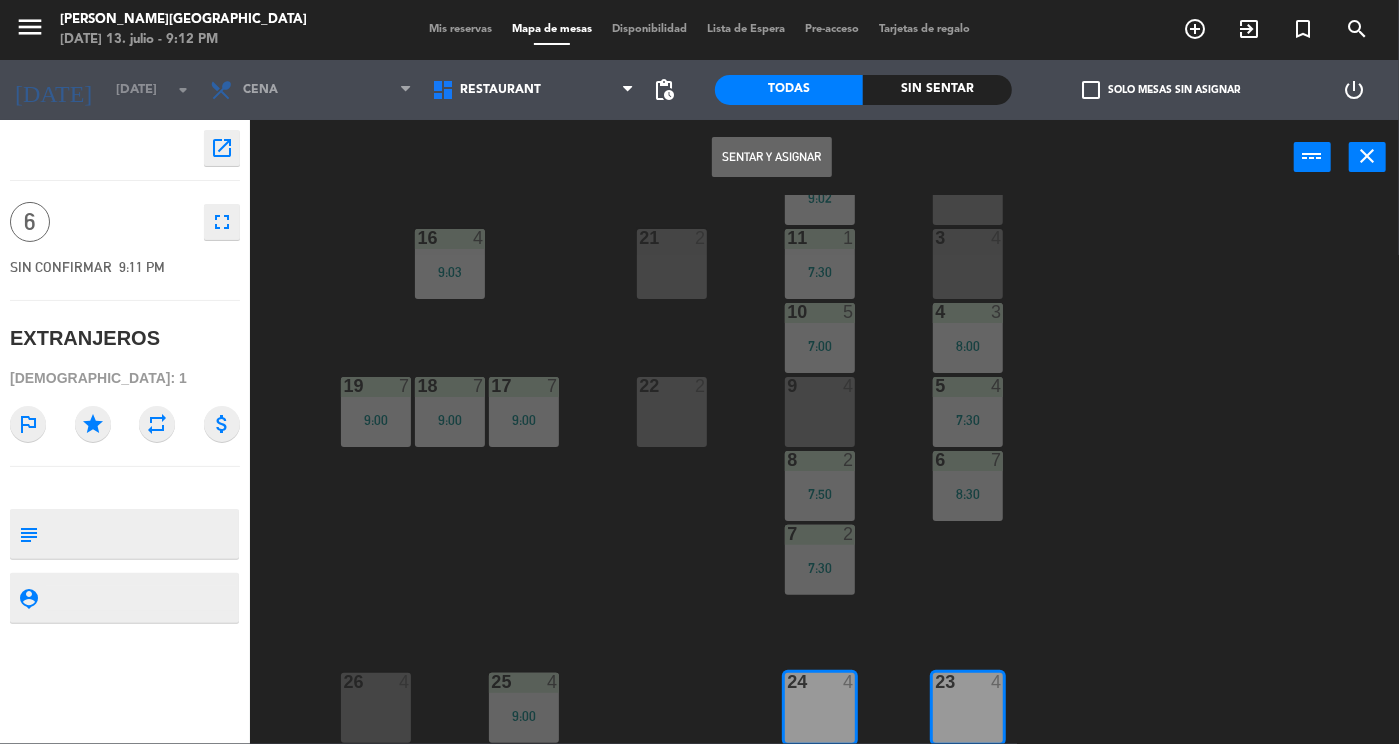 click on "Sentar y Asignar" at bounding box center [772, 157] 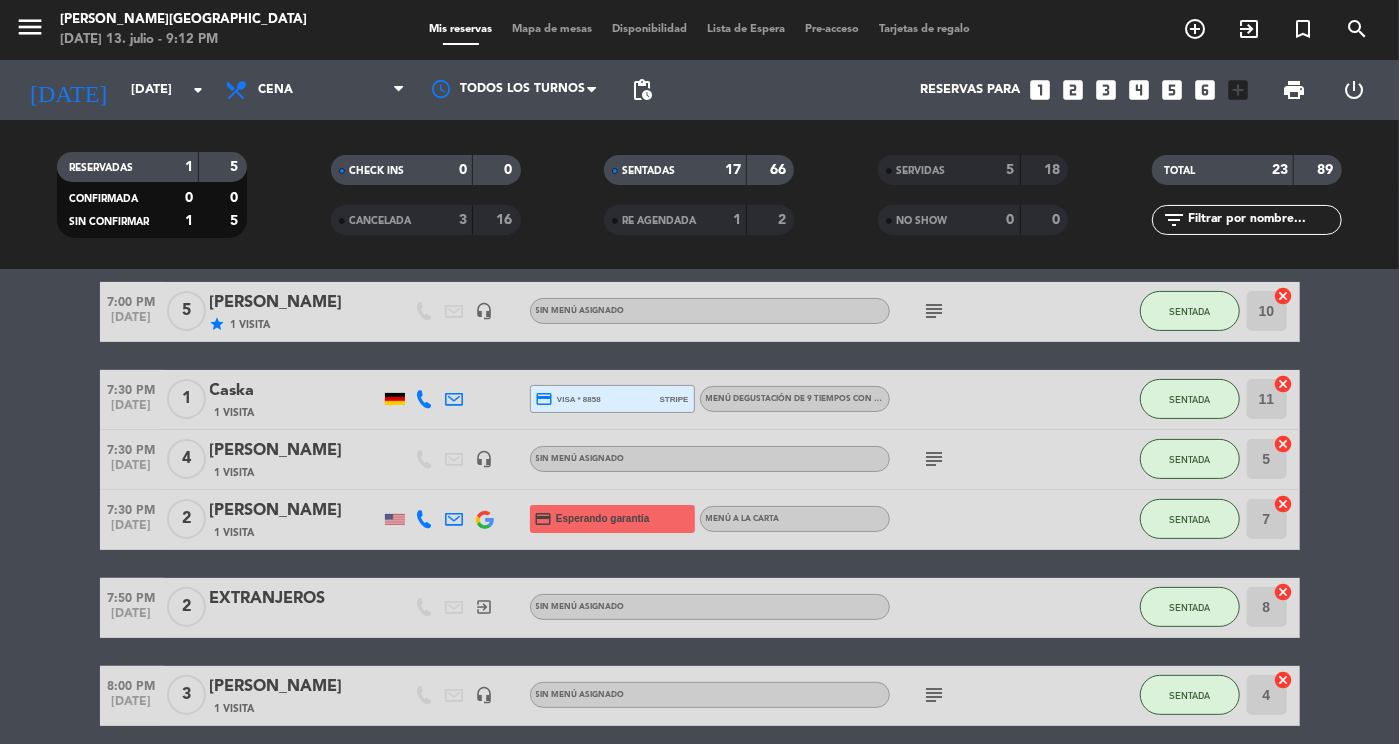 scroll, scrollTop: 0, scrollLeft: 0, axis: both 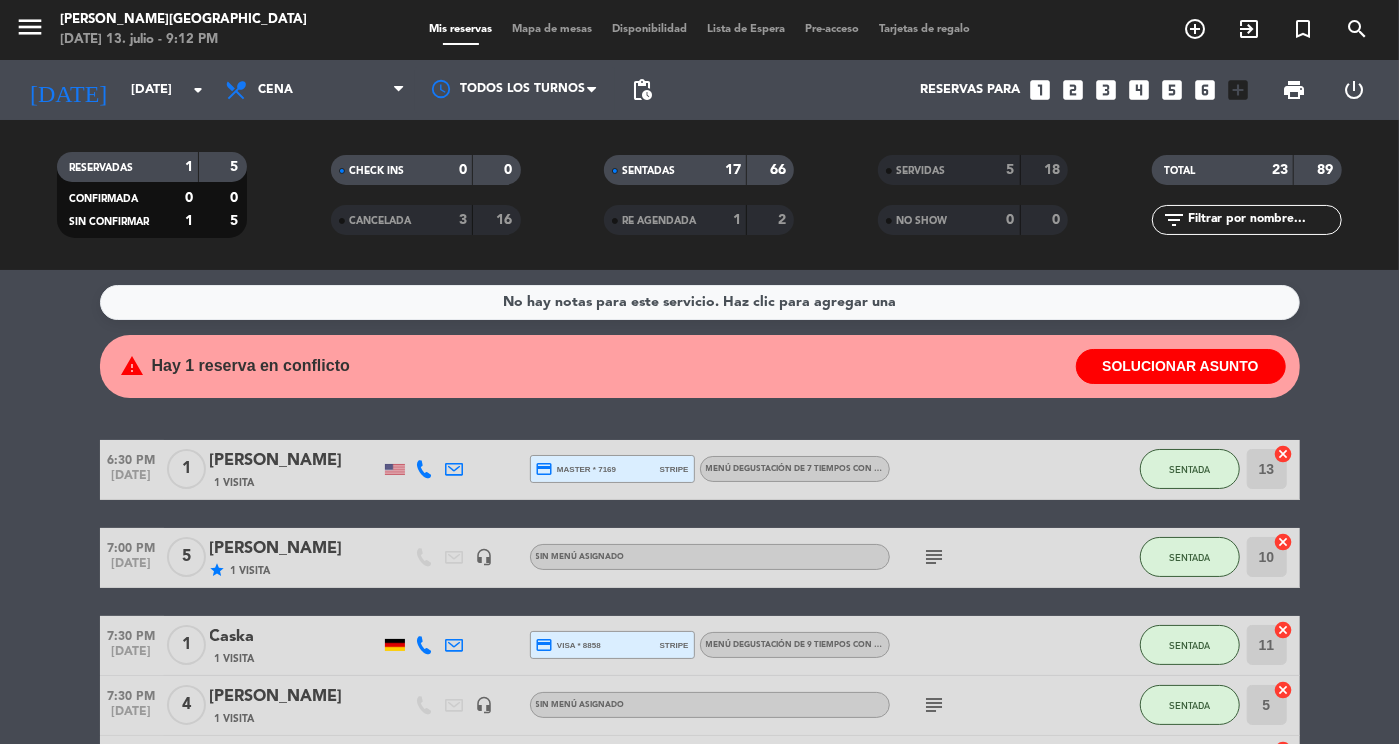 click on "menu  [PERSON_NAME][GEOGRAPHIC_DATA][DATE] 13. julio - 9:12 PM   Mis reservas   Mapa de mesas   Disponibilidad   Lista de Espera   Pre-acceso   Tarjetas de regalo  add_circle_outline exit_to_app turned_in_not search" 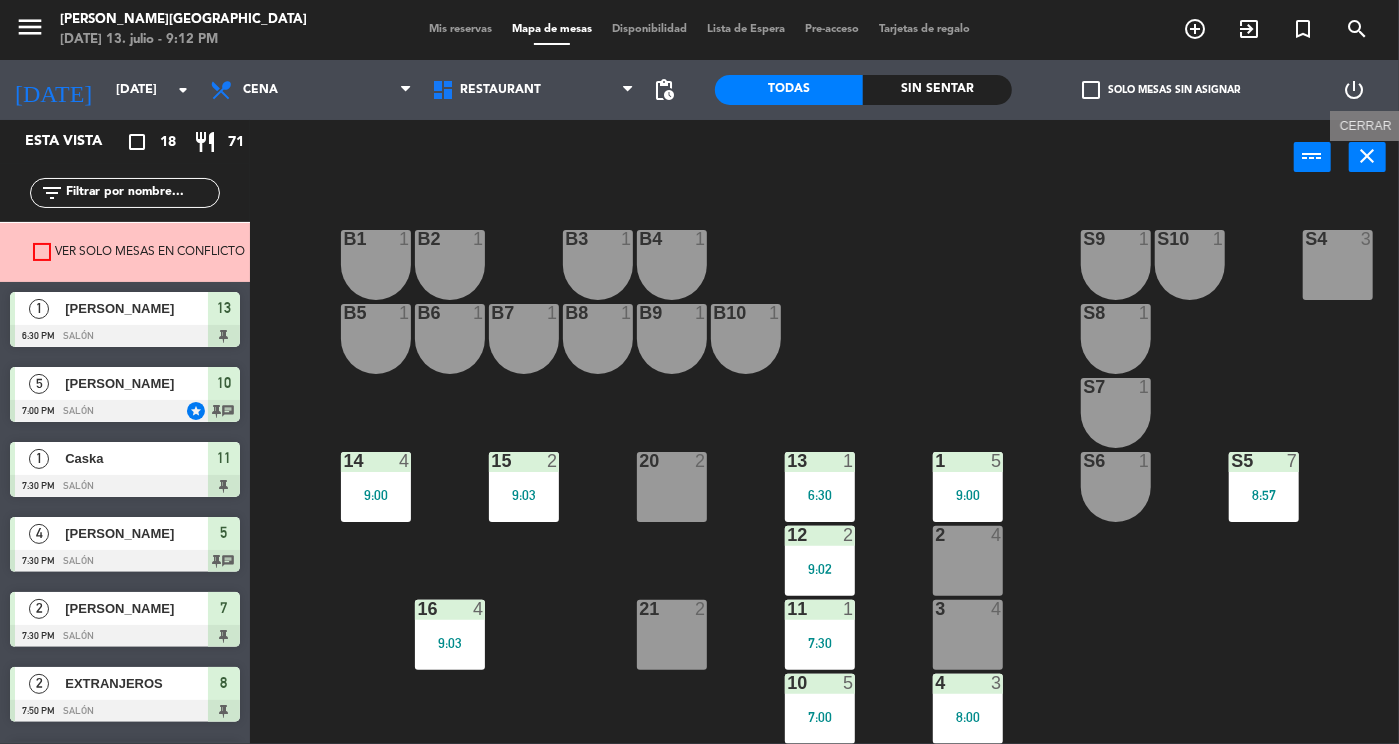 click on "close" at bounding box center (1368, 156) 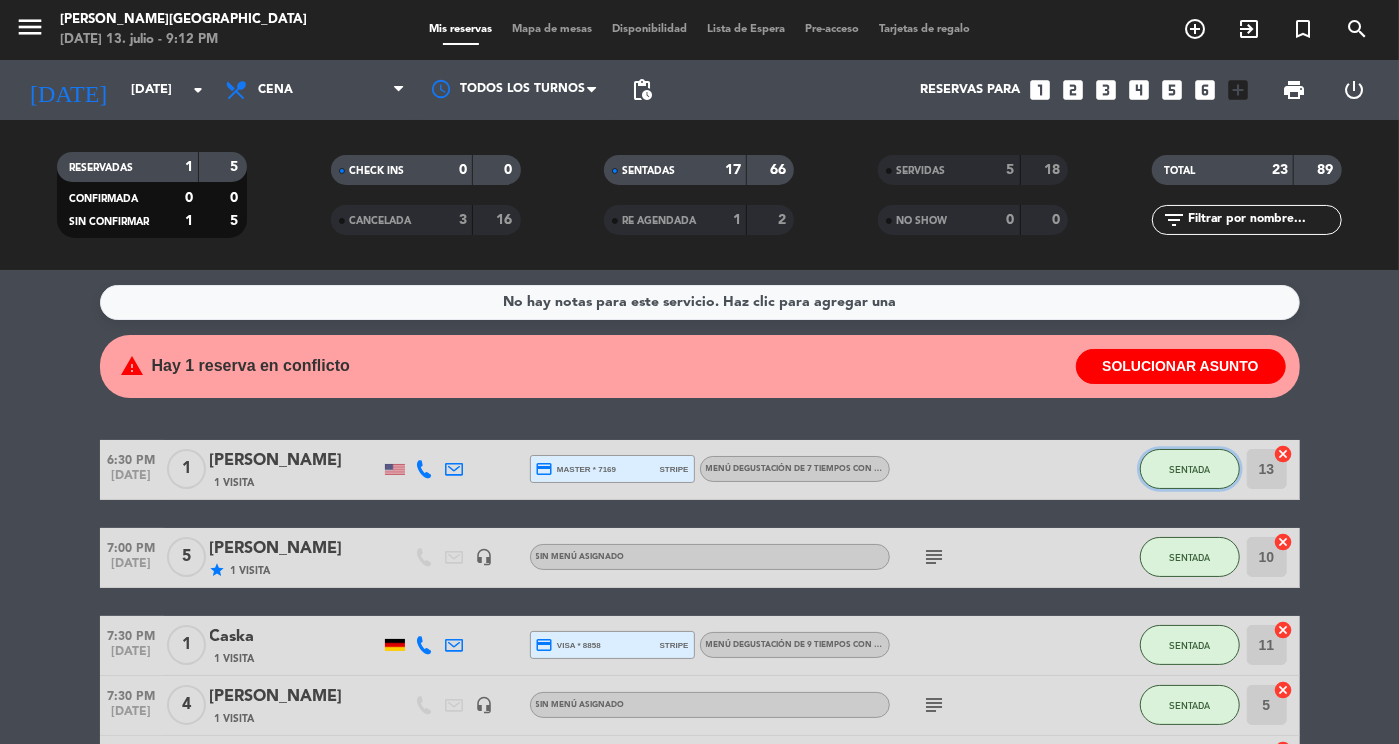 click on "SENTADA" 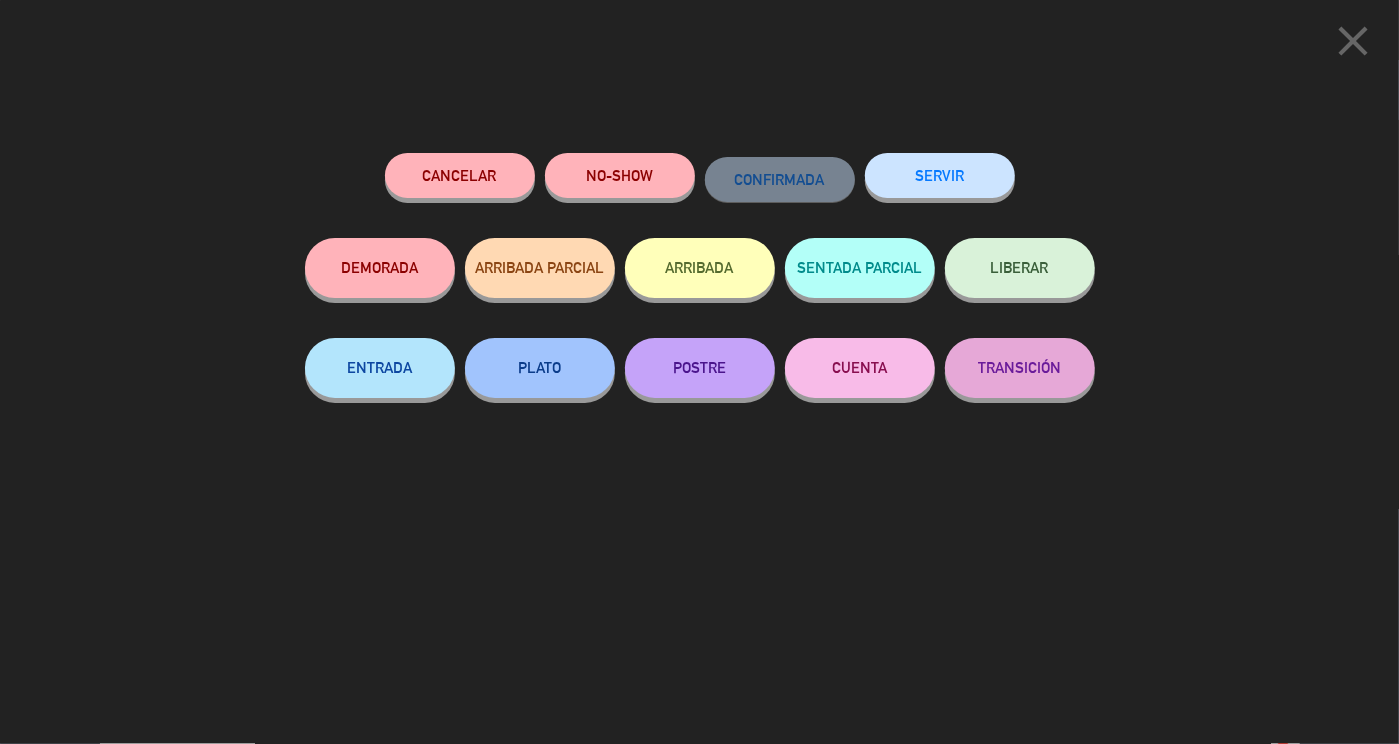click on "SERVIR" 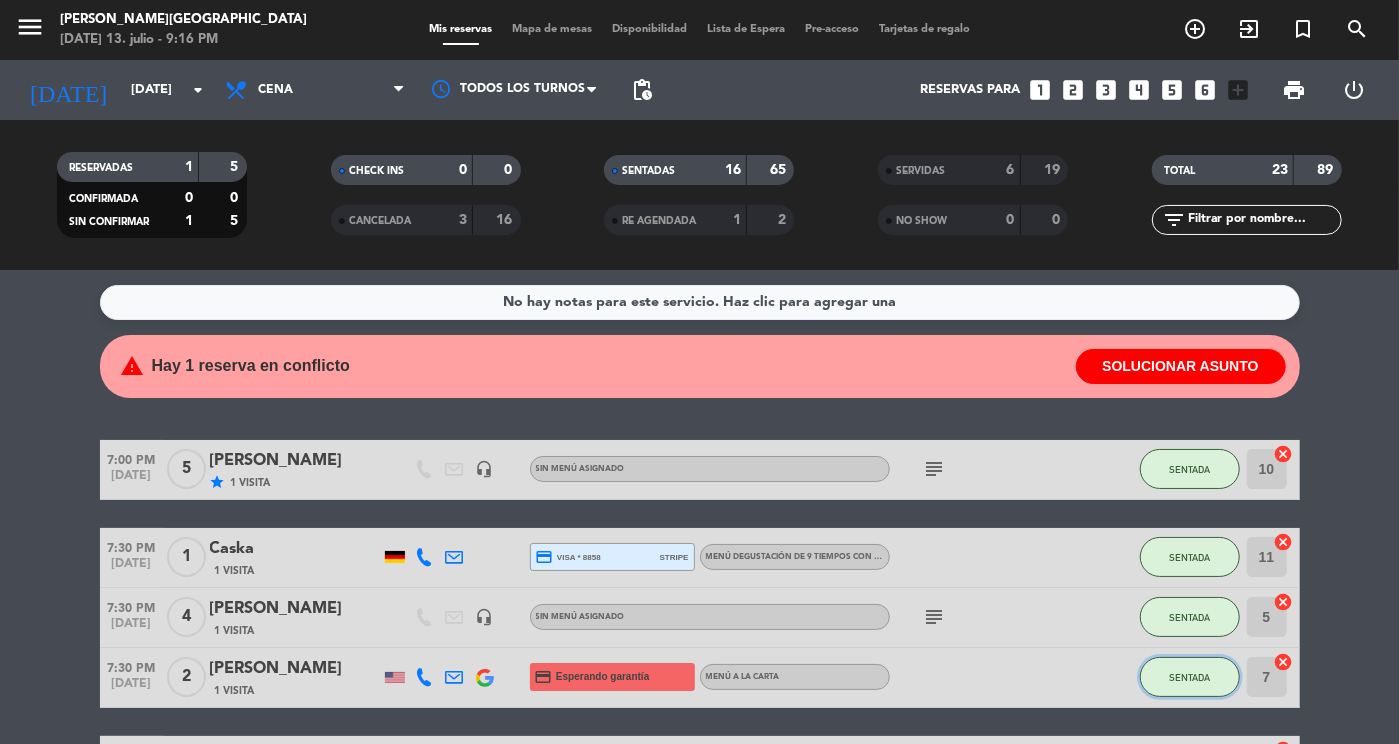 click on "SENTADA" 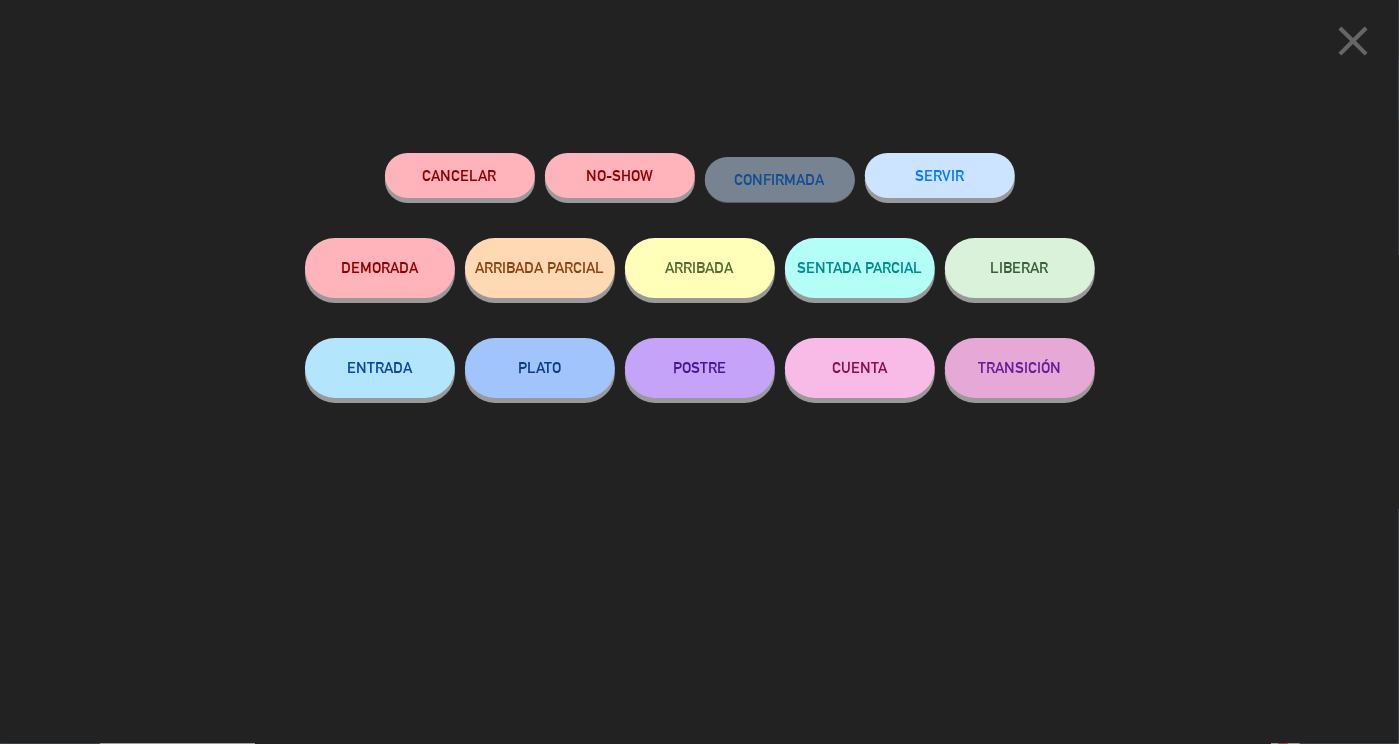 click on "SERVIR" 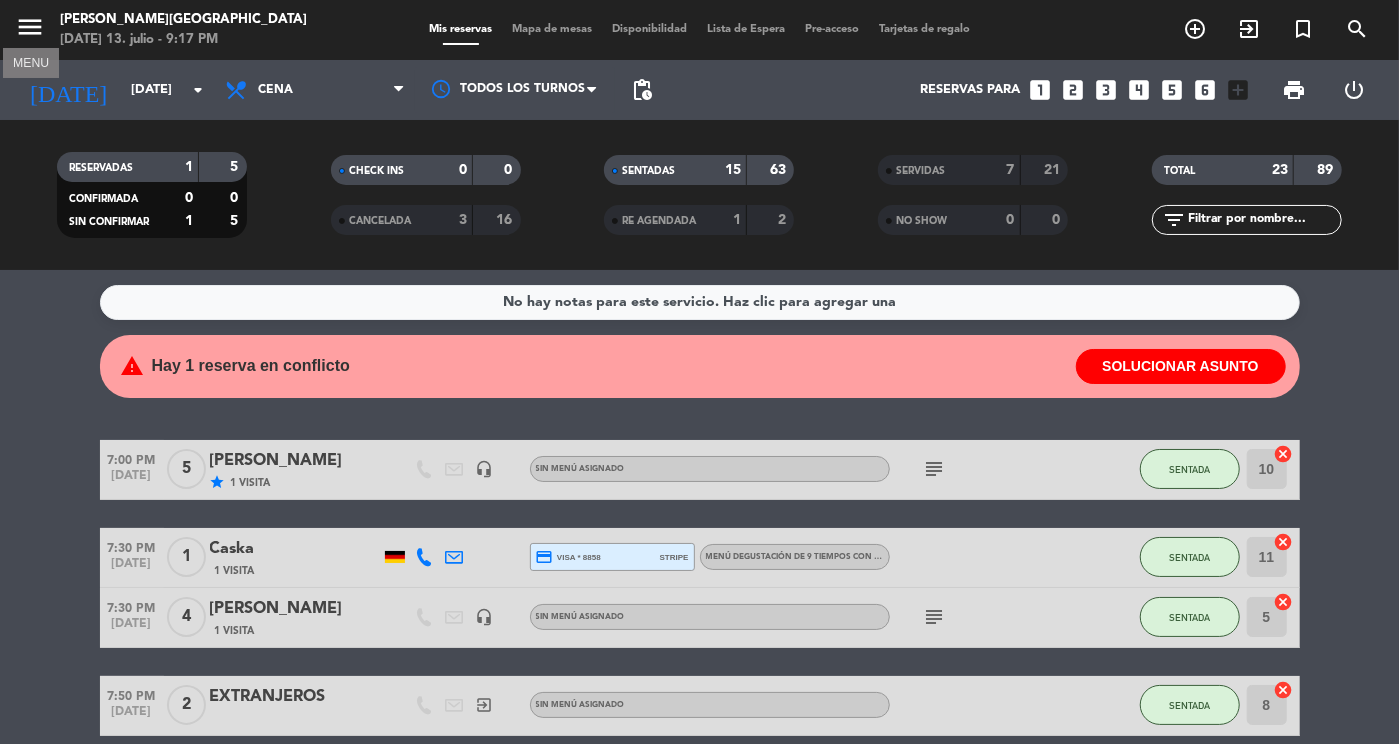 click on "menu" at bounding box center (30, 27) 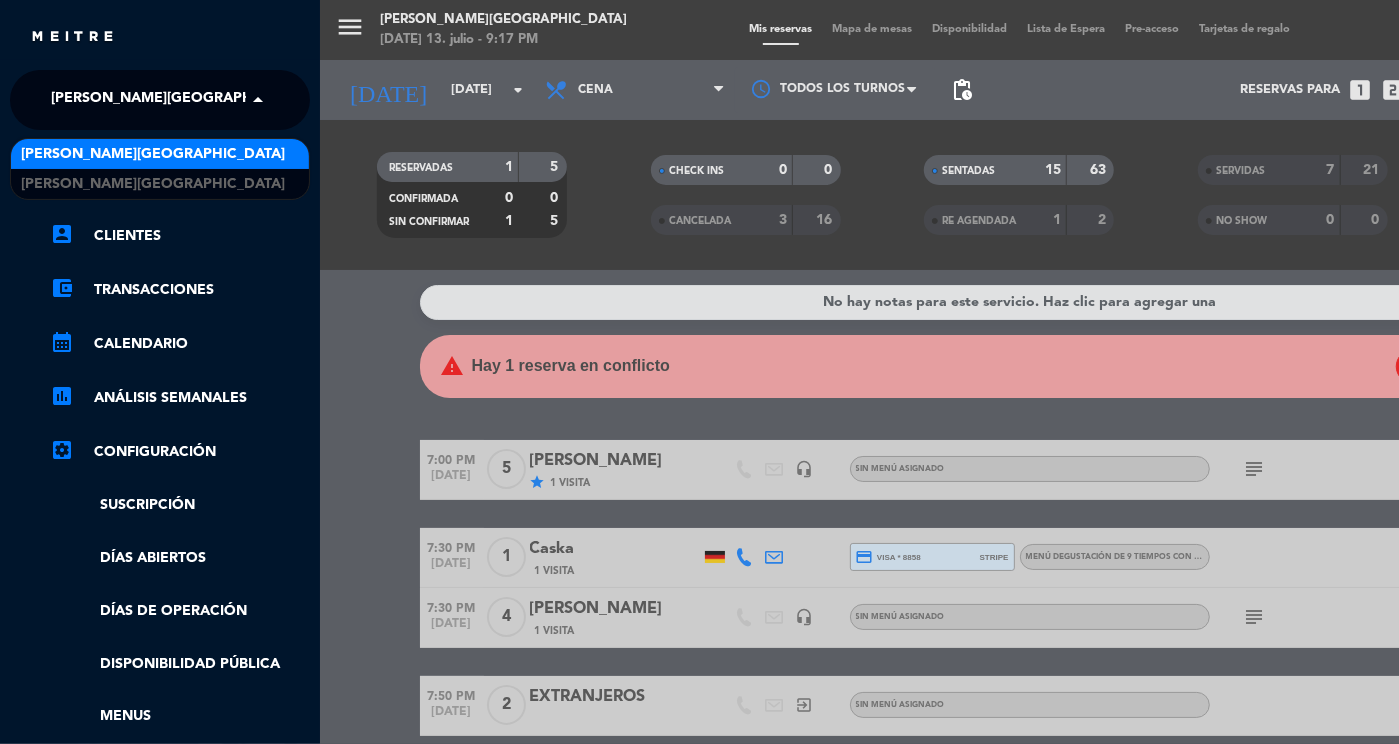 click on "[PERSON_NAME][GEOGRAPHIC_DATA]" 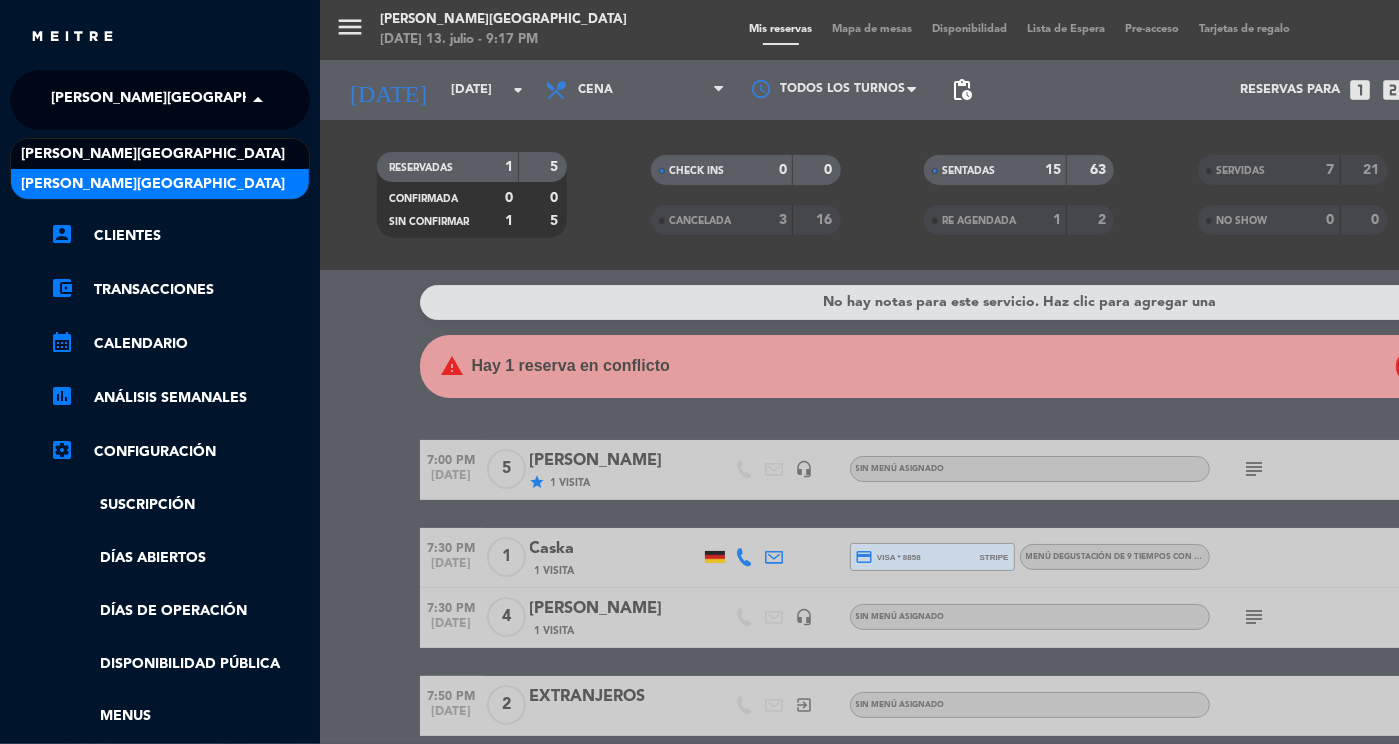 click on "[PERSON_NAME][GEOGRAPHIC_DATA]" at bounding box center (153, 184) 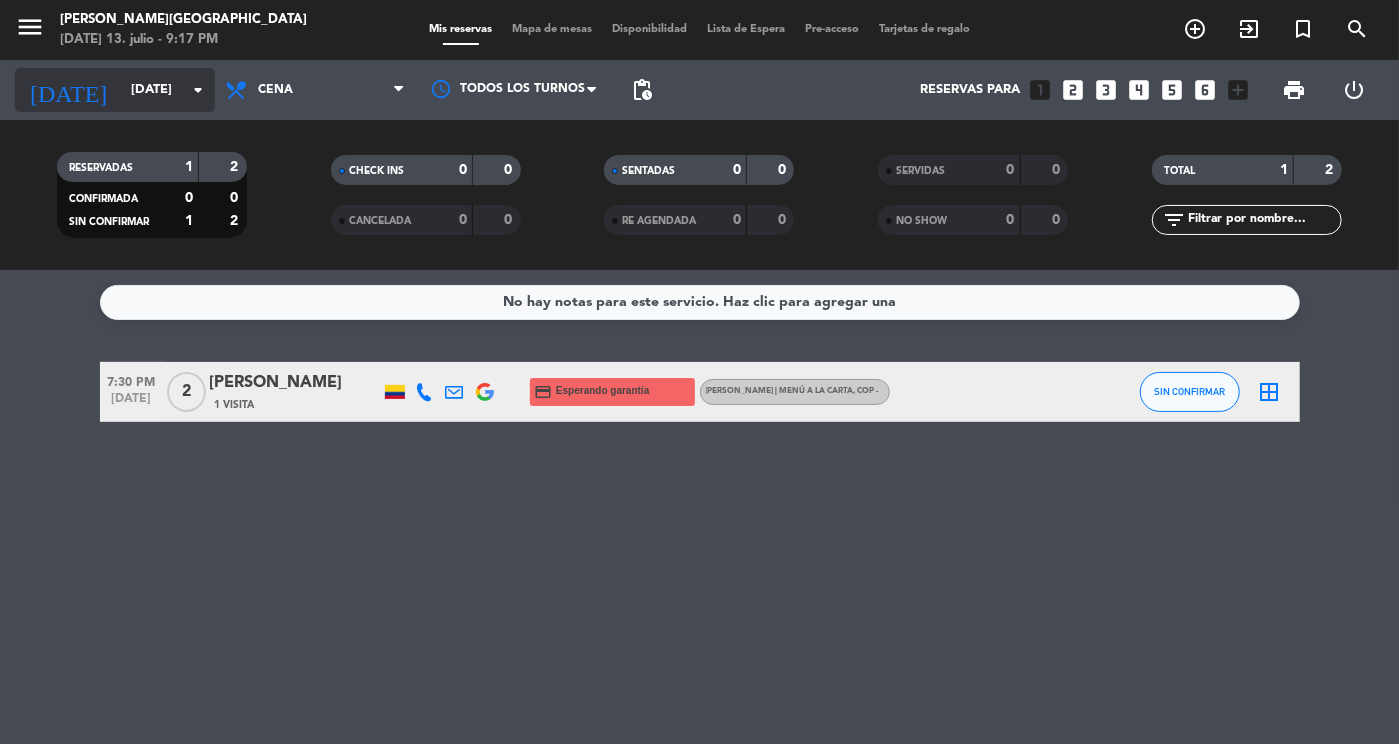 click on "[DATE]" 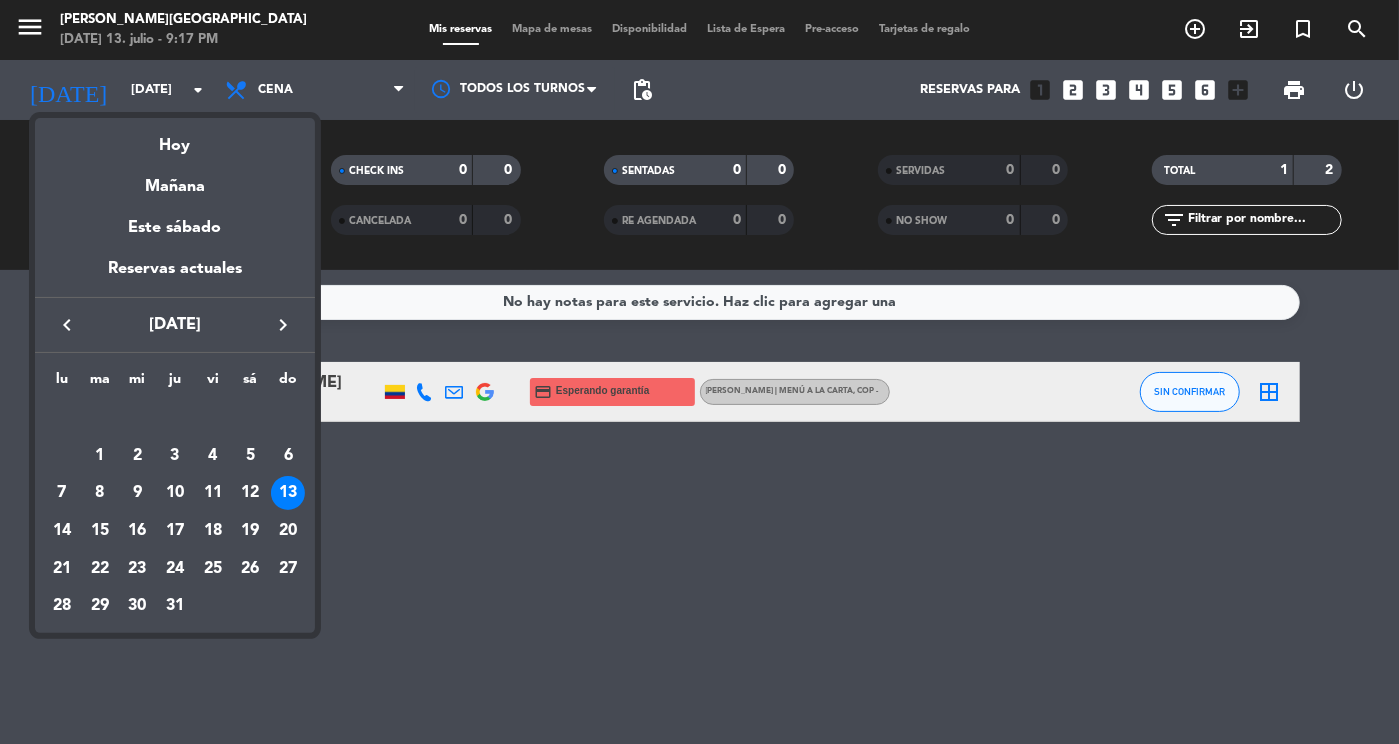 click at bounding box center [699, 372] 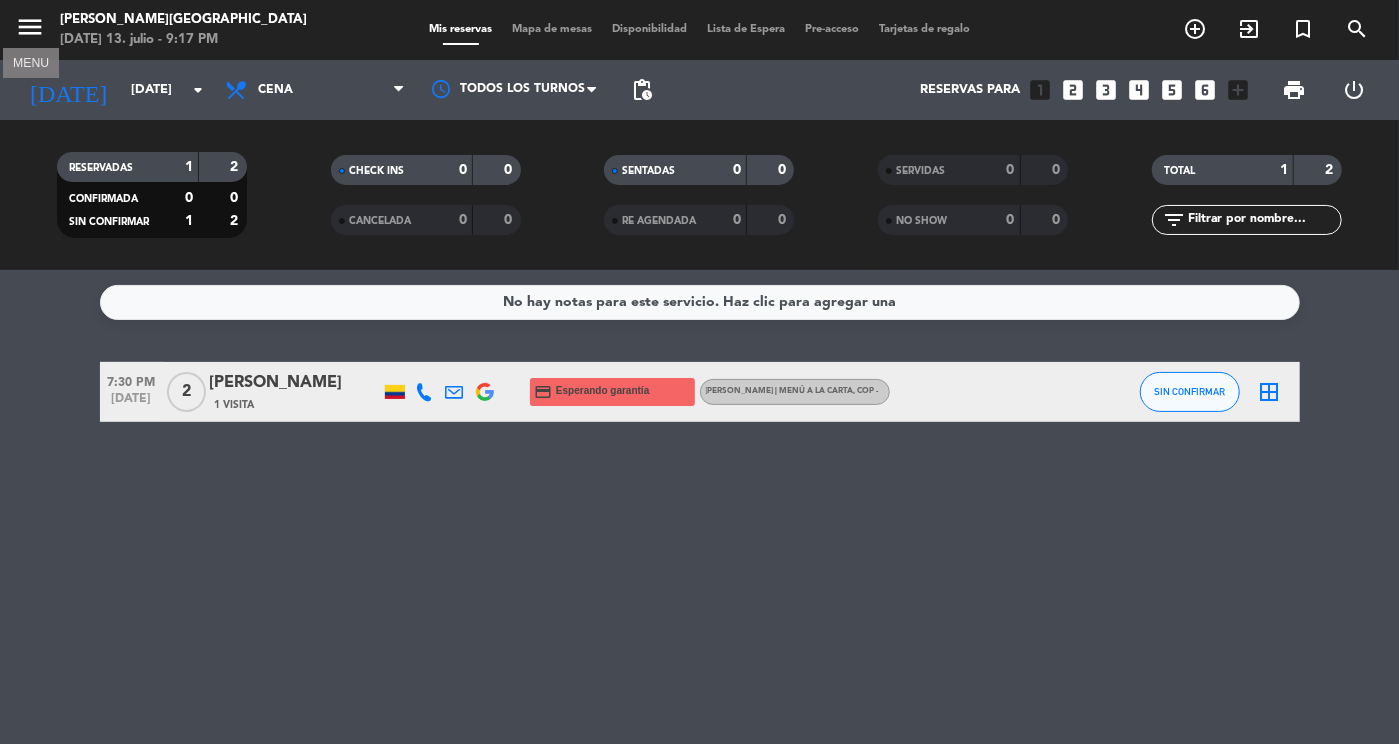 click on "menu" at bounding box center (30, 27) 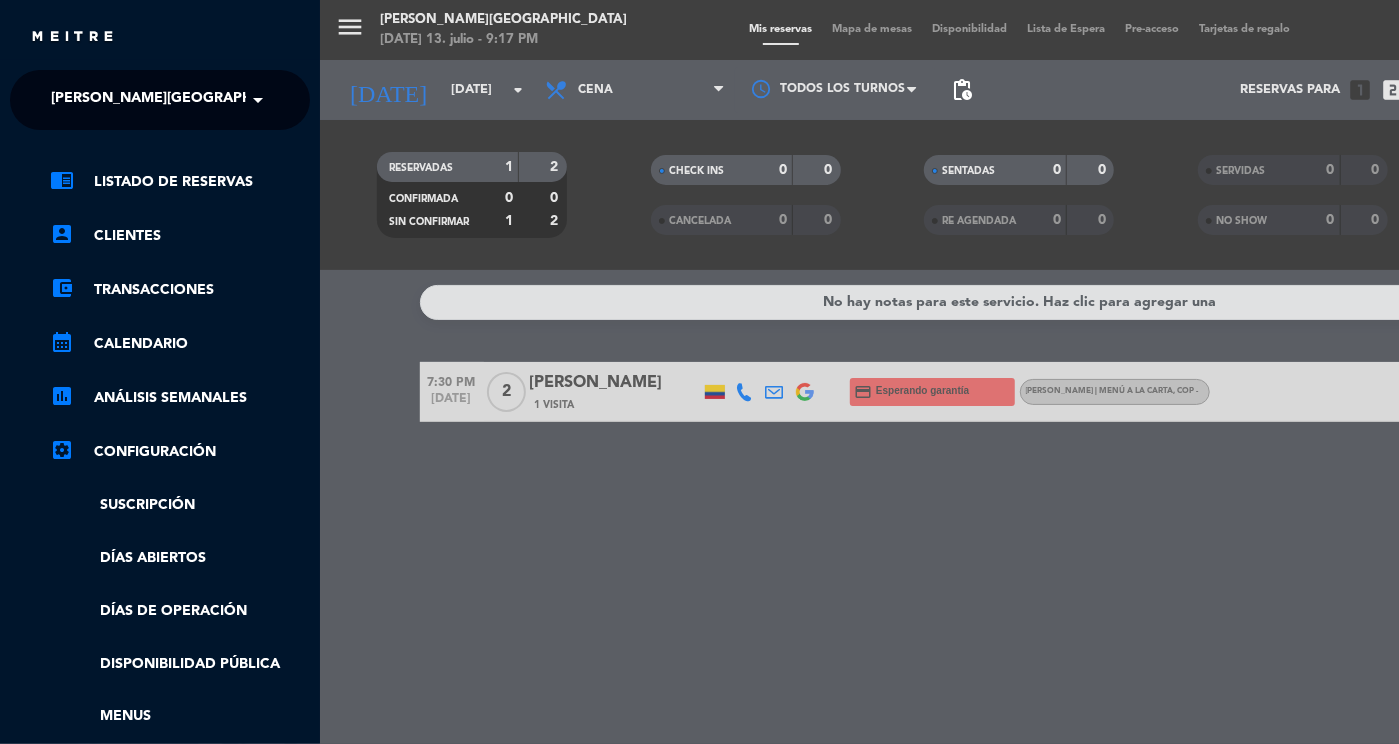 click on "[PERSON_NAME][GEOGRAPHIC_DATA]" 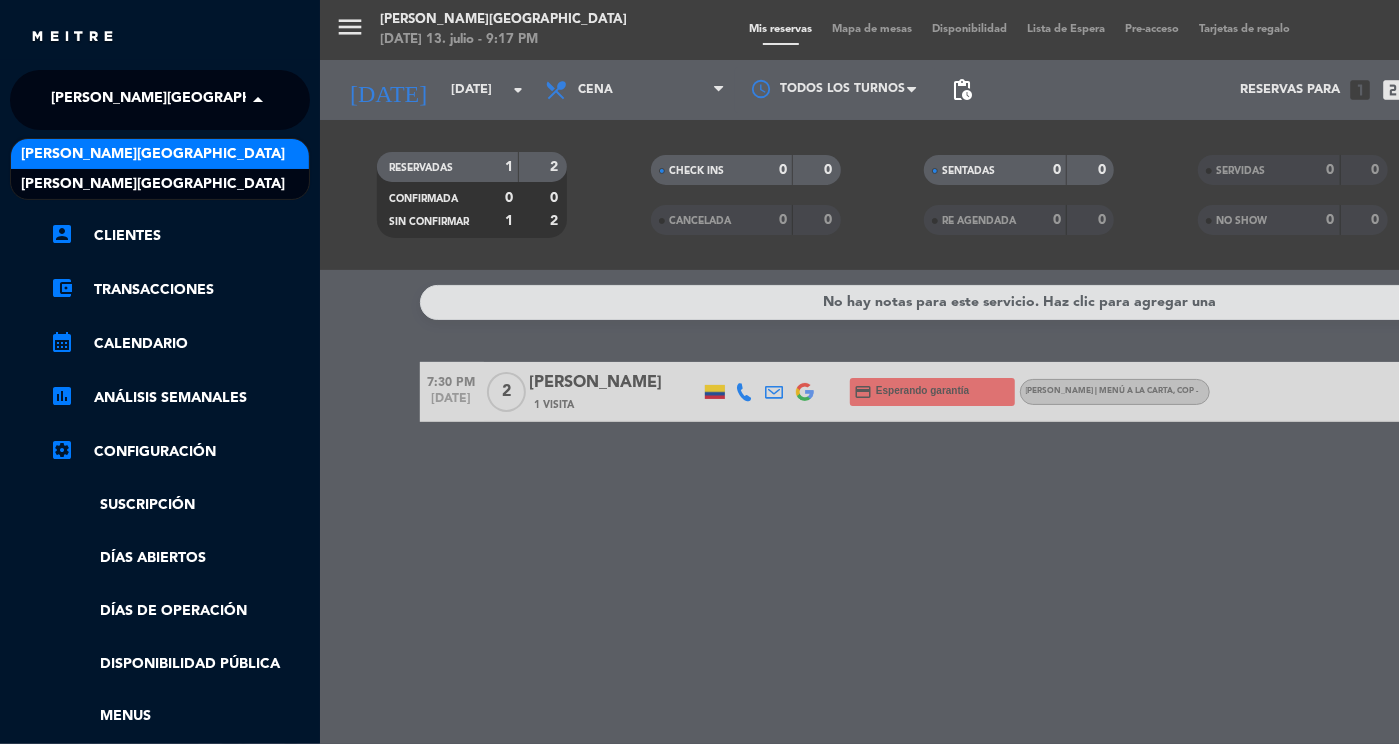 click on "[PERSON_NAME][GEOGRAPHIC_DATA]" at bounding box center [153, 154] 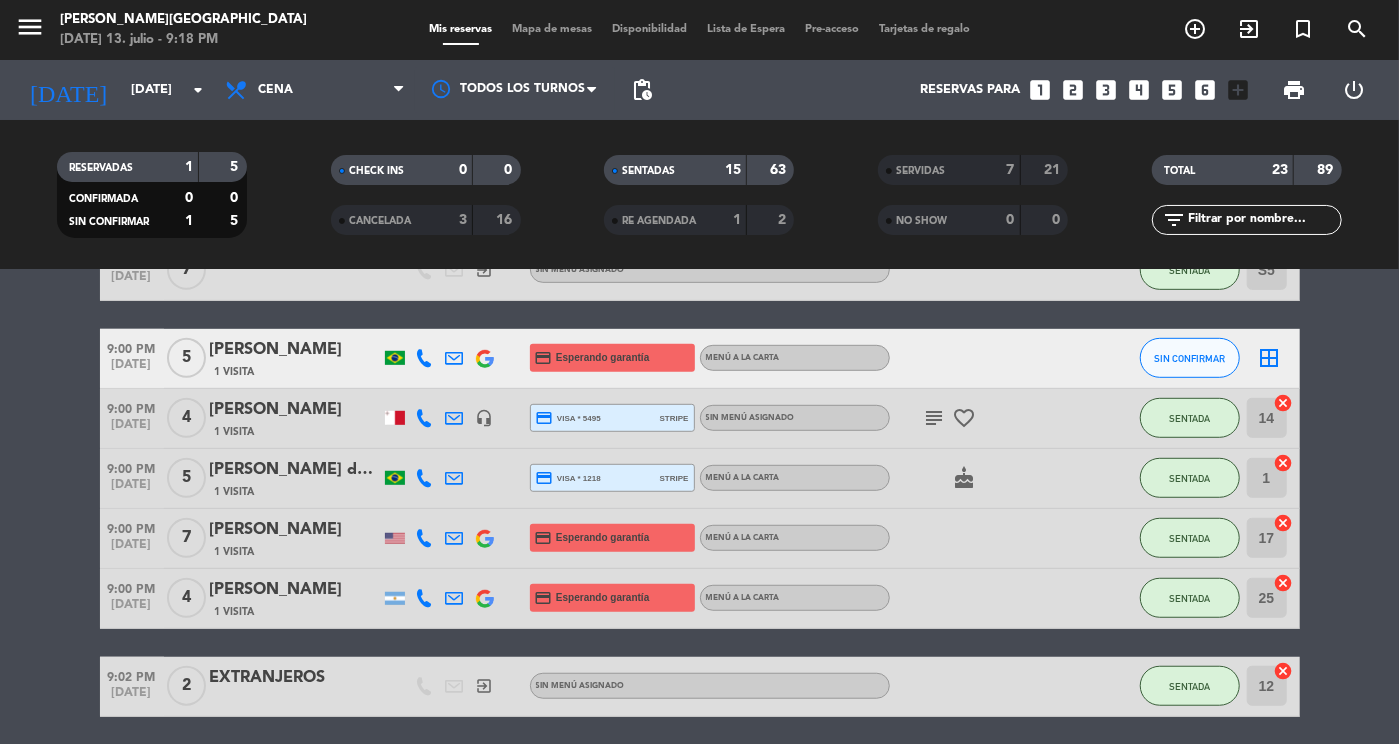 scroll, scrollTop: 699, scrollLeft: 0, axis: vertical 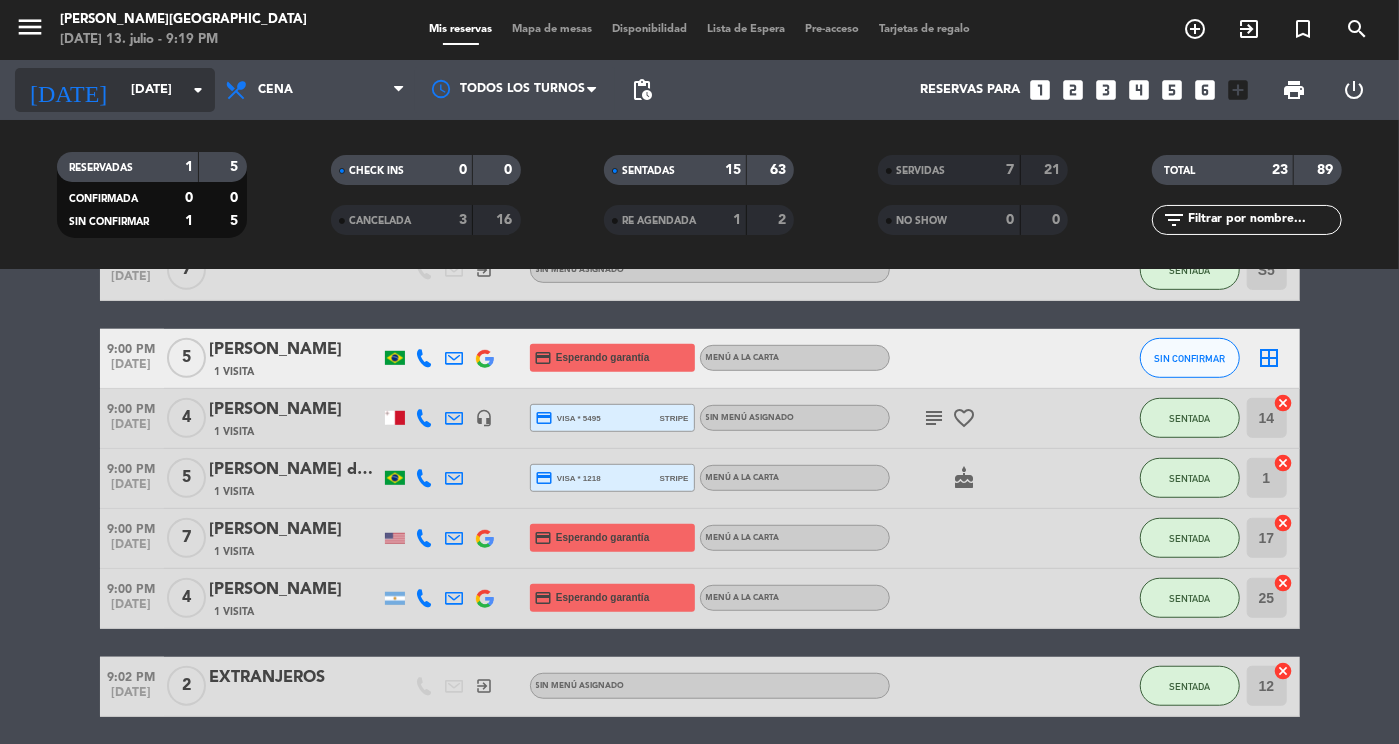 click on "[DATE]" 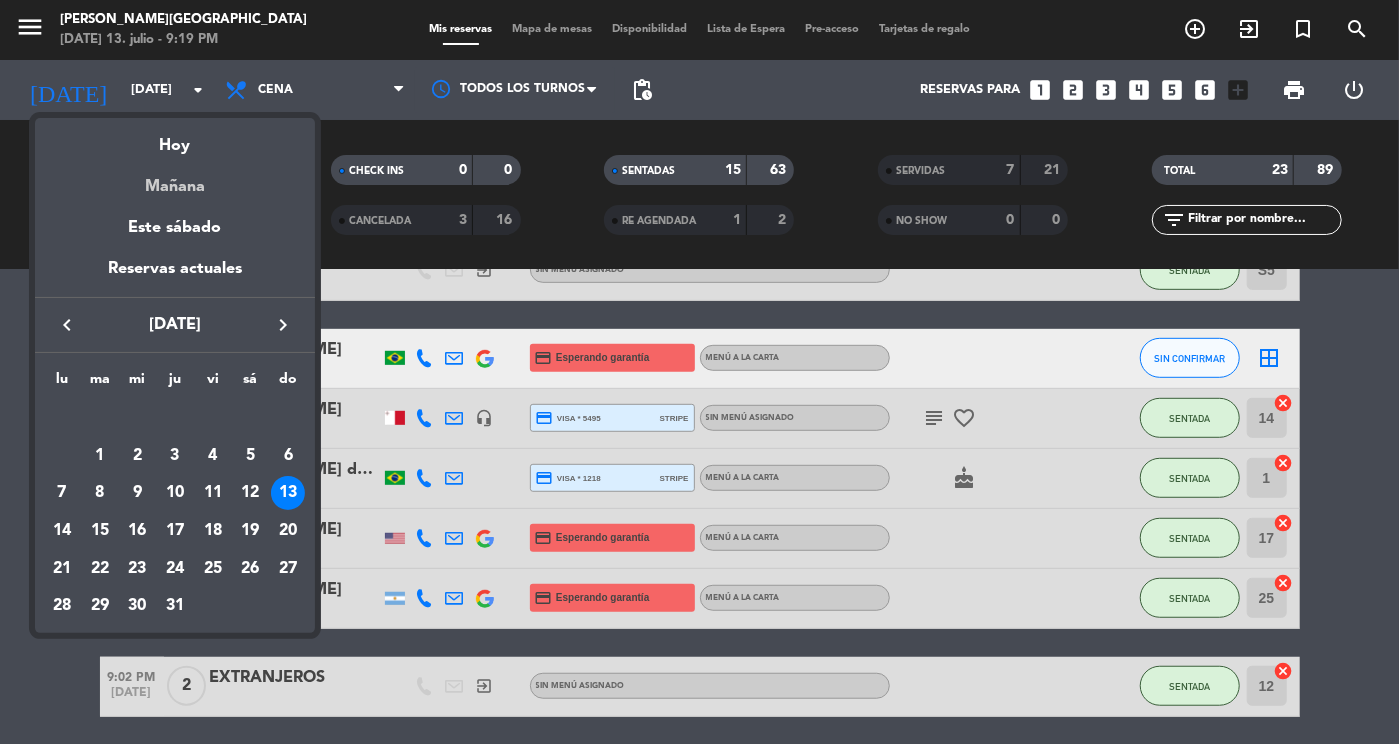 click on "Mañana" at bounding box center (175, 179) 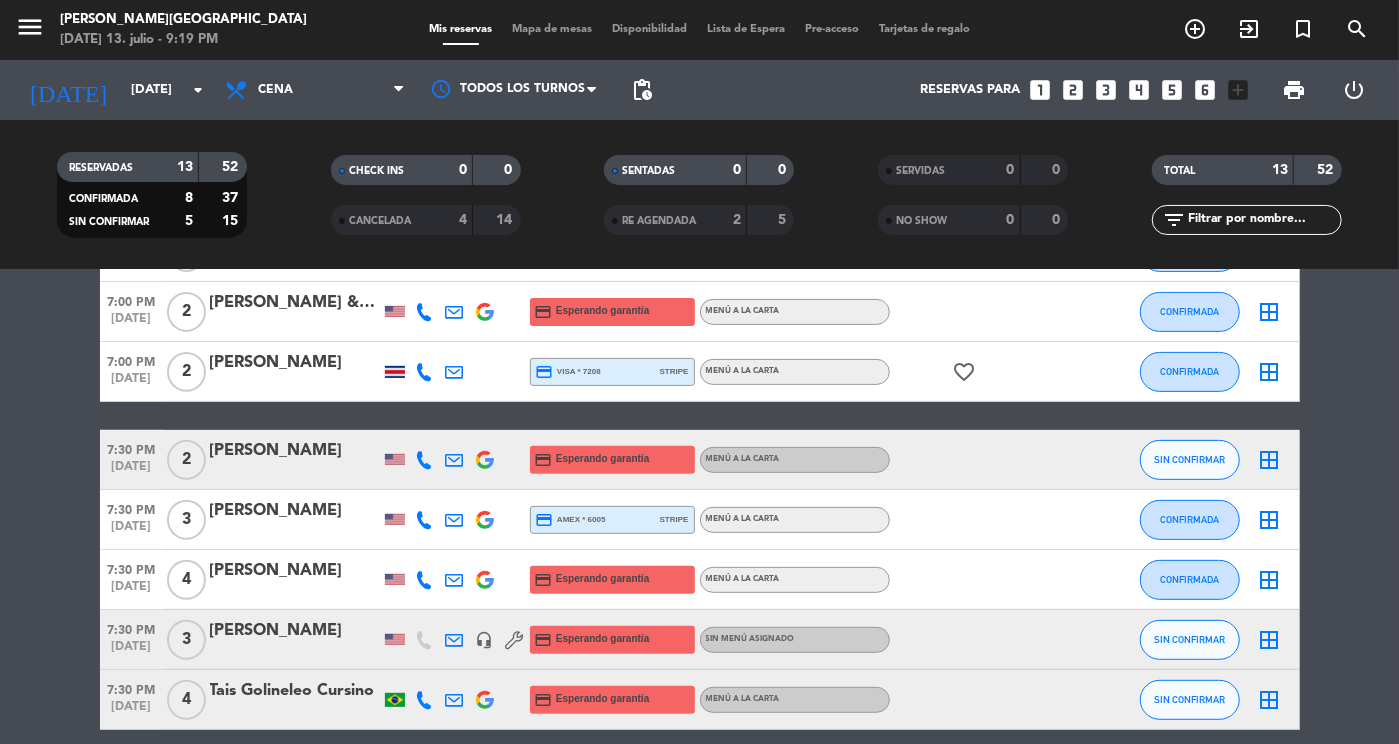 scroll, scrollTop: 407, scrollLeft: 0, axis: vertical 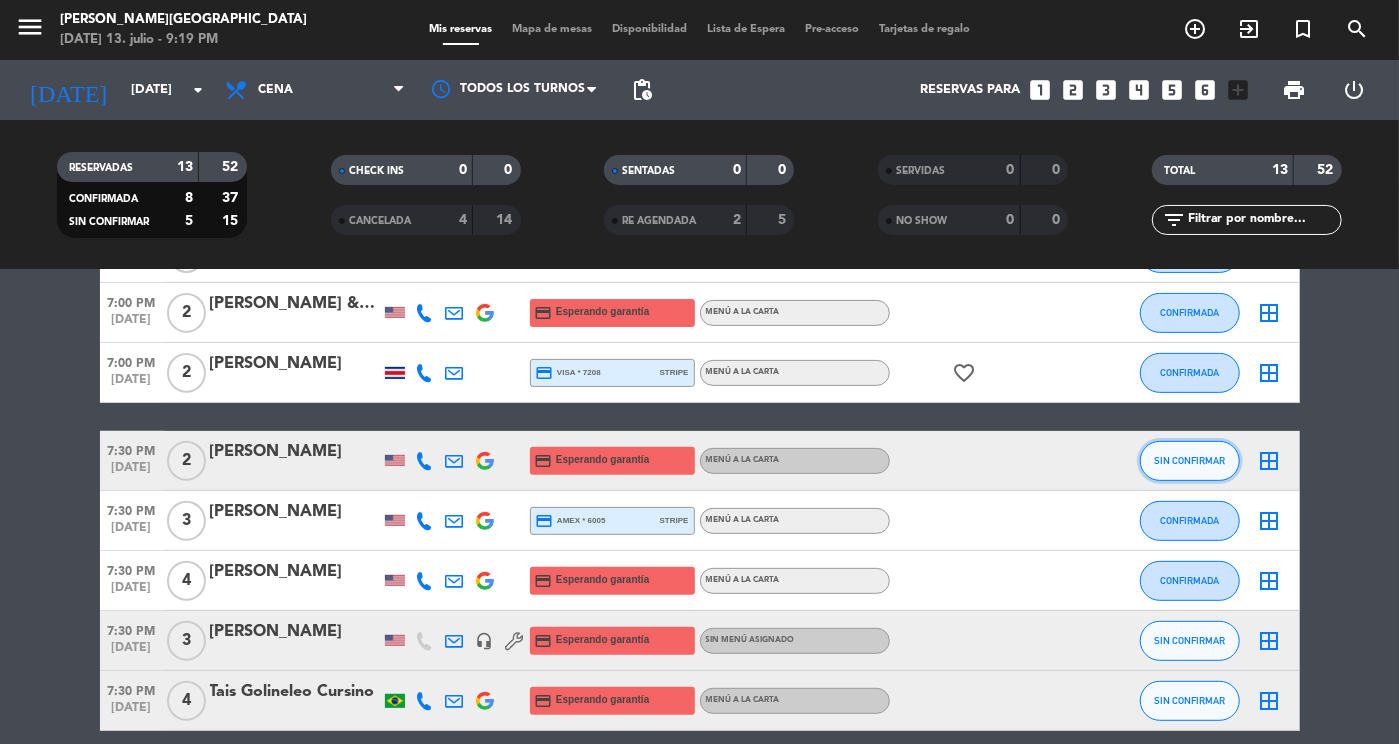 click on "SIN CONFIRMAR" 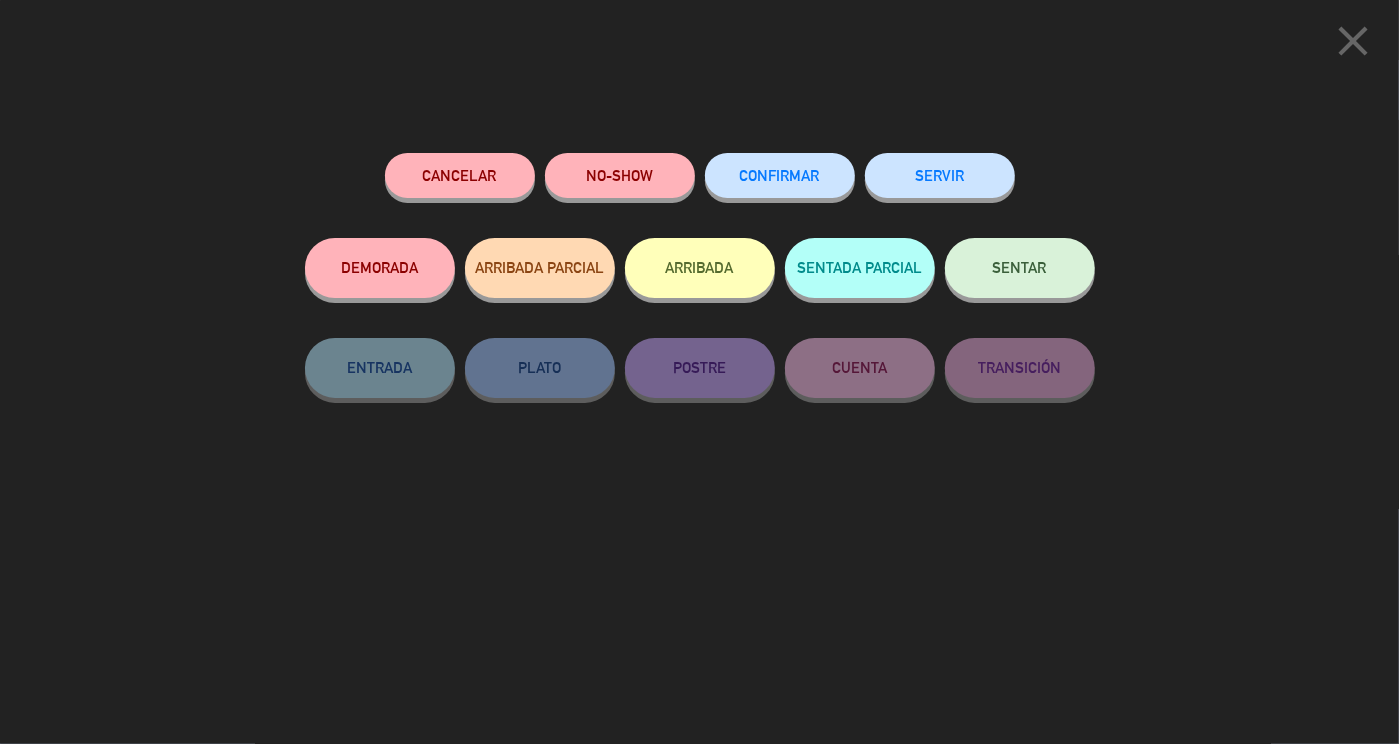click on "CONFIRMAR" 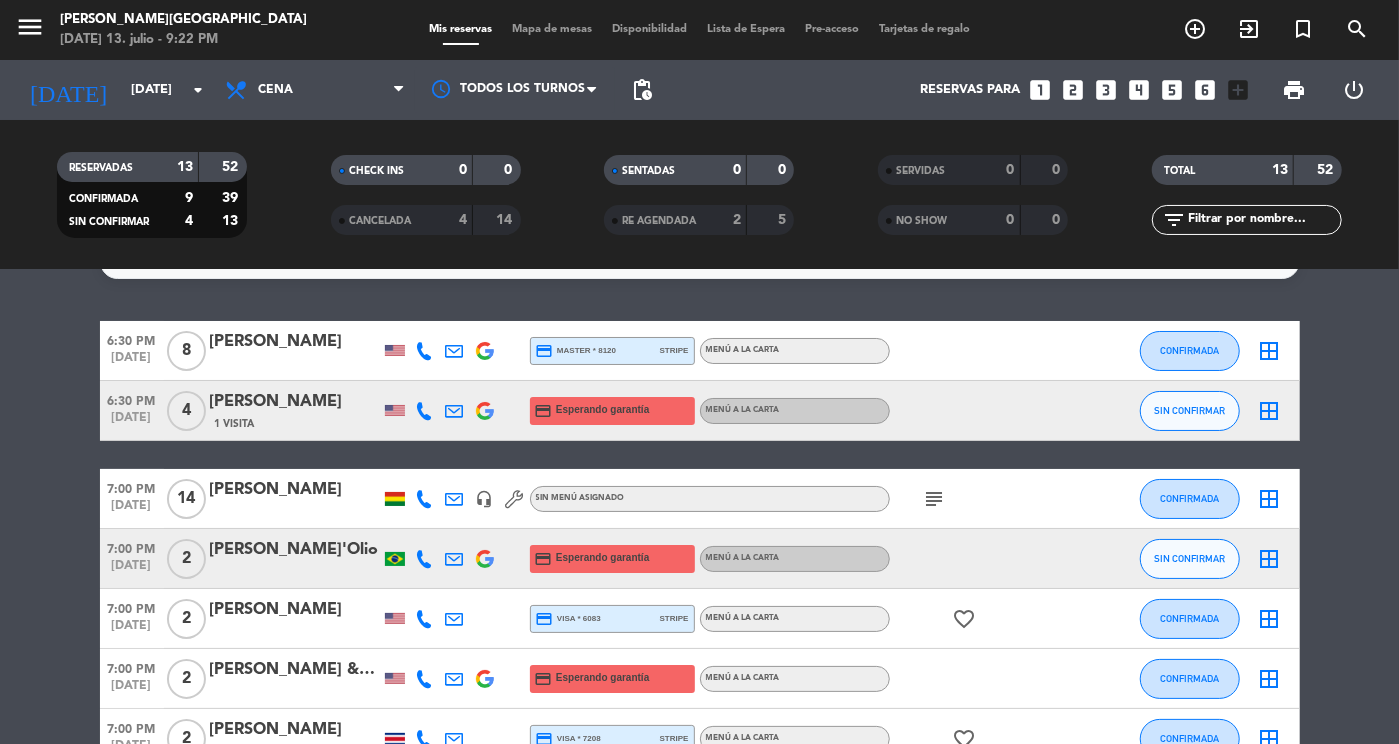 scroll, scrollTop: 42, scrollLeft: 0, axis: vertical 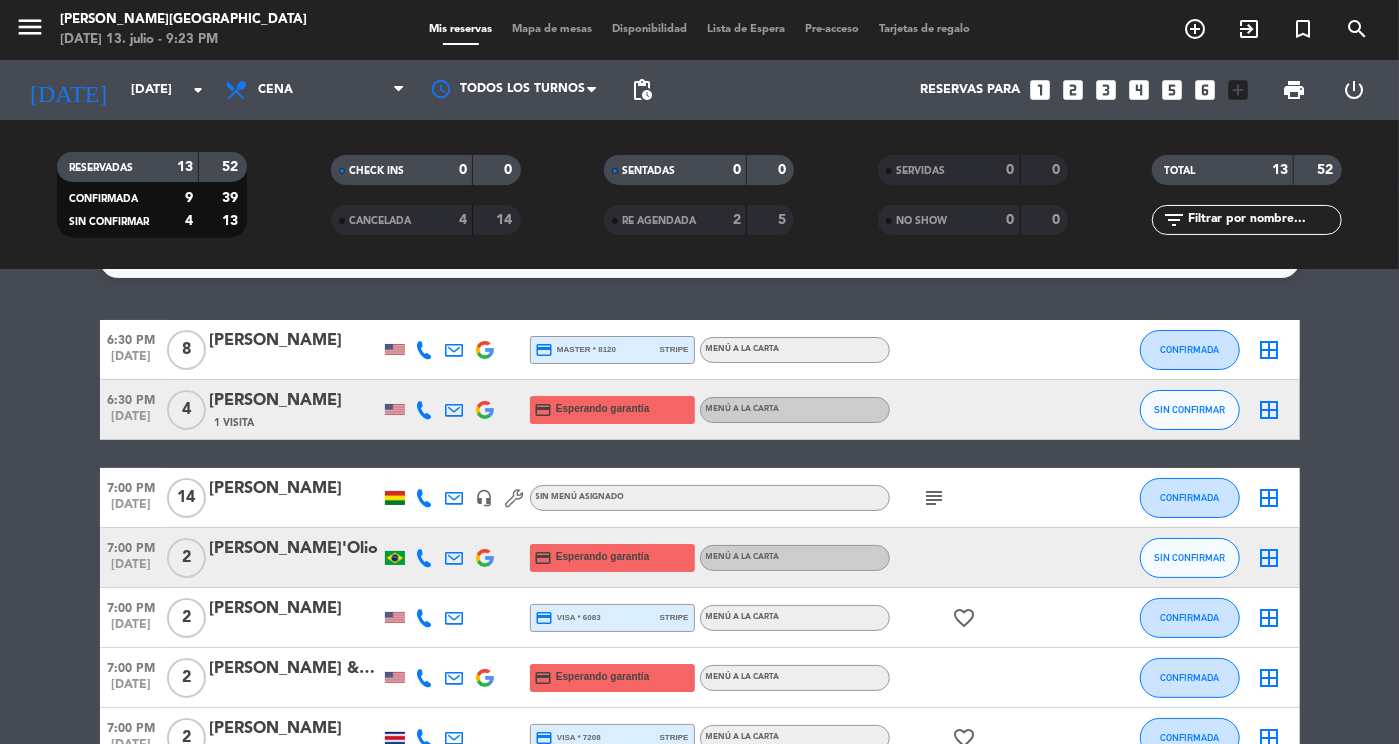click on "1 Visita" 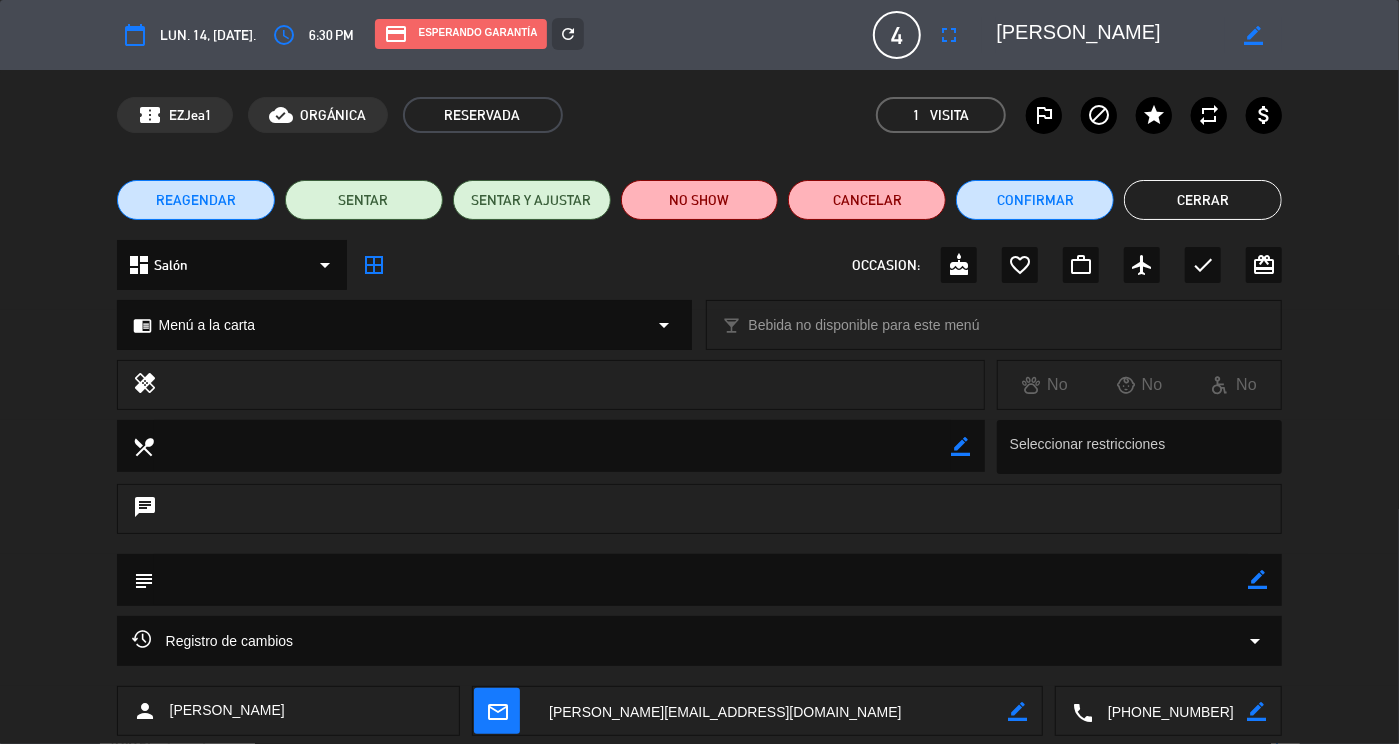 click on "Cerrar" 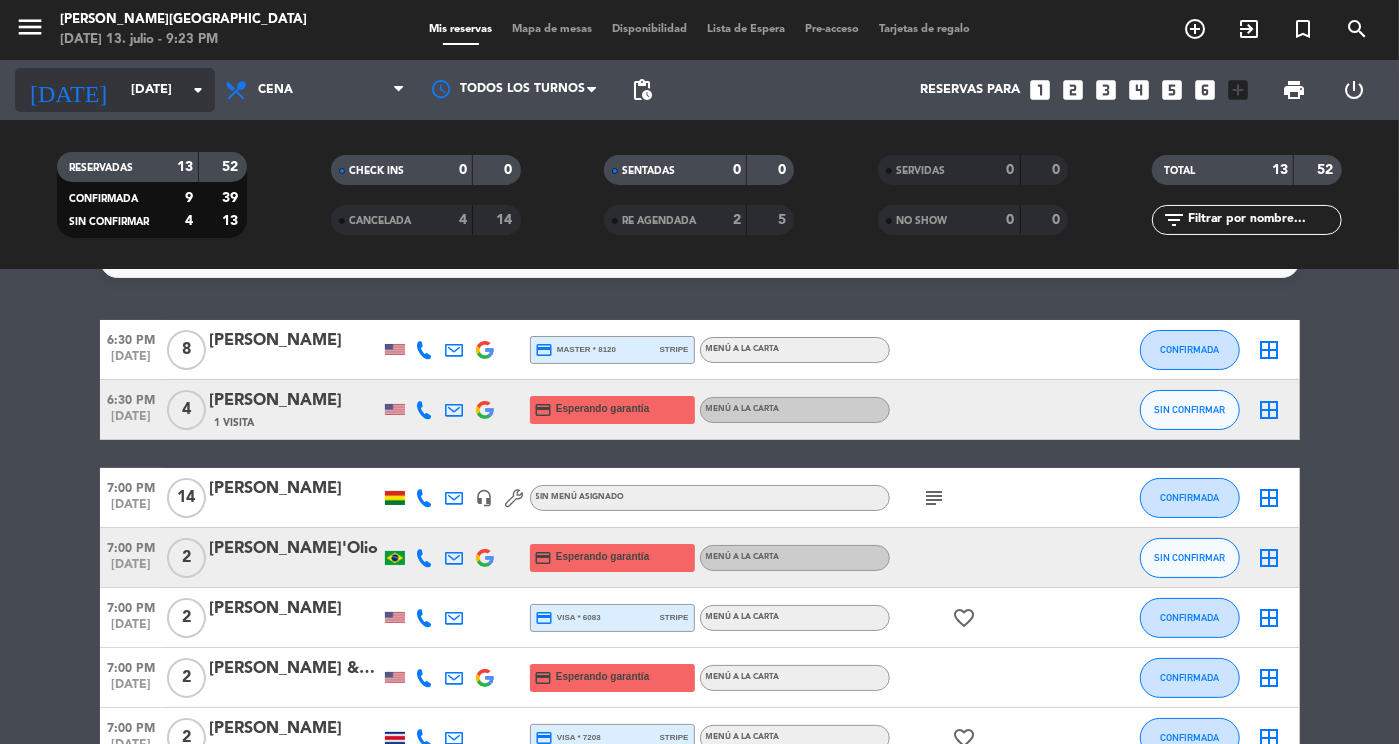 click on "[DATE]" 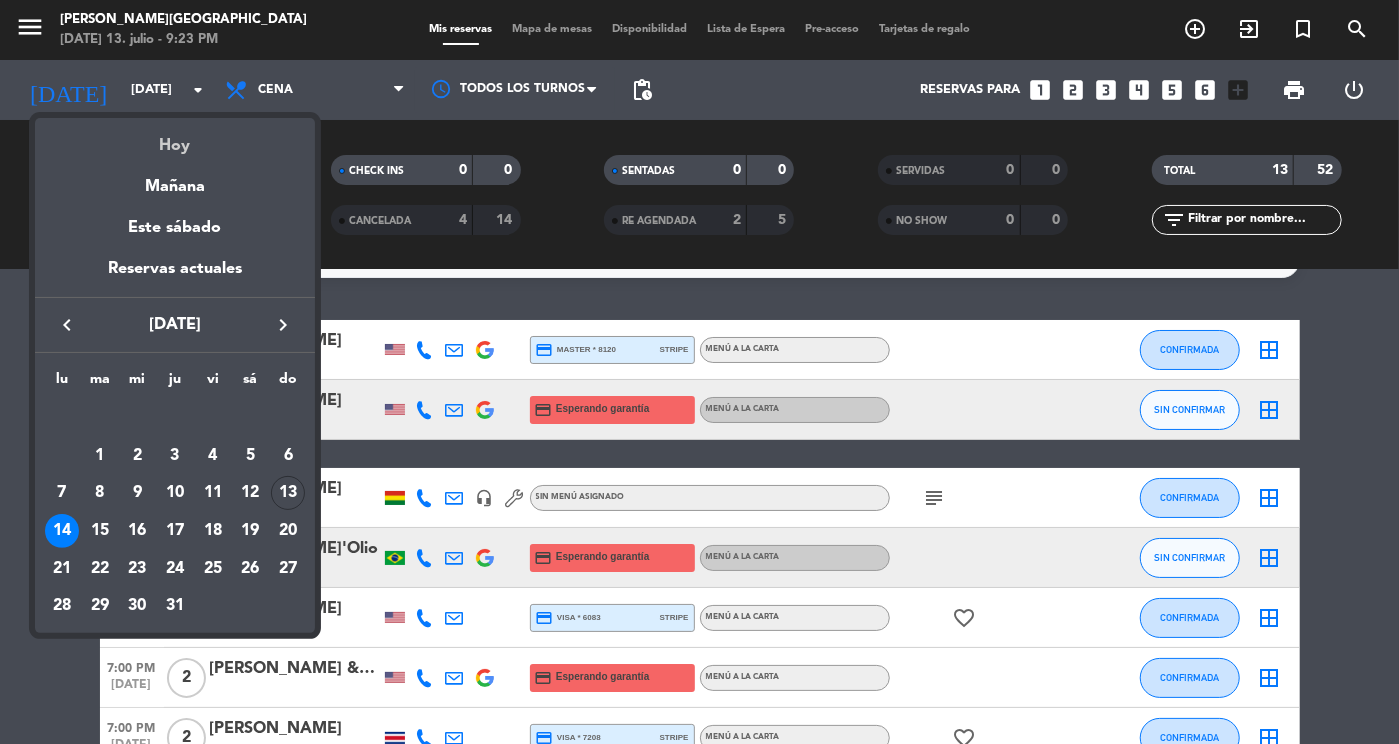 click on "Hoy" at bounding box center (175, 138) 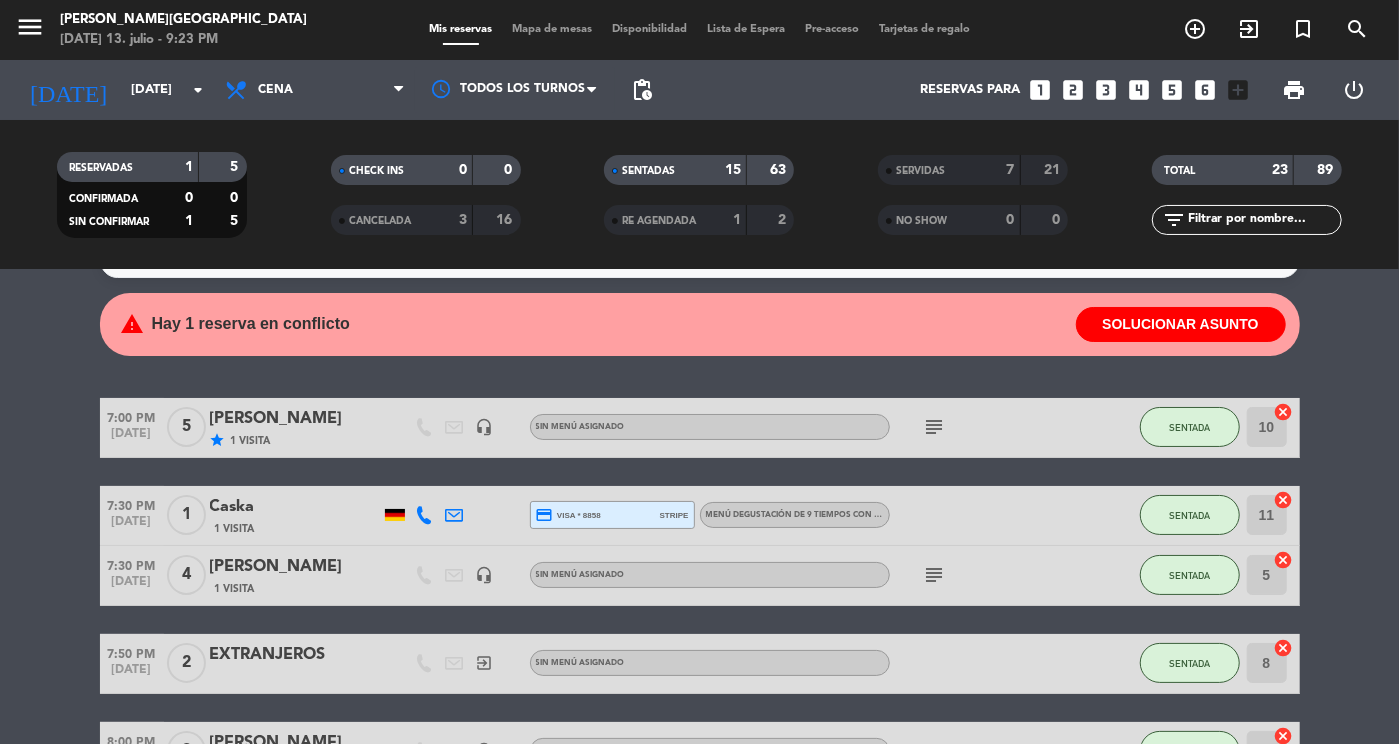 scroll, scrollTop: 49, scrollLeft: 0, axis: vertical 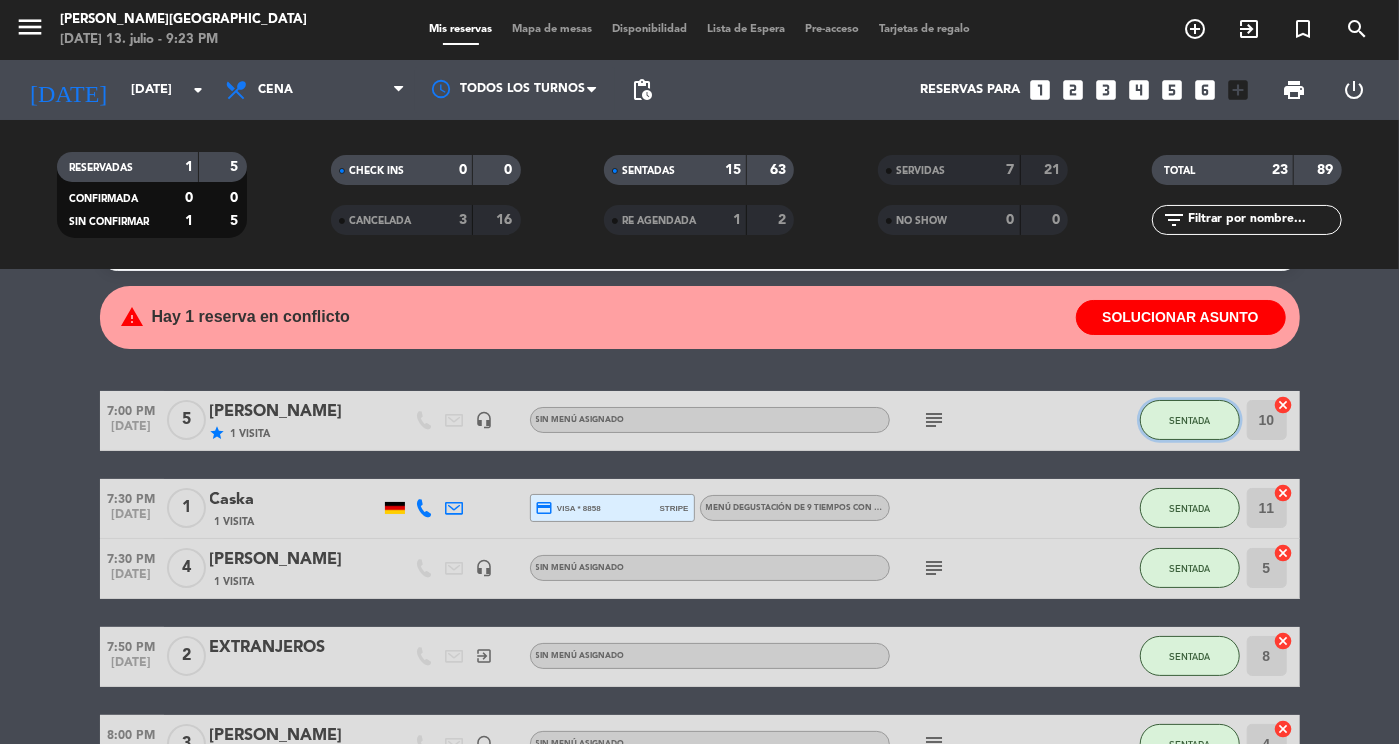 click on "SENTADA" 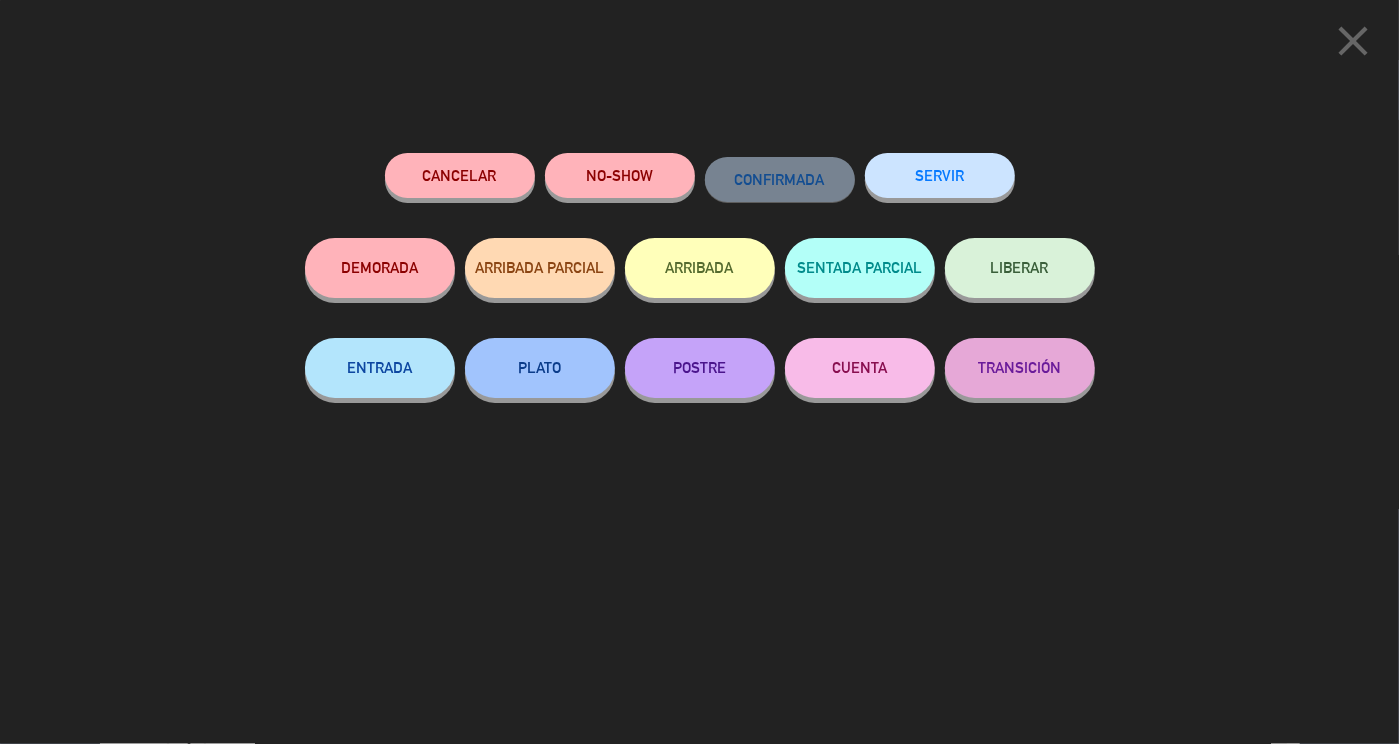 click on "SERVIR" 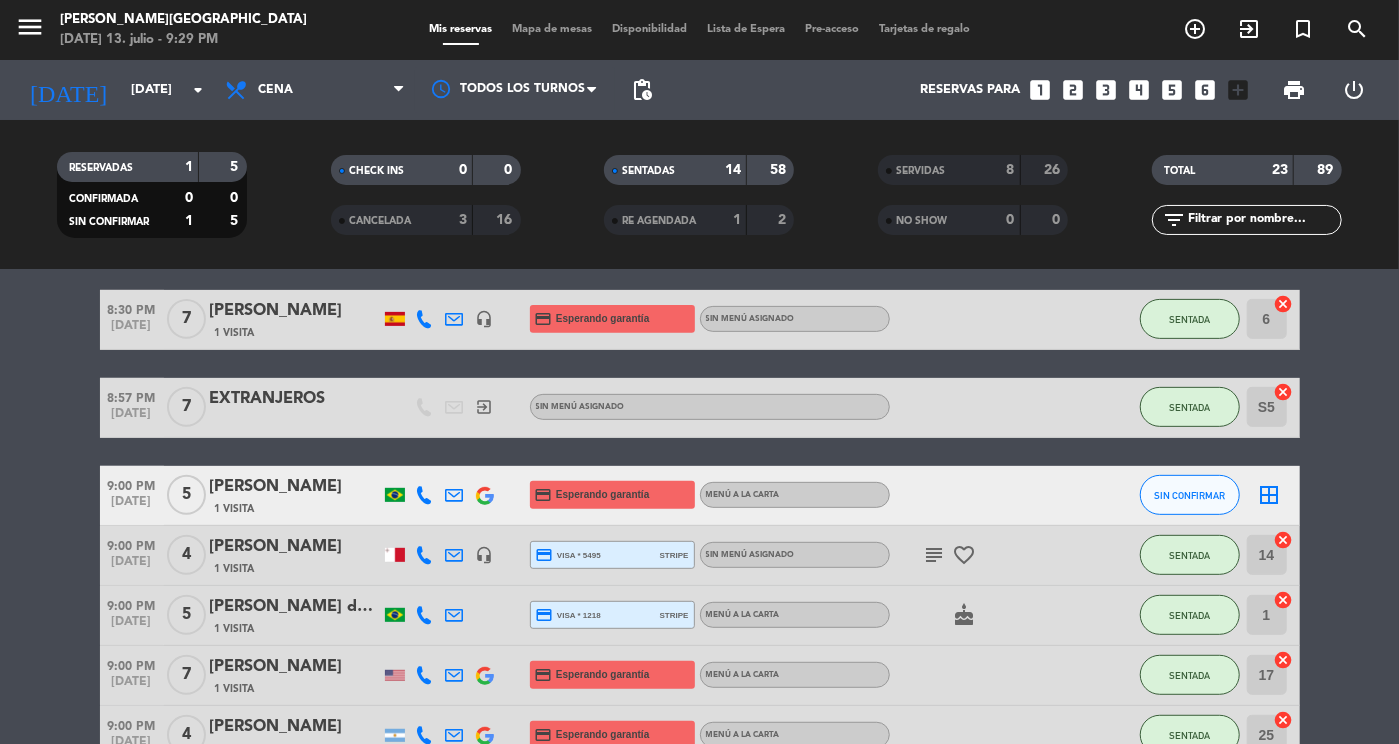 scroll, scrollTop: 479, scrollLeft: 0, axis: vertical 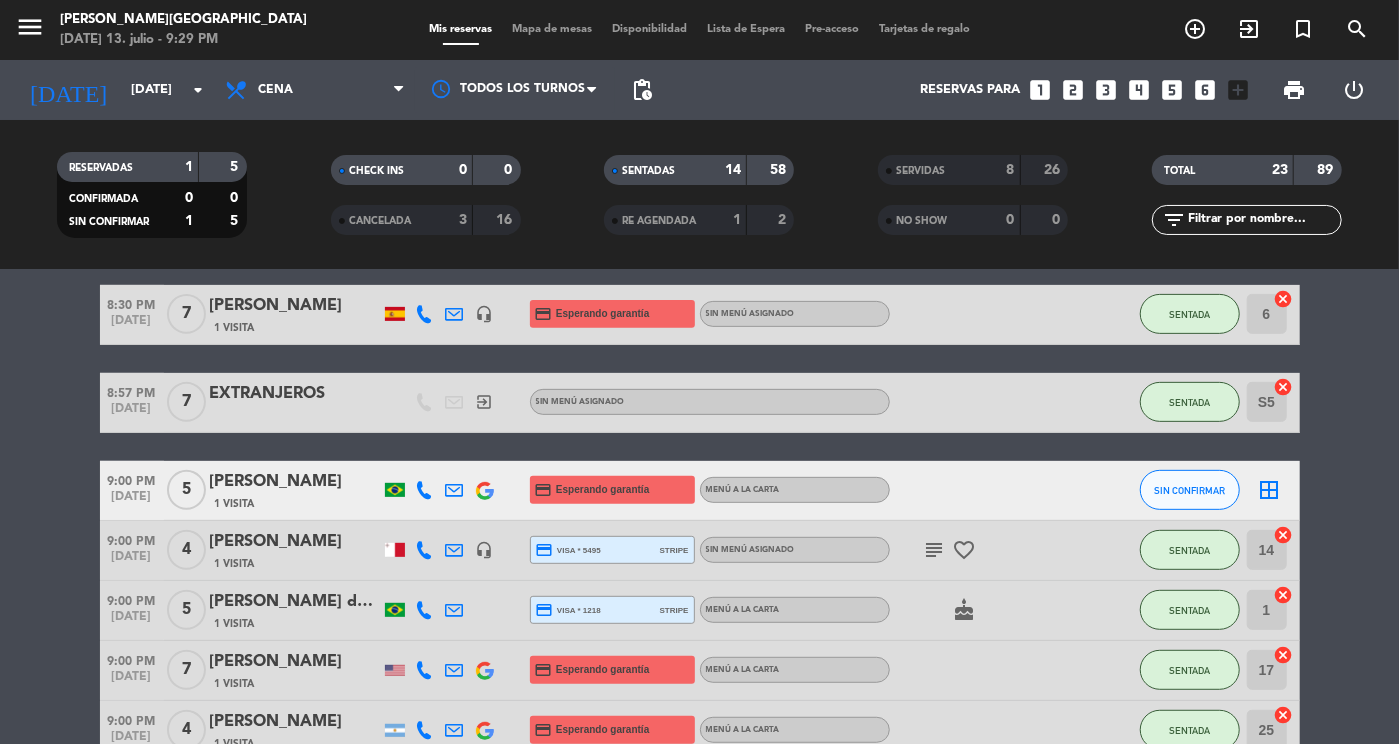 click on "1 Visita" 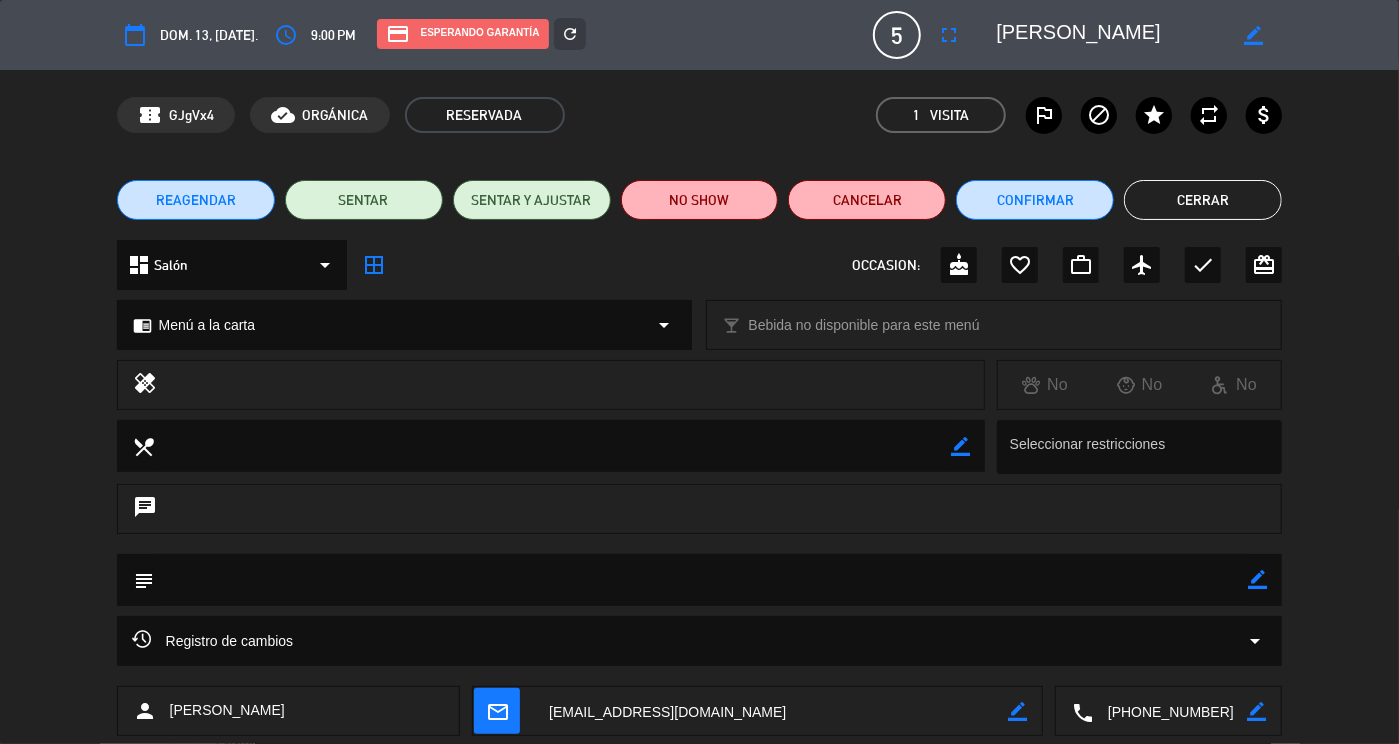 scroll, scrollTop: 113, scrollLeft: 0, axis: vertical 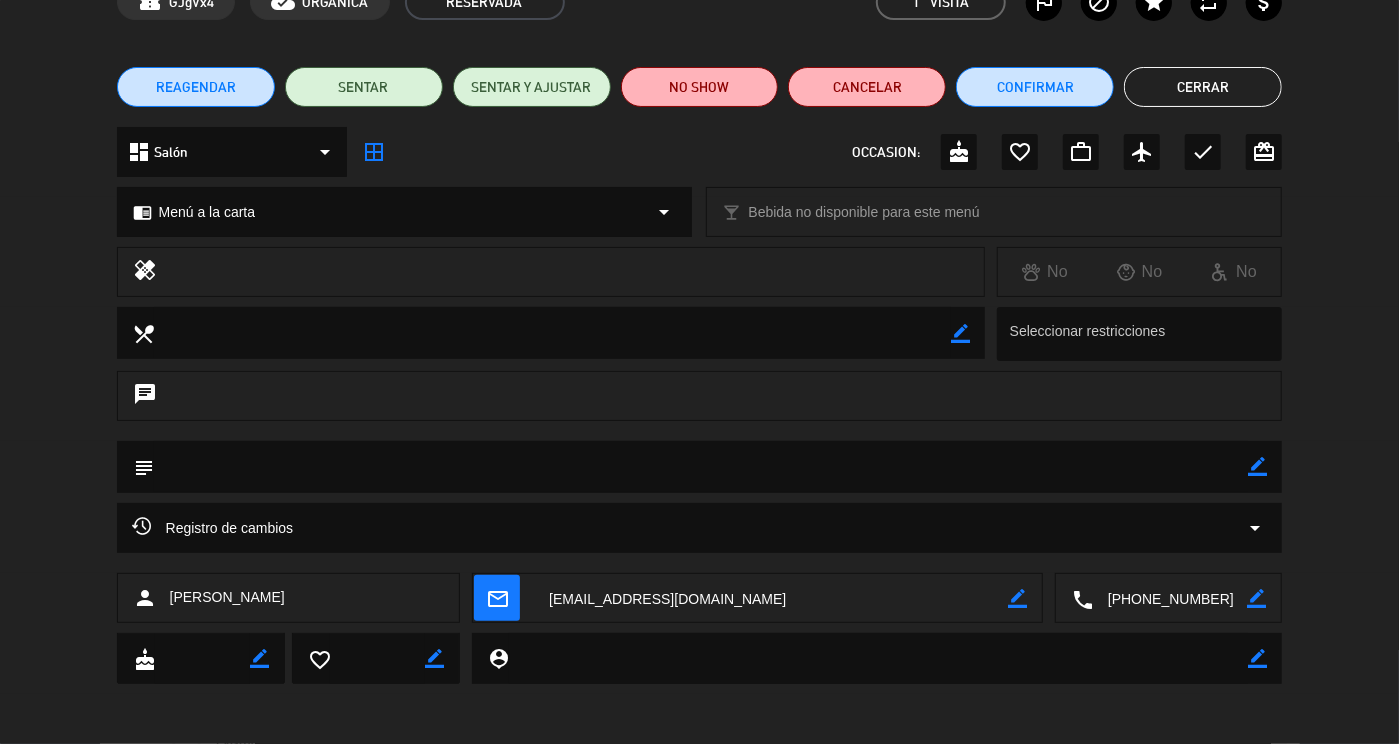 drag, startPoint x: 1237, startPoint y: 710, endPoint x: 888, endPoint y: 780, distance: 355.95084 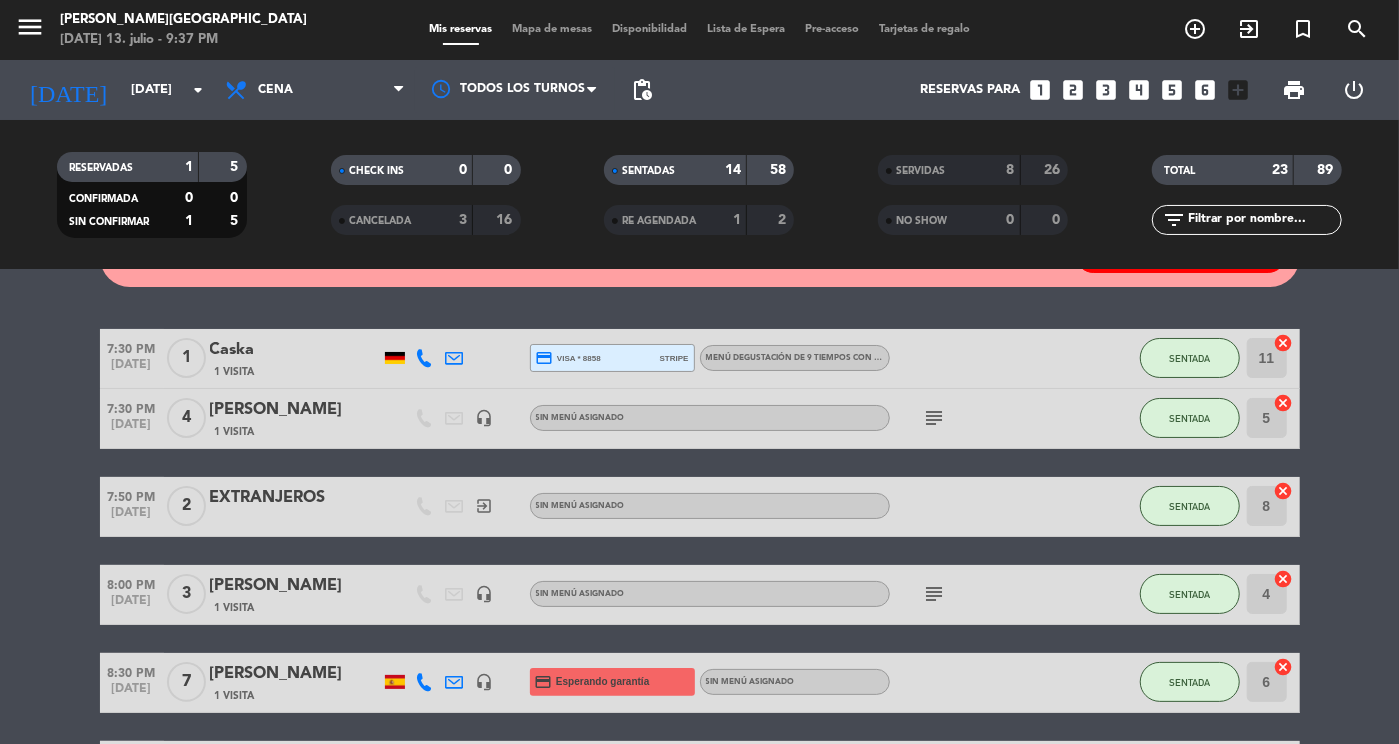 scroll, scrollTop: 115, scrollLeft: 0, axis: vertical 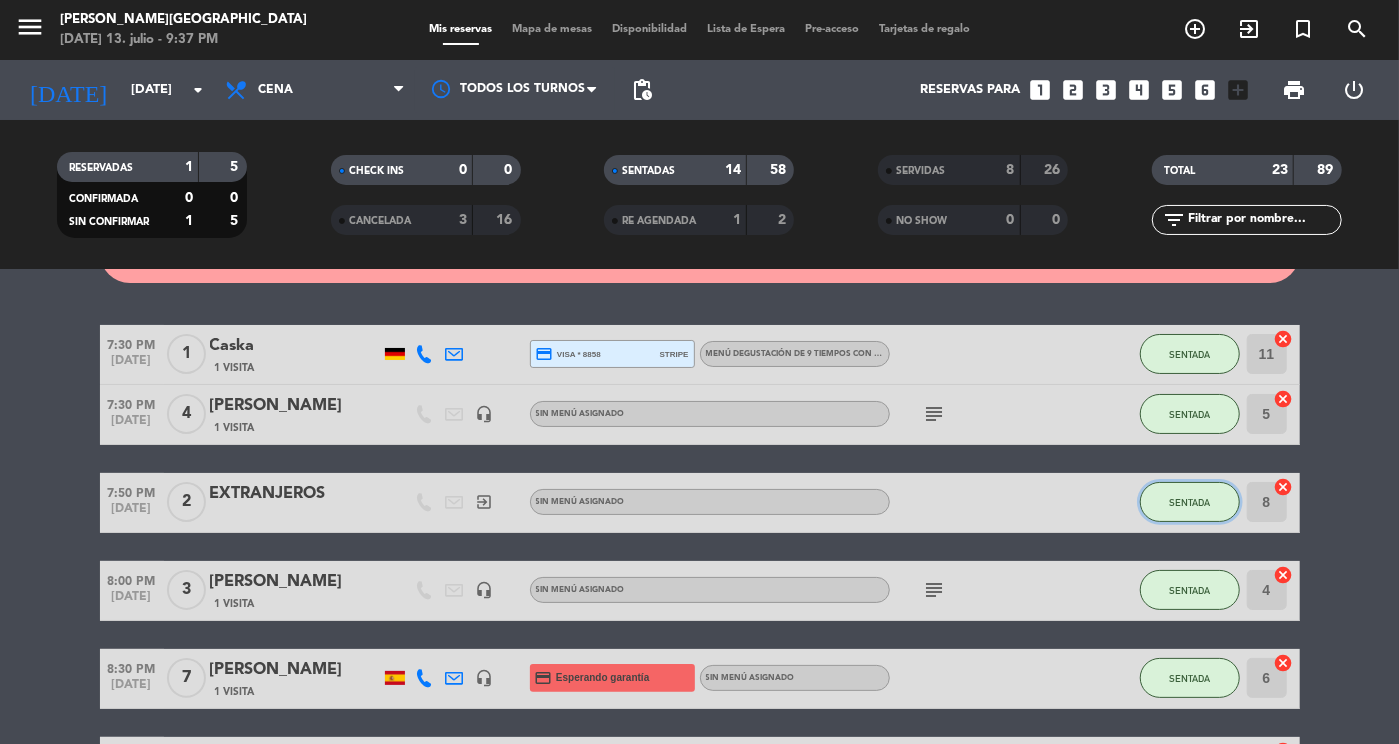 click on "SENTADA" 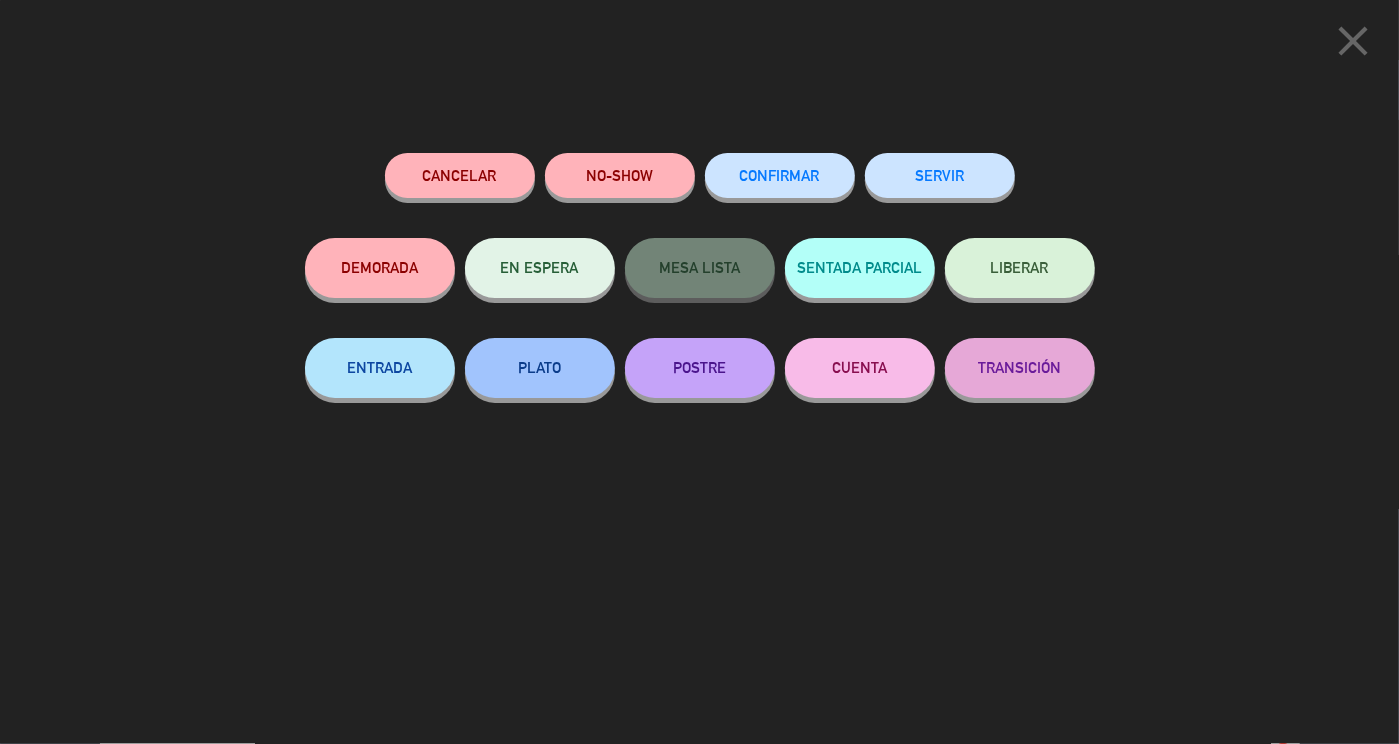 click on "SERVIR" 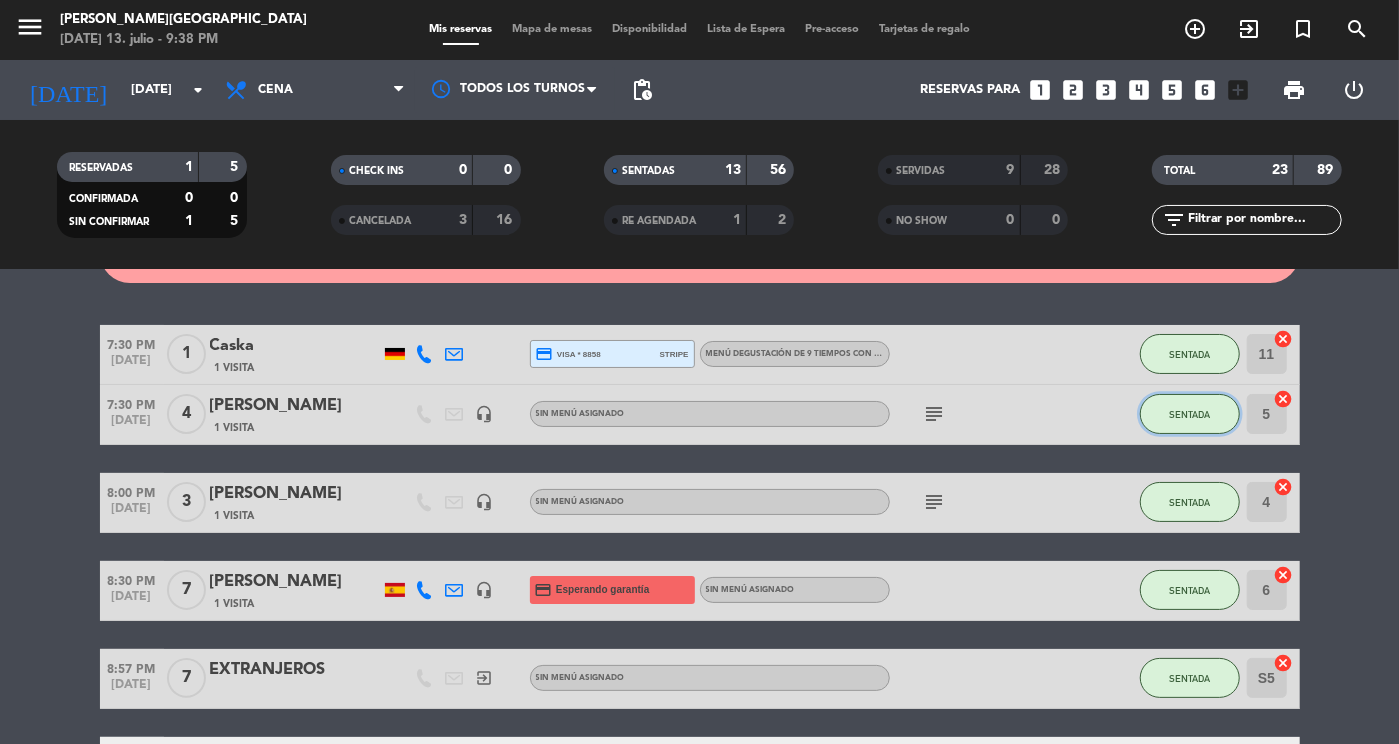 click on "SENTADA" 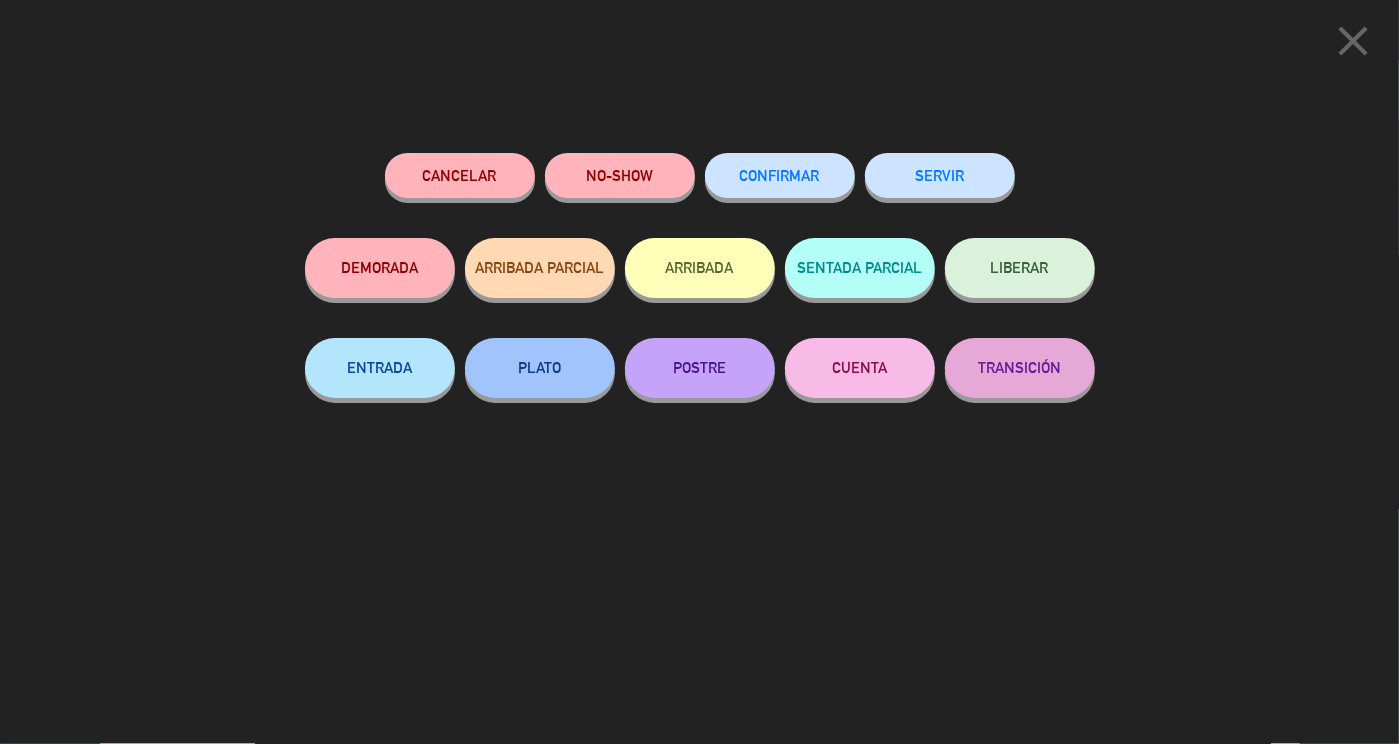 click on "CONFIRMAR" 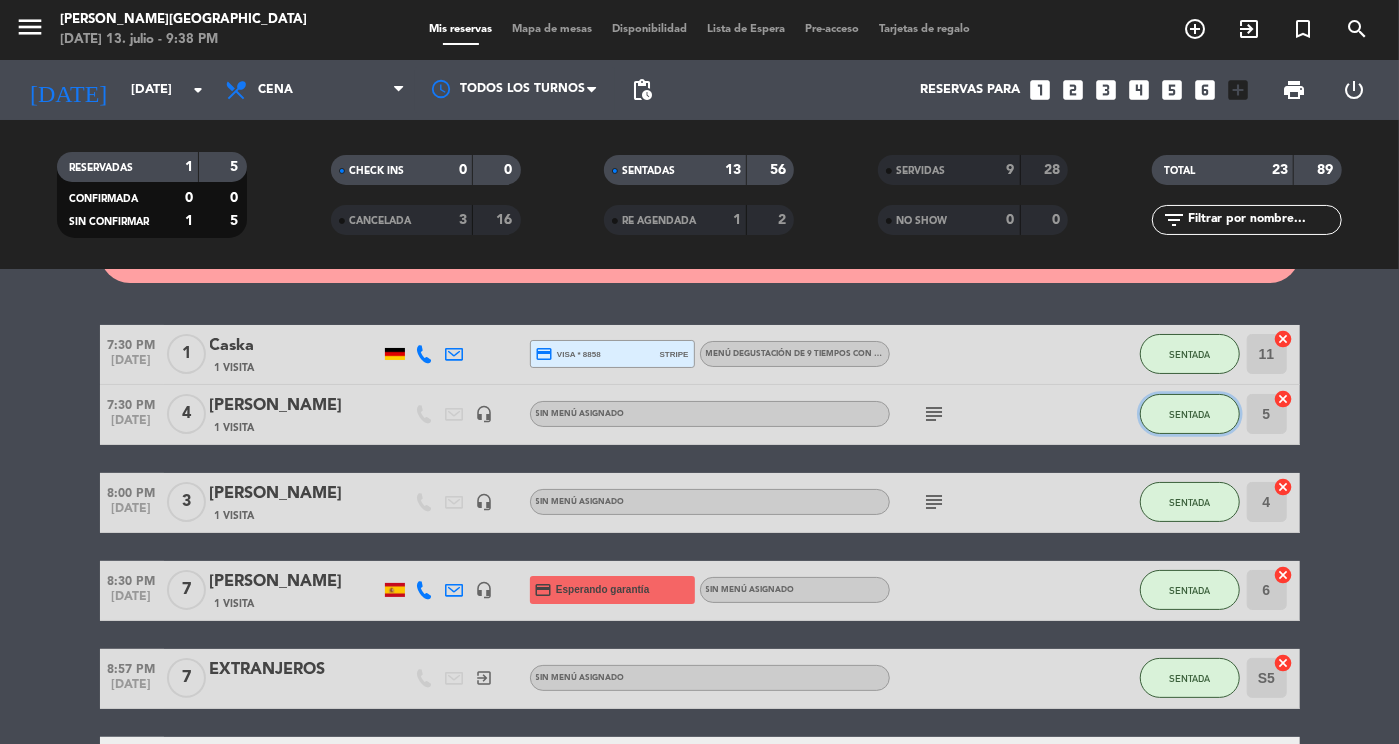 click on "SENTADA" 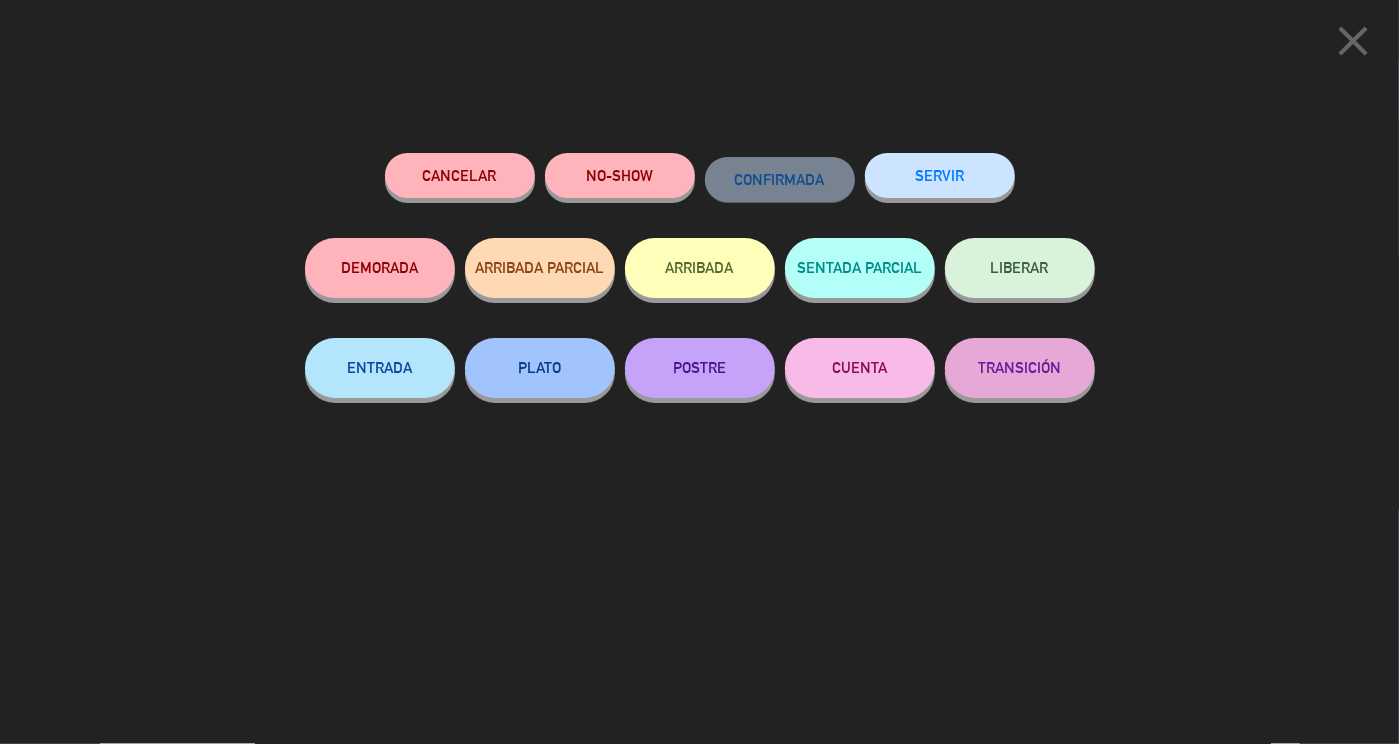 click on "SERVIR" 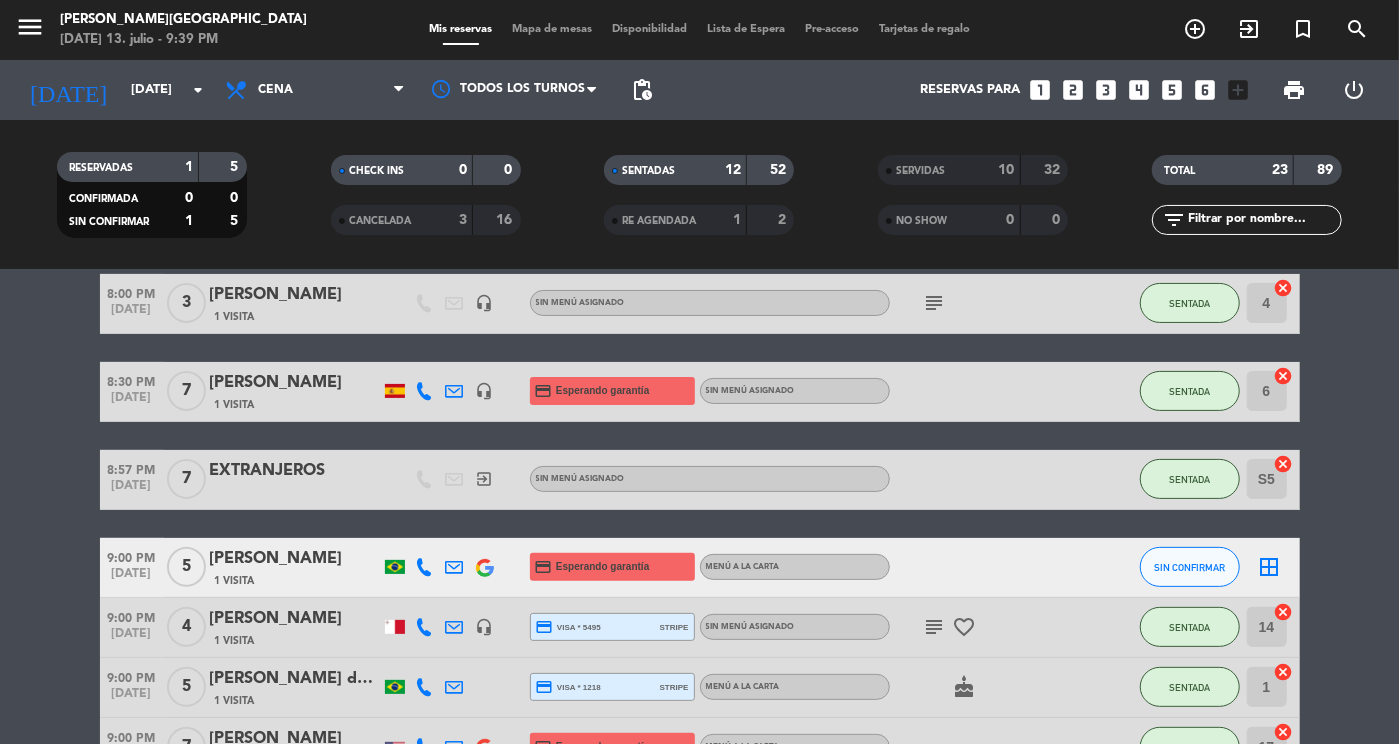 scroll, scrollTop: 256, scrollLeft: 0, axis: vertical 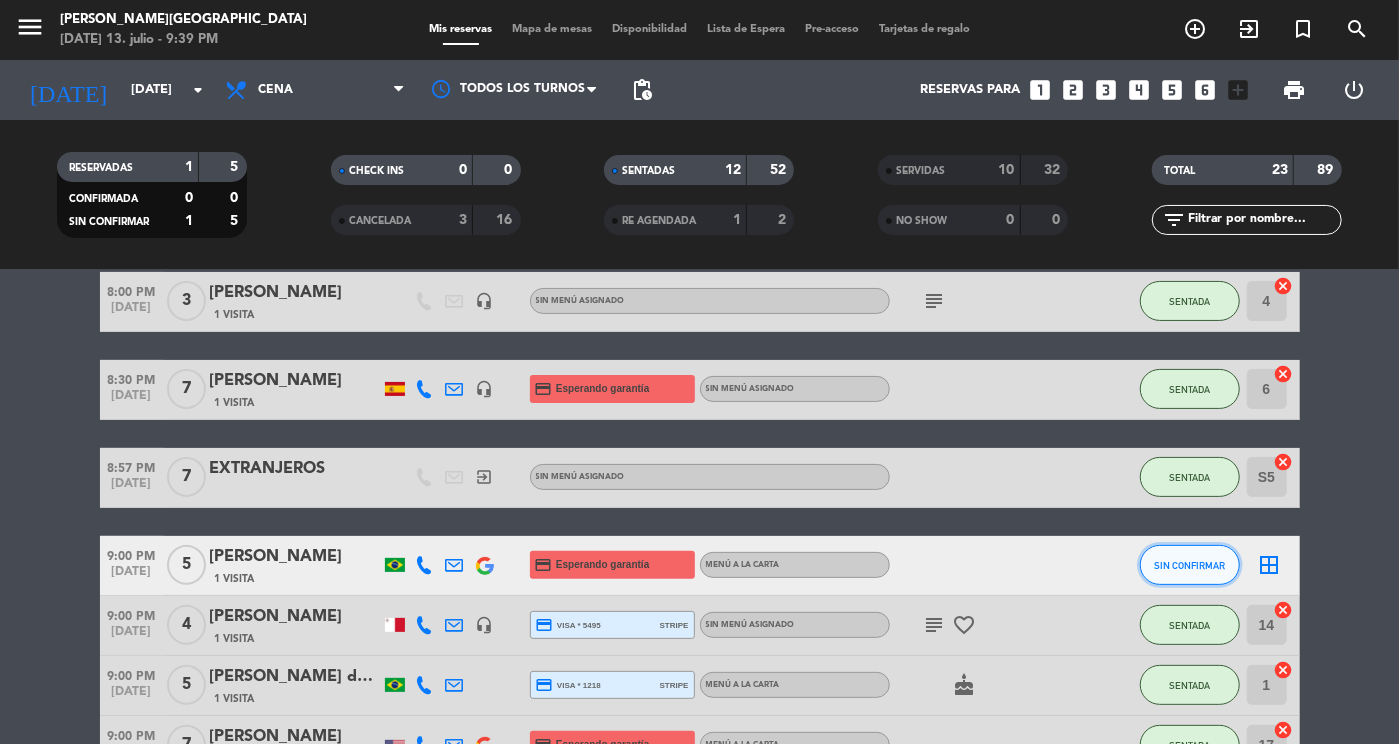 click on "SIN CONFIRMAR" 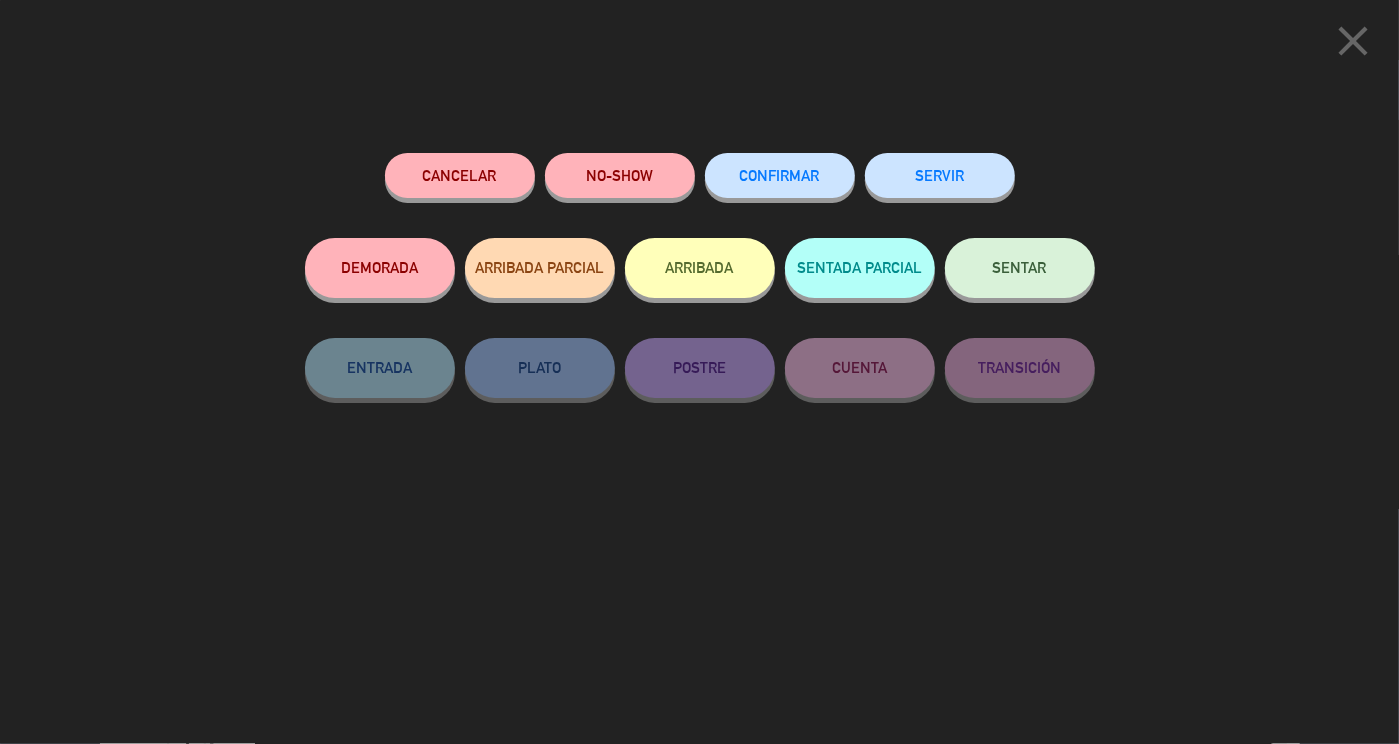click on "NO-SHOW" 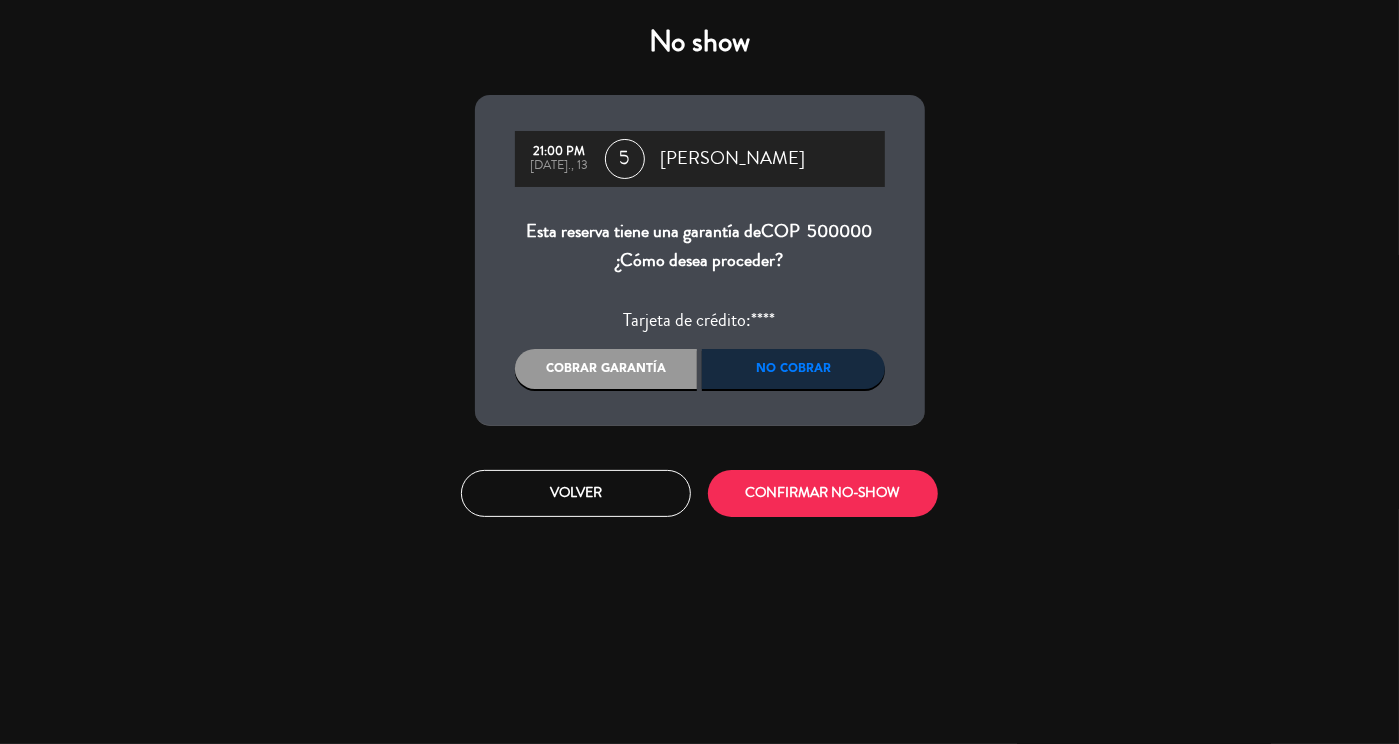 click on "No cobrar" 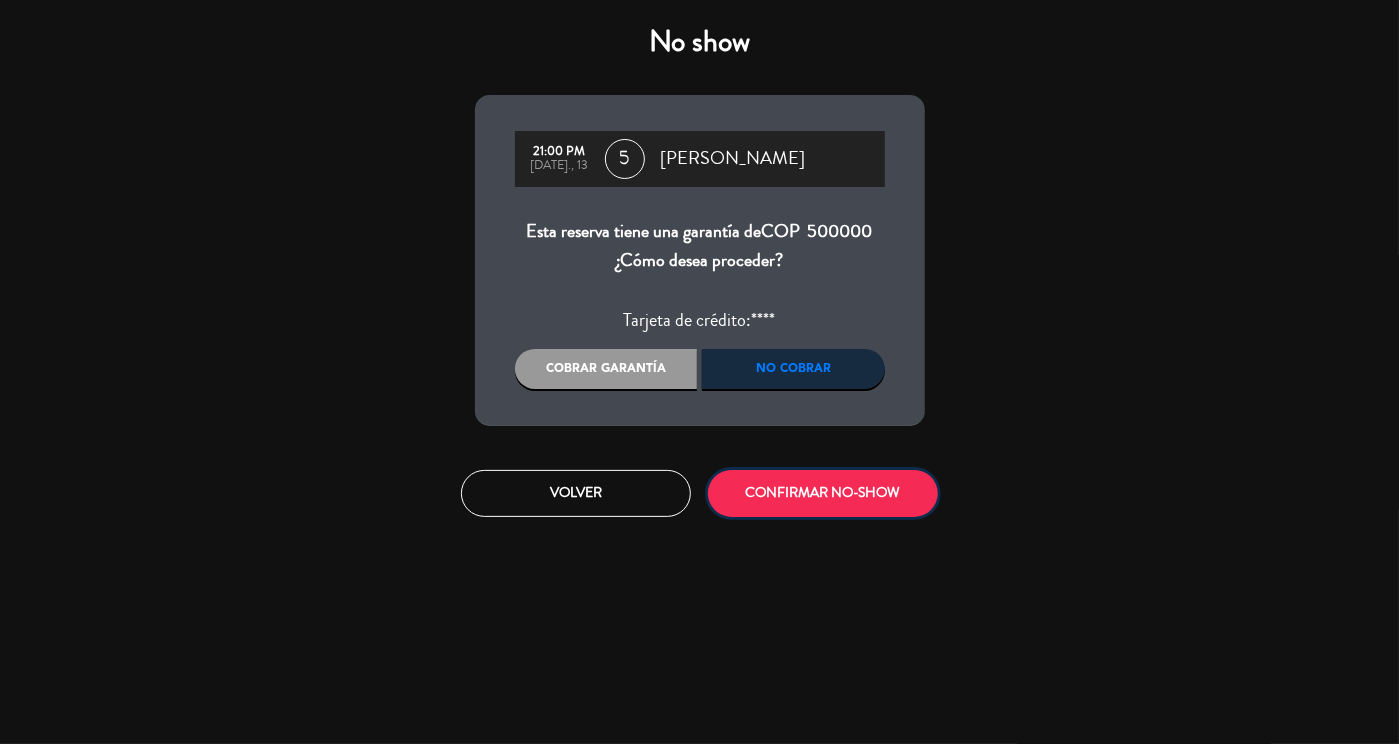 click on "CONFIRMAR NO-SHOW" 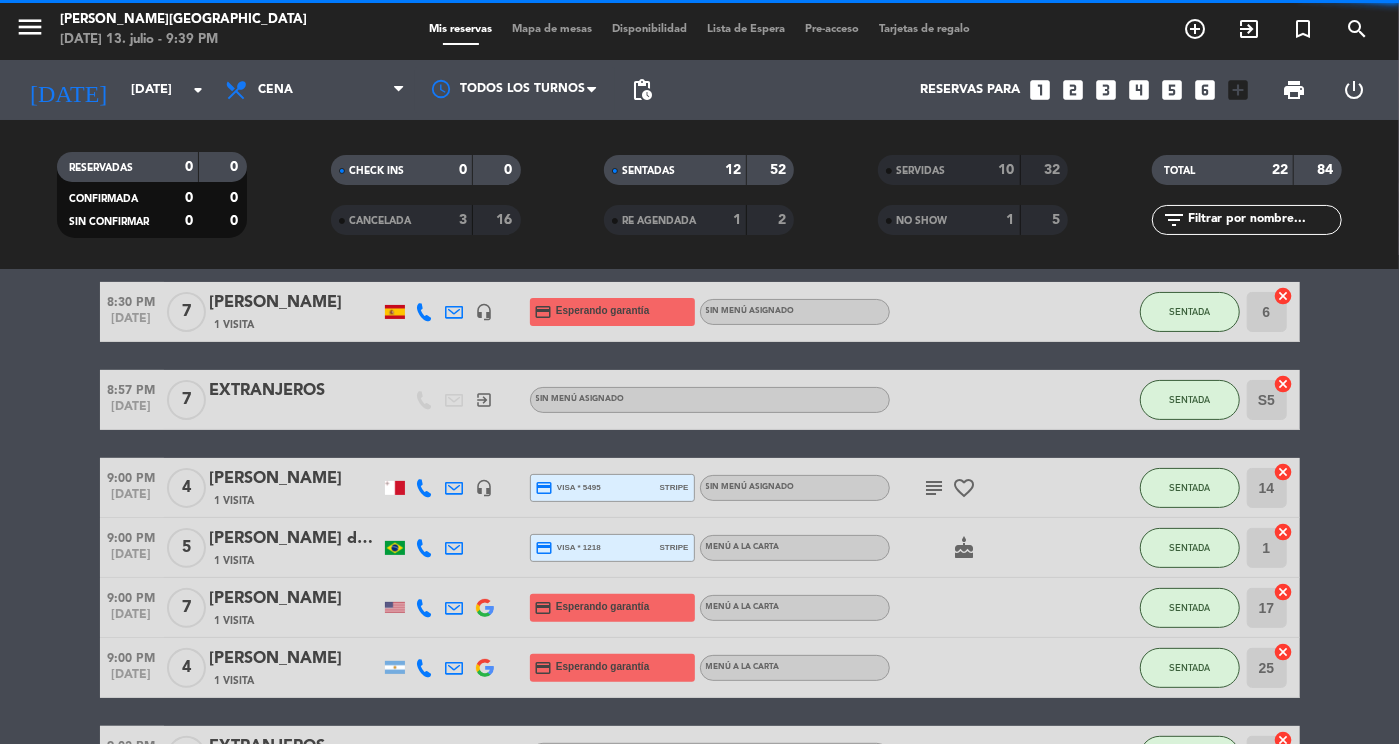 scroll, scrollTop: 332, scrollLeft: 0, axis: vertical 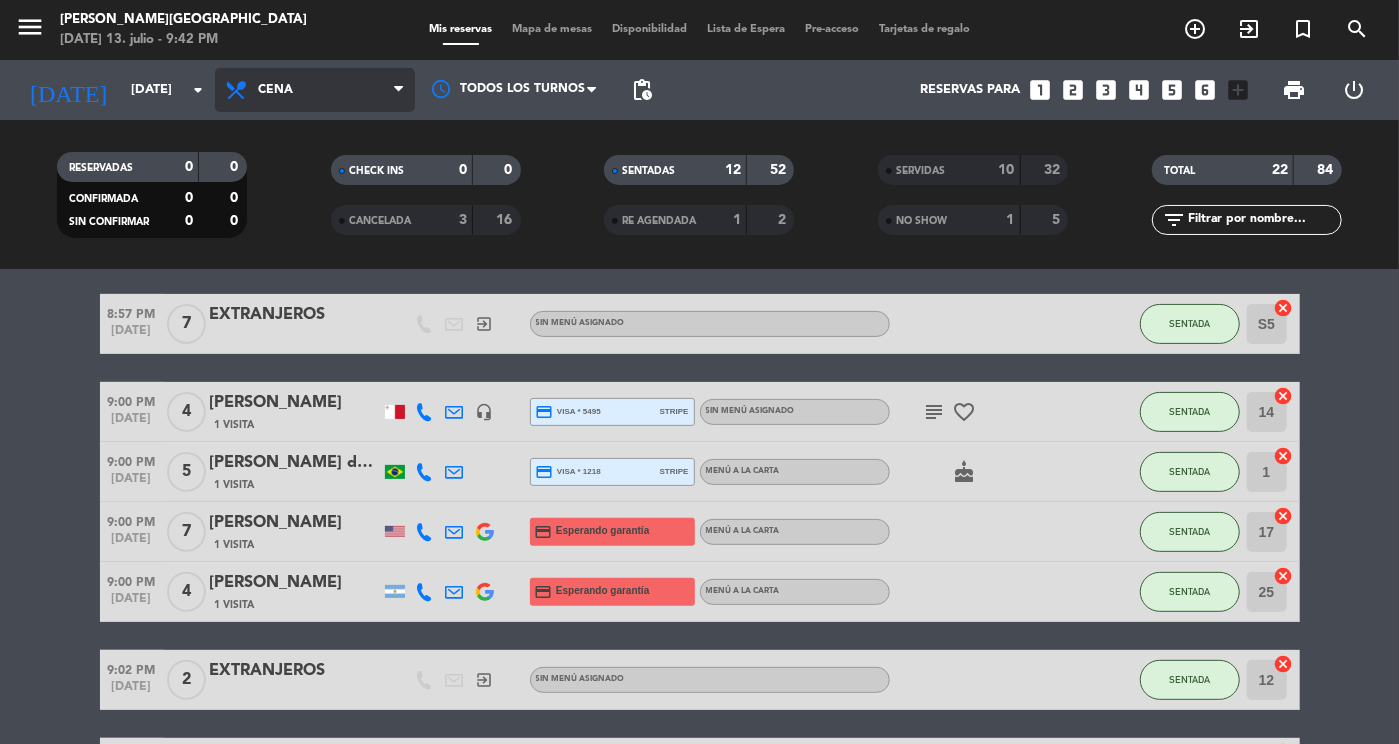 click on "Cena" at bounding box center [315, 90] 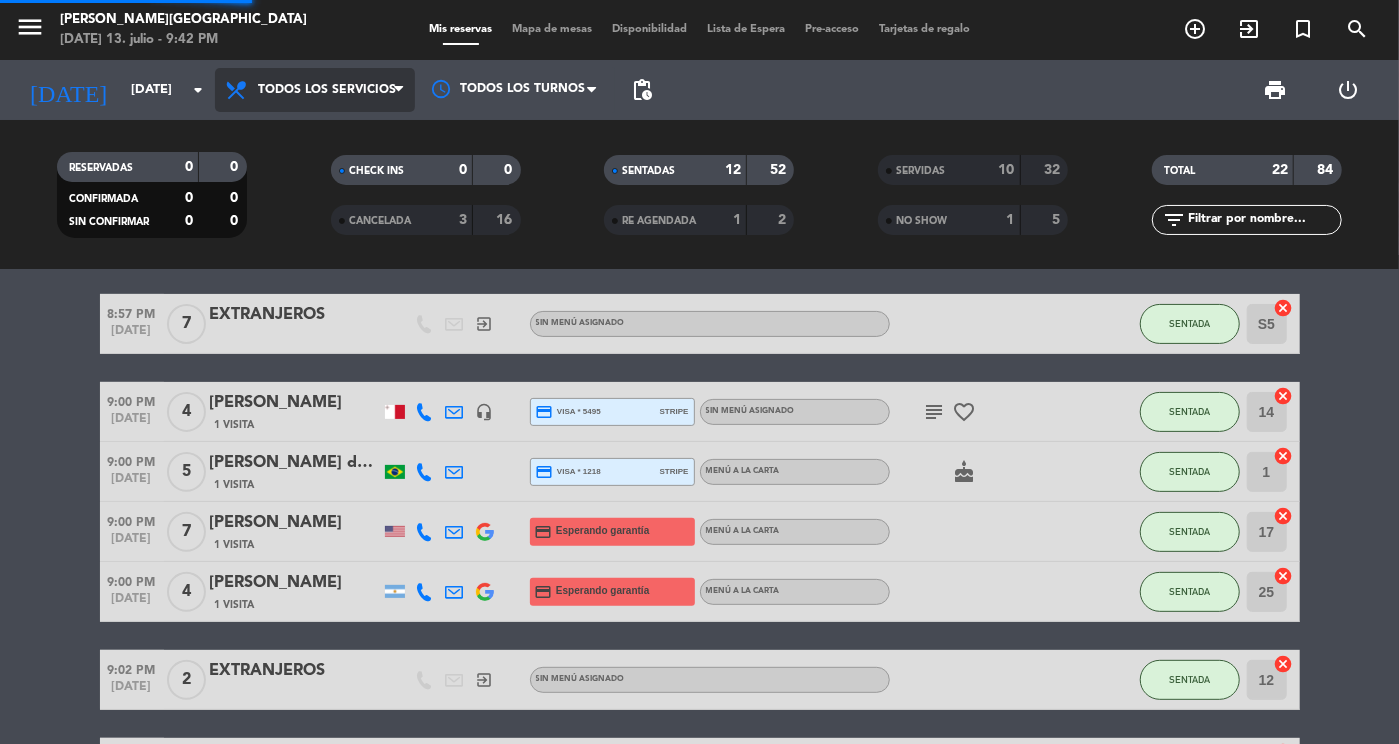 click on "menu  [PERSON_NAME][GEOGRAPHIC_DATA][DATE] 13. julio - 9:42 PM   Mis reservas   Mapa de mesas   Disponibilidad   Lista de Espera   Pre-acceso   Tarjetas de regalo  add_circle_outline exit_to_app turned_in_not search [DATE]    [DATE] arrow_drop_down  Todos los servicios  Almuerzo  Cena  Todos los servicios  Todos los servicios  Almuerzo  Cena Todos los turnos pending_actions print  power_settings_new   RESERVADAS   0   0   CONFIRMADA   0   0   SIN CONFIRMAR   0   0   CHECK INS   0   0   CANCELADA   3   16   SENTADAS   12   52   RE AGENDADA   1   2   SERVIDAS   10   32   NO SHOW   1   5   TOTAL   22   84  filter_list" 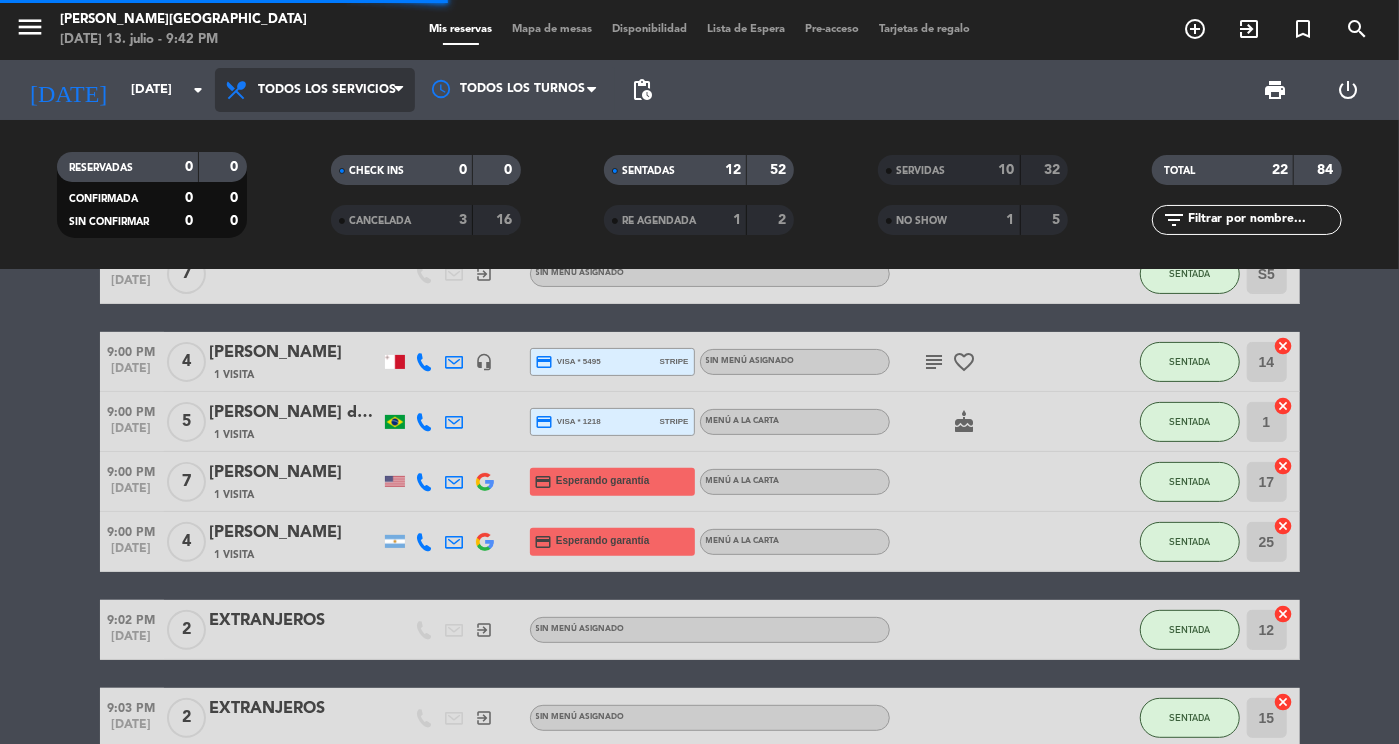 scroll, scrollTop: 282, scrollLeft: 0, axis: vertical 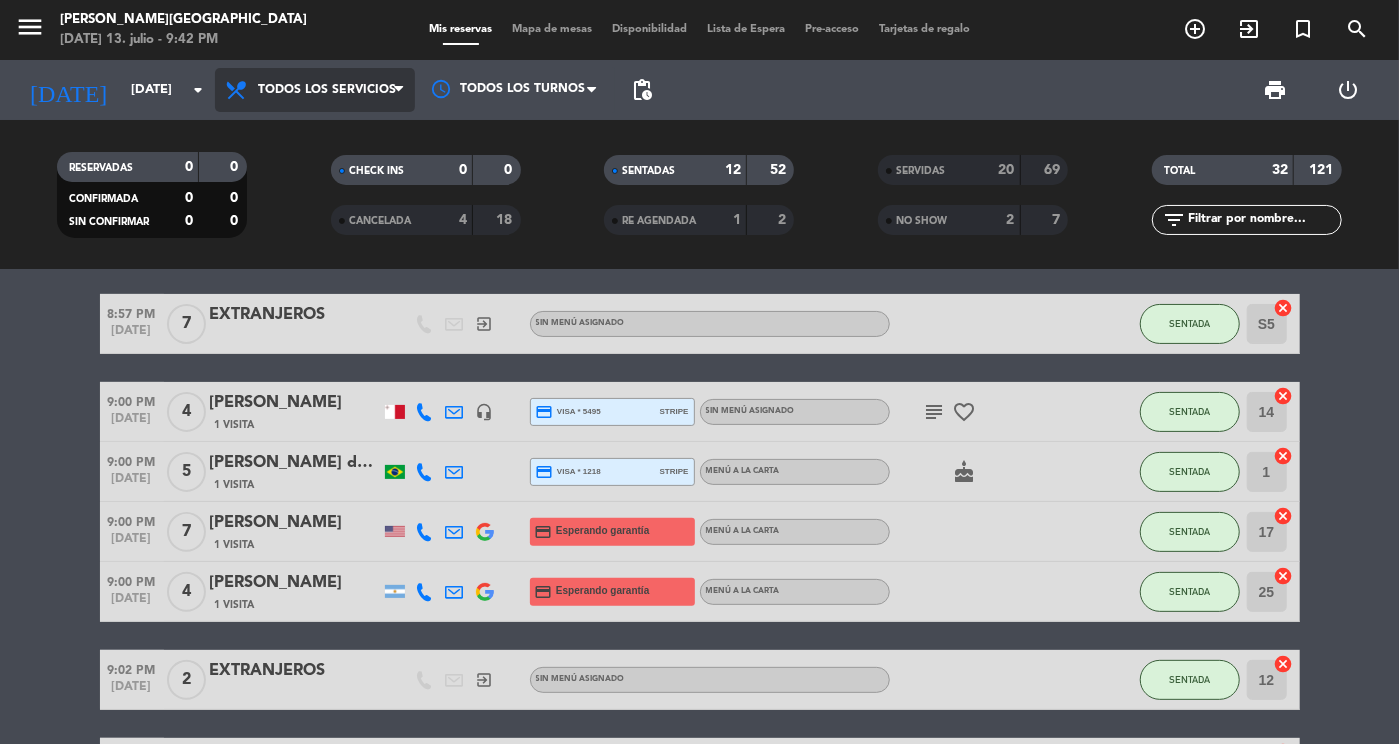 click on "Todos los servicios" at bounding box center [327, 90] 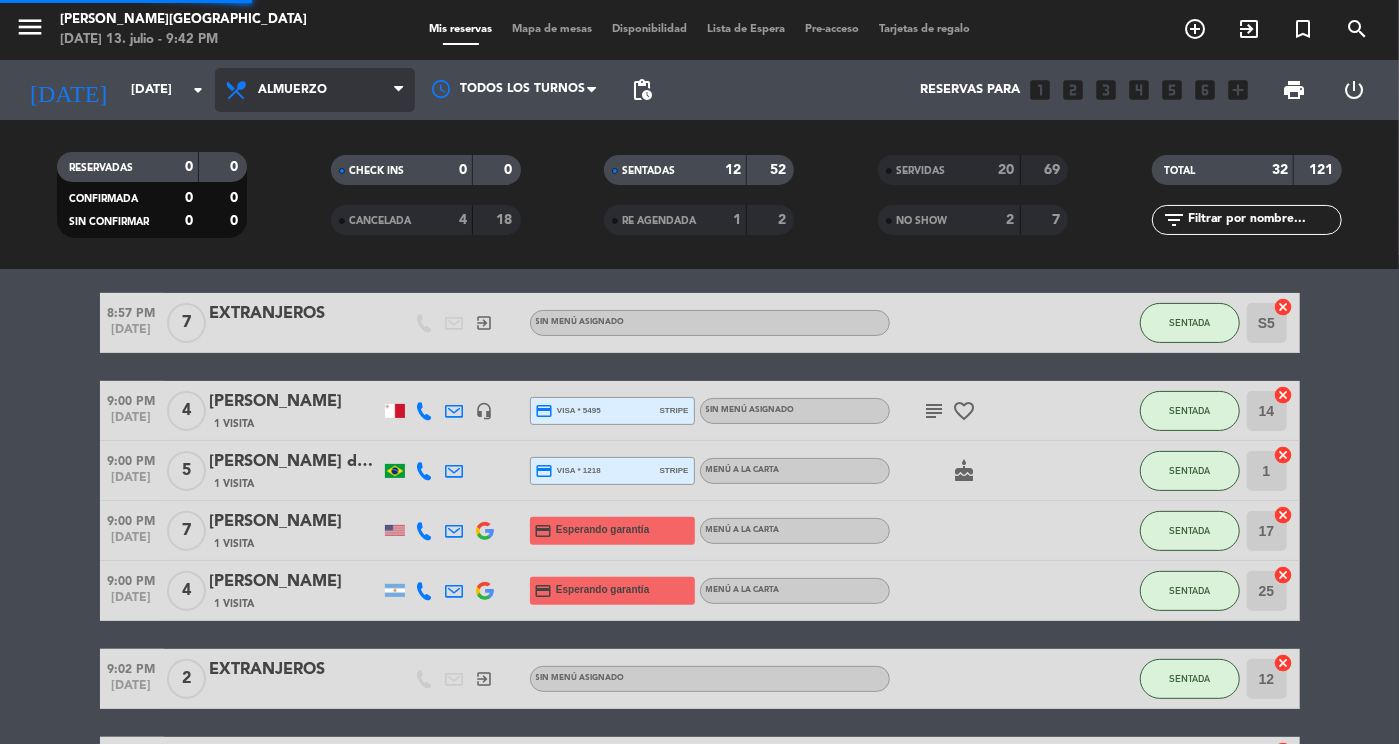 click on "menu  [PERSON_NAME][GEOGRAPHIC_DATA][DATE] 13. julio - 9:42 PM   Mis reservas   Mapa de mesas   Disponibilidad   Lista de Espera   Pre-acceso   Tarjetas de regalo  add_circle_outline exit_to_app turned_in_not search [DATE]    [DATE] arrow_drop_down  Todos los servicios  Almuerzo  Cena  Almuerzo  Todos los servicios  Almuerzo  Cena Todos los turnos pending_actions  Reservas para   looks_one   looks_two   looks_3   looks_4   looks_5   looks_6   add_box  print  power_settings_new   RESERVADAS   0   0   CONFIRMADA   0   0   SIN CONFIRMAR   0   0   CHECK INS   0   0   CANCELADA   4   18   SENTADAS   12   52   RE AGENDADA   1   2   SERVIDAS   20   69   NO SHOW   2   7   TOTAL   32   121  filter_list" 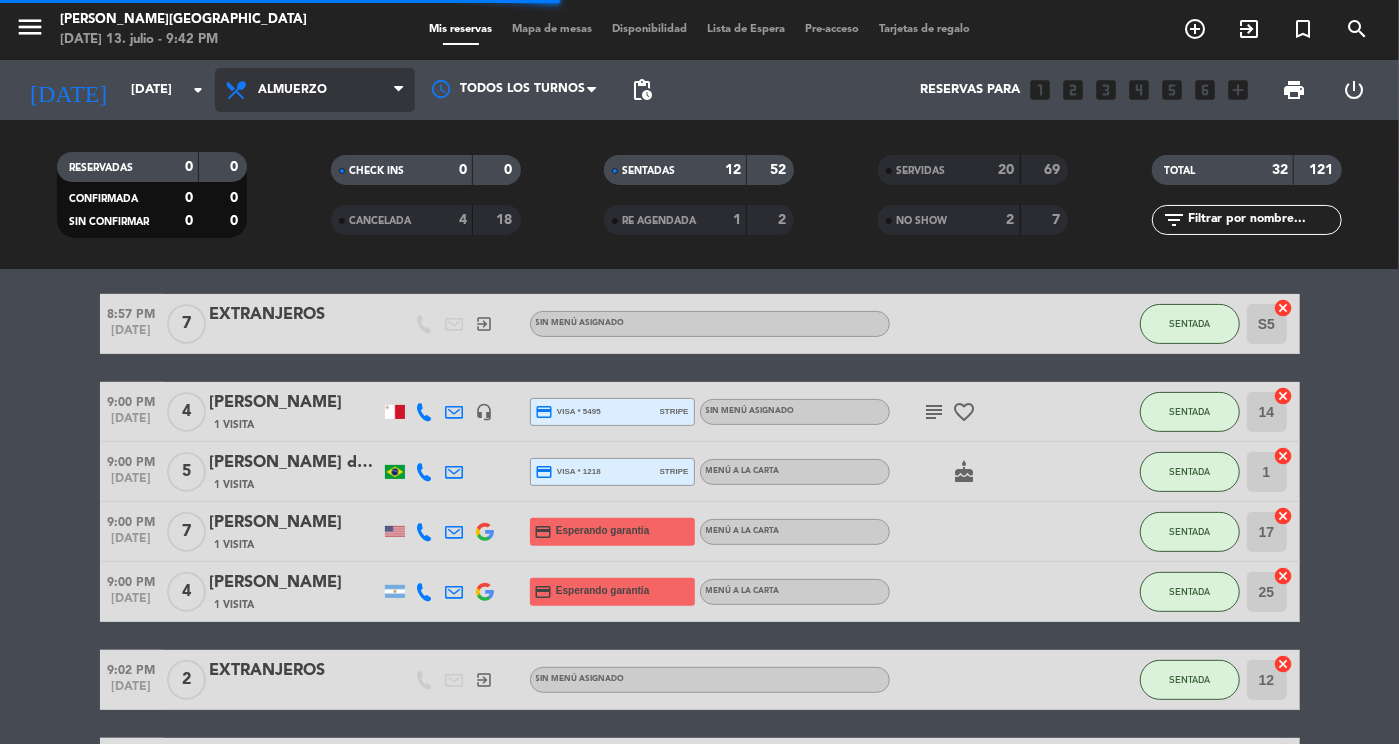 scroll, scrollTop: 0, scrollLeft: 0, axis: both 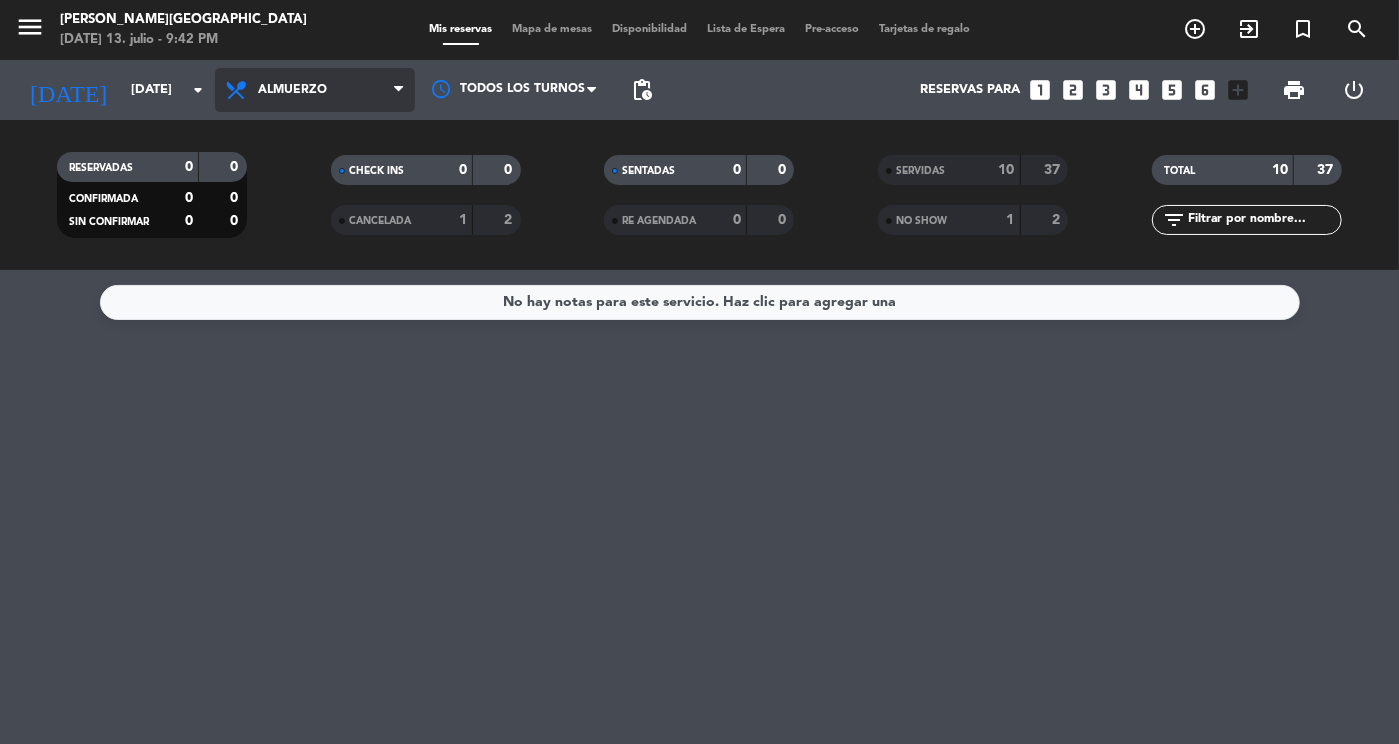 click on "Almuerzo" at bounding box center [292, 90] 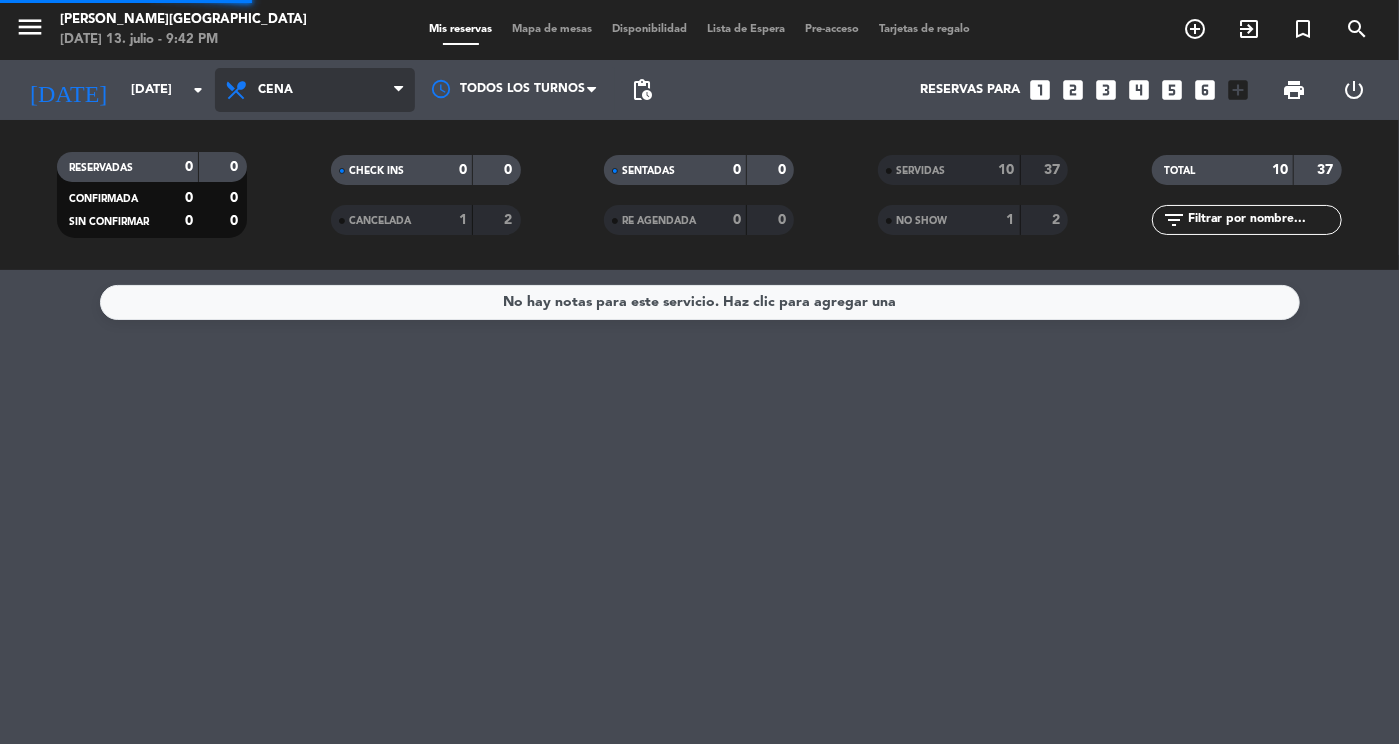 click on "menu  [PERSON_NAME][GEOGRAPHIC_DATA][DATE] 13. julio - 9:42 PM   Mis reservas   Mapa de mesas   Disponibilidad   Lista de Espera   Pre-acceso   Tarjetas de regalo  add_circle_outline exit_to_app turned_in_not search [DATE]    [DATE] arrow_drop_down  Todos los servicios  Almuerzo  Cena  Cena  Todos los servicios  Almuerzo  Cena Todos los turnos pending_actions  Reservas para   looks_one   looks_two   looks_3   looks_4   looks_5   looks_6   add_box  print  power_settings_new   RESERVADAS   0   0   CONFIRMADA   0   0   SIN CONFIRMAR   0   0   CHECK INS   0   0   CANCELADA   1   2   SENTADAS   0   0   RE AGENDADA   0   0   SERVIDAS   10   37   NO SHOW   1   2   TOTAL   10   37  filter_list" 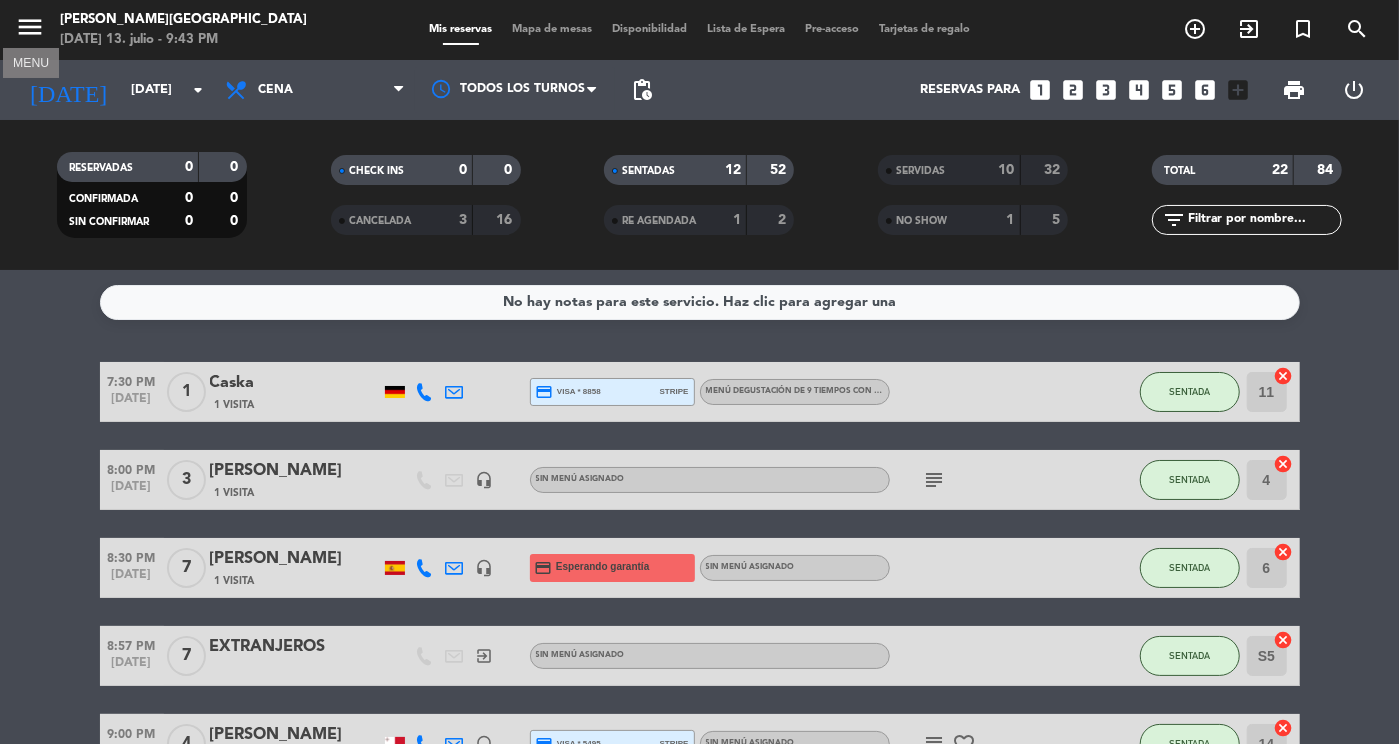 click on "menu" at bounding box center (30, 27) 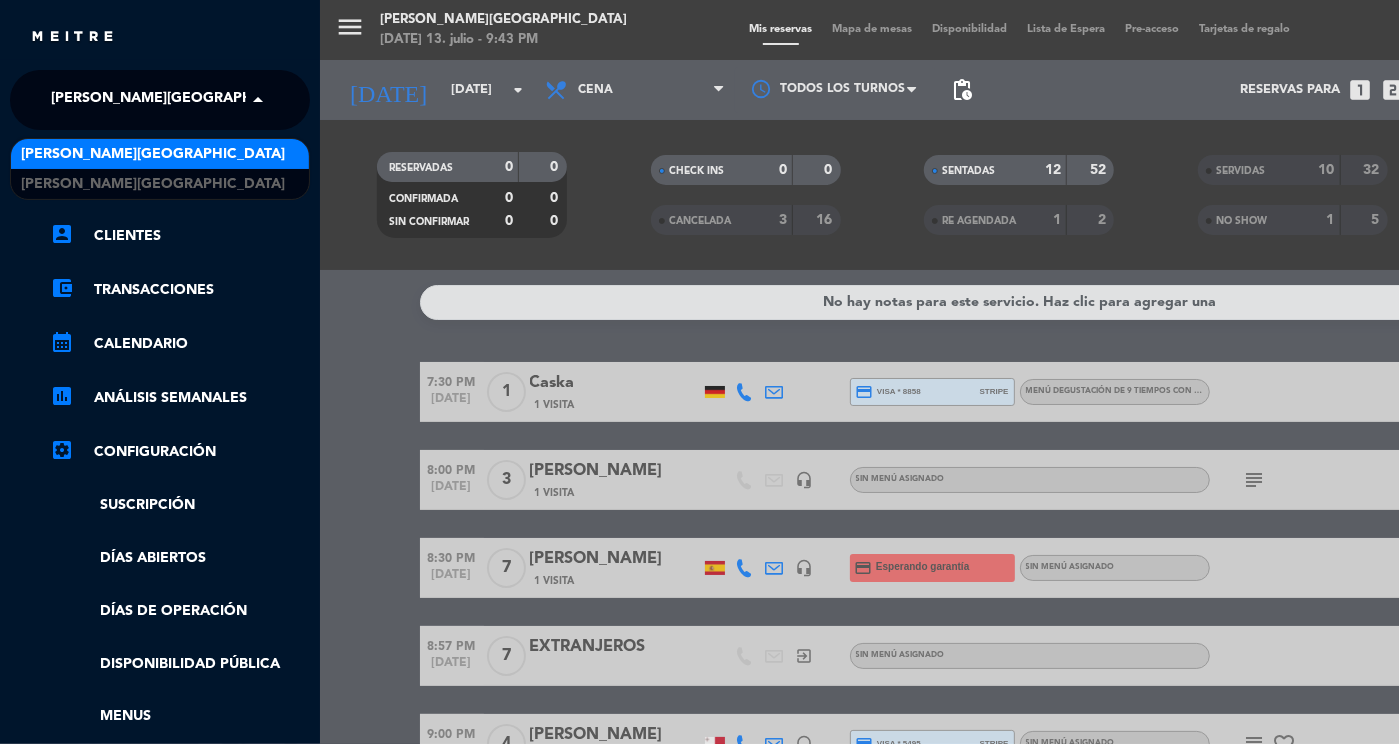 click on "[PERSON_NAME][GEOGRAPHIC_DATA]" 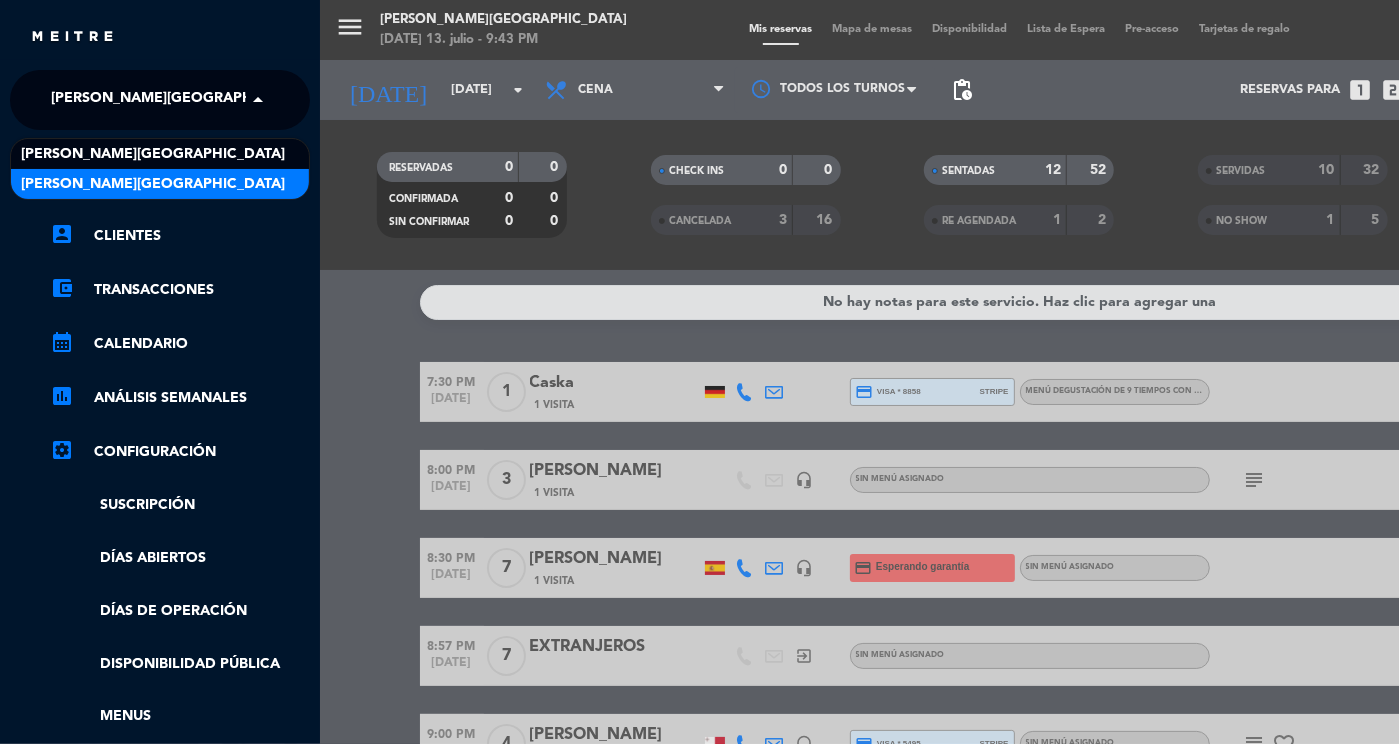click on "[PERSON_NAME][GEOGRAPHIC_DATA]" at bounding box center (153, 184) 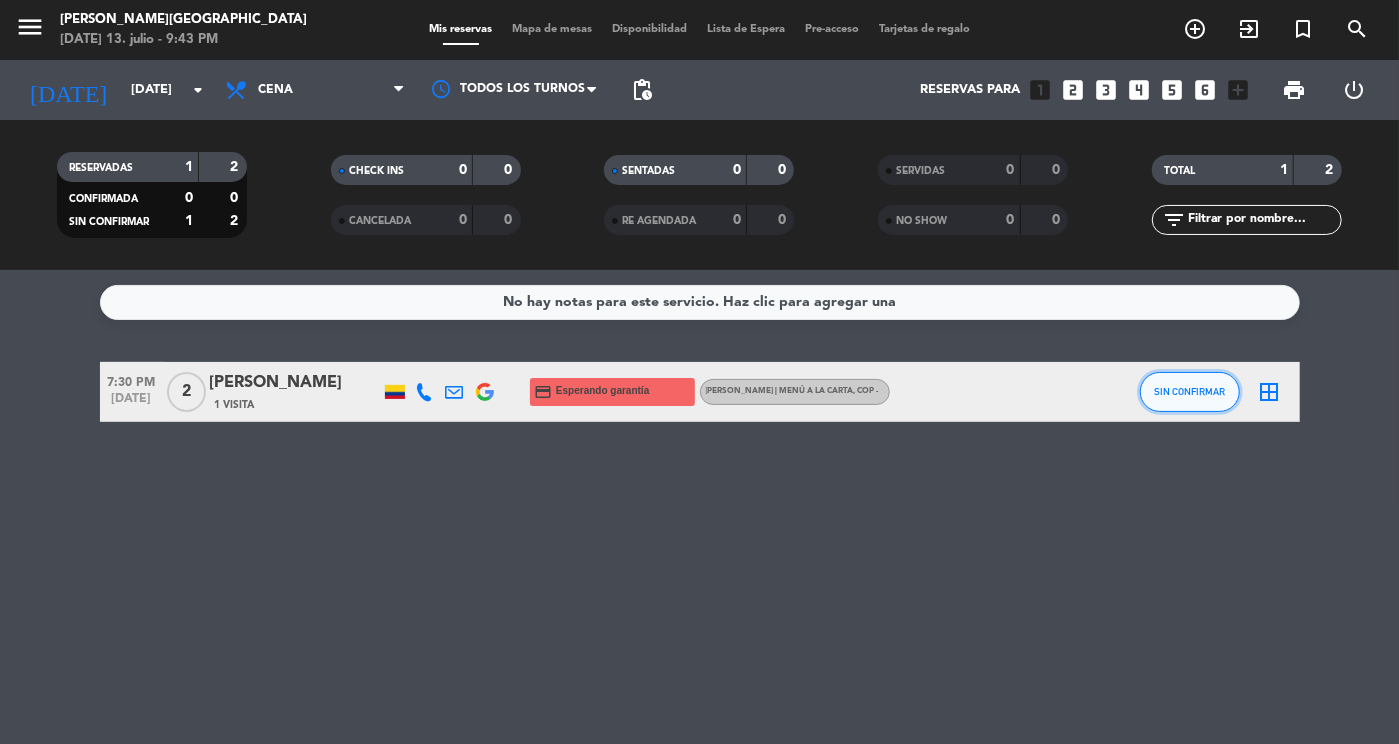 click on "SIN CONFIRMAR" 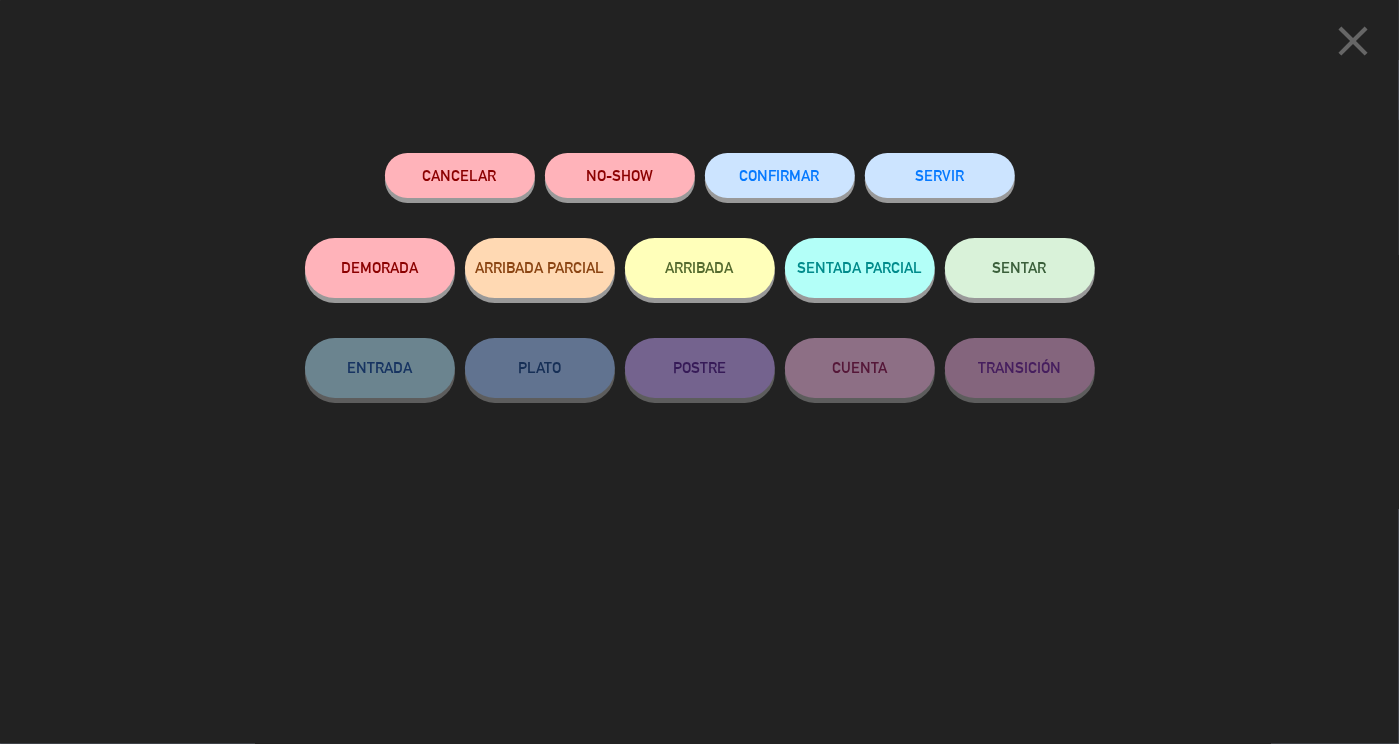 click on "NO-SHOW" 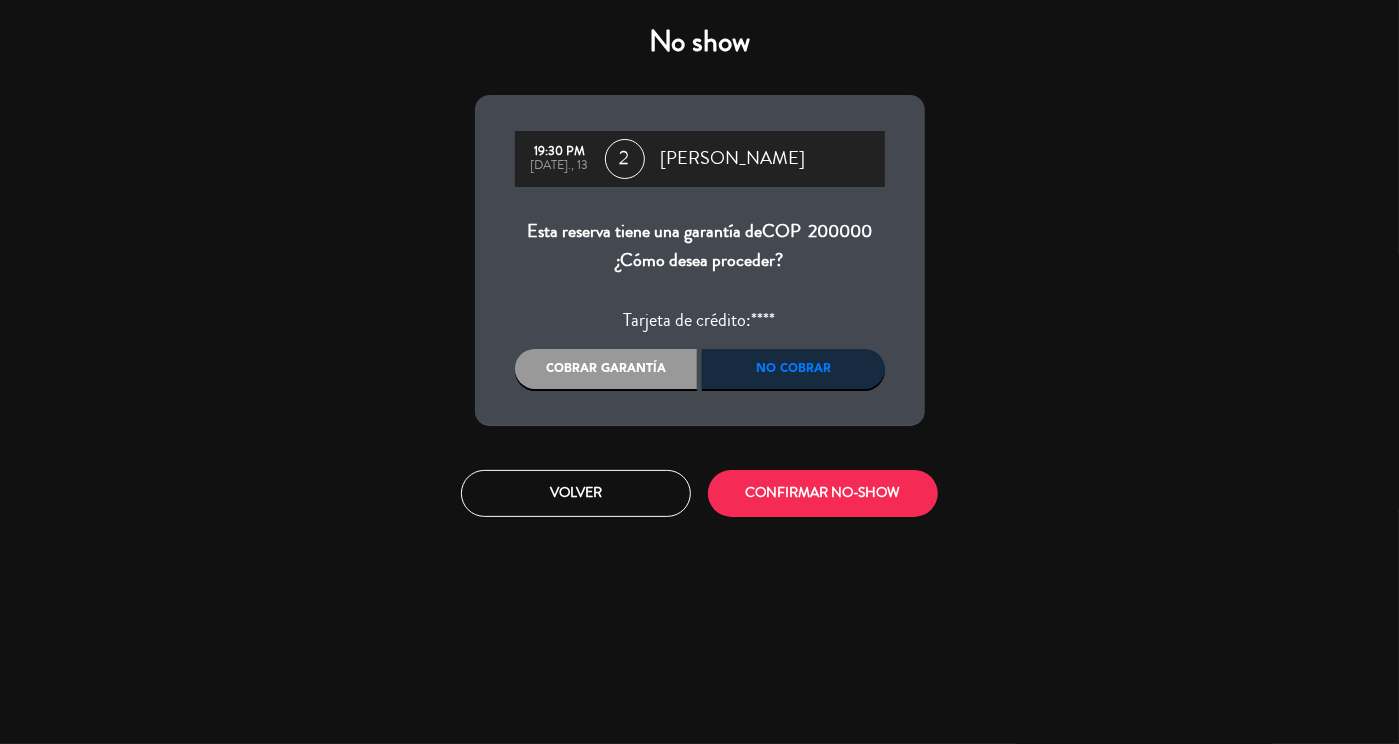 click on "No cobrar" 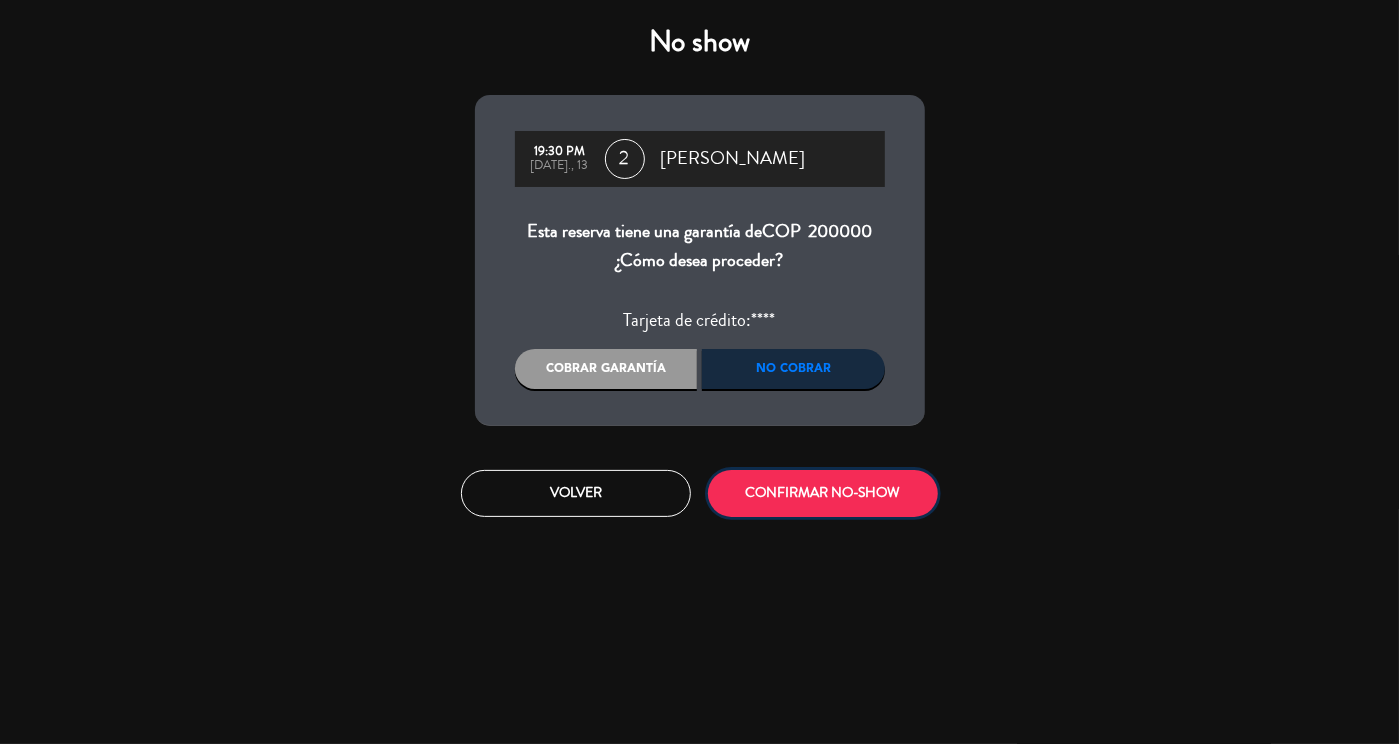 click on "CONFIRMAR NO-SHOW" 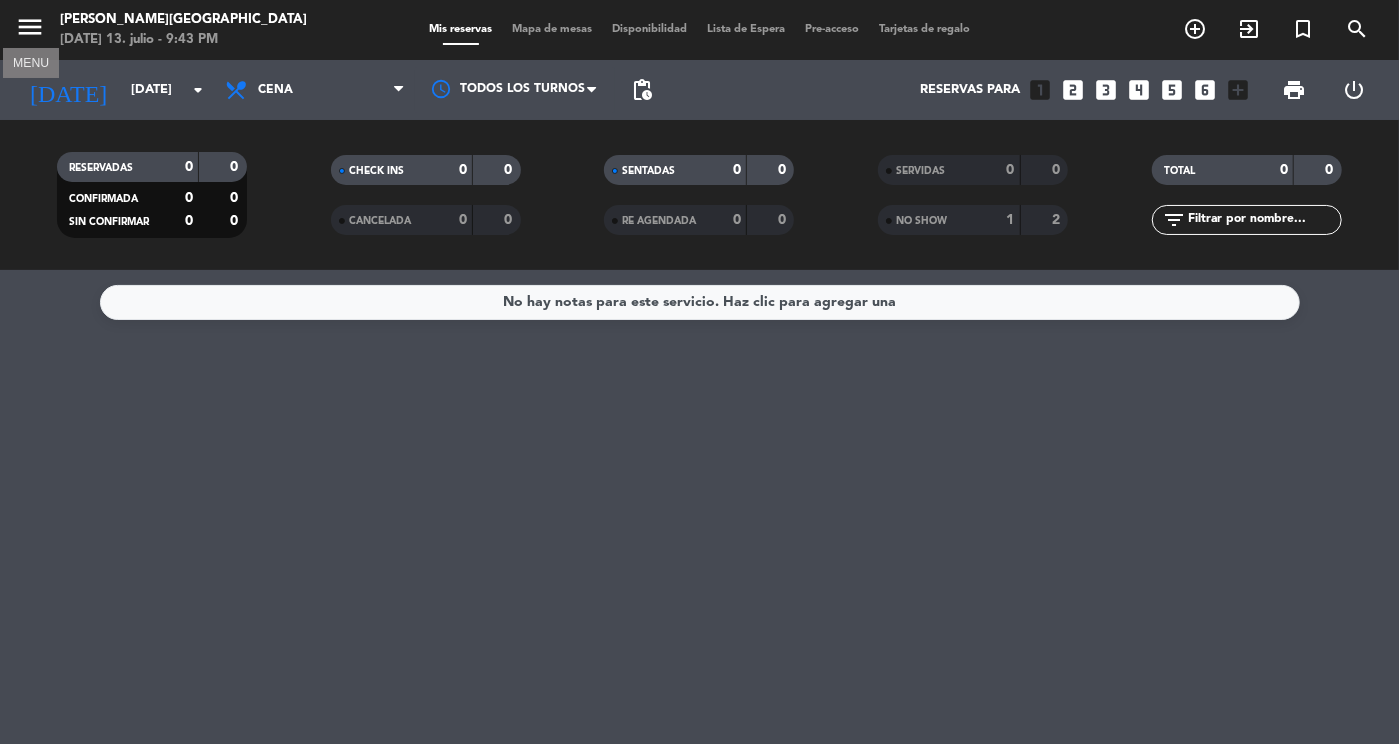 click on "menu" at bounding box center (30, 27) 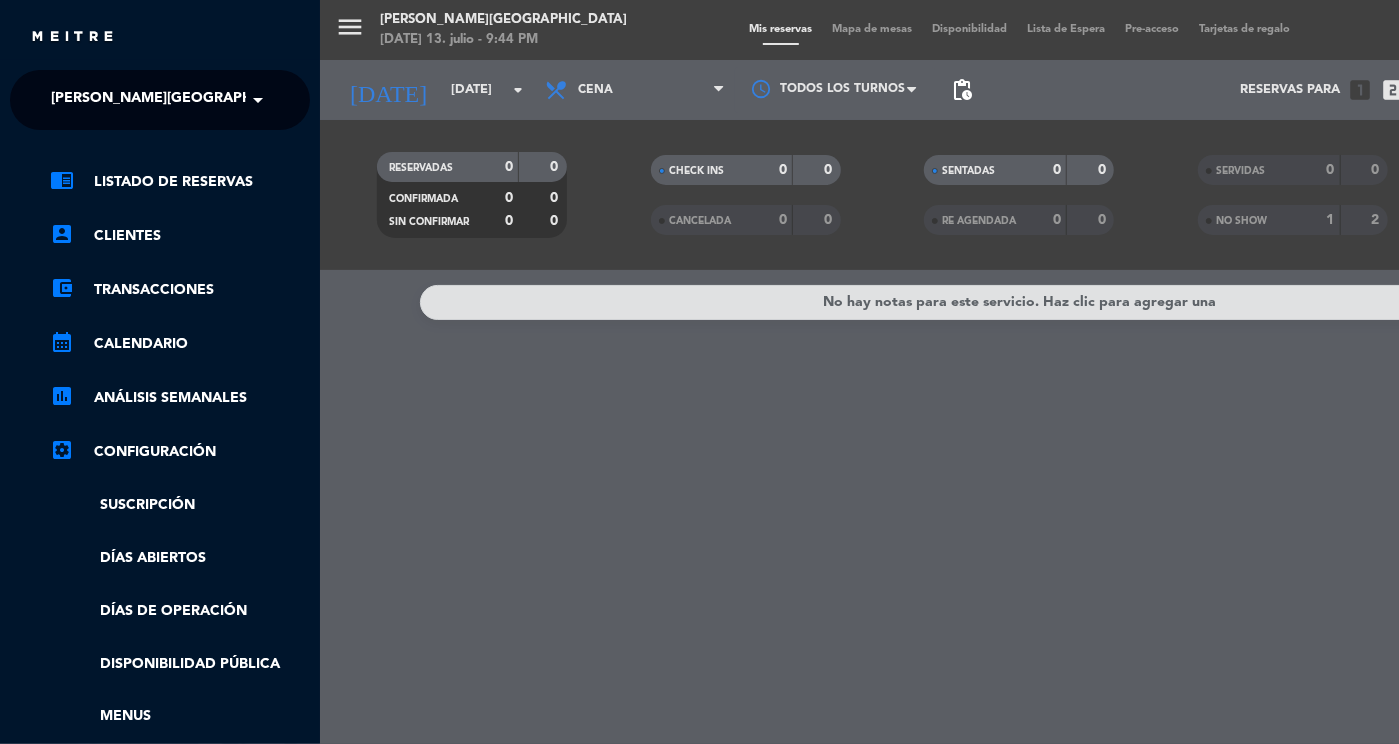 click on "[PERSON_NAME][GEOGRAPHIC_DATA]" 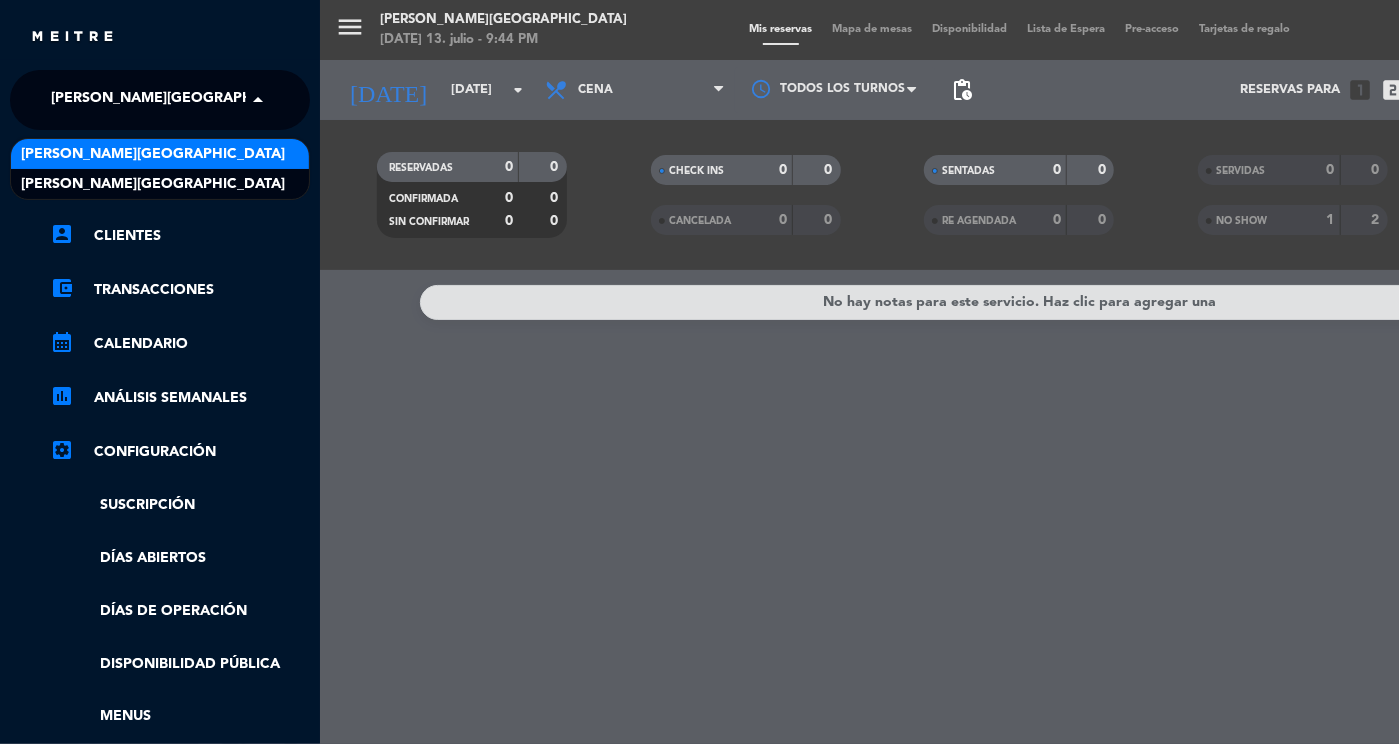 click on "[PERSON_NAME][GEOGRAPHIC_DATA]" at bounding box center (160, 154) 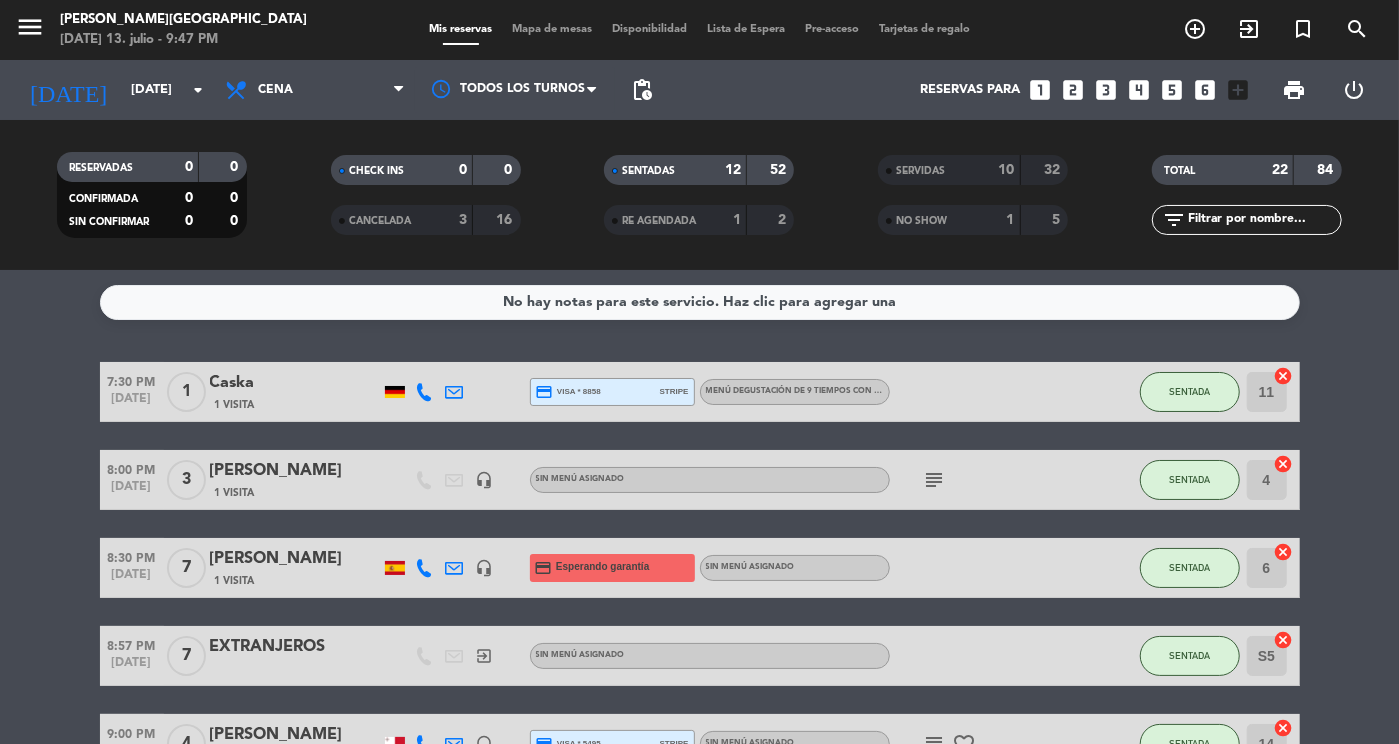 click on "CANCELADA   3   16" 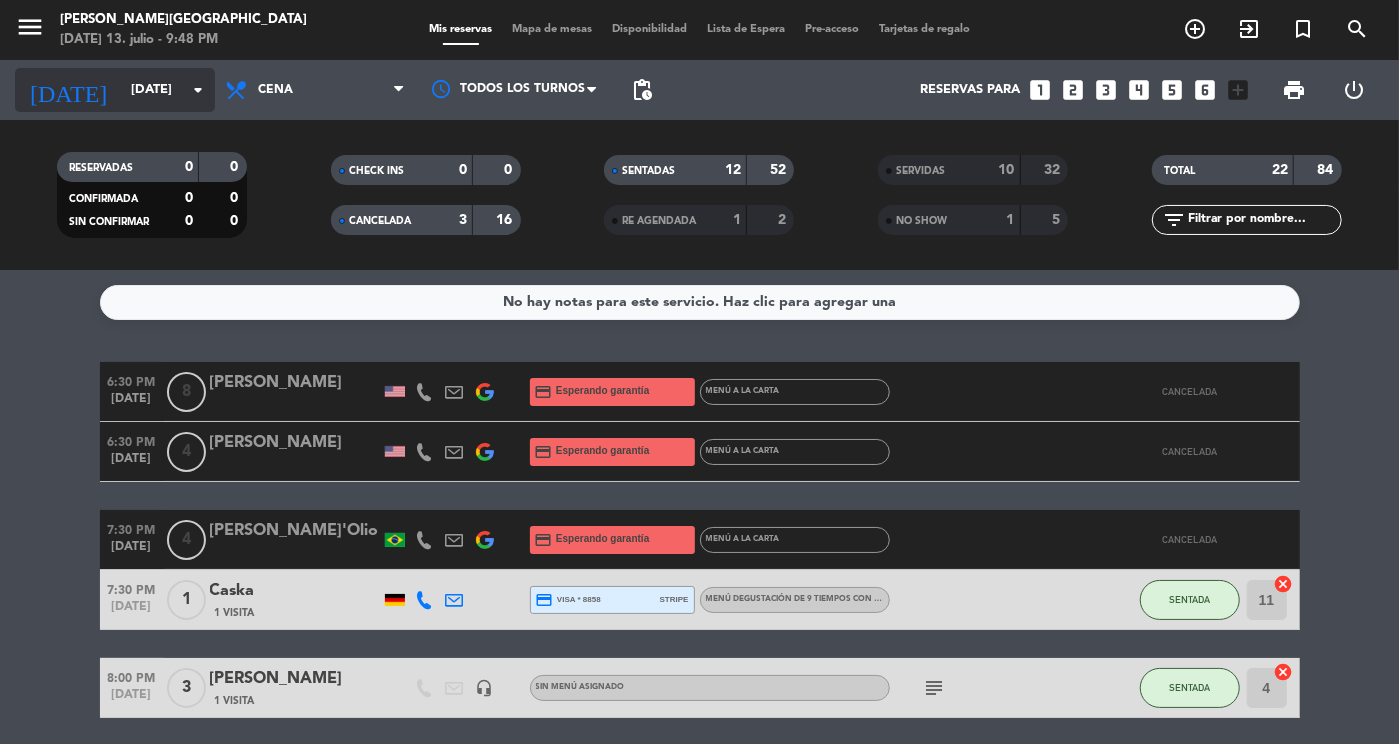click on "[DATE]" 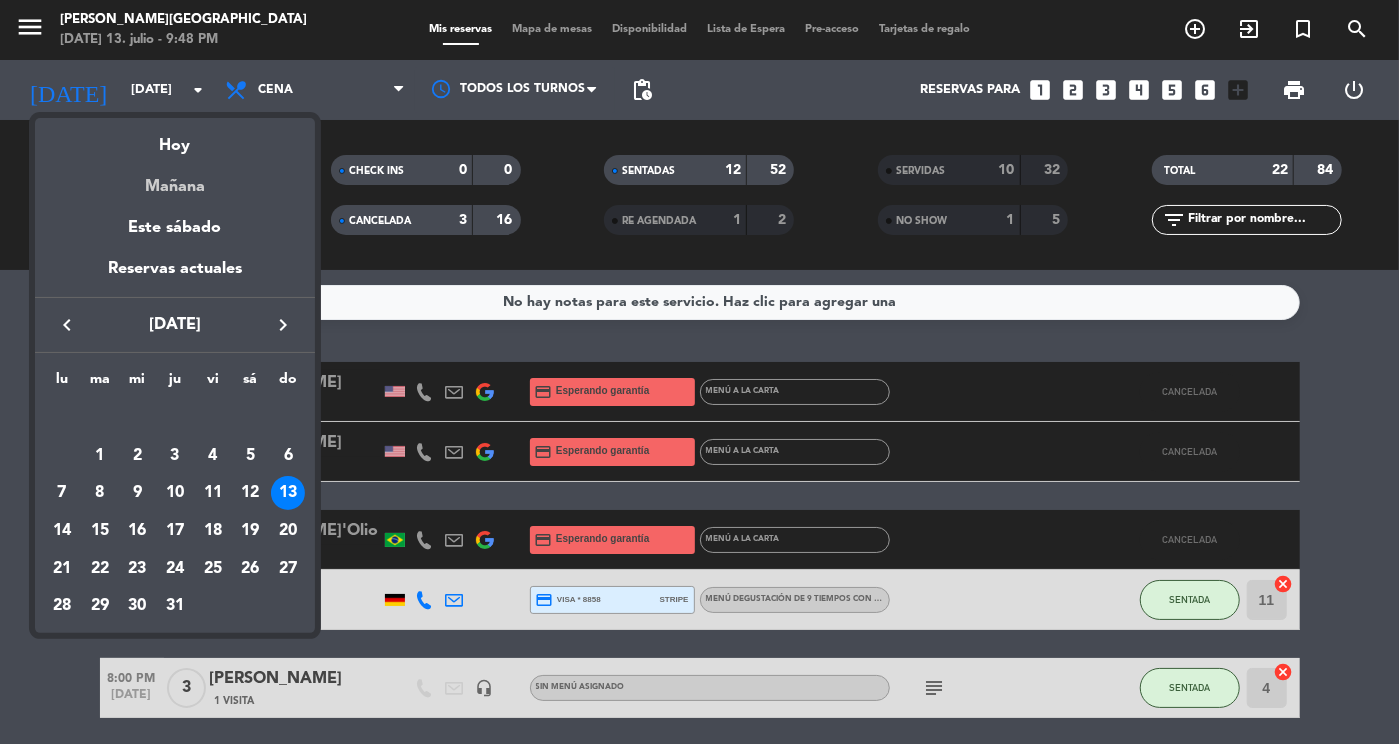 click on "Mañana" at bounding box center (175, 179) 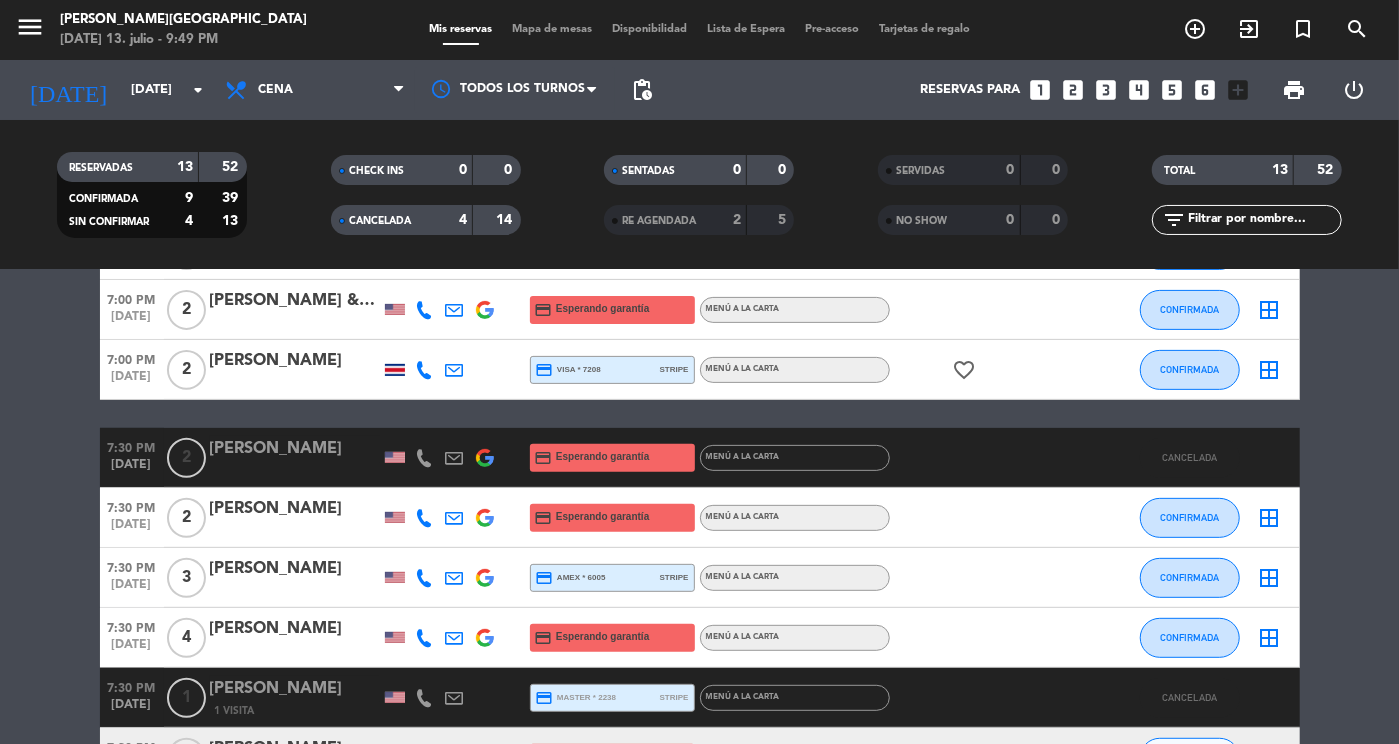 scroll, scrollTop: 423, scrollLeft: 0, axis: vertical 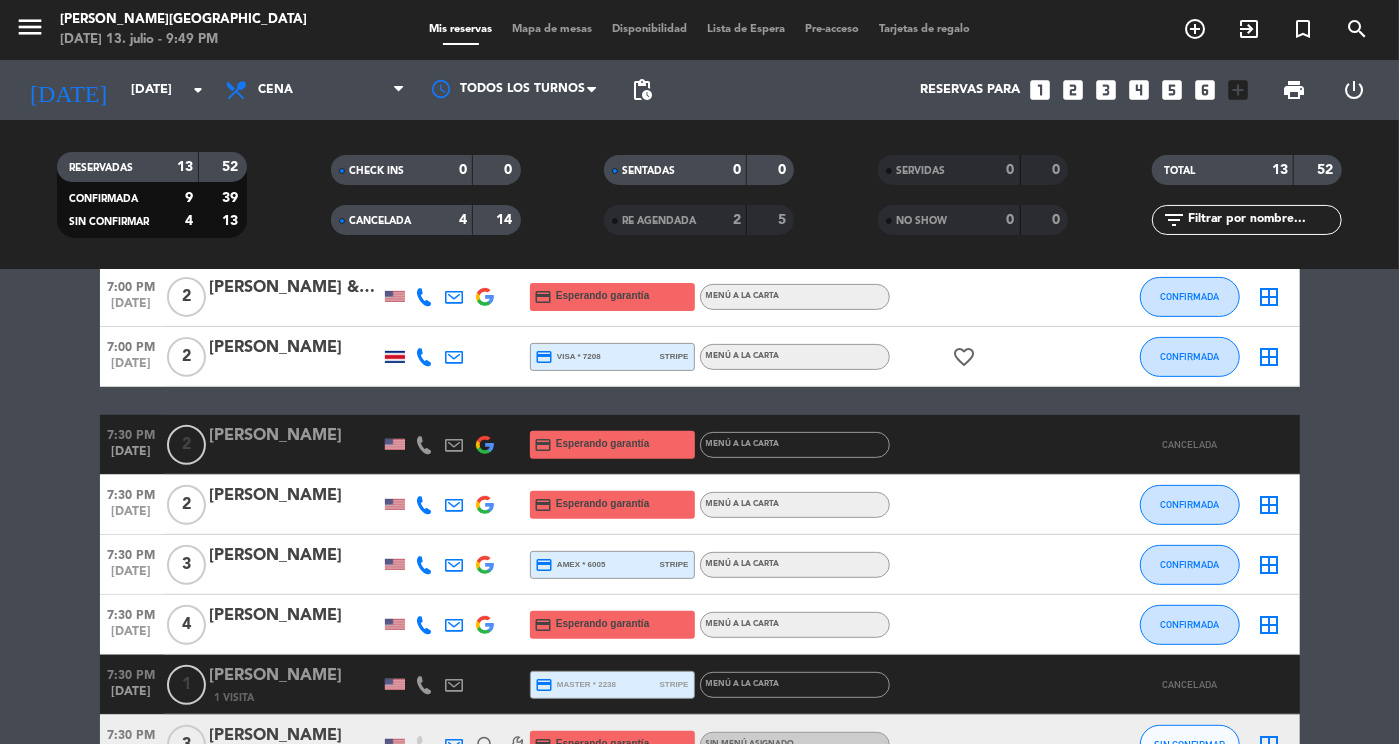 click on "4" 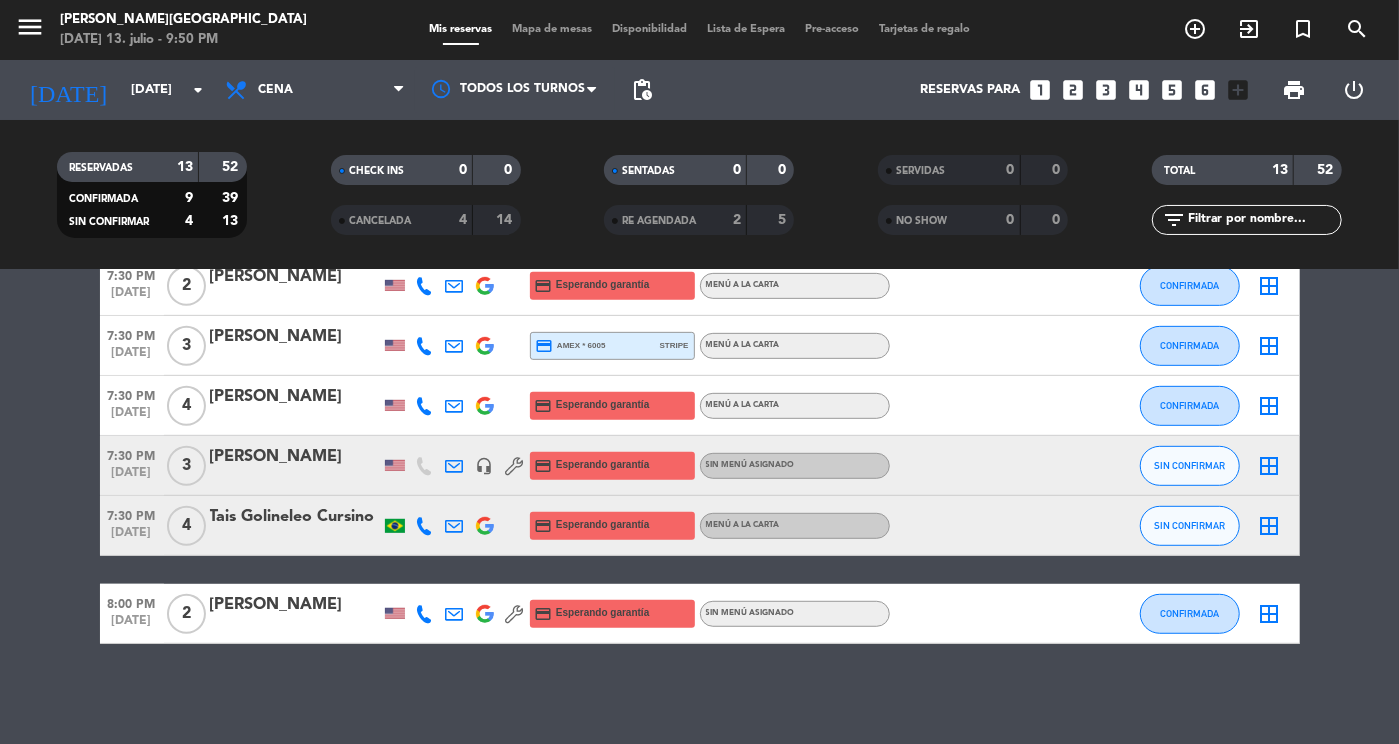 scroll, scrollTop: 0, scrollLeft: 0, axis: both 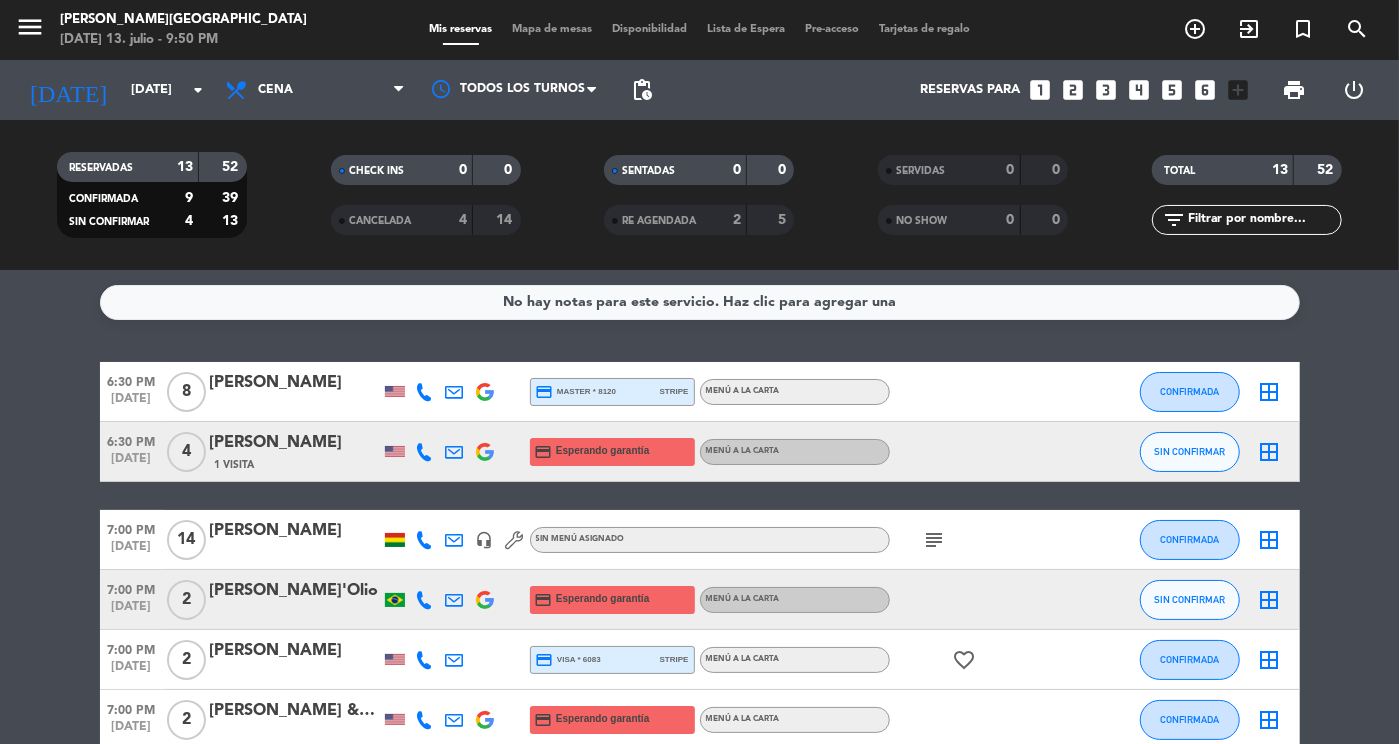 click on "subject" 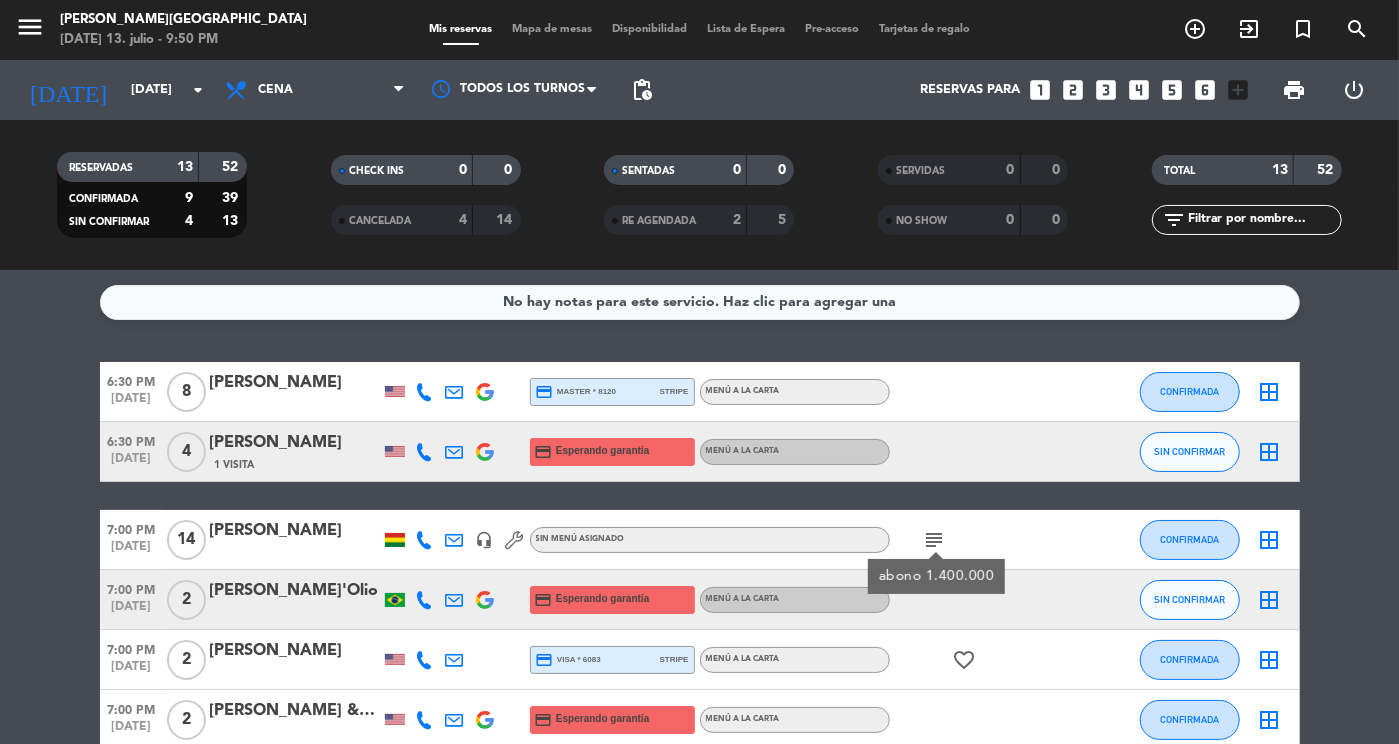 click on "subject" 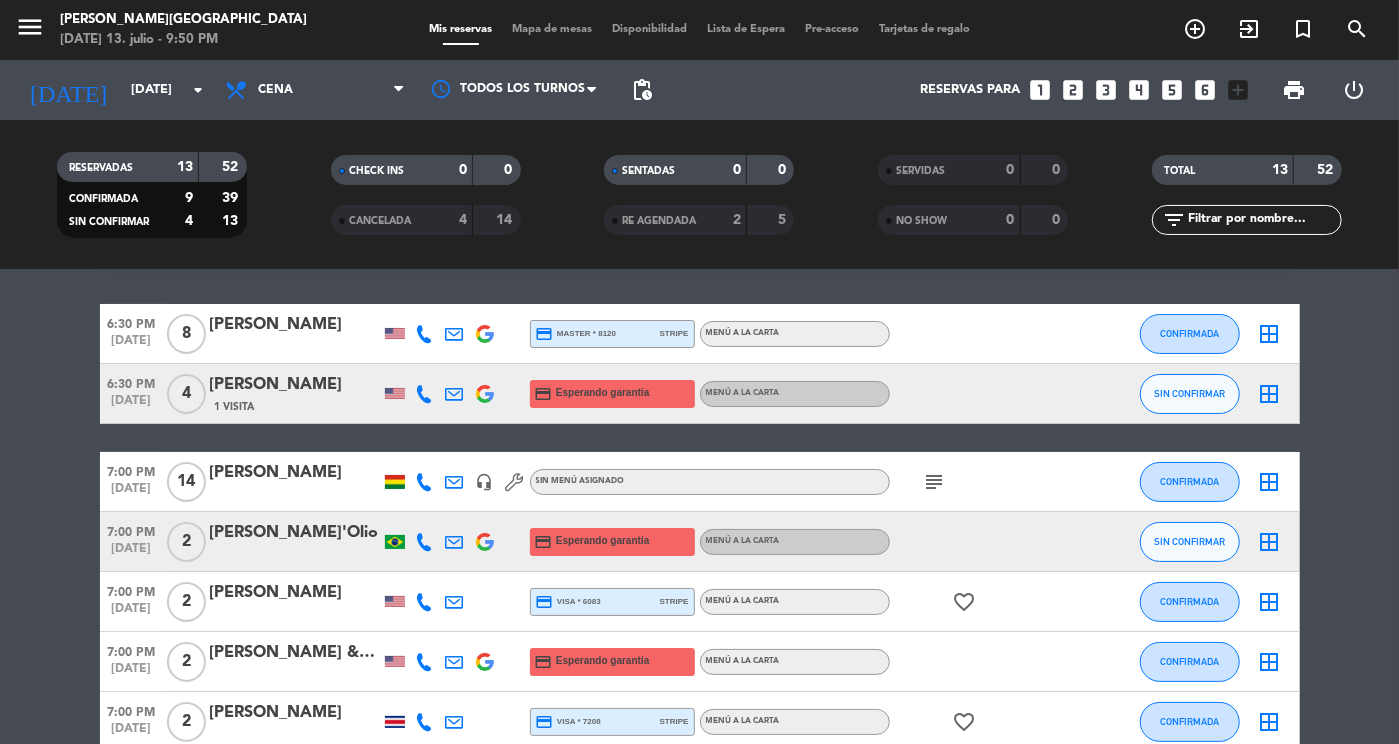 scroll, scrollTop: 0, scrollLeft: 0, axis: both 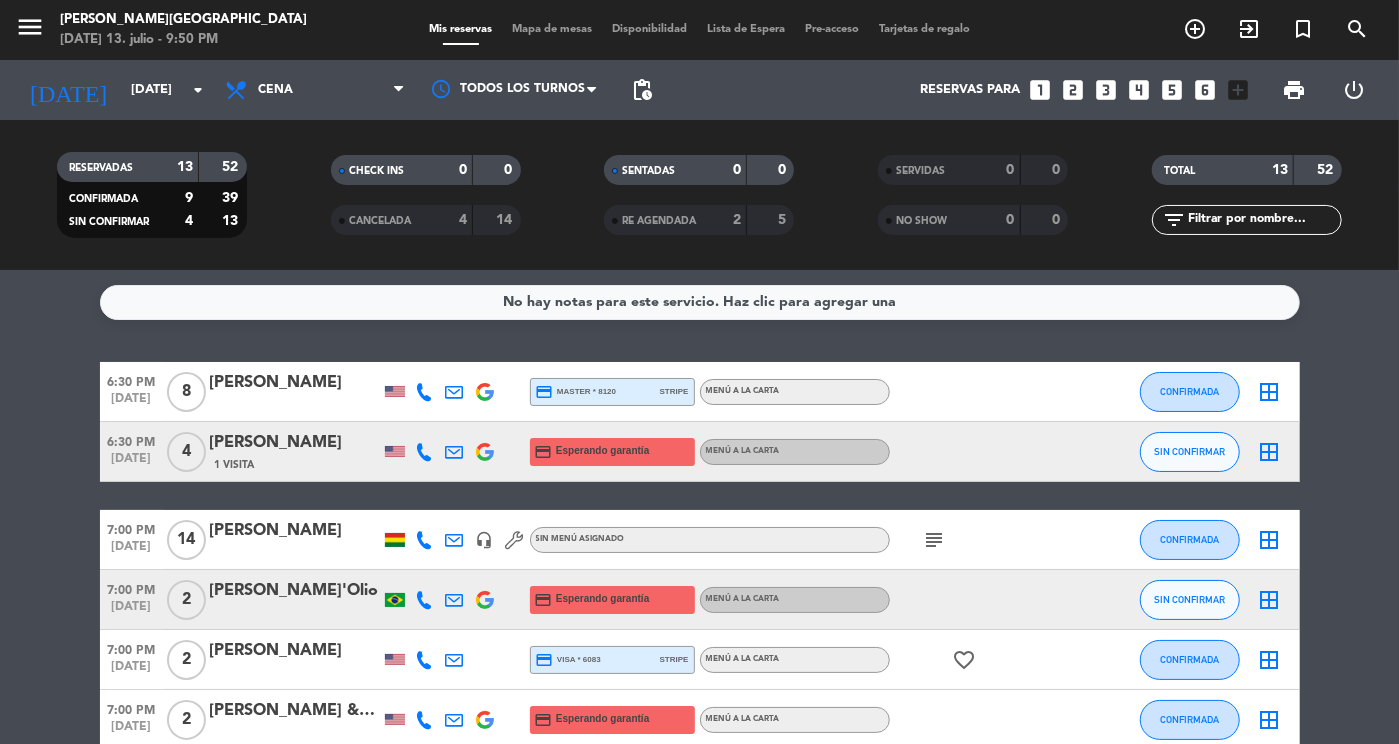 click on "subject" 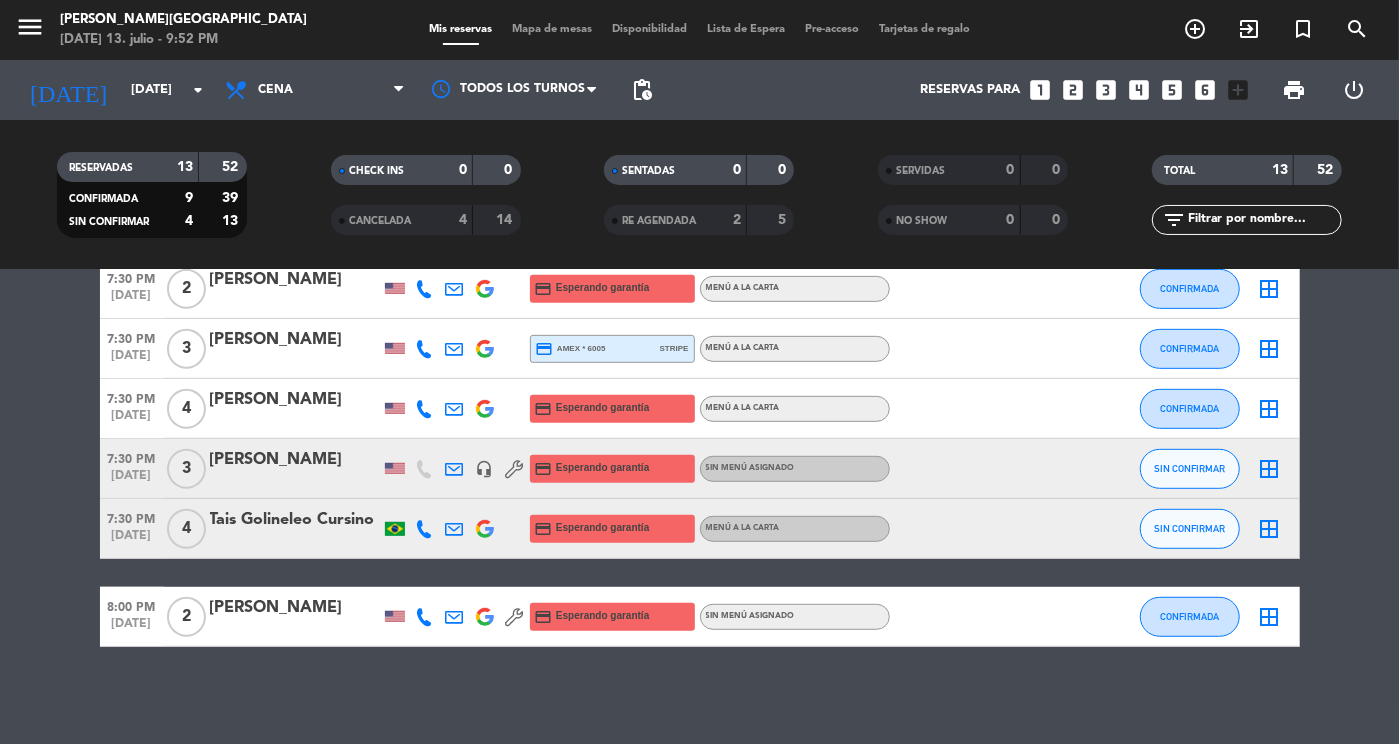 scroll, scrollTop: 582, scrollLeft: 0, axis: vertical 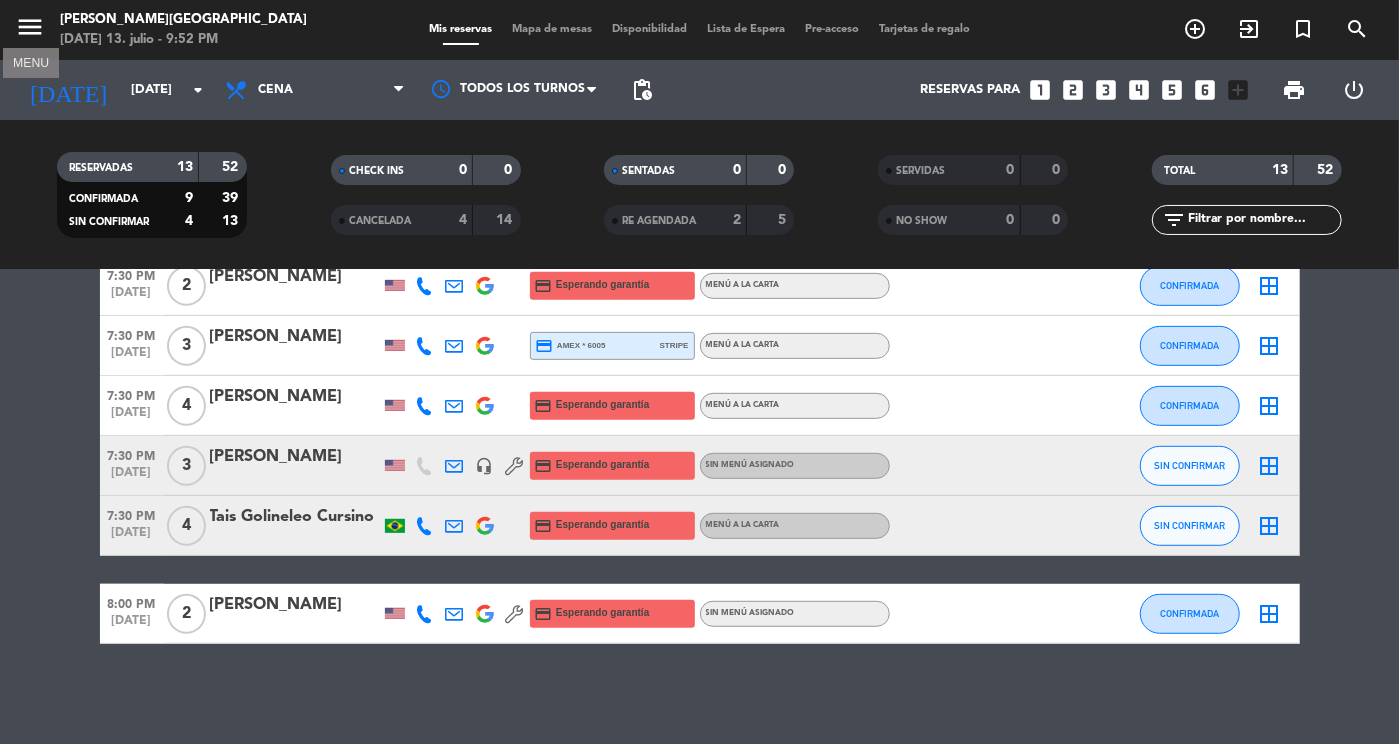 click on "menu" at bounding box center [30, 27] 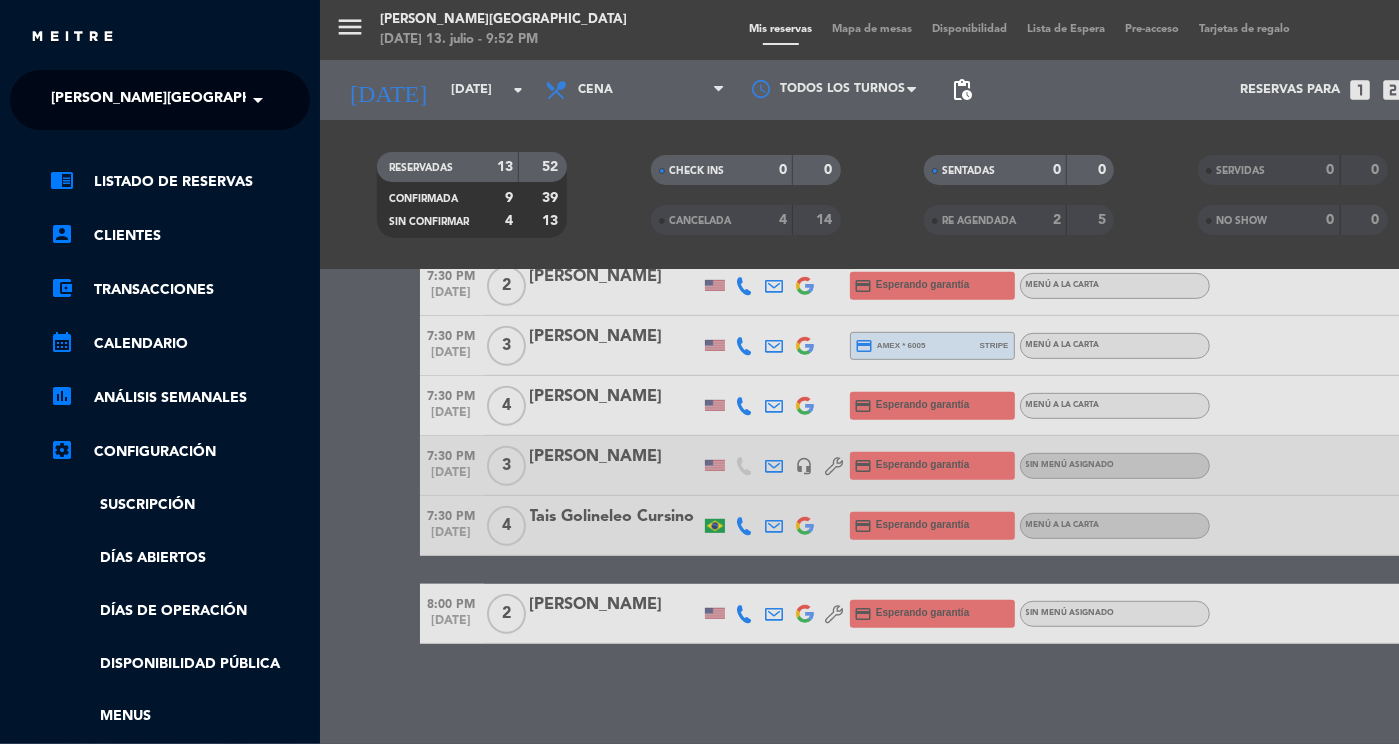 click on "[PERSON_NAME][GEOGRAPHIC_DATA]" 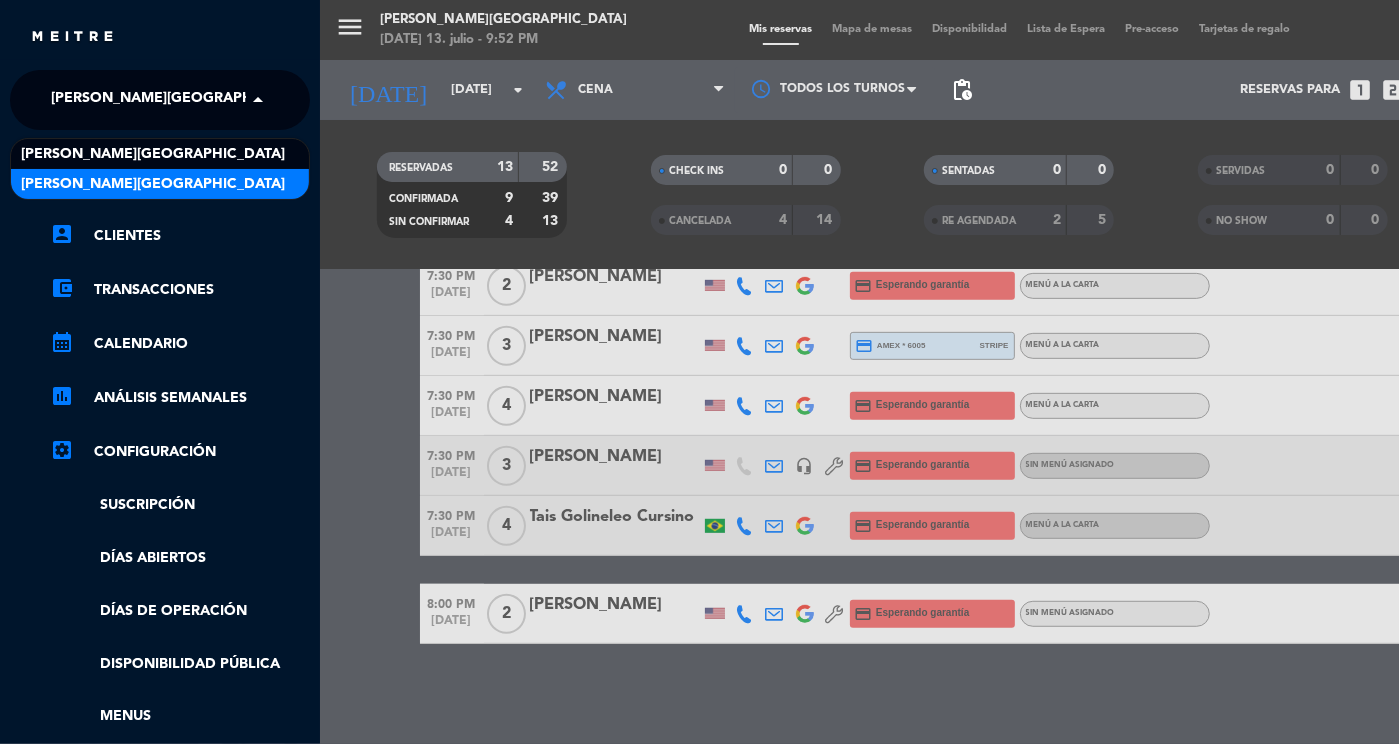 click on "[PERSON_NAME][GEOGRAPHIC_DATA]" at bounding box center [153, 184] 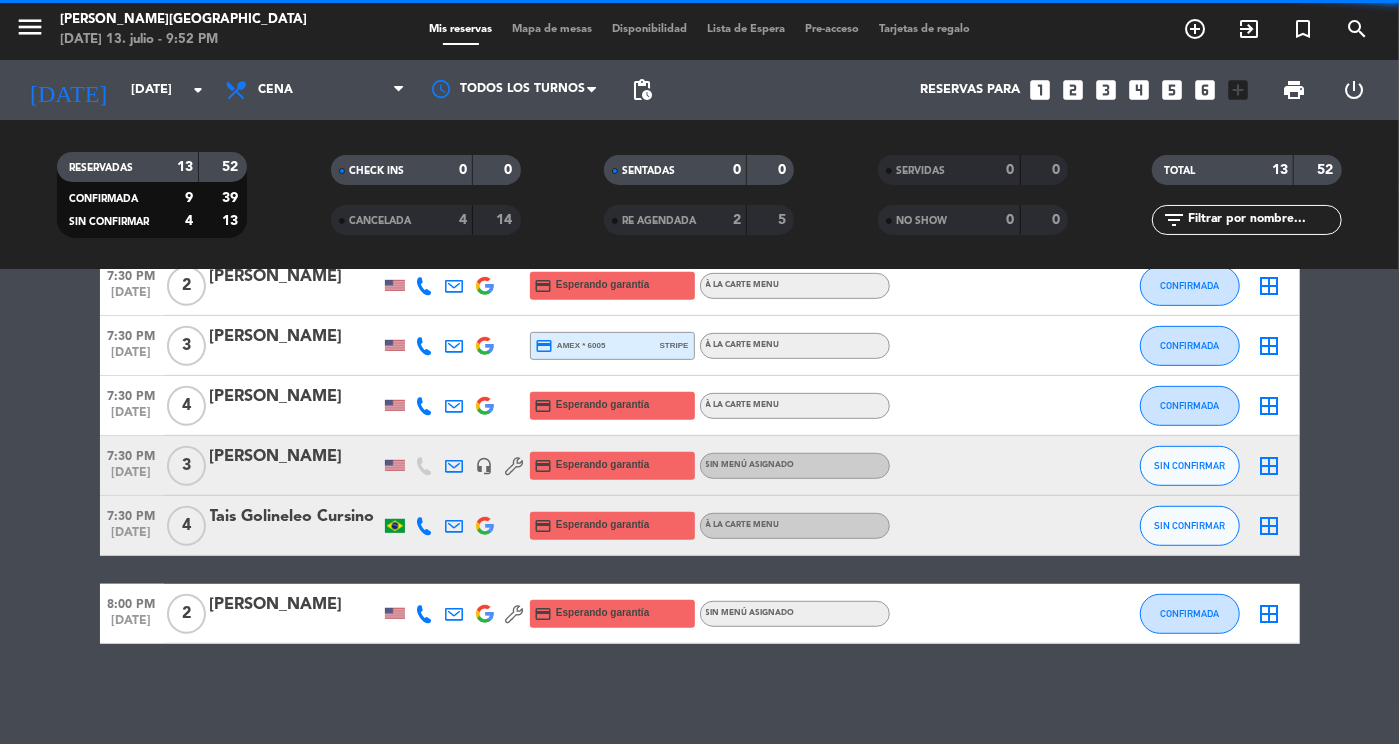 scroll, scrollTop: 0, scrollLeft: 0, axis: both 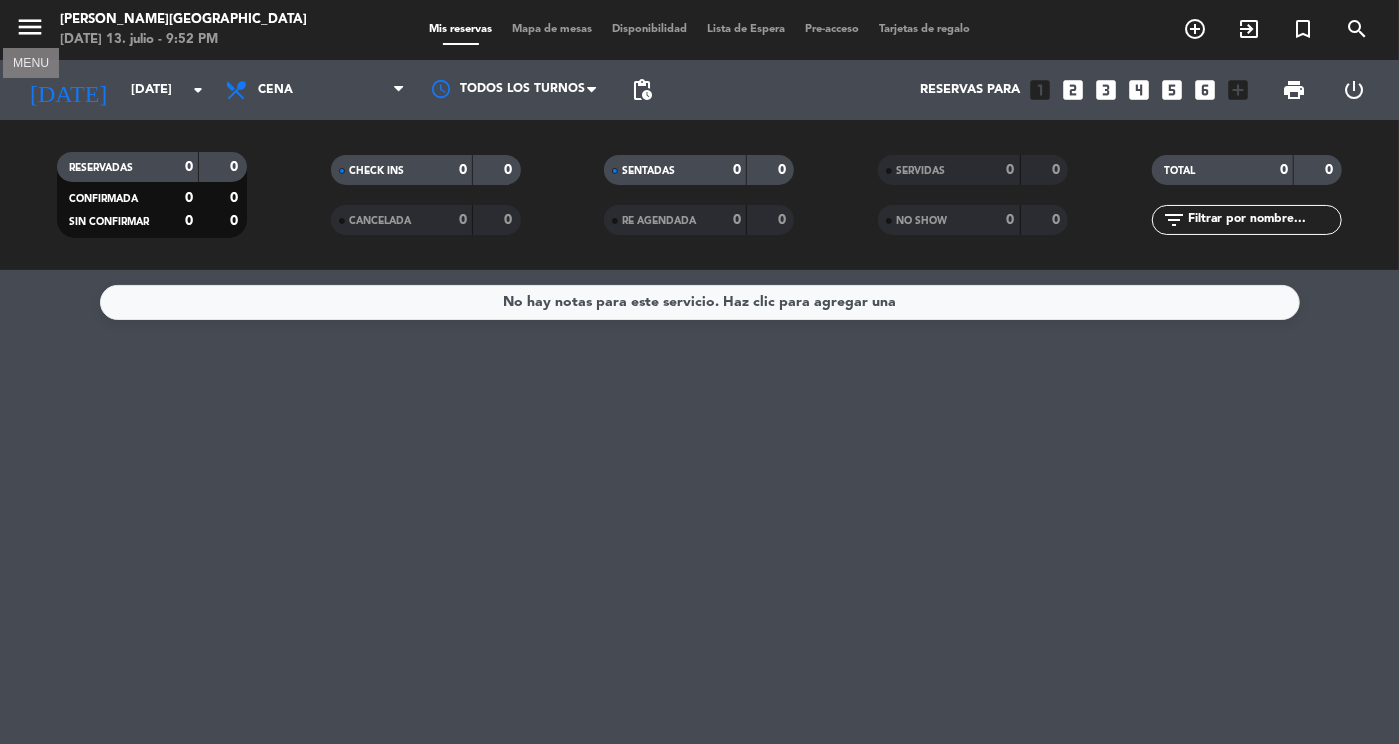 click on "menu" at bounding box center [30, 27] 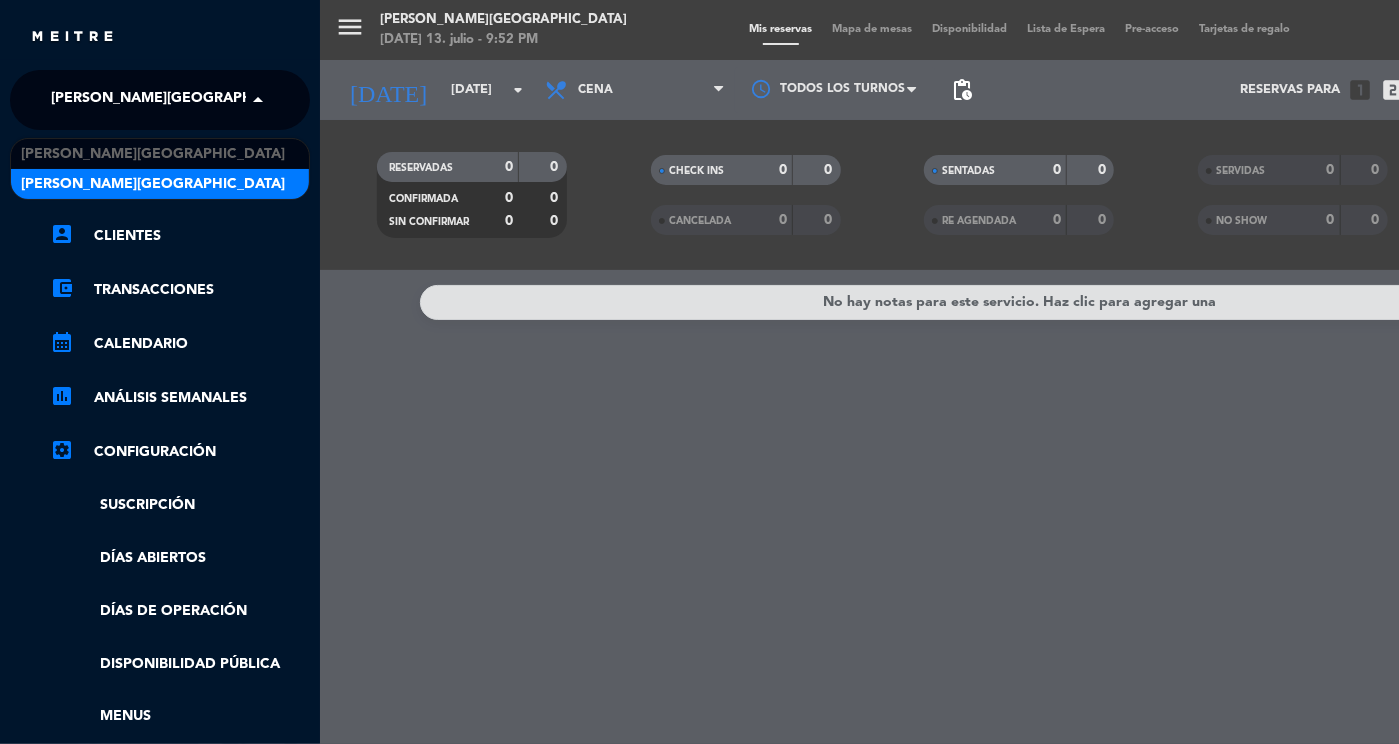 click on "[PERSON_NAME][GEOGRAPHIC_DATA]" 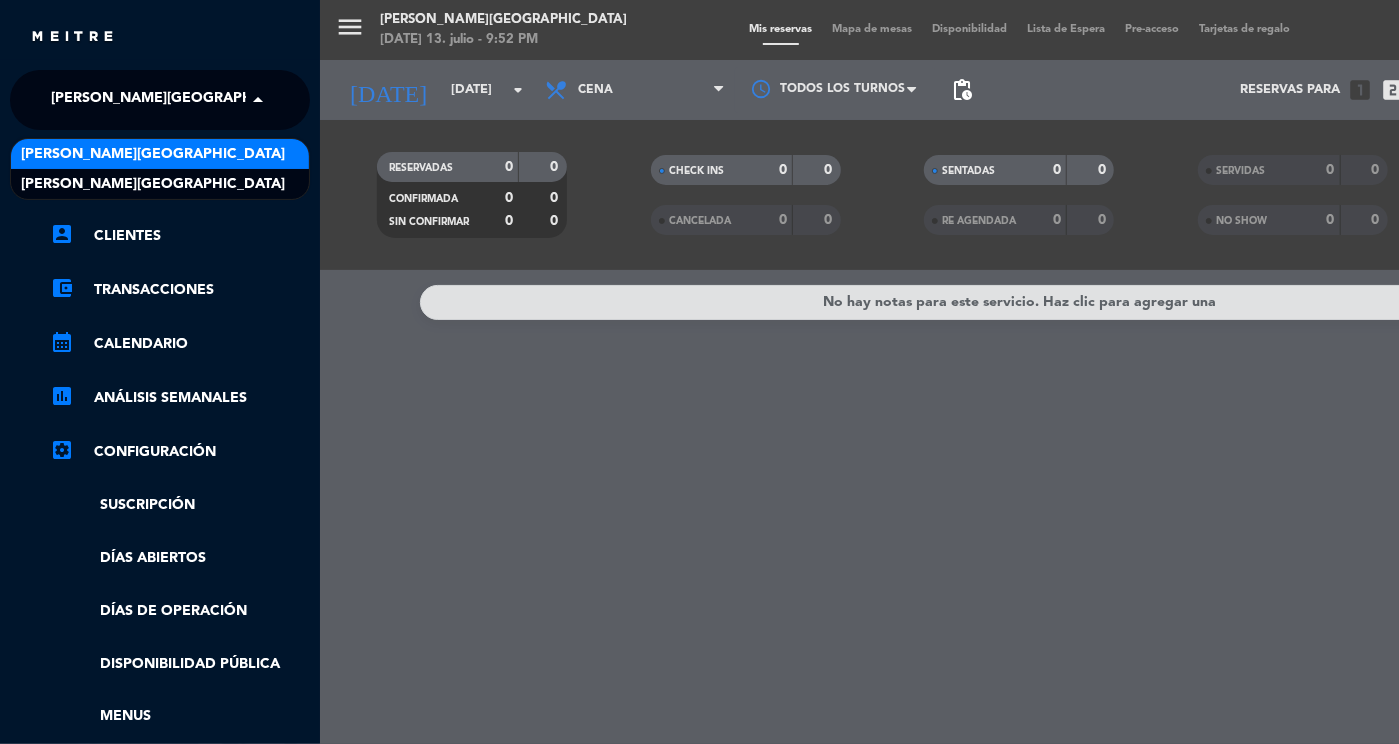 click on "[PERSON_NAME][GEOGRAPHIC_DATA]" at bounding box center (160, 154) 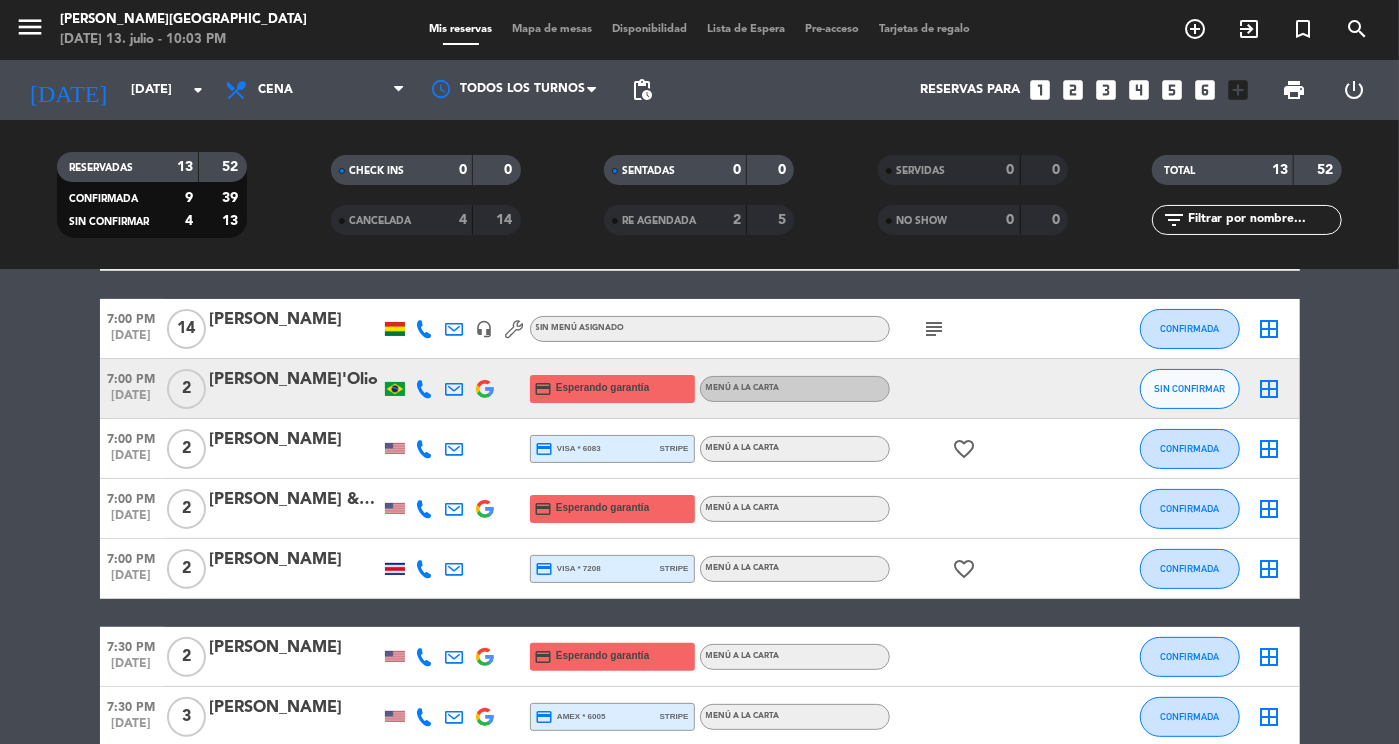 scroll, scrollTop: 0, scrollLeft: 0, axis: both 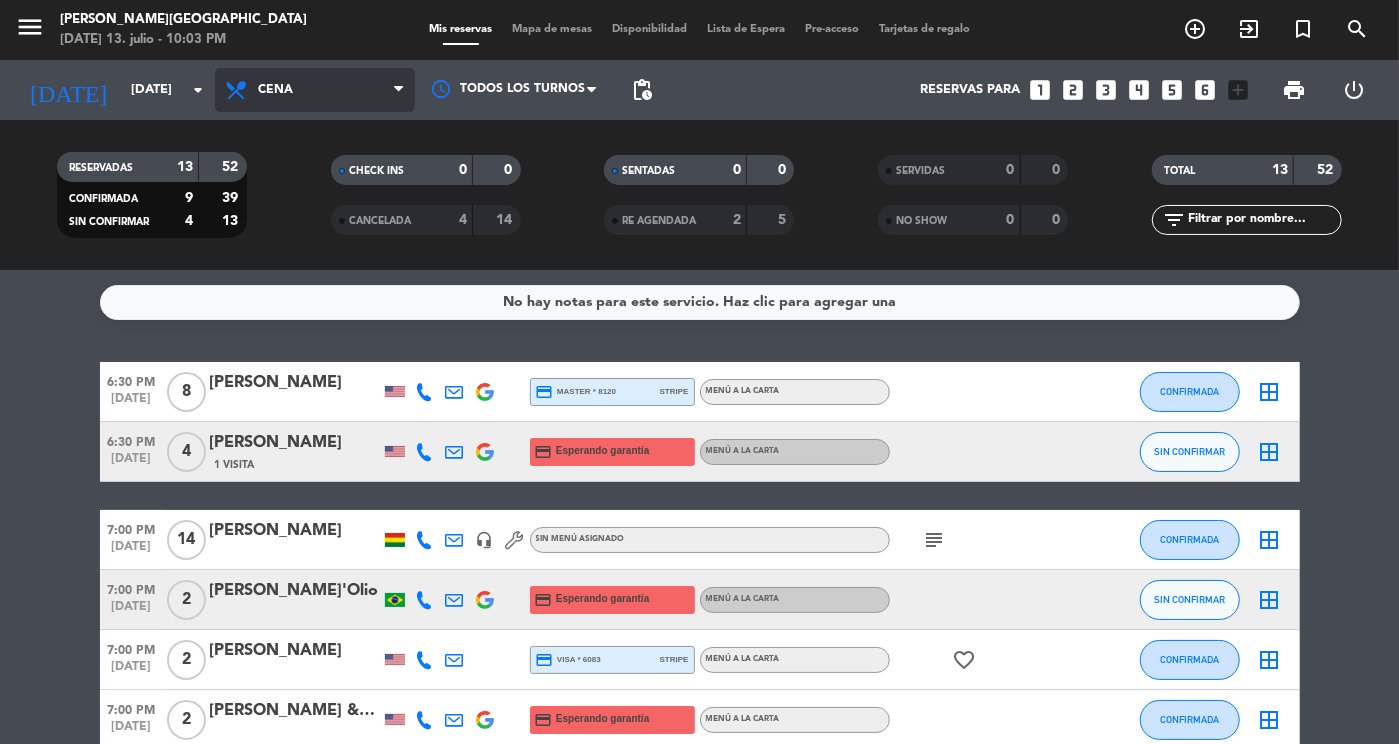 click on "Cena" at bounding box center (275, 90) 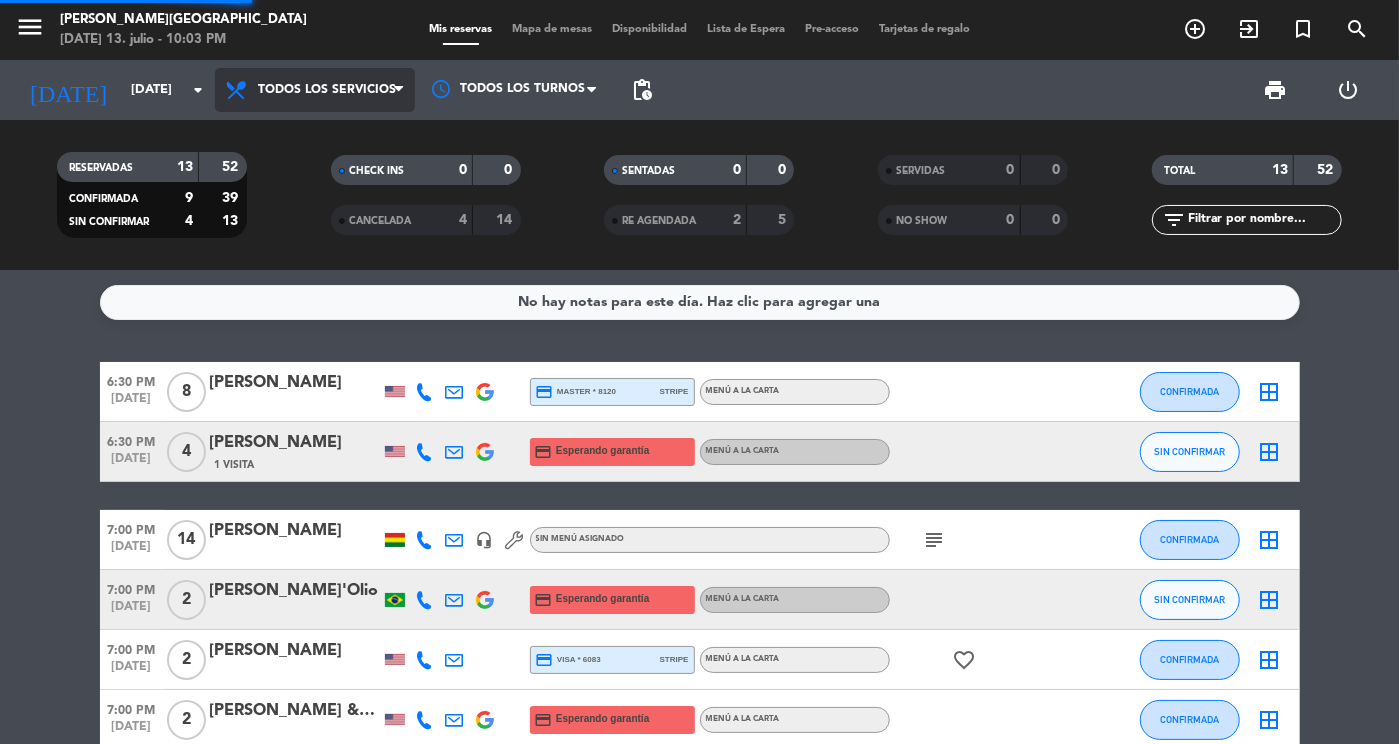 click on "menu  [PERSON_NAME][GEOGRAPHIC_DATA][DATE] 13. julio - 10:03 PM   Mis reservas   Mapa de mesas   Disponibilidad   Lista de Espera   Pre-acceso   Tarjetas de regalo  add_circle_outline exit_to_app turned_in_not search [DATE]    [DATE] arrow_drop_down  Todos los servicios  Almuerzo  Cena  Todos los servicios  Todos los servicios  Almuerzo  Cena Todos los turnos pending_actions print  power_settings_new   RESERVADAS   13   52   CONFIRMADA   9   39   SIN CONFIRMAR   4   13   CHECK INS   0   0   CANCELADA   4   14   SENTADAS   0   0   RE AGENDADA   2   5   SERVIDAS   0   0   NO SHOW   0   0   TOTAL   13   52  filter_list" 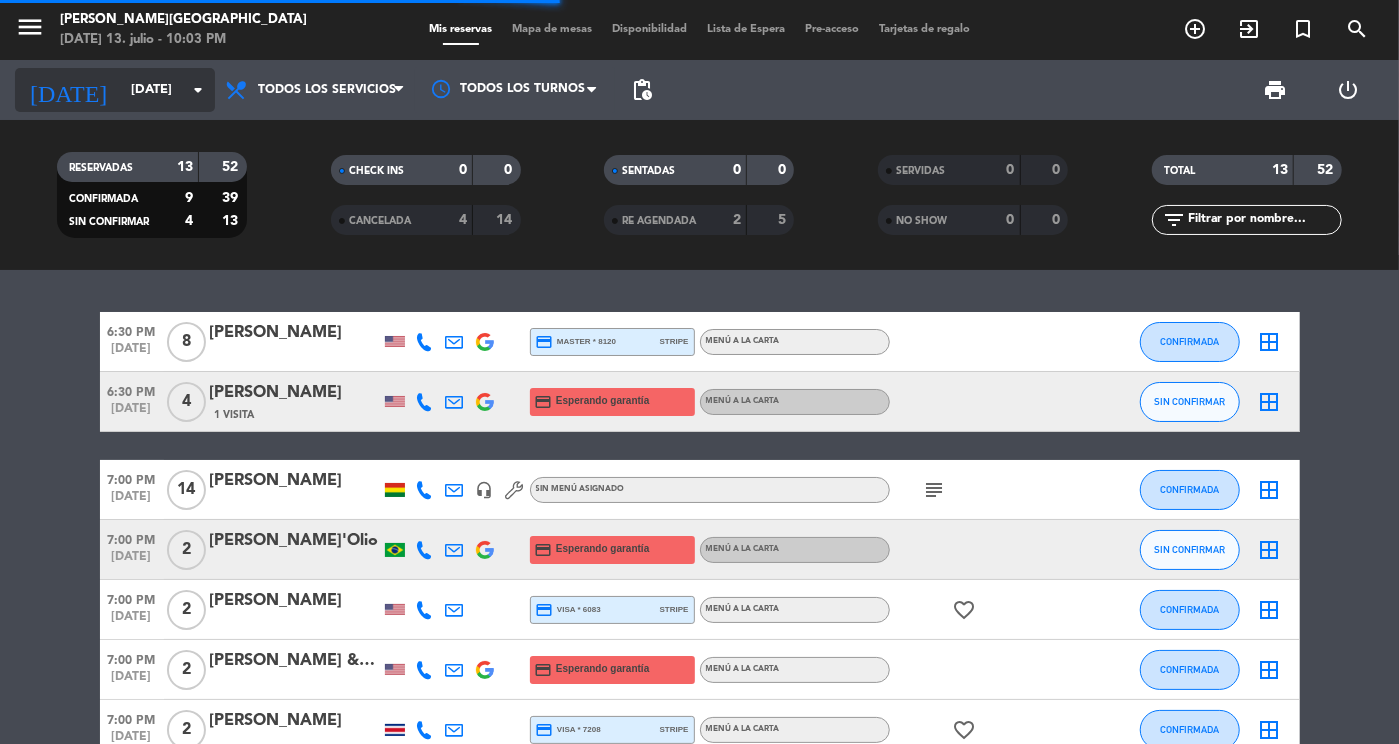 click on "[DATE]" 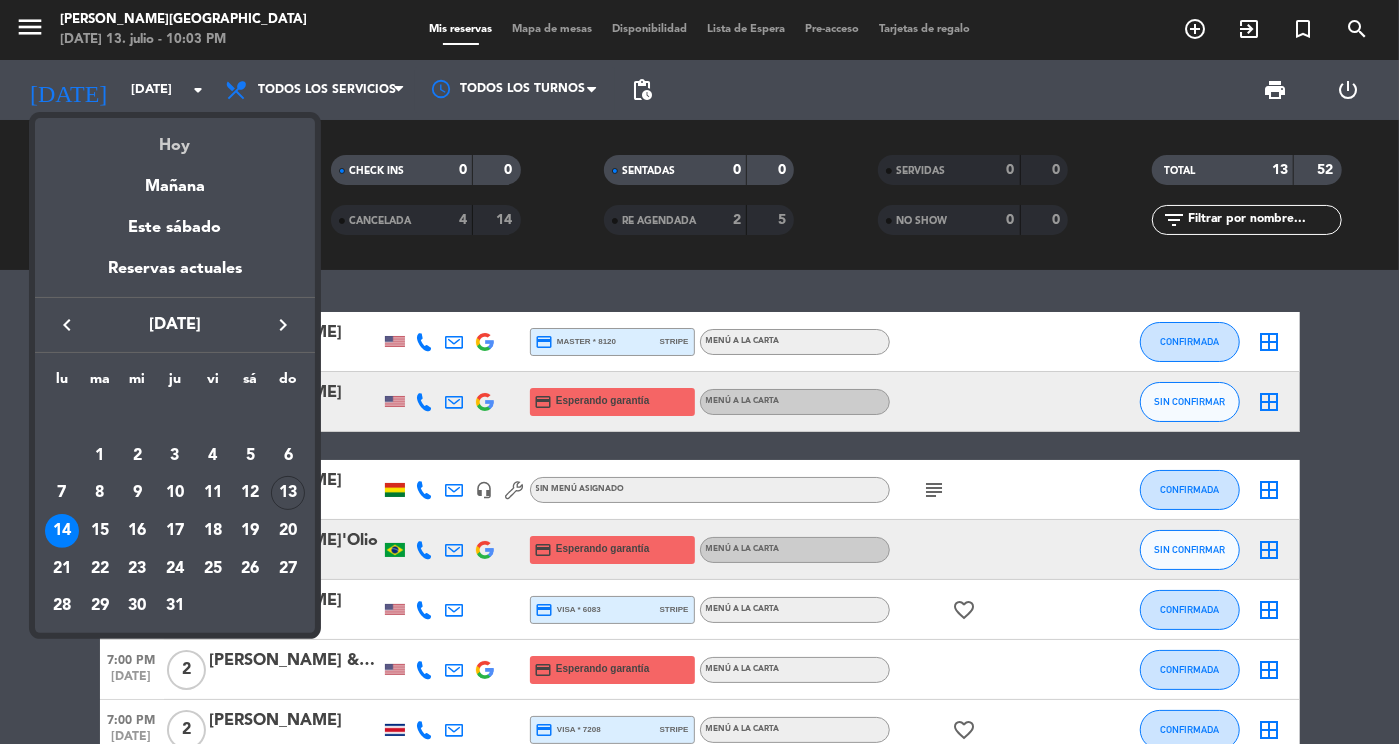 click on "Hoy" at bounding box center (175, 138) 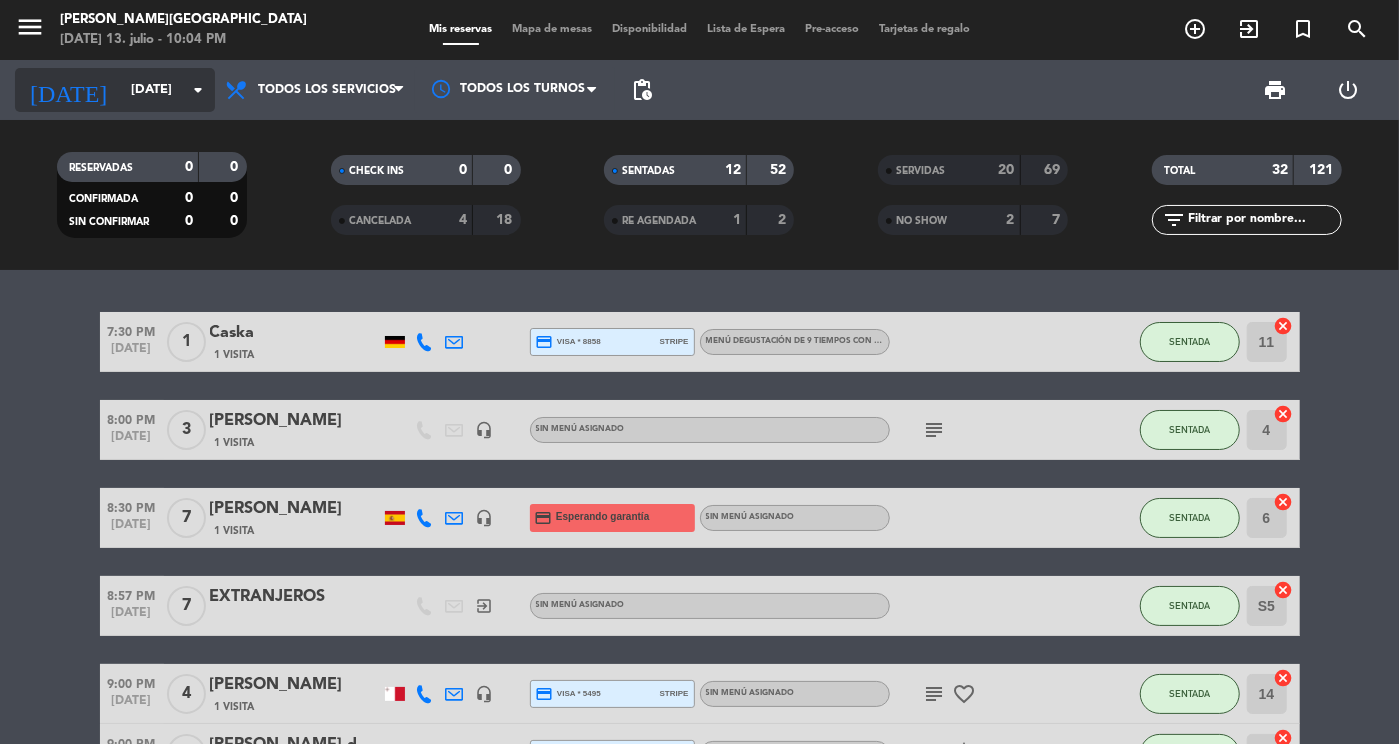 click on "[DATE]" 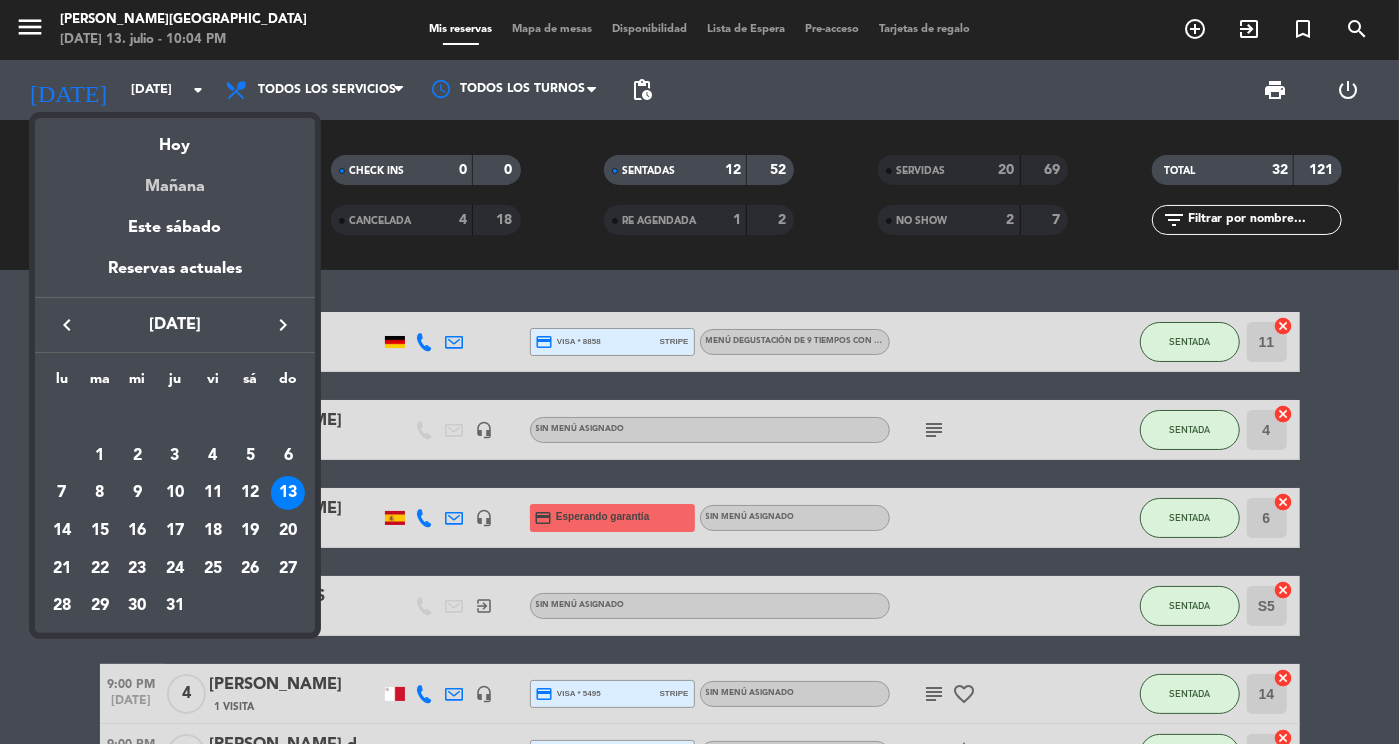 click on "Mañana" at bounding box center (175, 179) 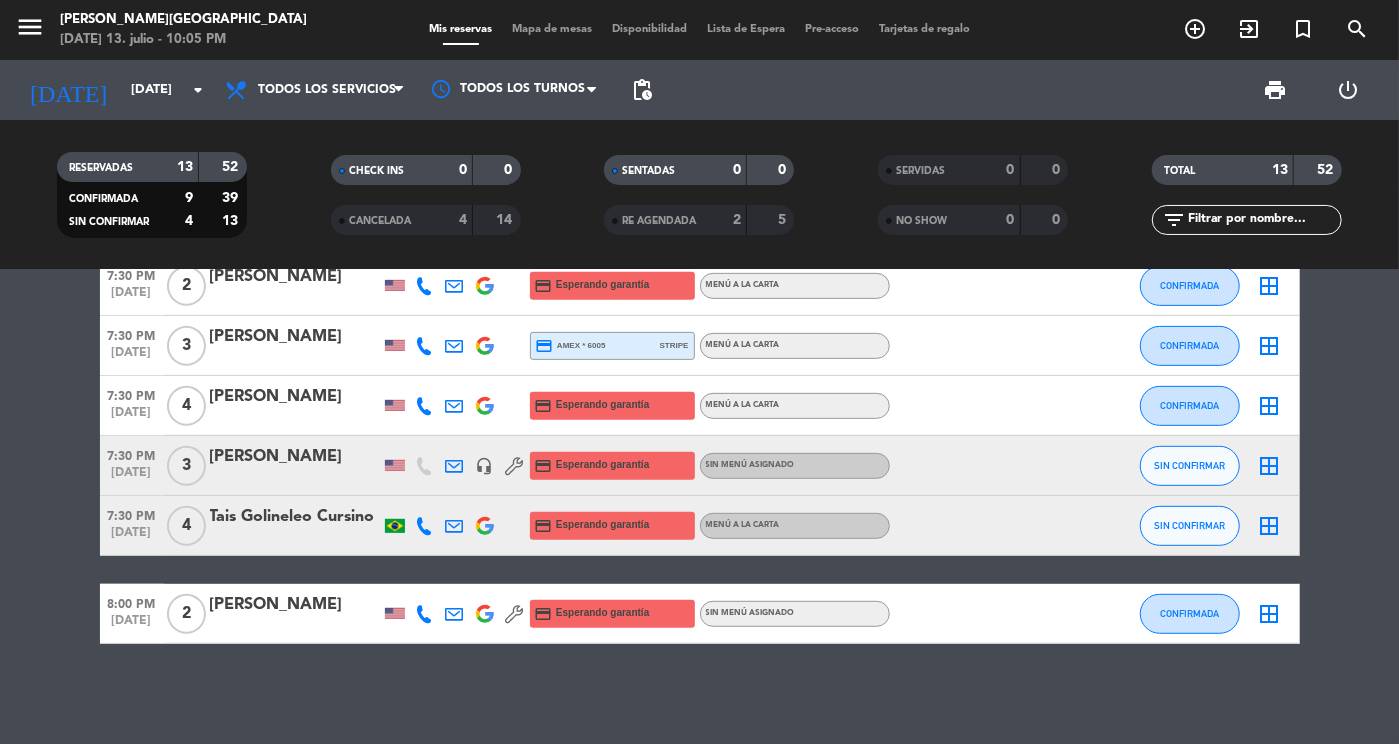 scroll, scrollTop: 0, scrollLeft: 0, axis: both 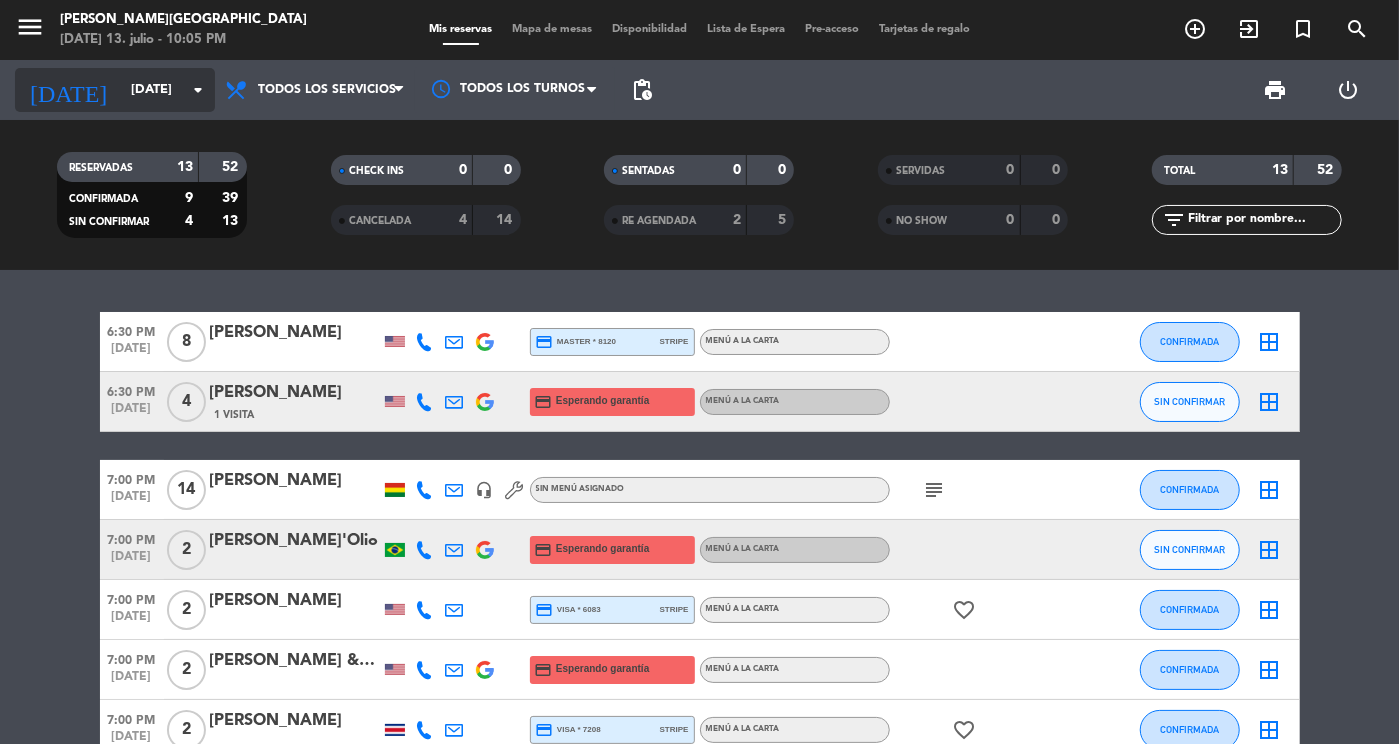 click on "arrow_drop_down" 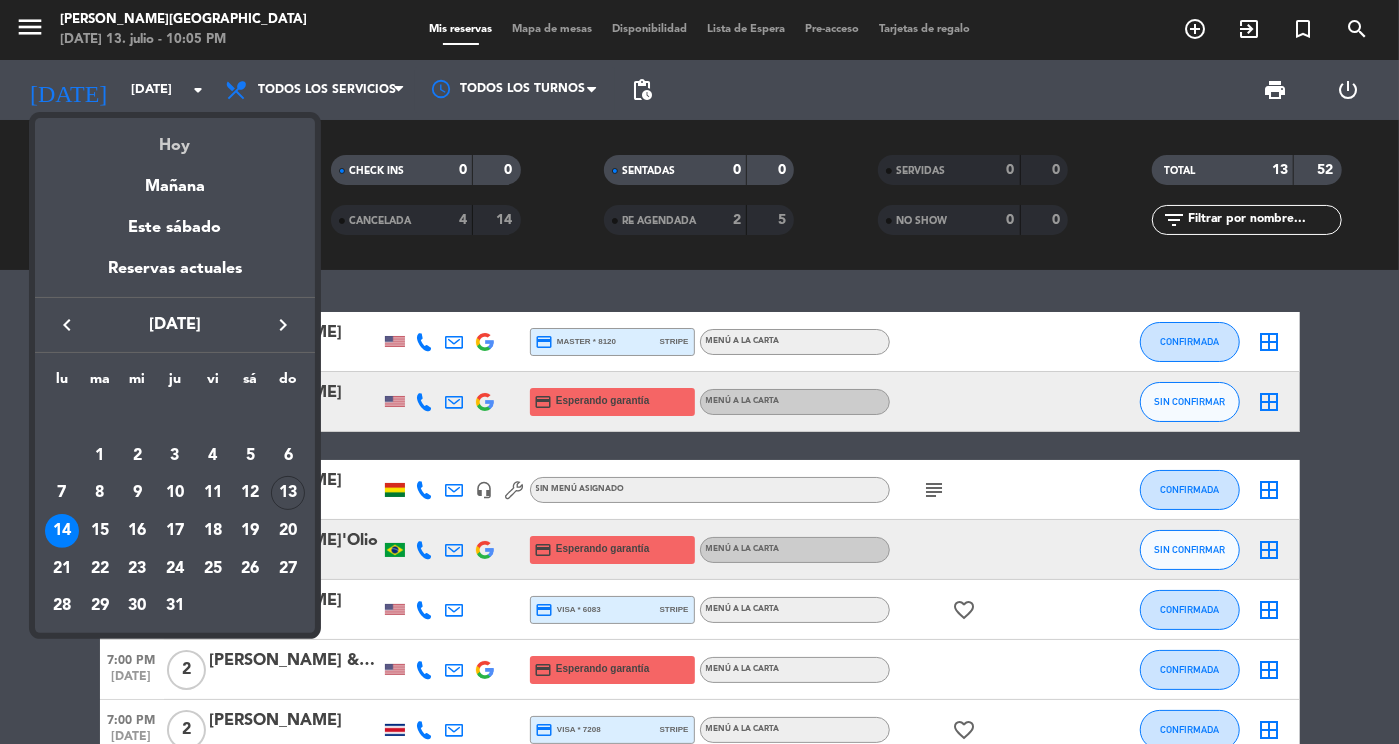click on "Hoy" at bounding box center [175, 138] 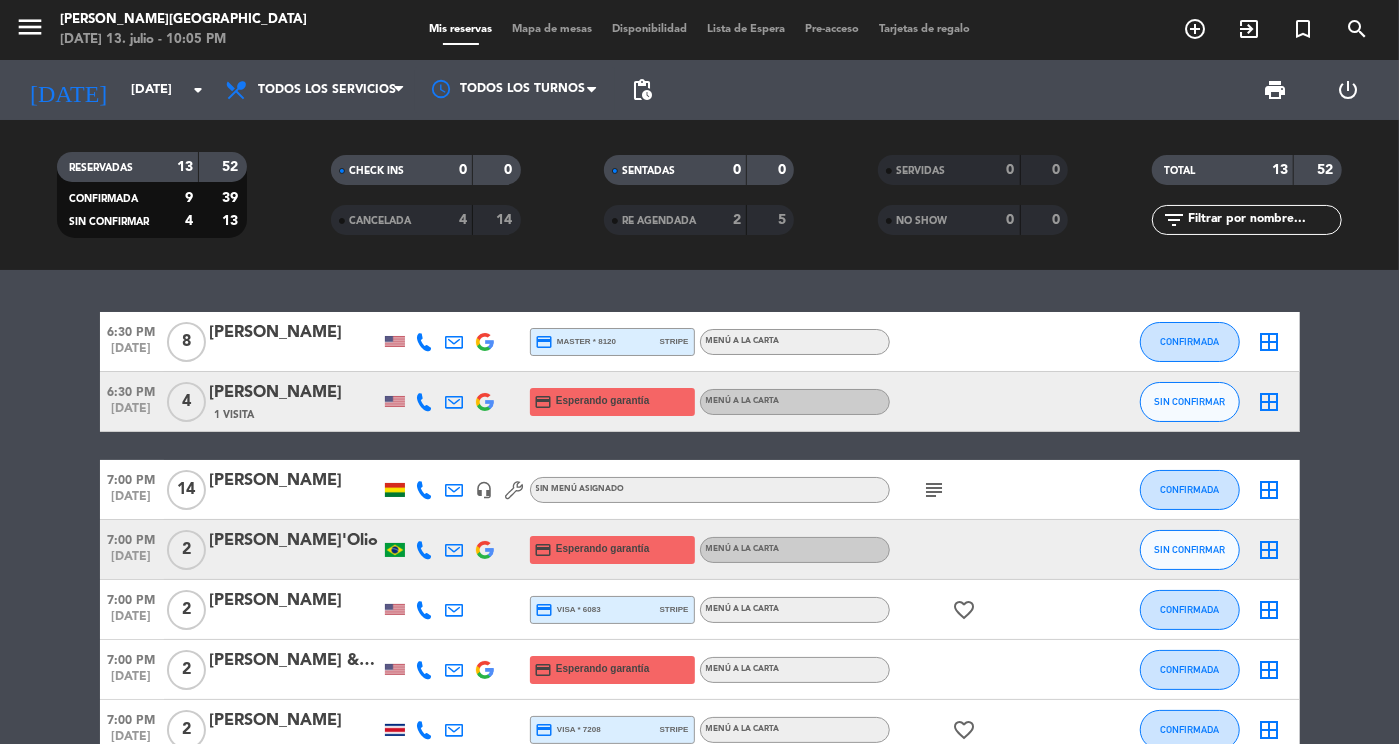 type on "[DATE]" 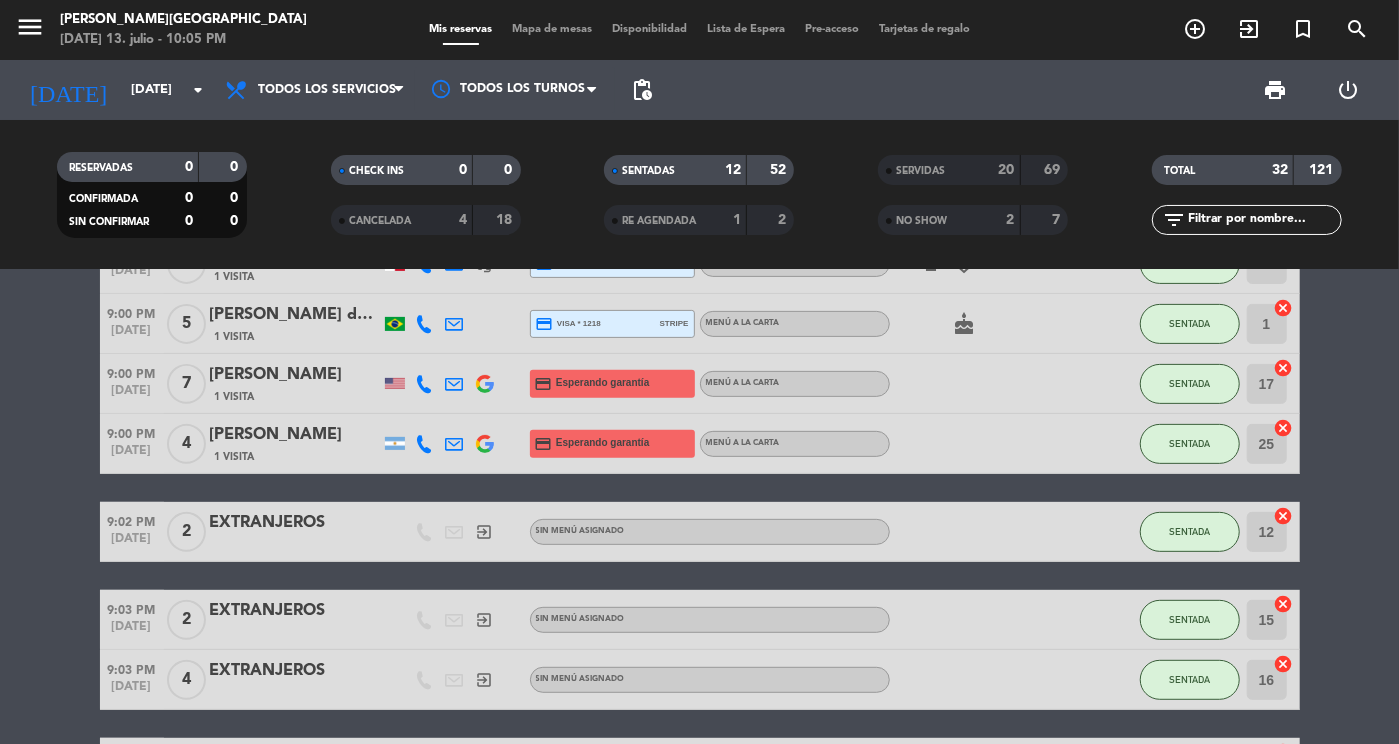 scroll, scrollTop: 427, scrollLeft: 0, axis: vertical 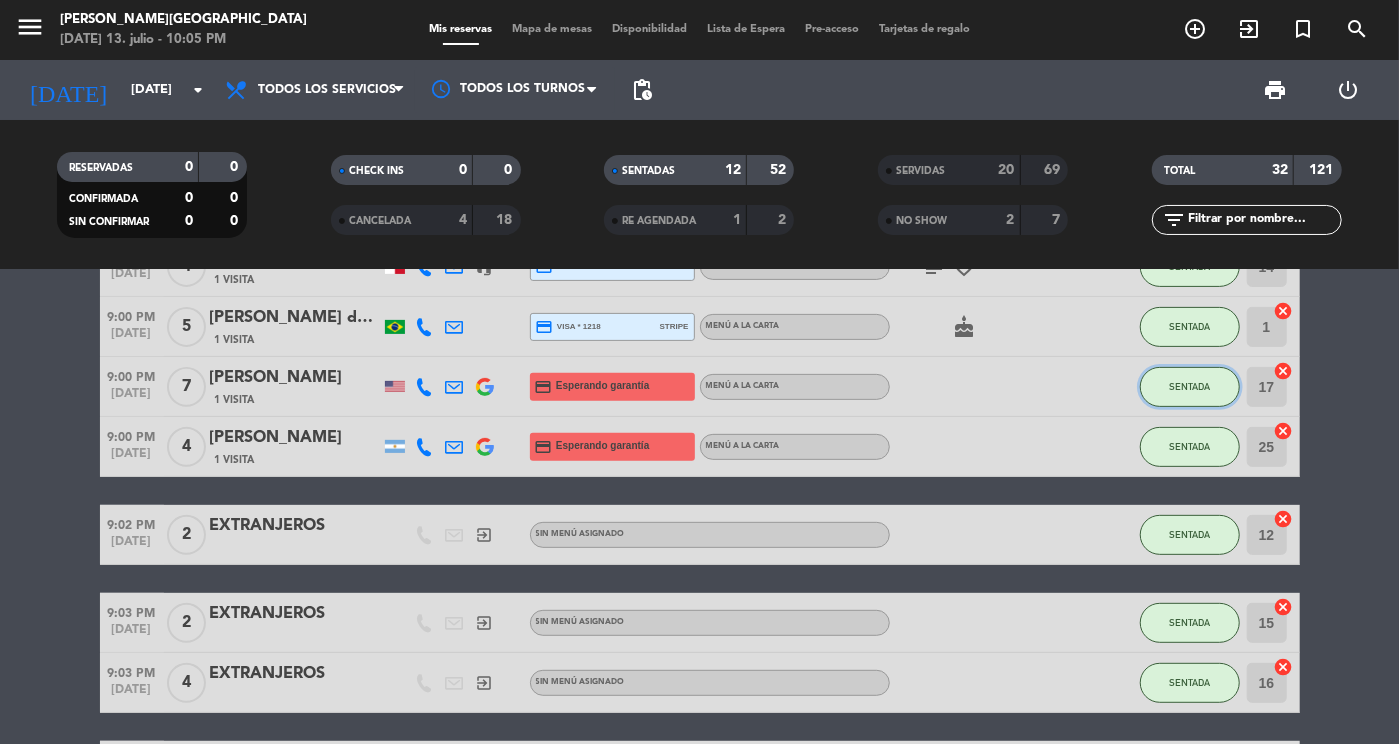 click on "SENTADA" 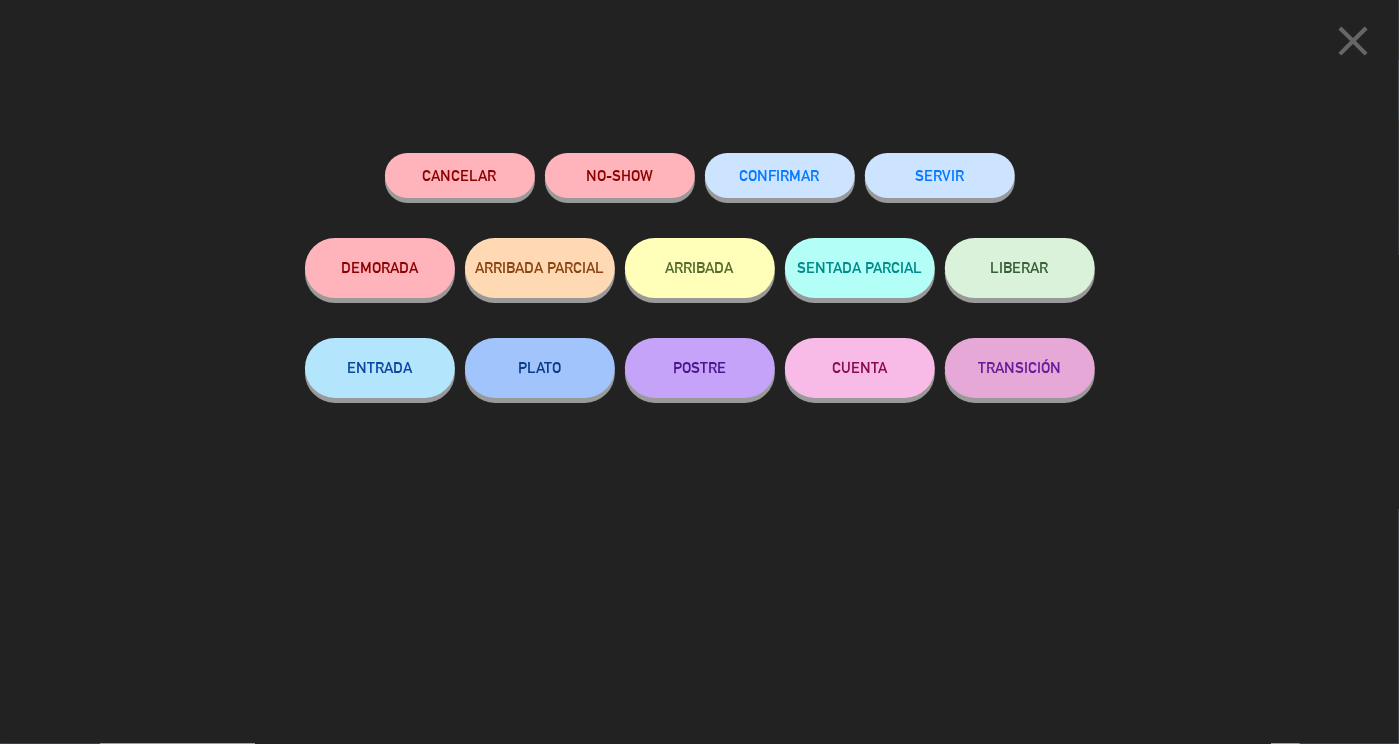 click on "SERVIR" 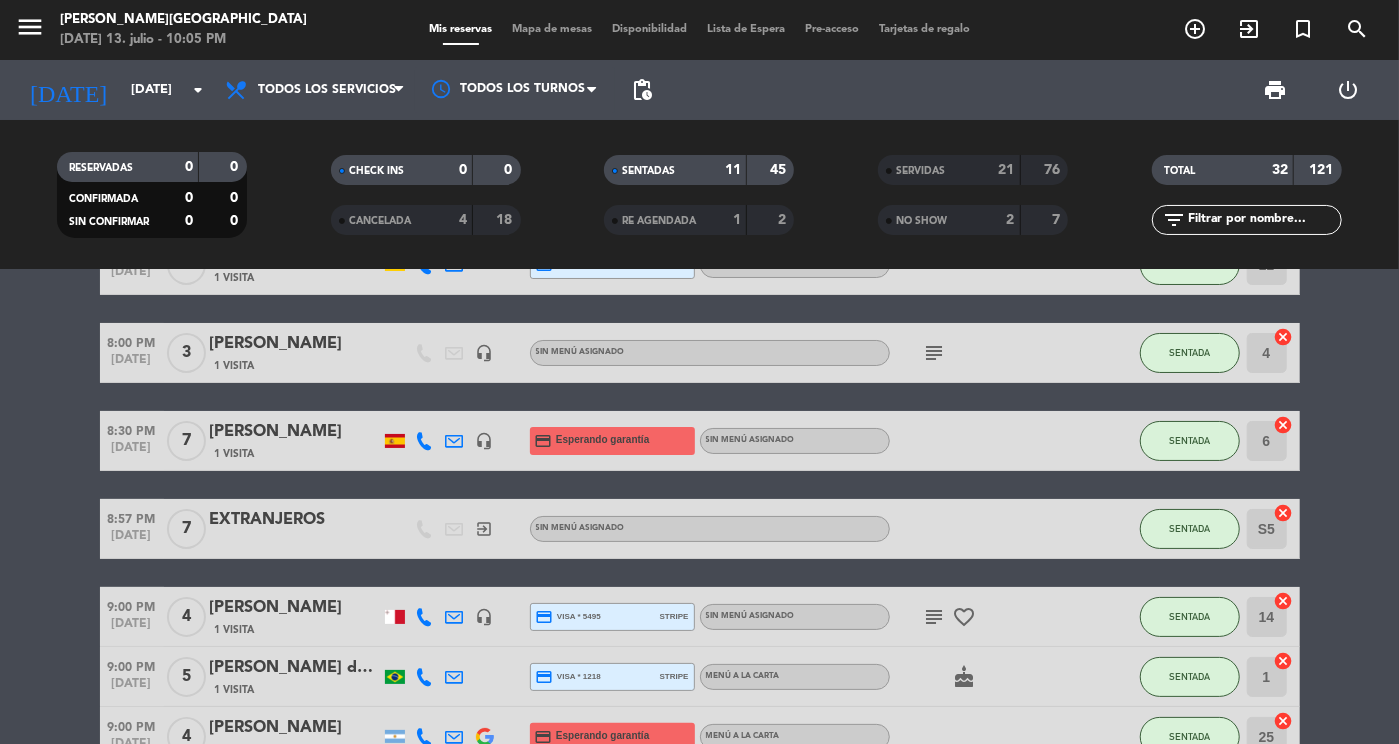 scroll, scrollTop: 76, scrollLeft: 0, axis: vertical 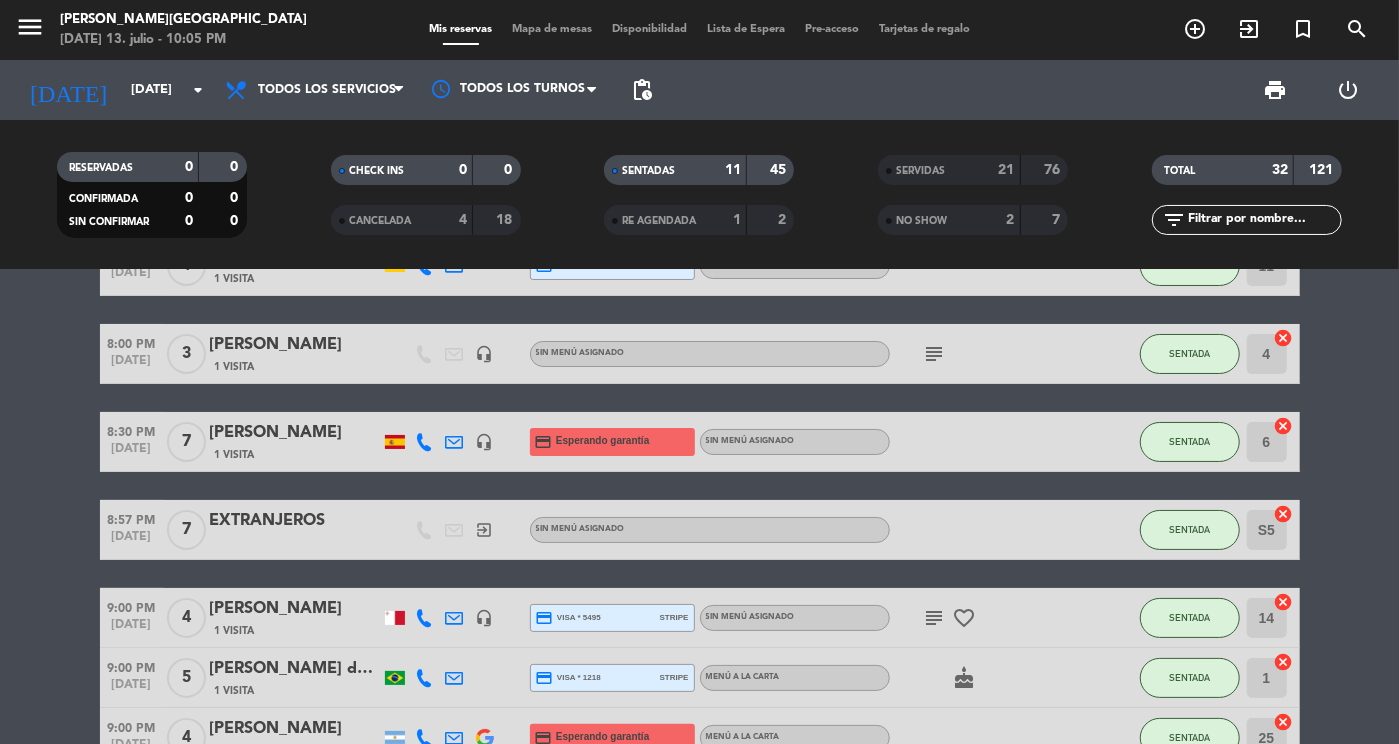click on "Mapa de mesas" at bounding box center (552, 29) 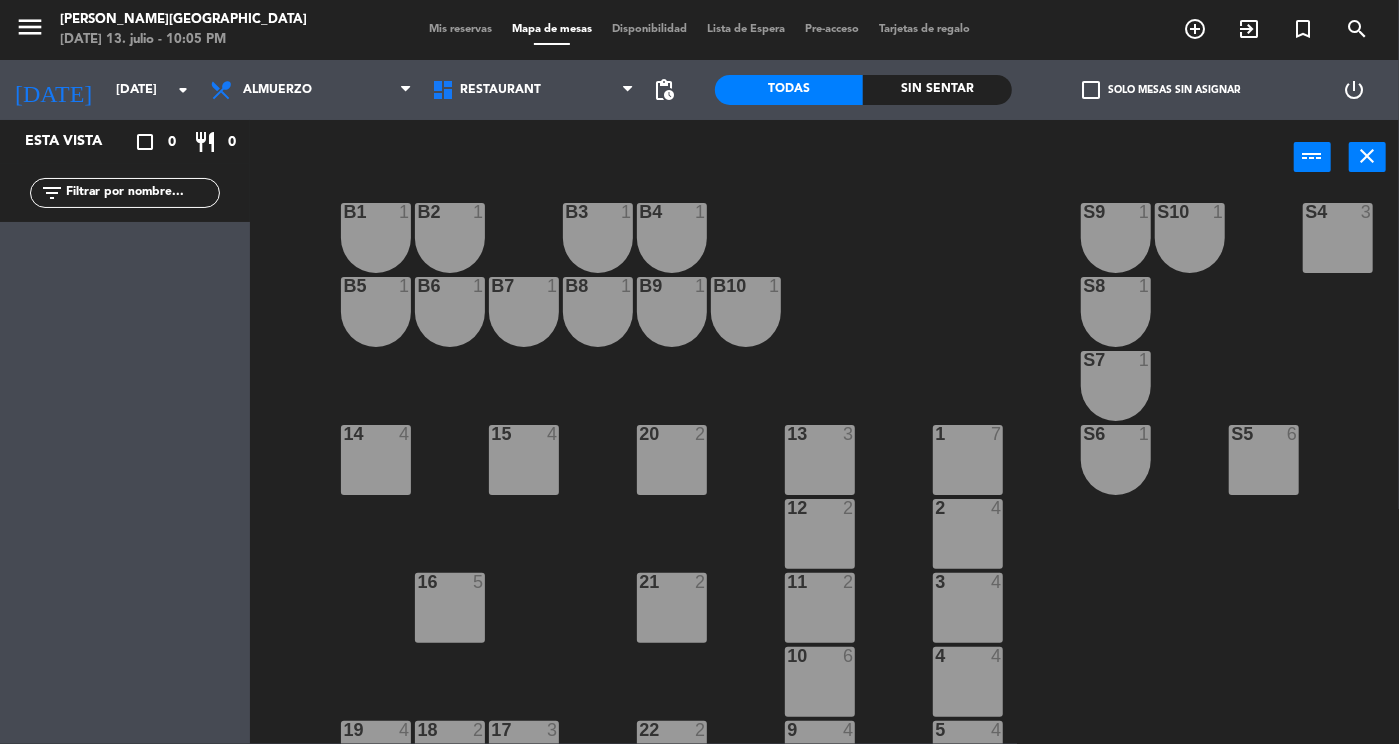 scroll, scrollTop: 0, scrollLeft: 0, axis: both 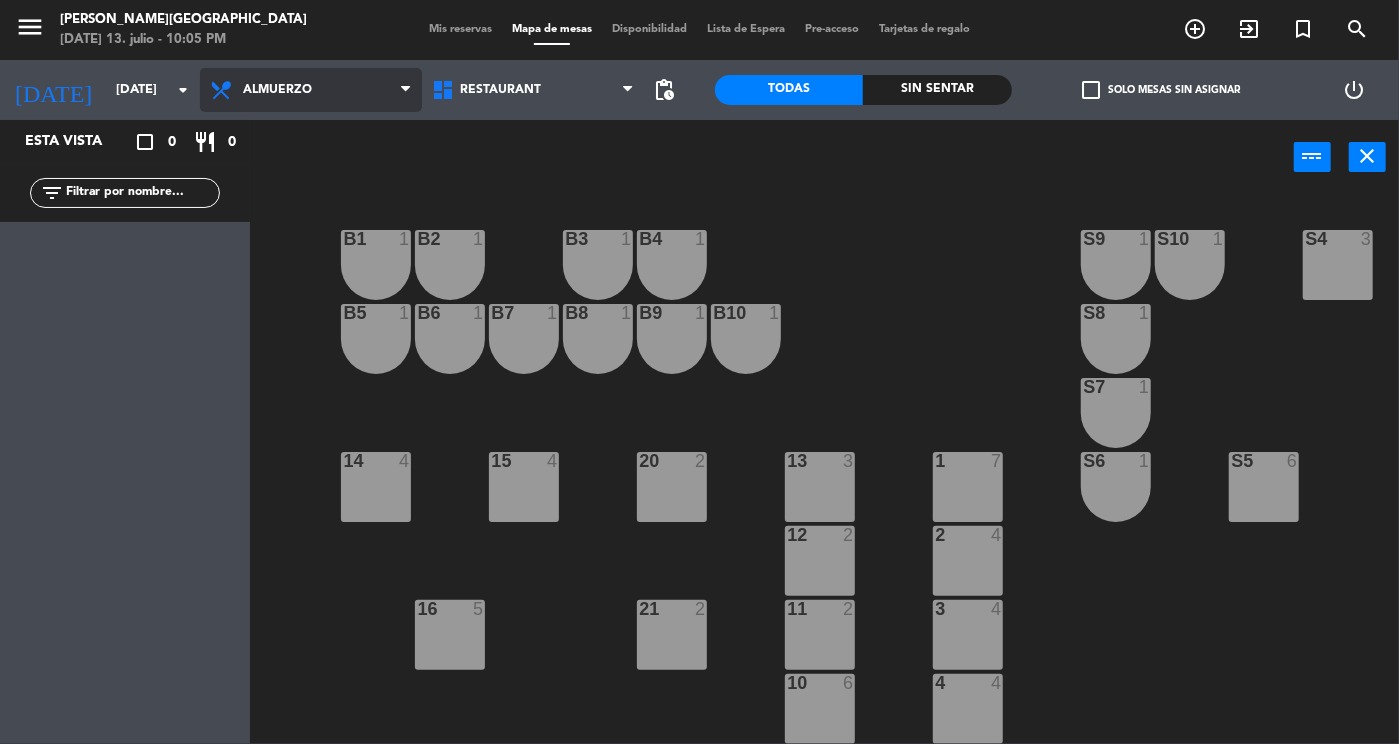 click on "Almuerzo" at bounding box center (277, 90) 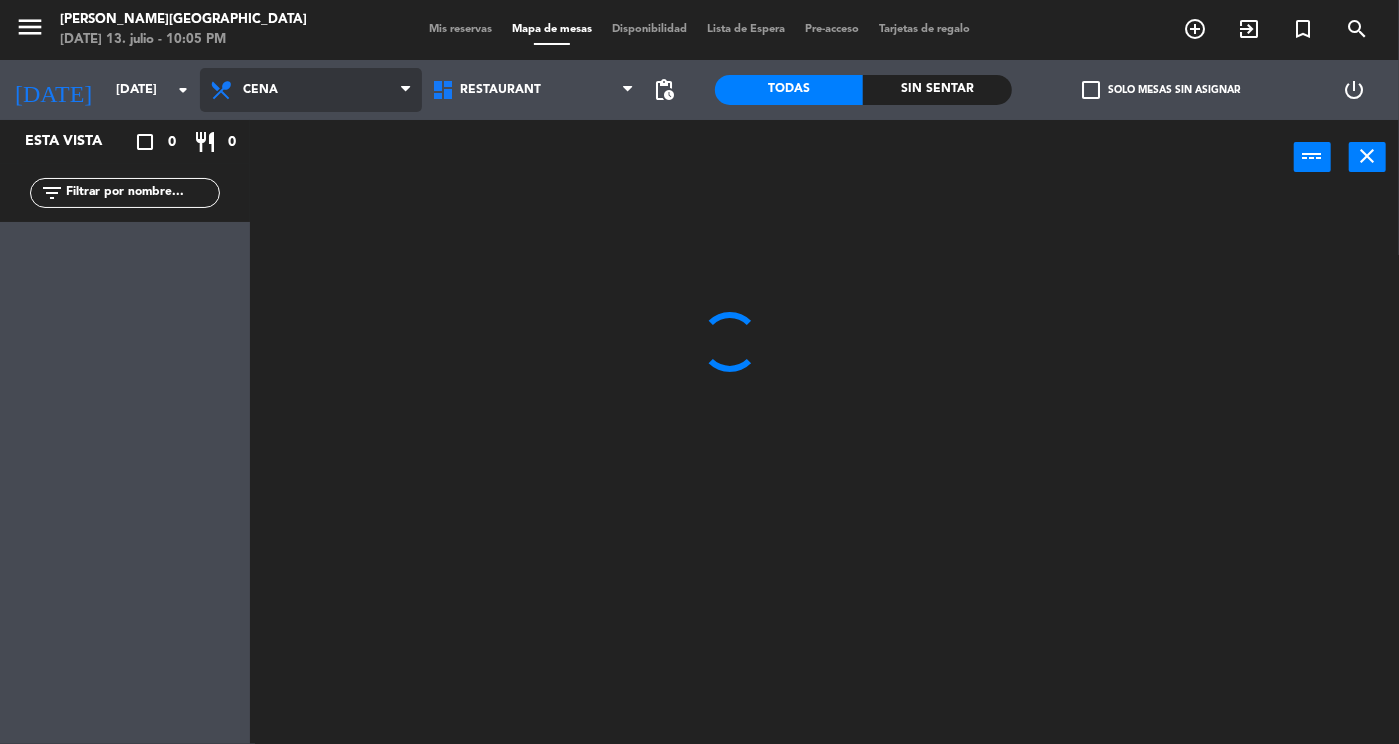 click on "menu  [PERSON_NAME][GEOGRAPHIC_DATA][DATE] 13. julio - 10:05 PM   Mis reservas   Mapa de mesas   Disponibilidad   Lista de Espera   Pre-acceso   Tarjetas de regalo  add_circle_outline exit_to_app turned_in_not search [DATE]    [DATE] arrow_drop_down  Almuerzo  Cena  Cena  Almuerzo  Cena  Restaurant   Restaurant   Restaurant  pending_actions  Todas  Sin sentar  check_box_outline_blank   Solo mesas sin asignar   power_settings_new   Esta vista   crop_square  0  restaurant  0 filter_list power_input close" 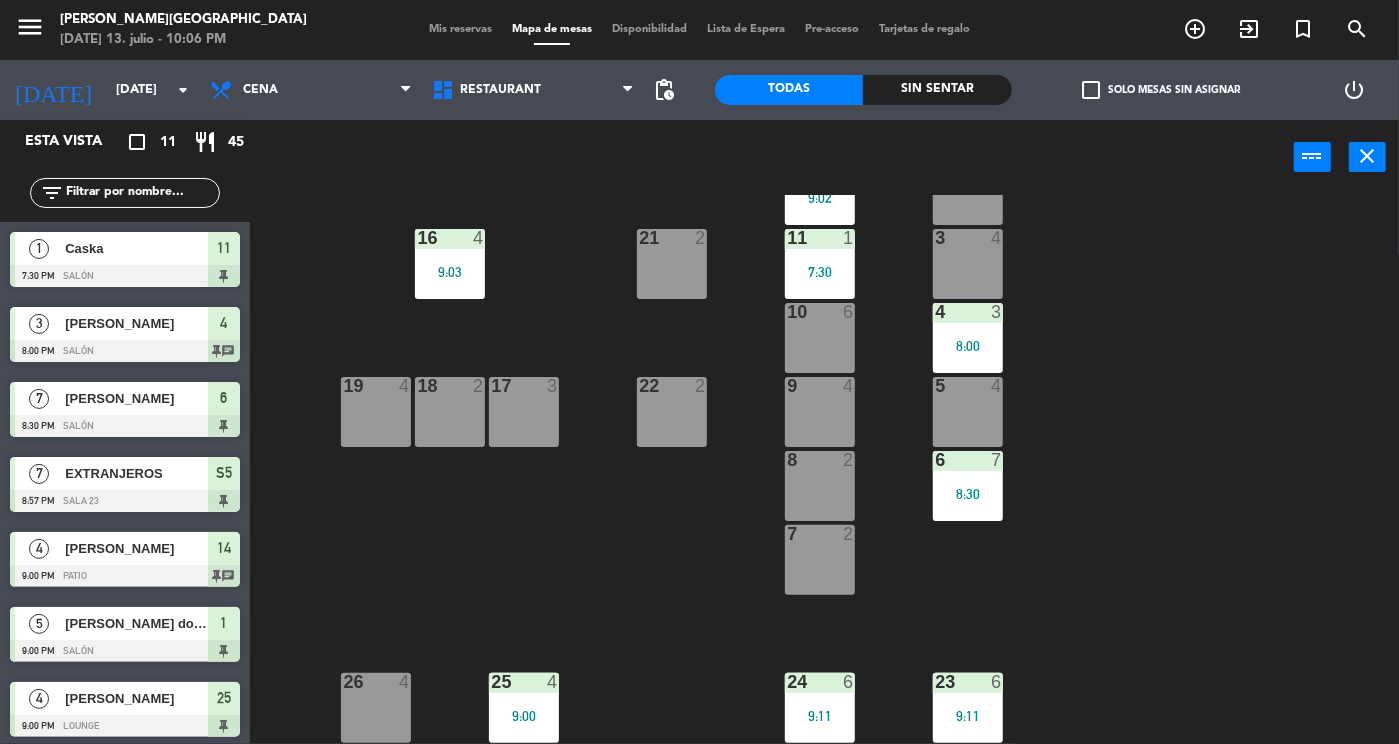 scroll, scrollTop: 0, scrollLeft: 0, axis: both 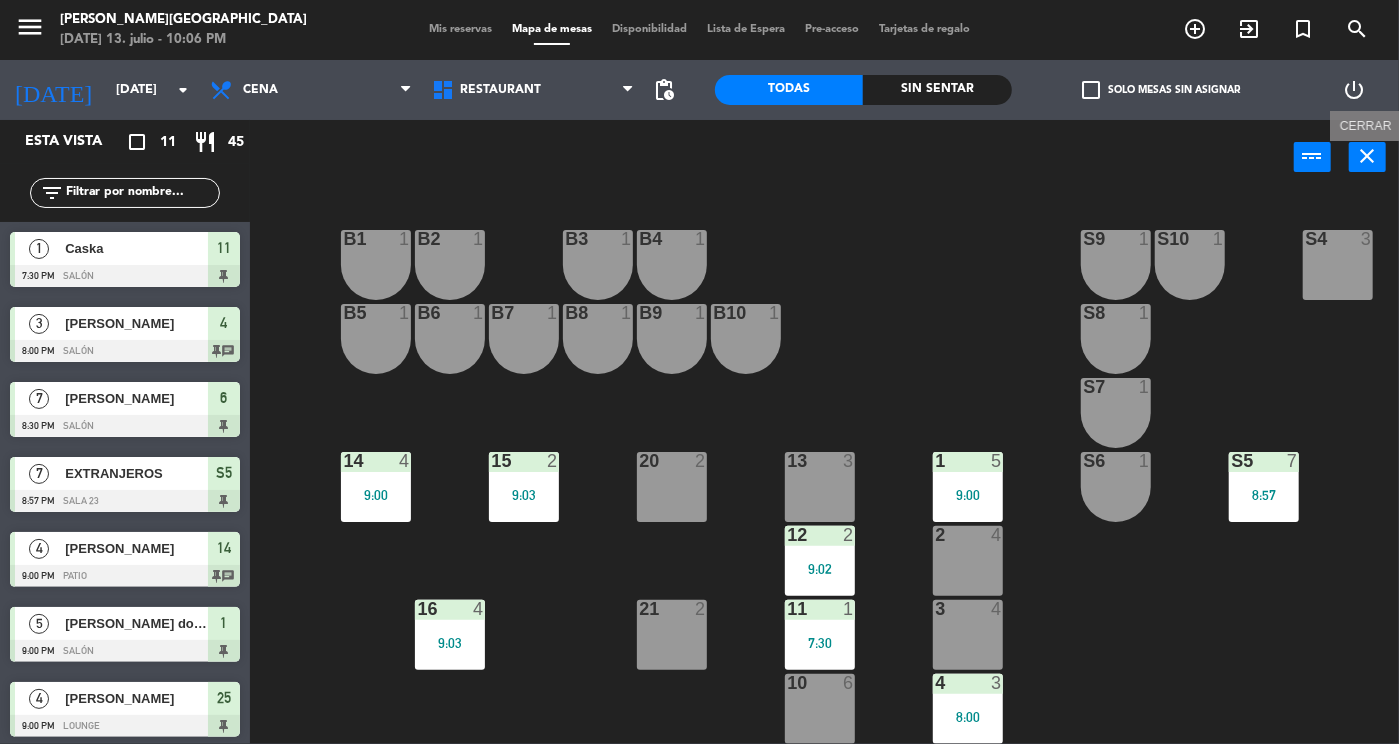 click on "close" at bounding box center [1368, 156] 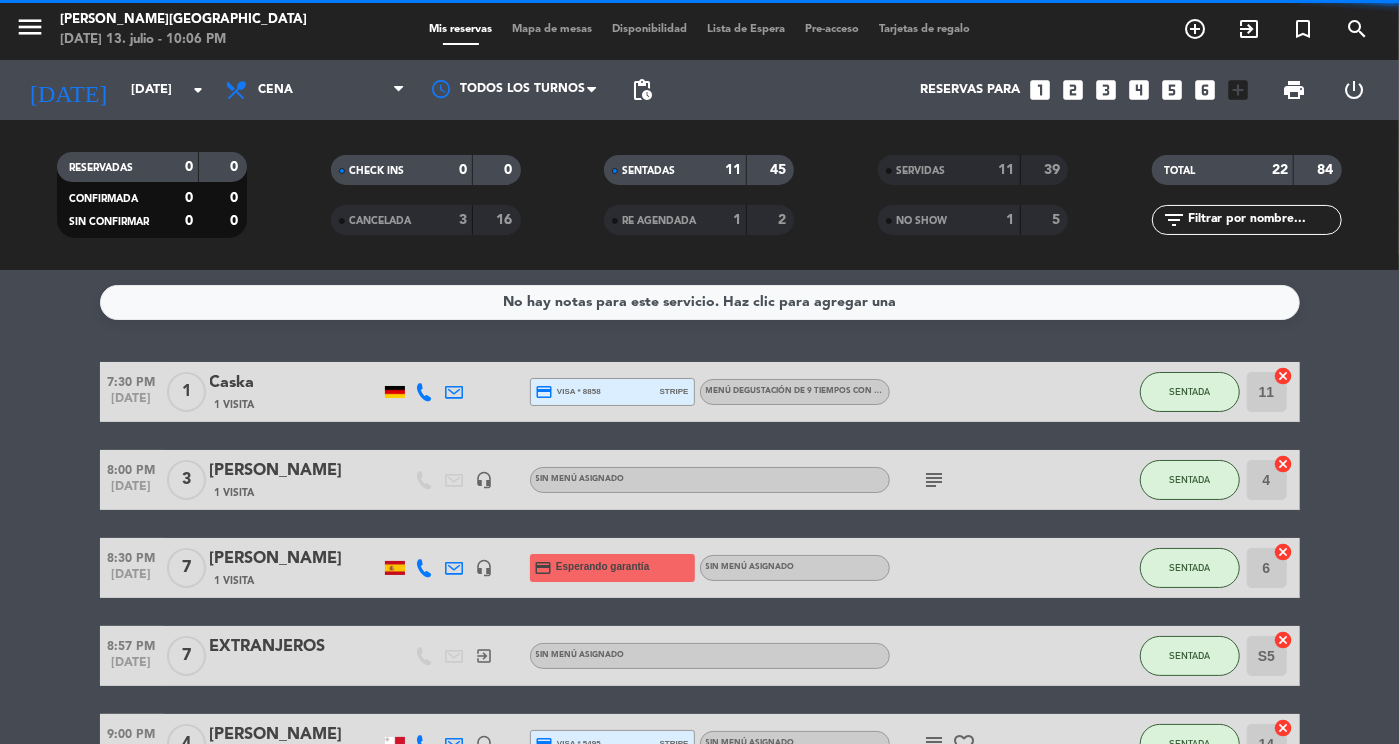 click on "SENTADA" 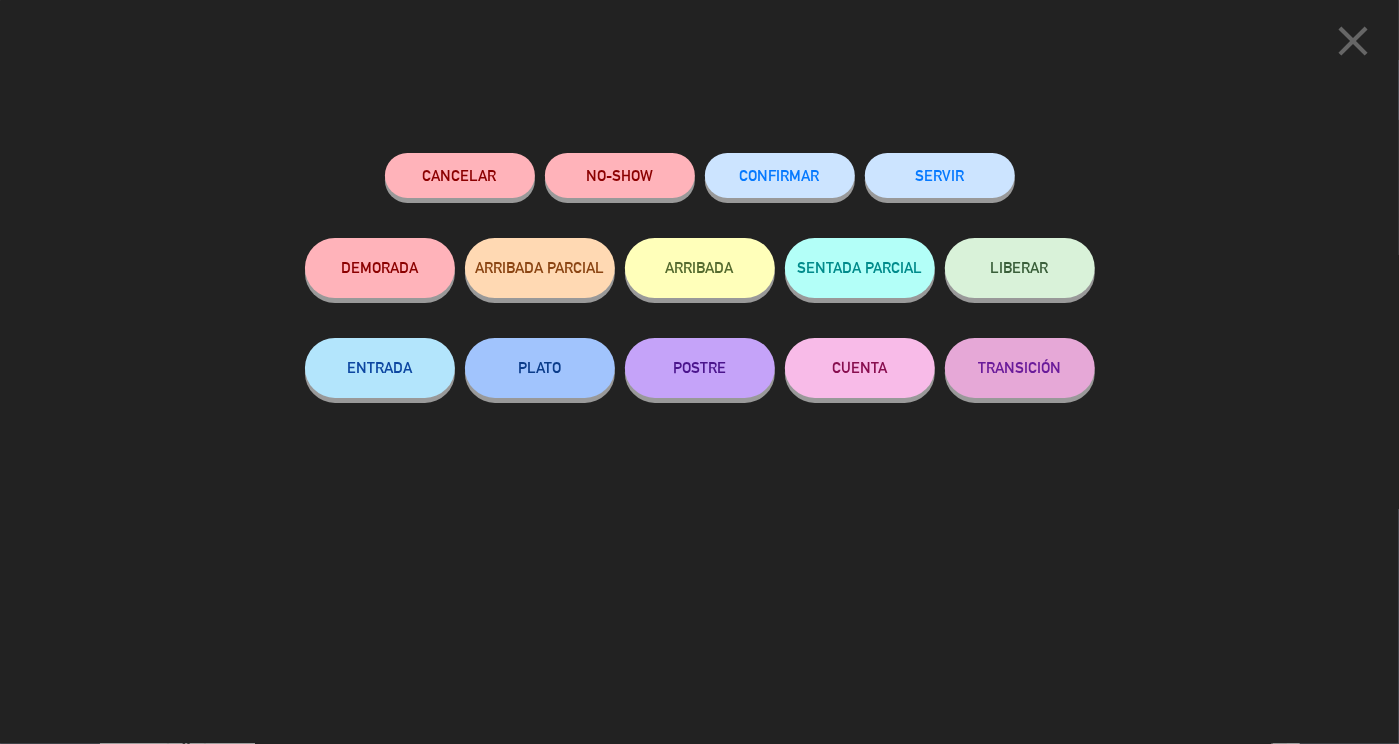 click on "SERVIR" 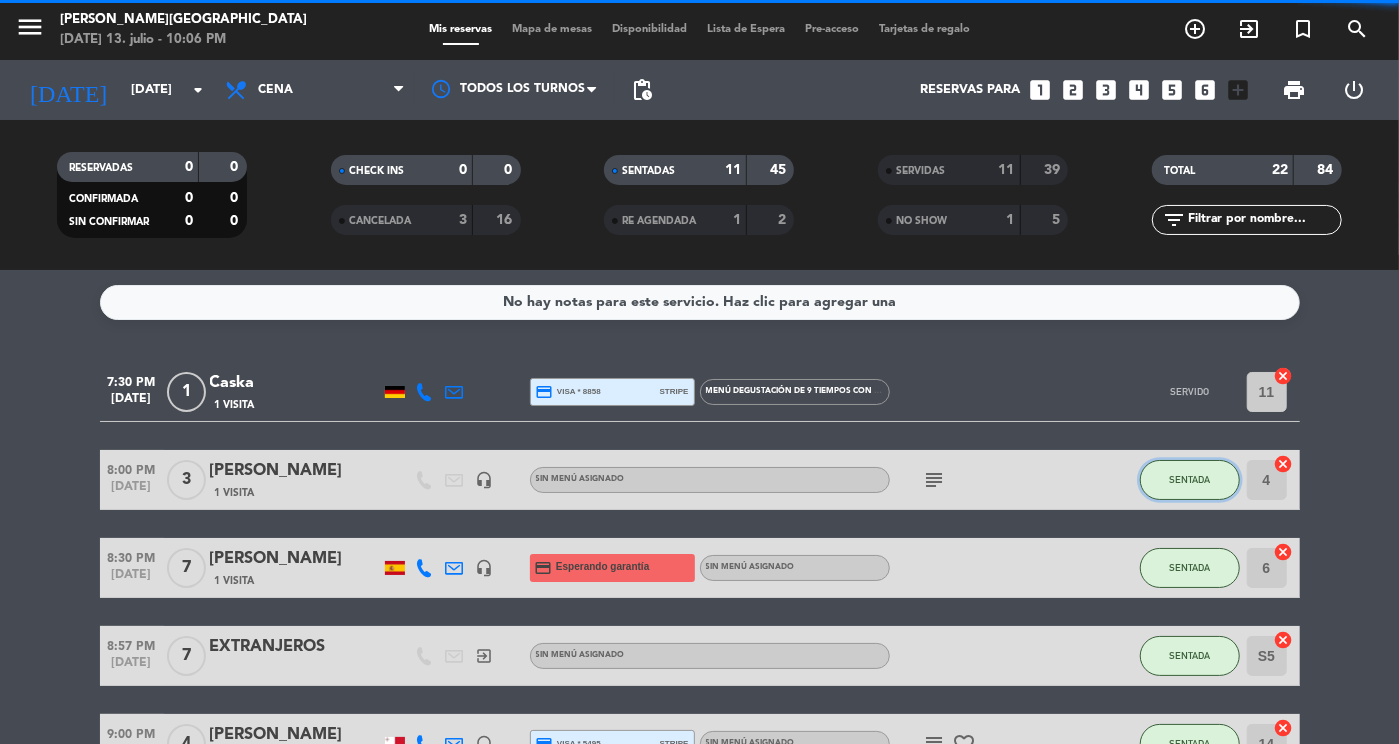 click on "SENTADA" 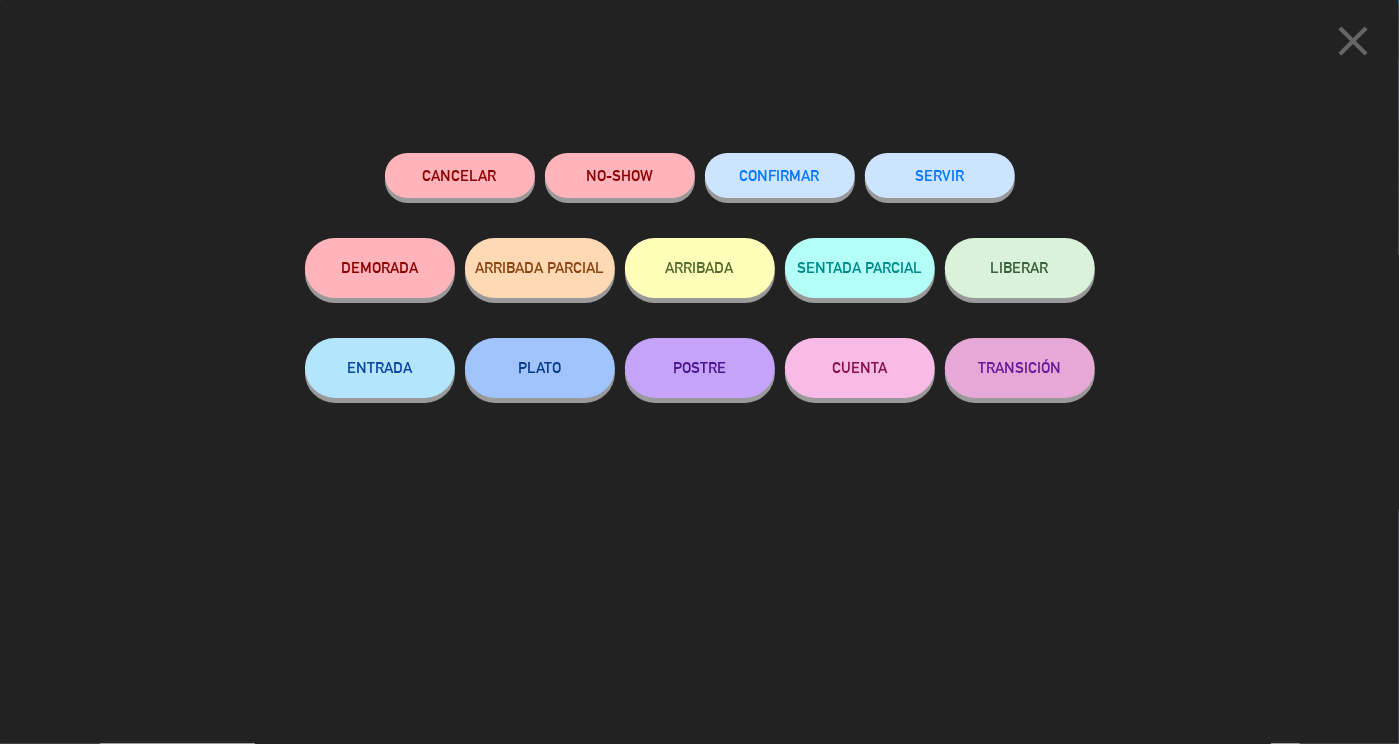 click on "SERVIR" 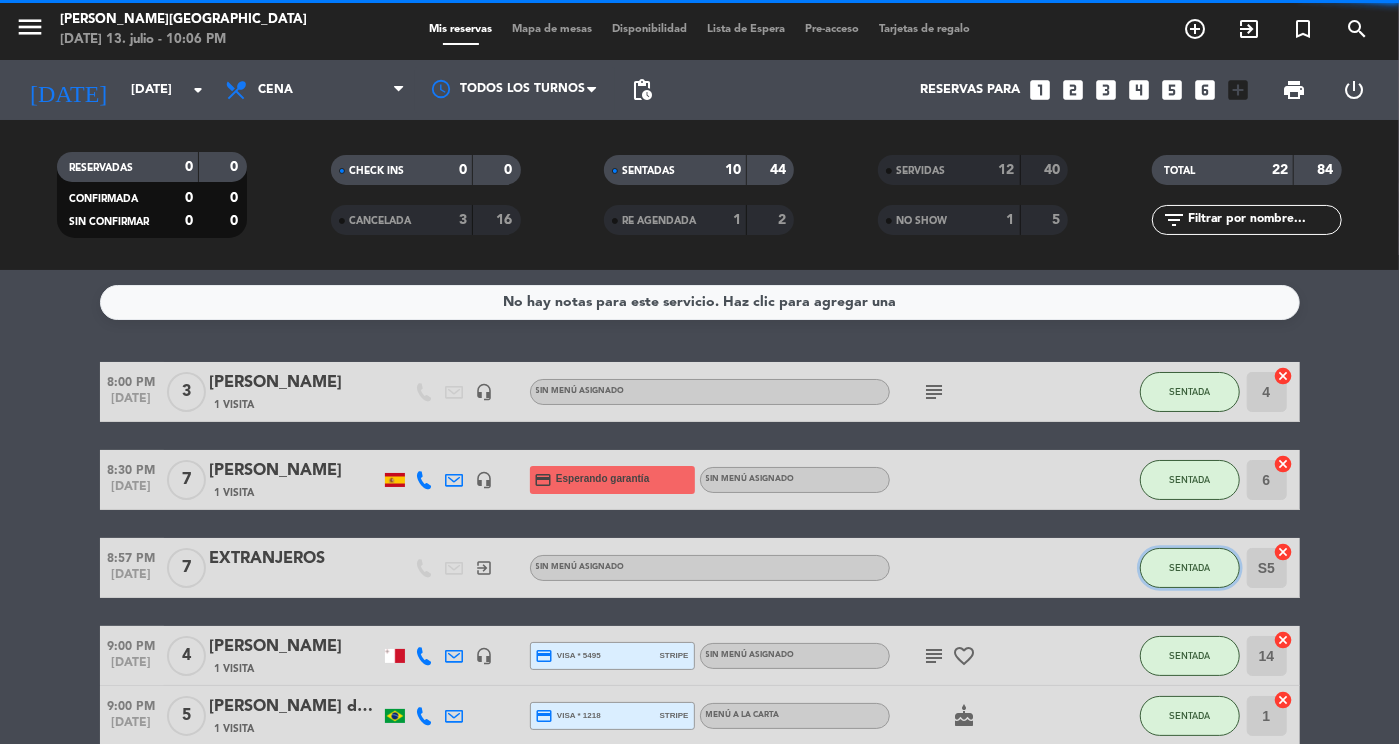 click on "SENTADA" 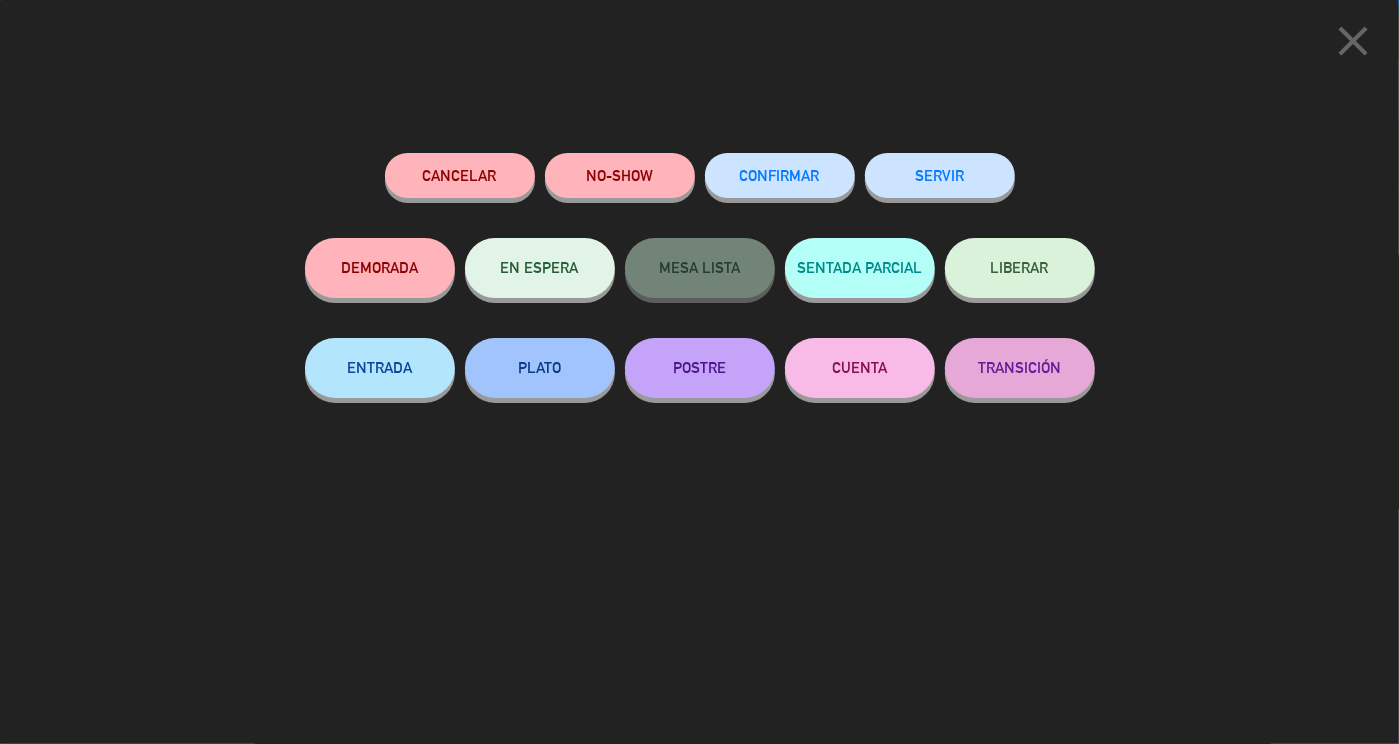click on "SERVIR" 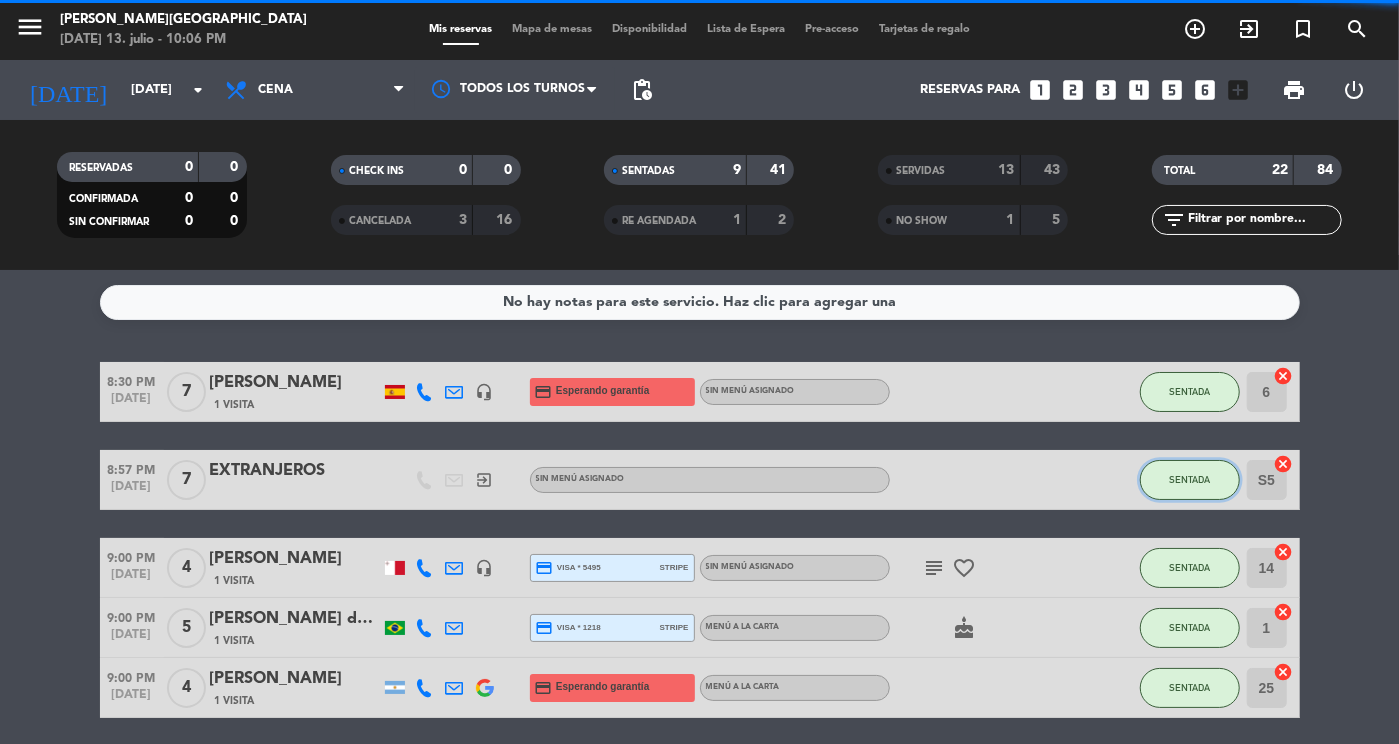click on "SENTADA" 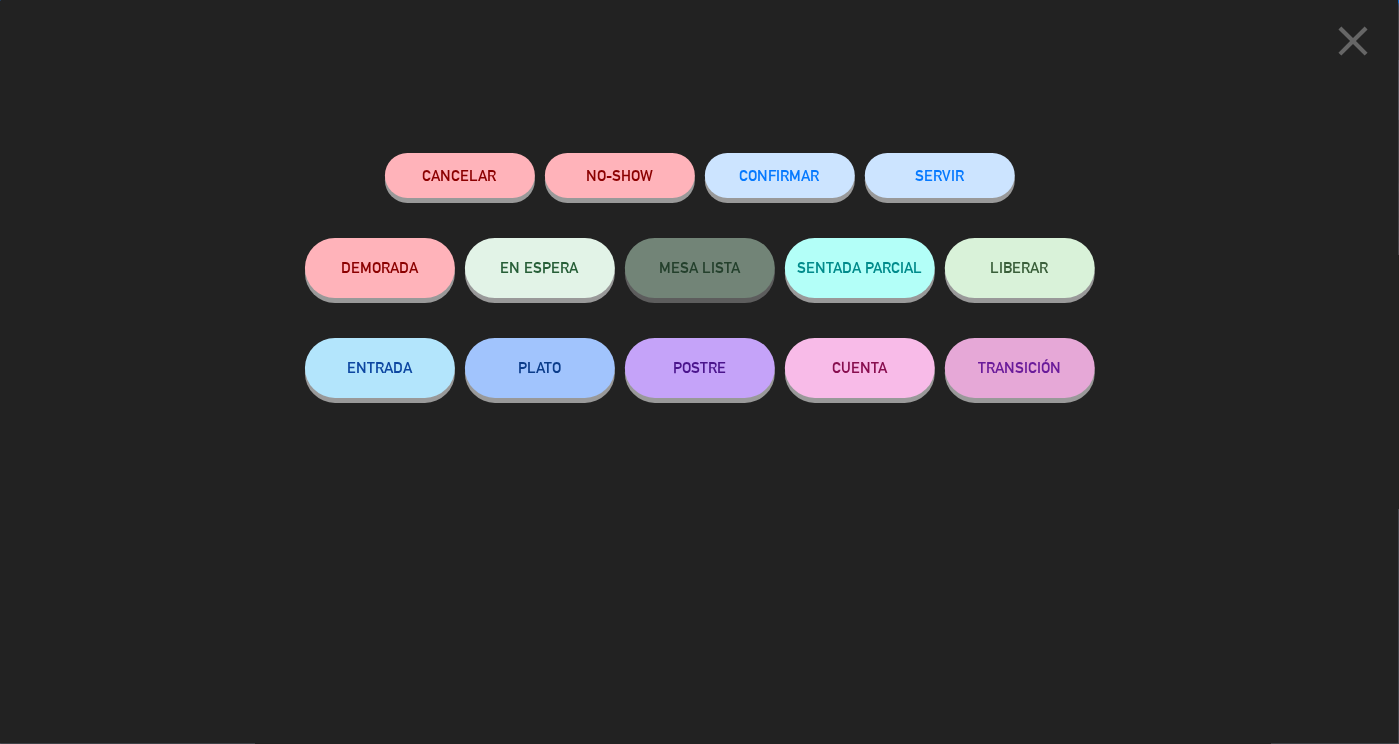 click on "SERVIR" 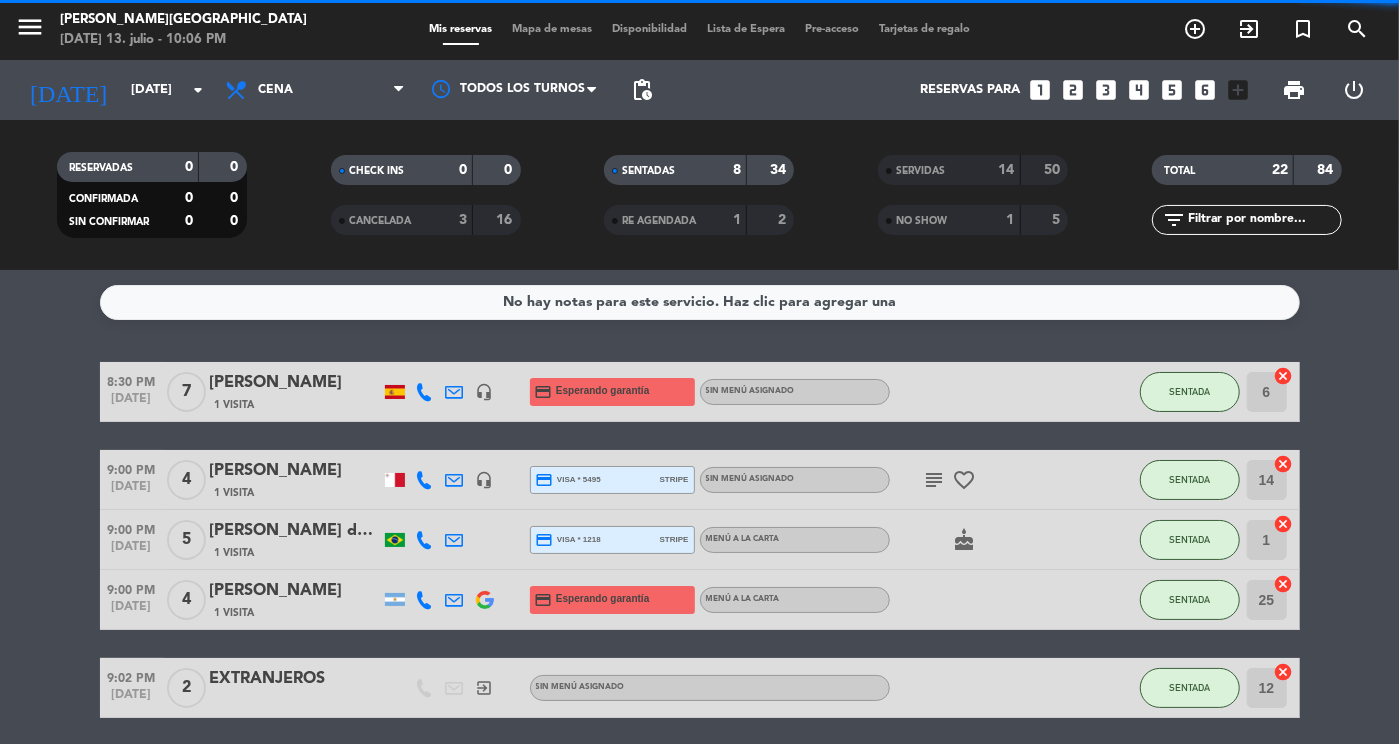 click on "SENTADA" 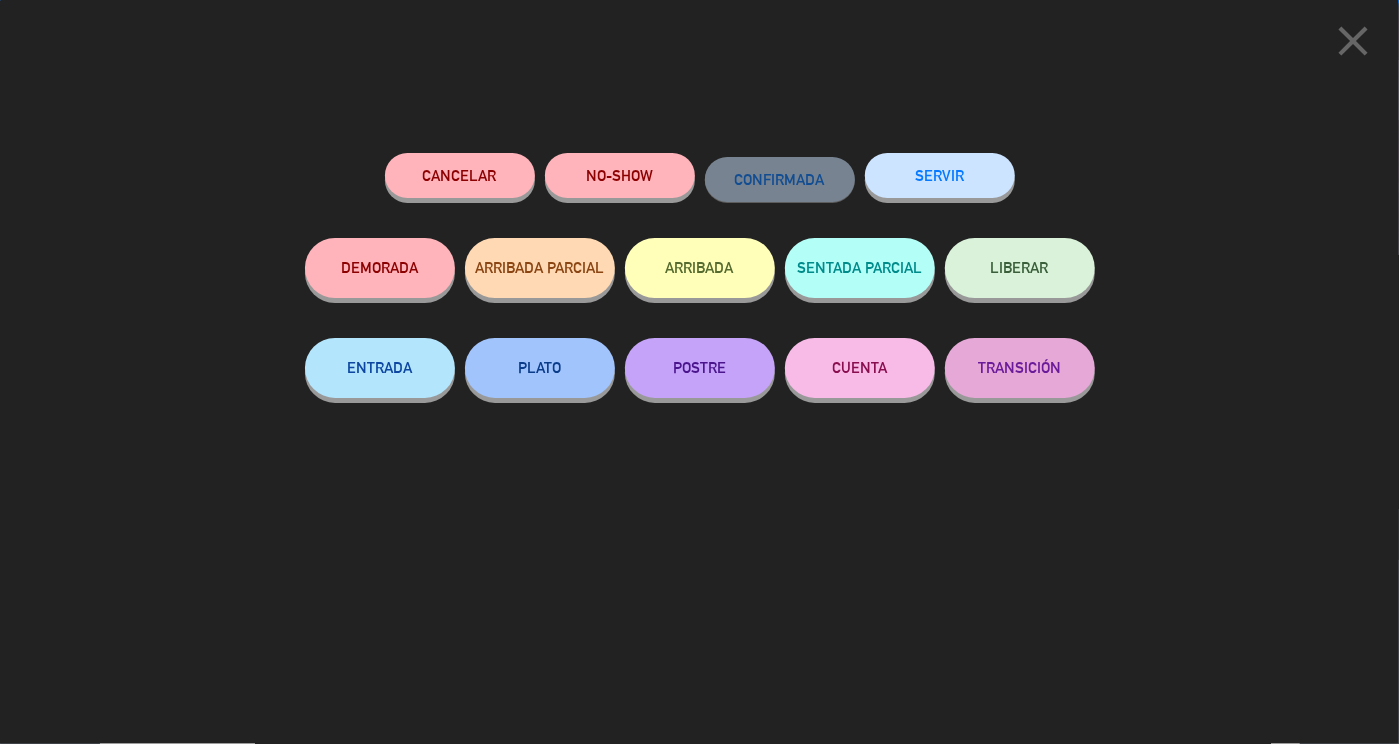 click on "SERVIR" 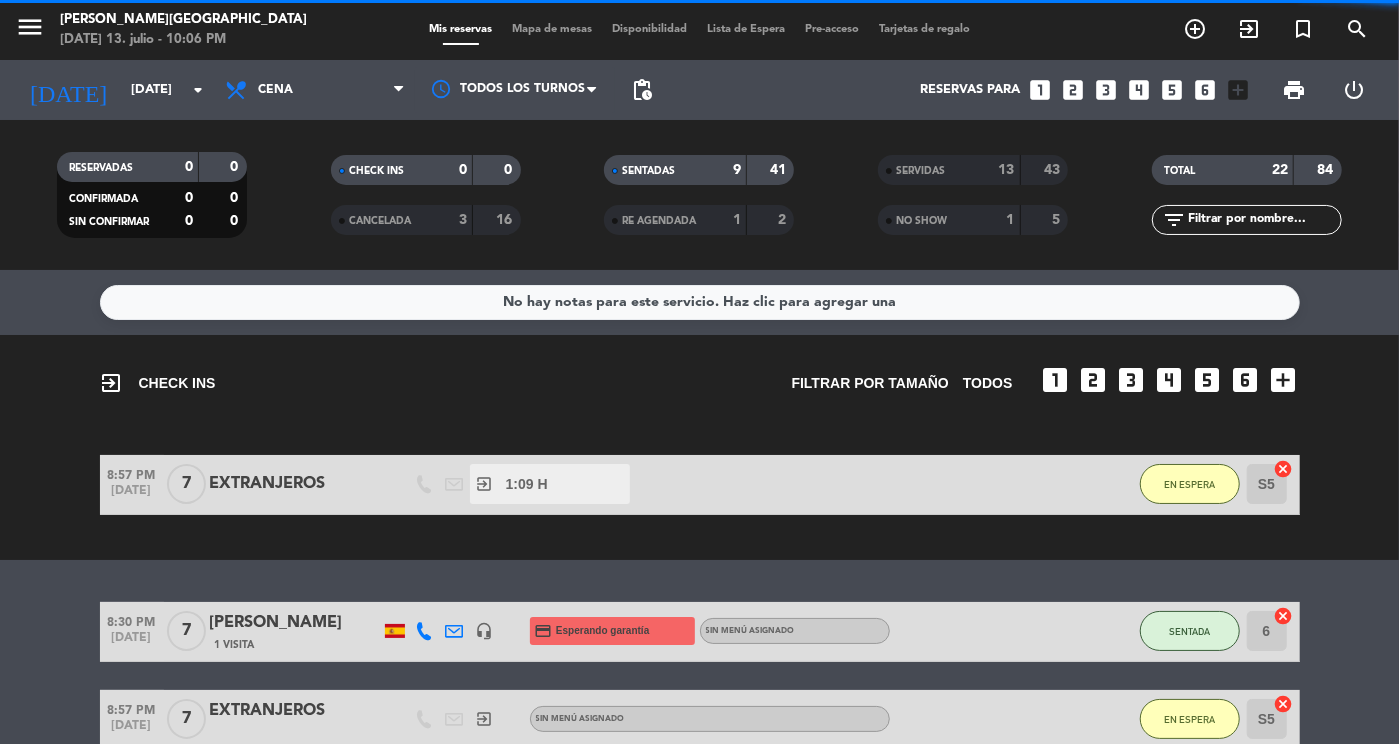 click on "SENTADA" 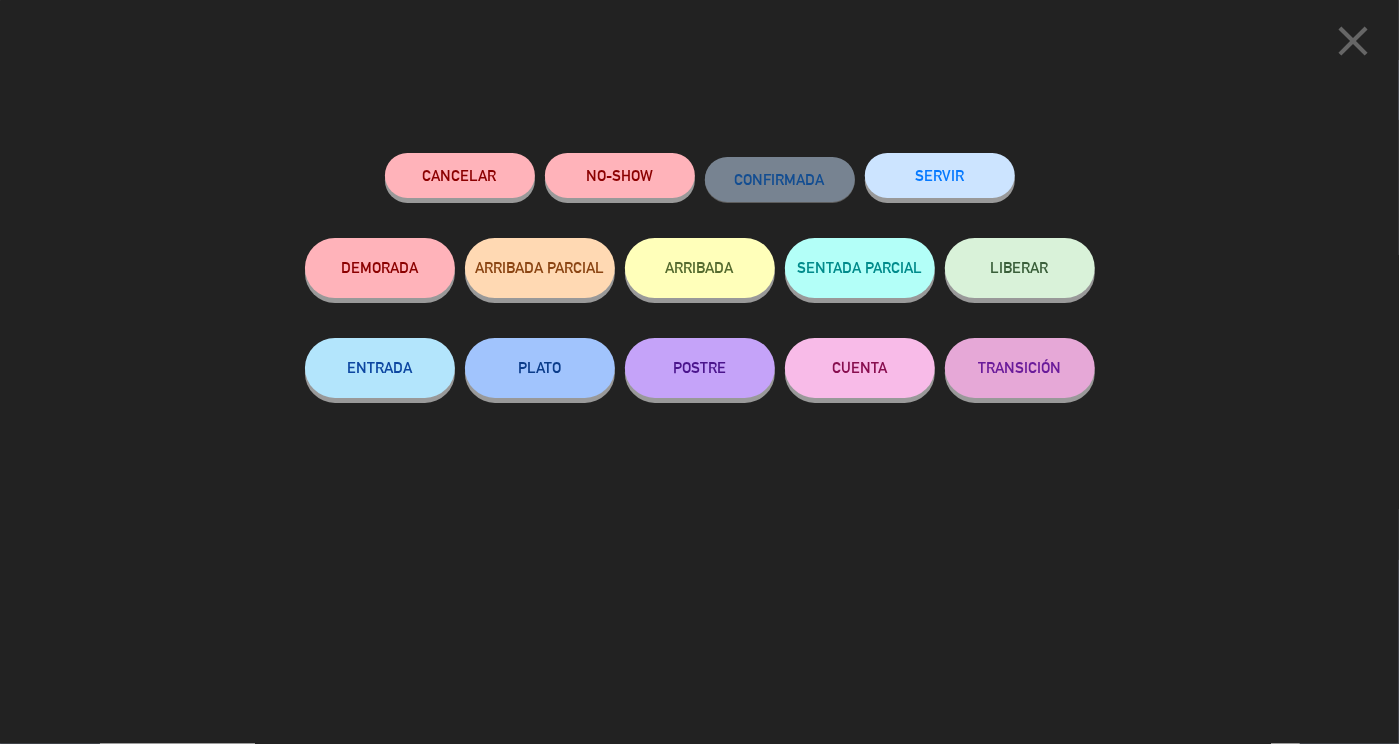 click on "SERVIR" 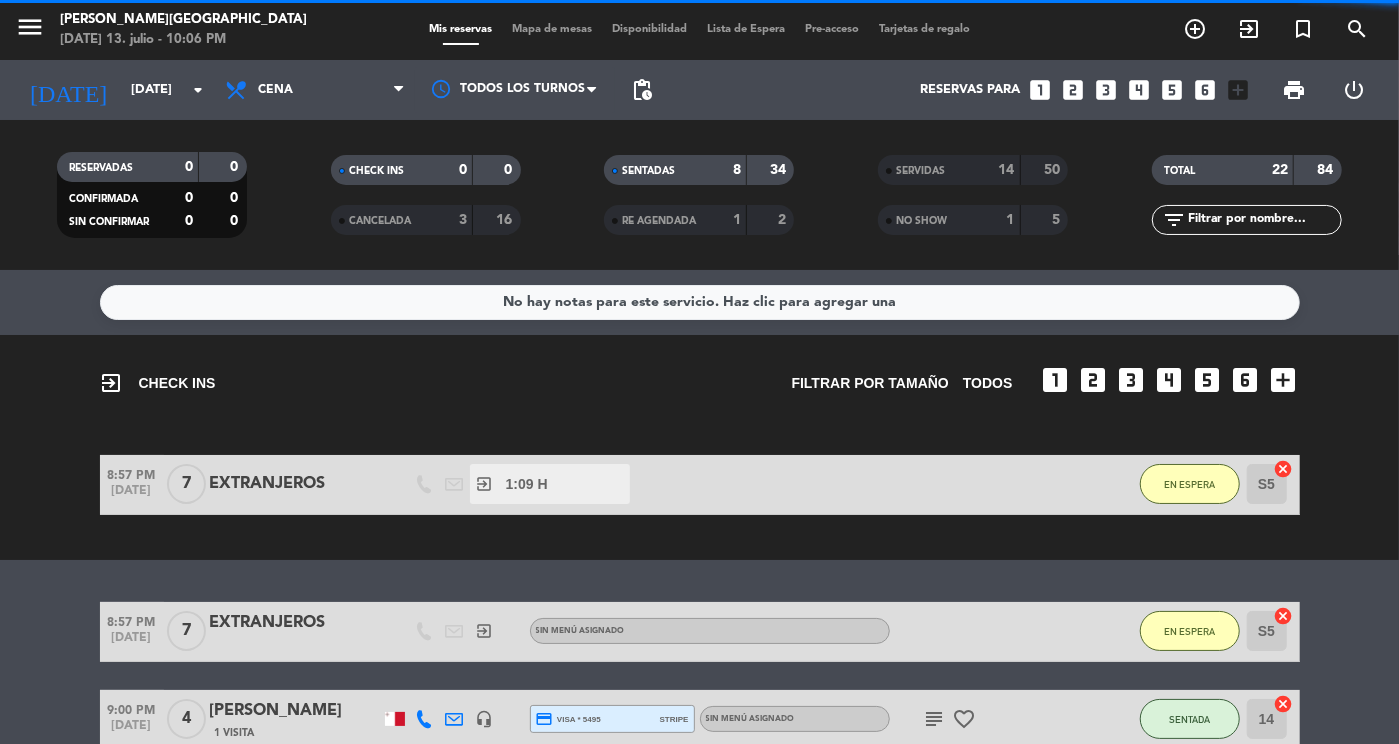 click on "EN ESPERA" 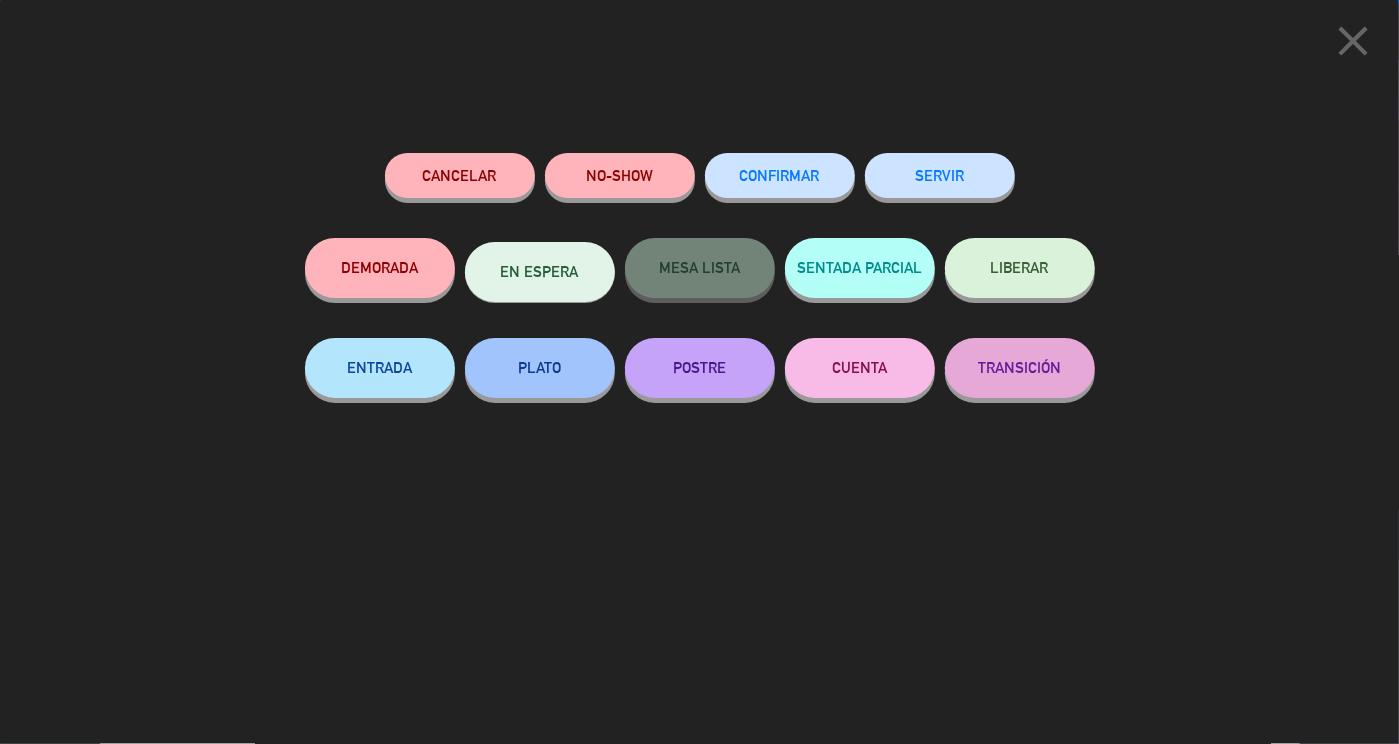 click on "SERVIR" 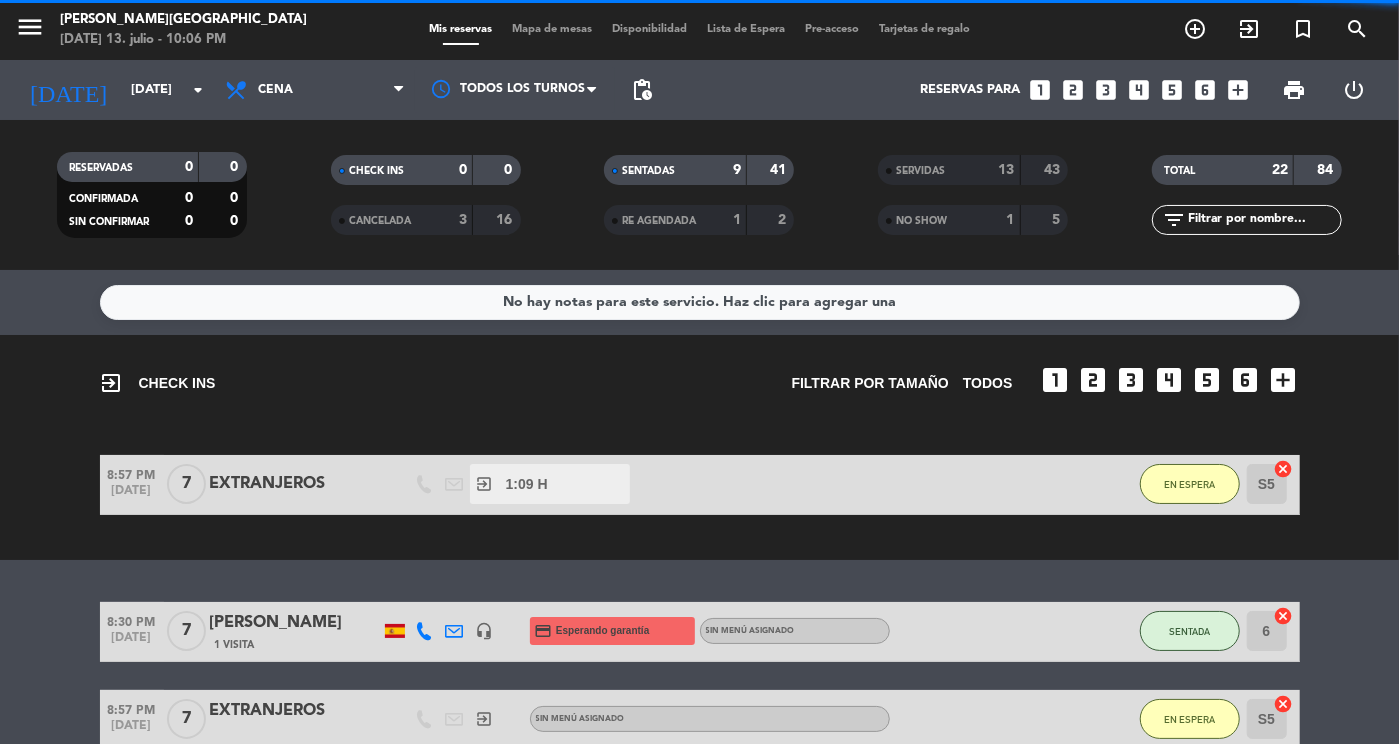 click on "8:30 PM   [DATE]   7   [PERSON_NAME]   1 Visita   headset_mic  credit_card  Esperando garantía  Sin menú asignado SENTADA 6  cancel   8:57 PM   [DATE]   7   EXTRANJEROS   exit_to_app  Sin menú asignado EN ESPERA S5  cancel   9:00 PM   [DATE]   4   [PERSON_NAME]   1 Visita   headset_mic  credit_card  visa * 5495   stripe  Sin menú asignado  subject   favorite_border  SENTADA 14  cancel   9:00 PM   [DATE]   5   [PERSON_NAME] dos [PERSON_NAME]   1 Visita  credit_card  visa * 1218   stripe   Menú a la carta  cake  SENTADA 1  cancel   9:00 PM   [DATE]   4   [PERSON_NAME]   1 Visita  credit_card  Esperando garantía   Menú a la carta SENTADA 25  cancel   9:02 PM   [DATE]   2   EXTRANJEROS   exit_to_app  Sin menú asignado SENTADA 12  cancel   9:03 PM   [DATE]   2   EXTRANJEROS   exit_to_app  Sin menú asignado SENTADA 15  cancel   9:03 PM   [DATE]   4   EXTRANJEROS   exit_to_app  Sin menú asignado SENTADA 16  cancel   9:11 PM   [DATE]   6   EXTRANJEROS   exit_to_app  Sin menú asignado SENTADA 23" 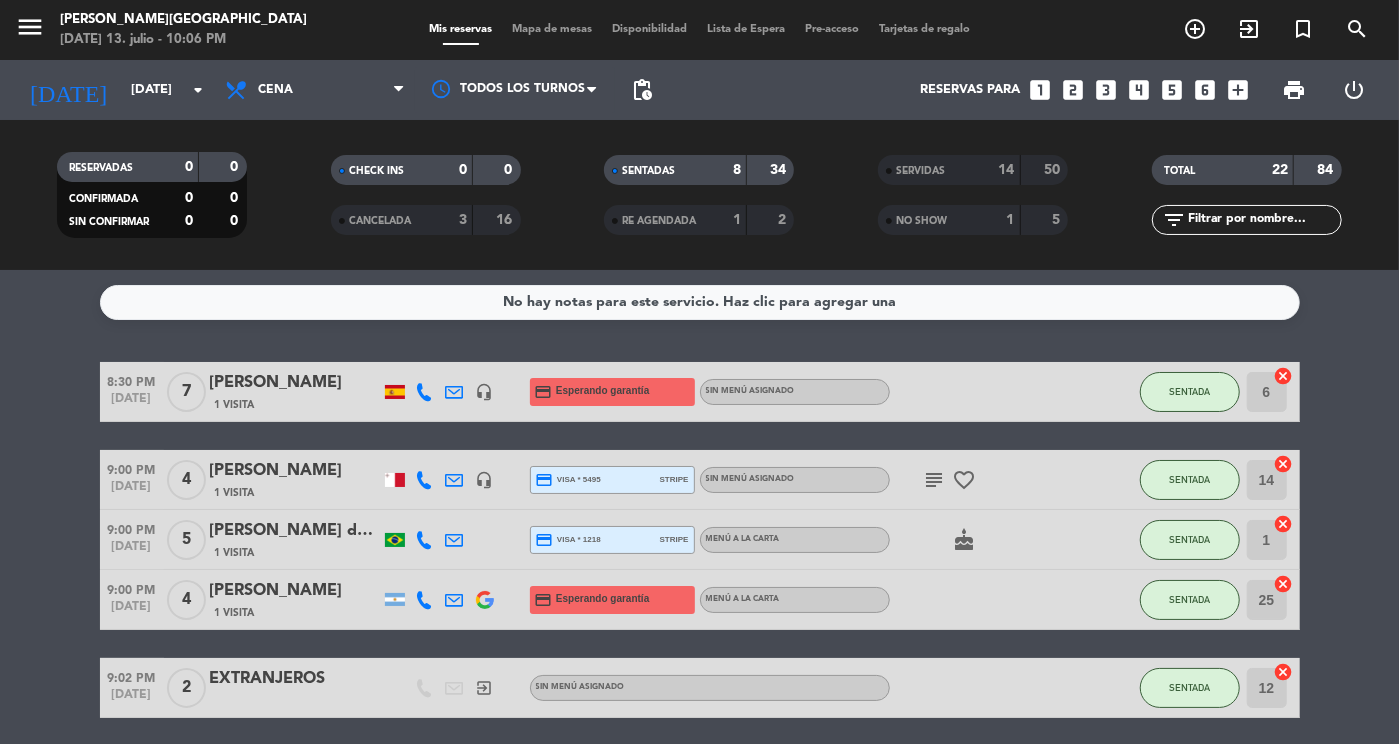 click on "SENTADA" 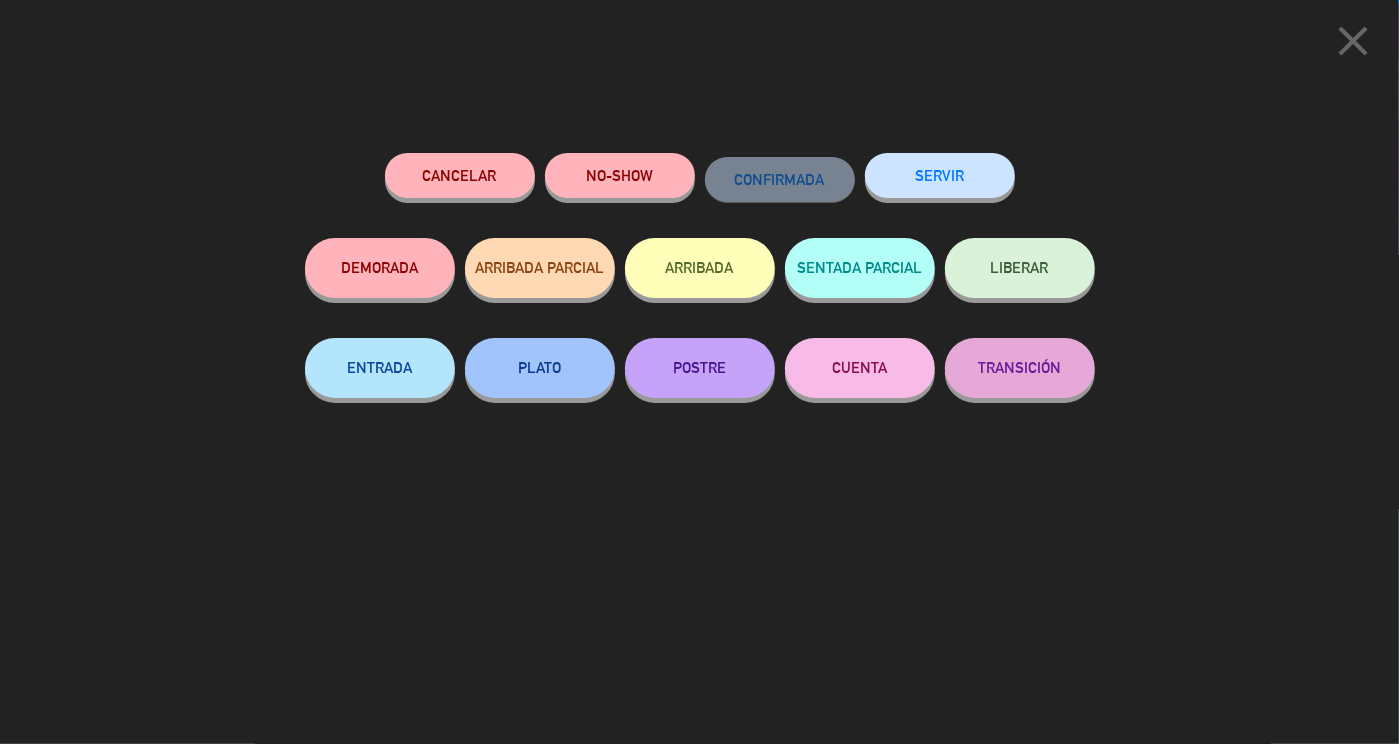 click on "SERVIR" 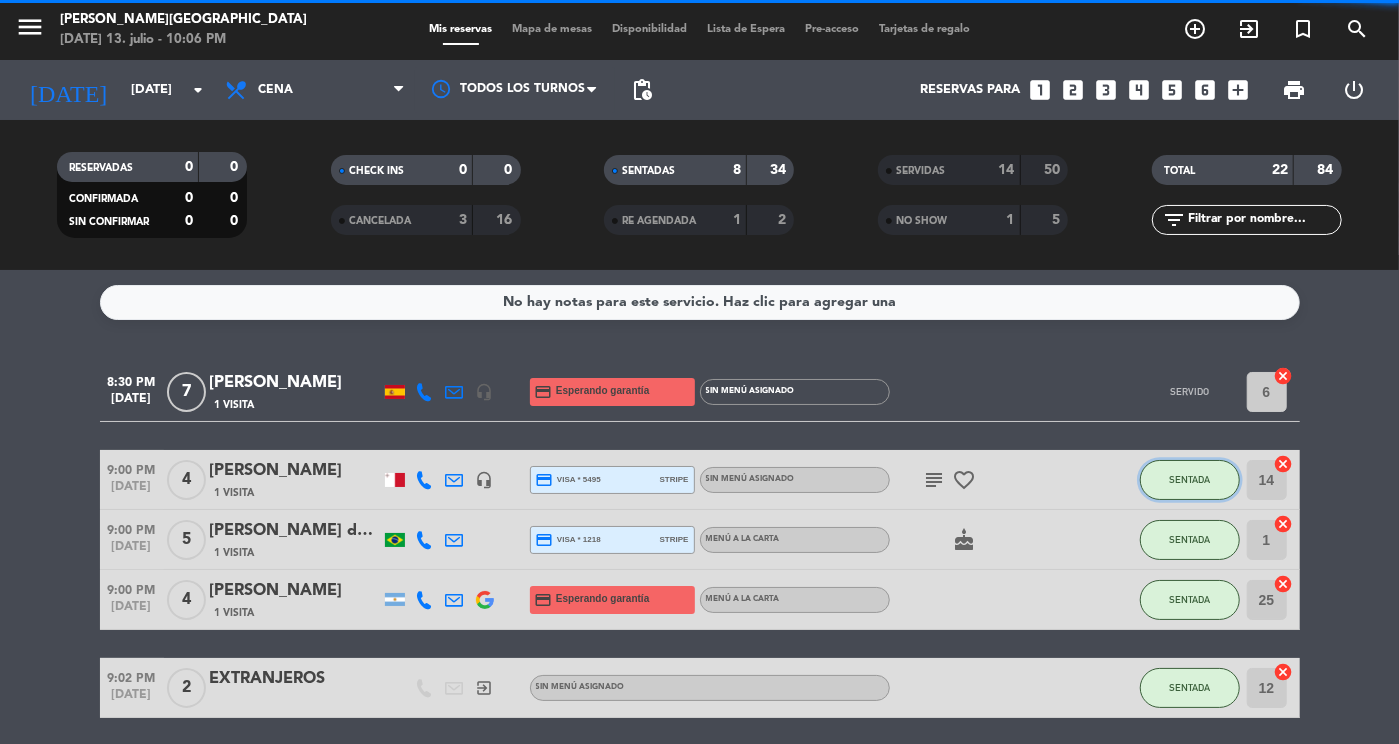 click on "SENTADA" 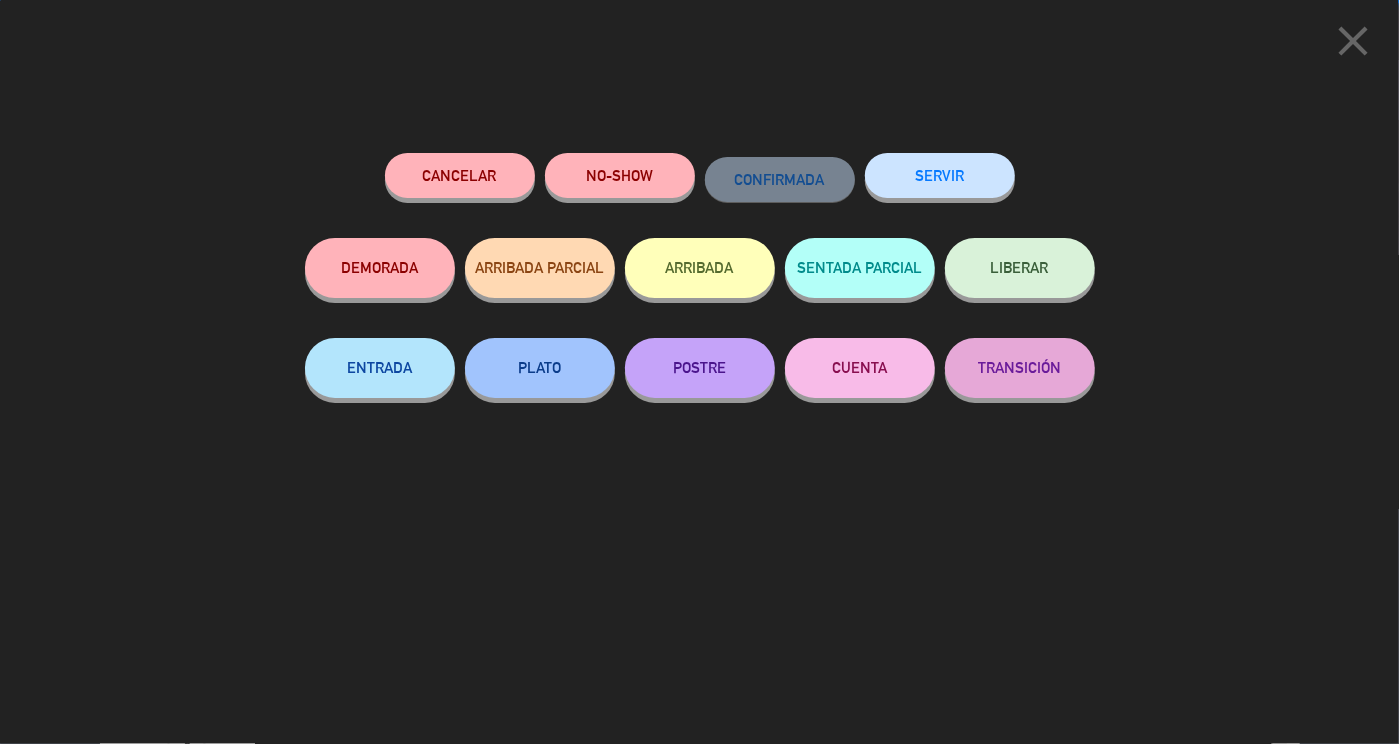 click on "SERVIR" 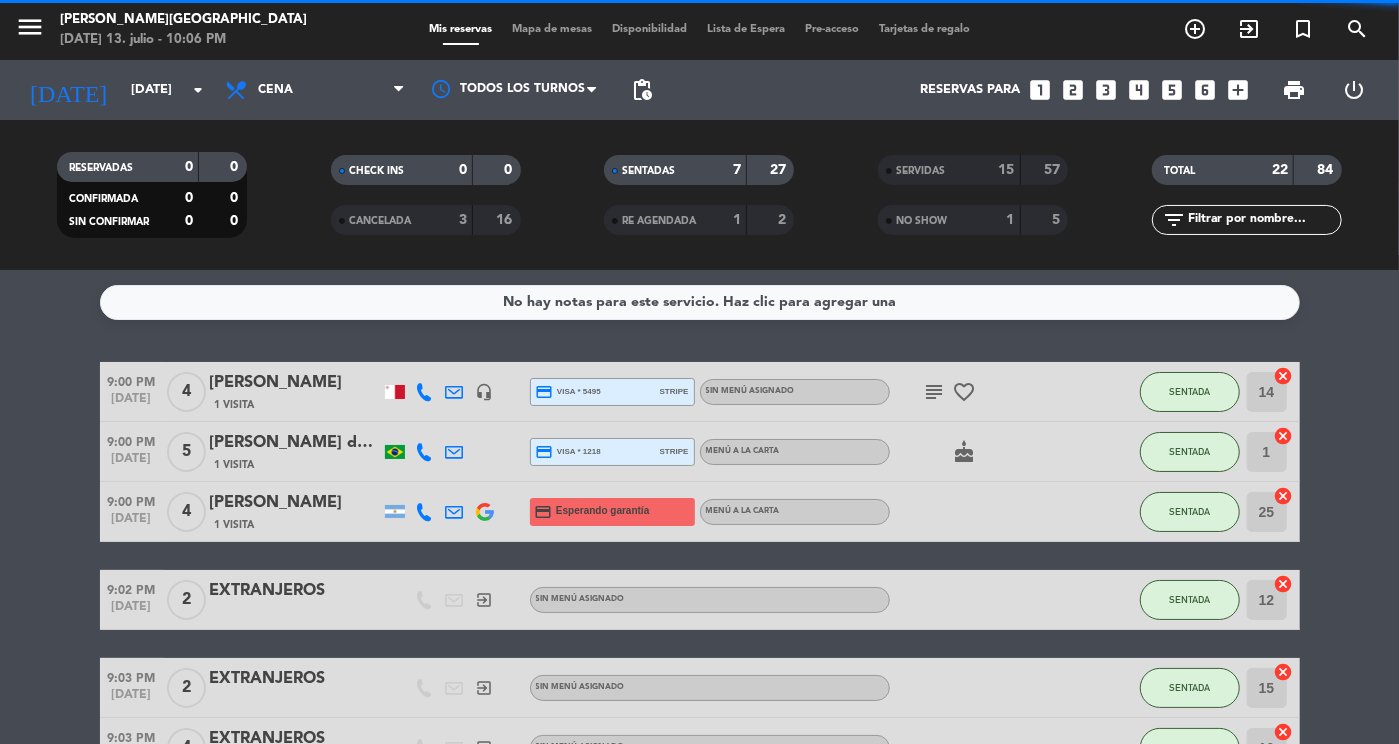 click on "SENTADA" 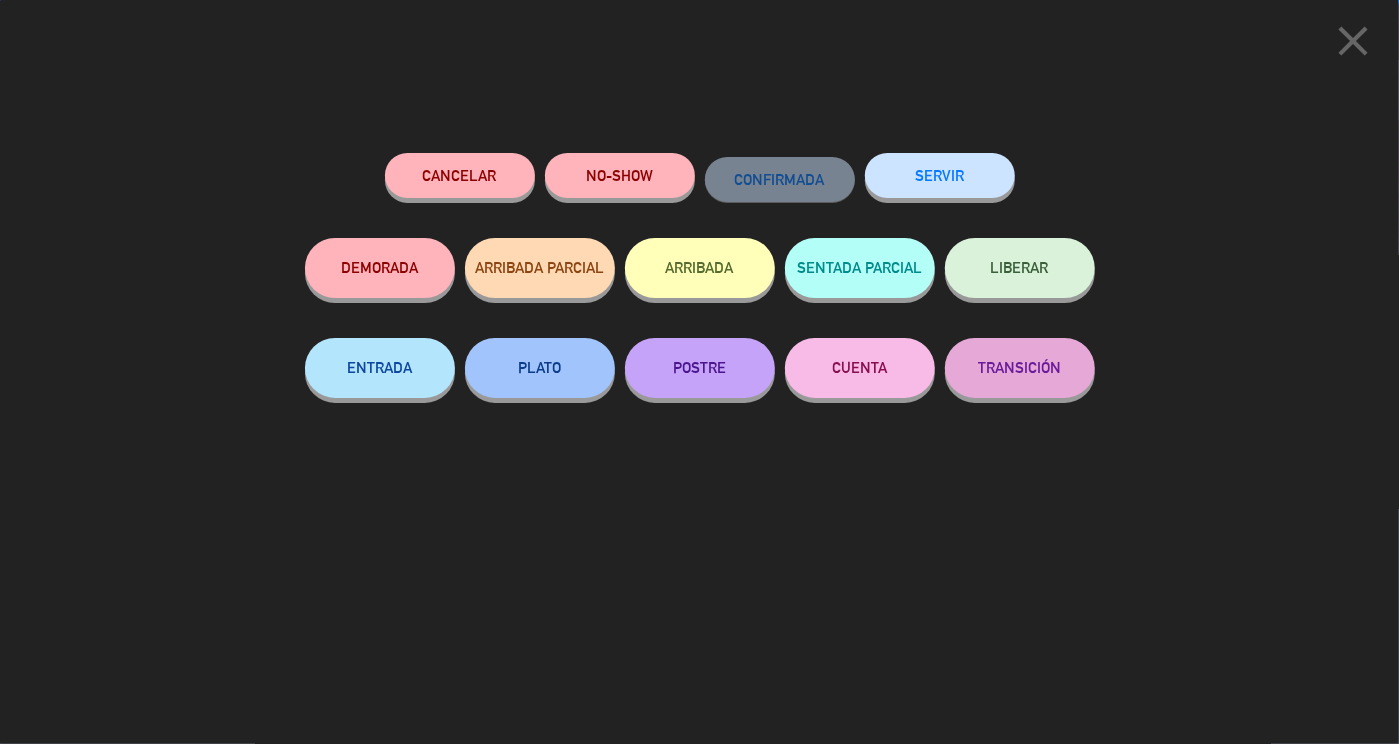 click on "SERVIR" 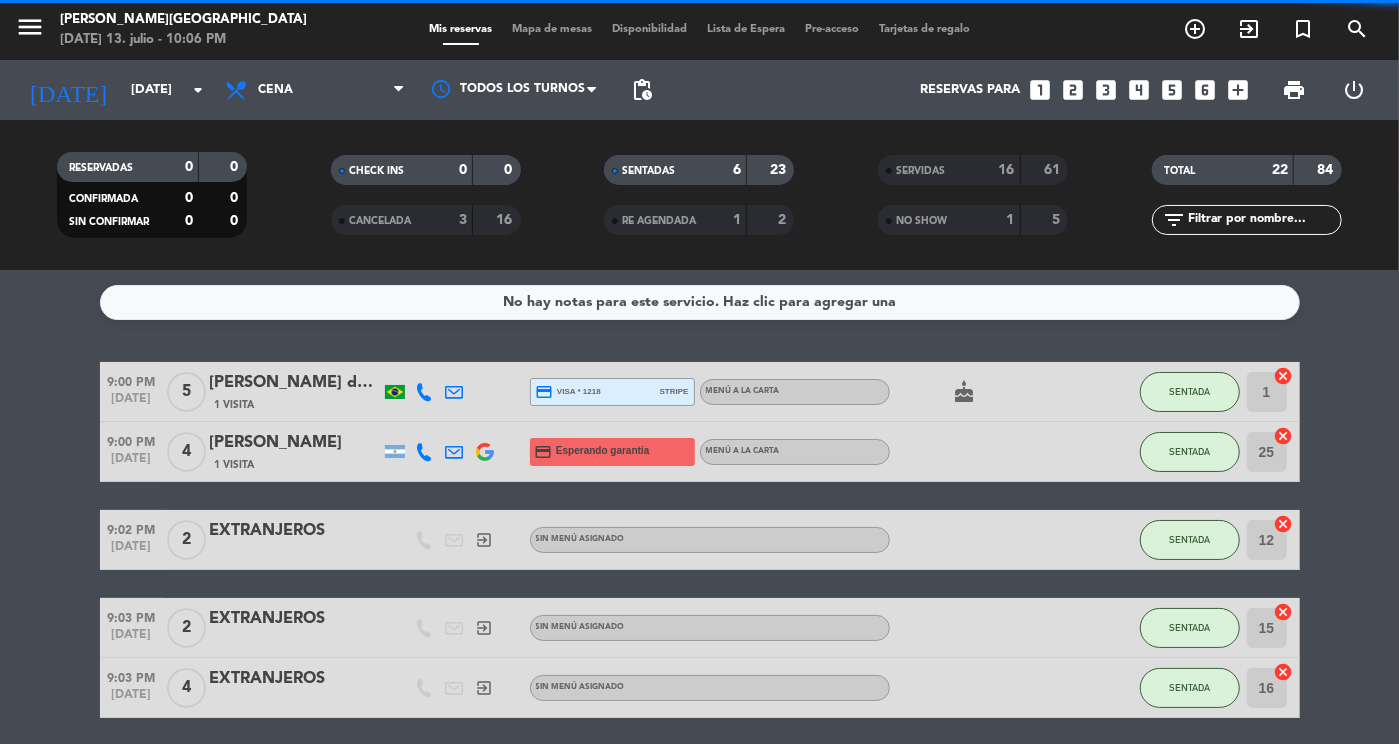 click on "SENTADA" 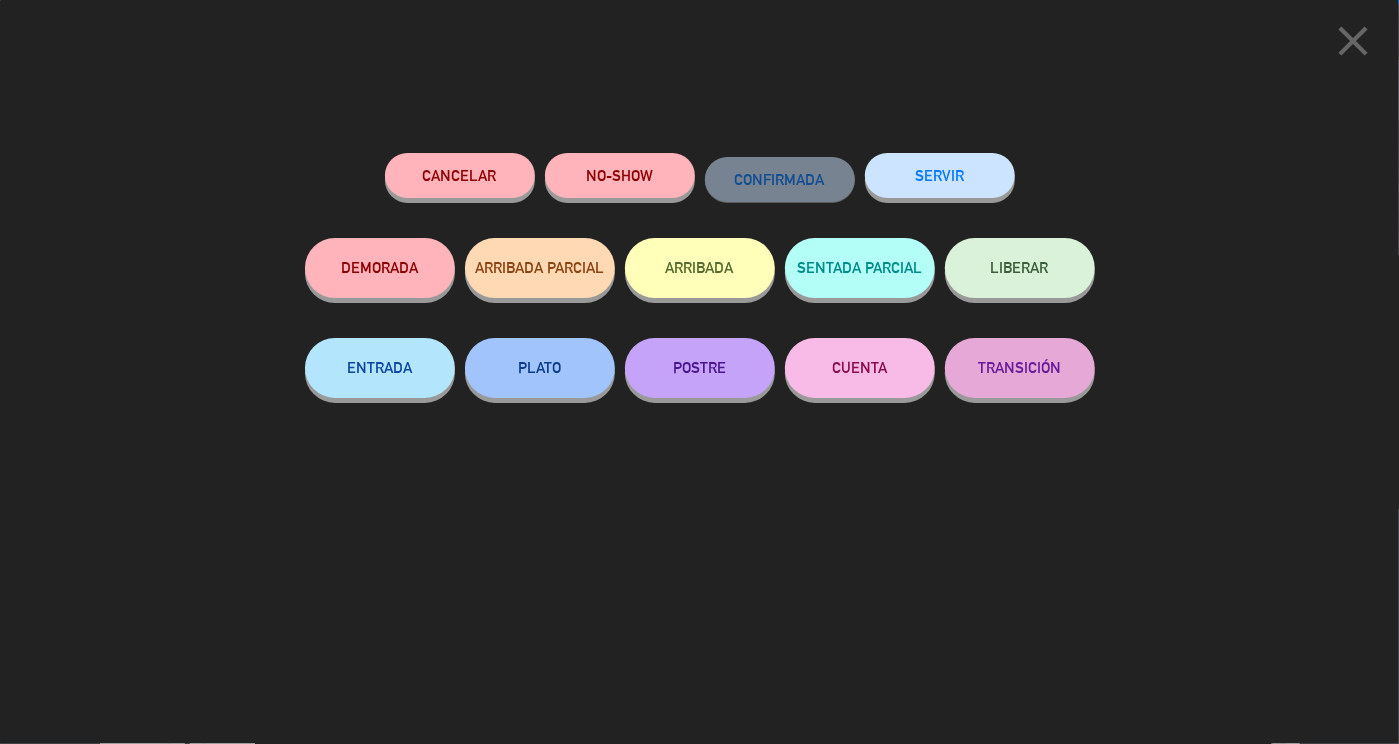 click on "SERVIR" 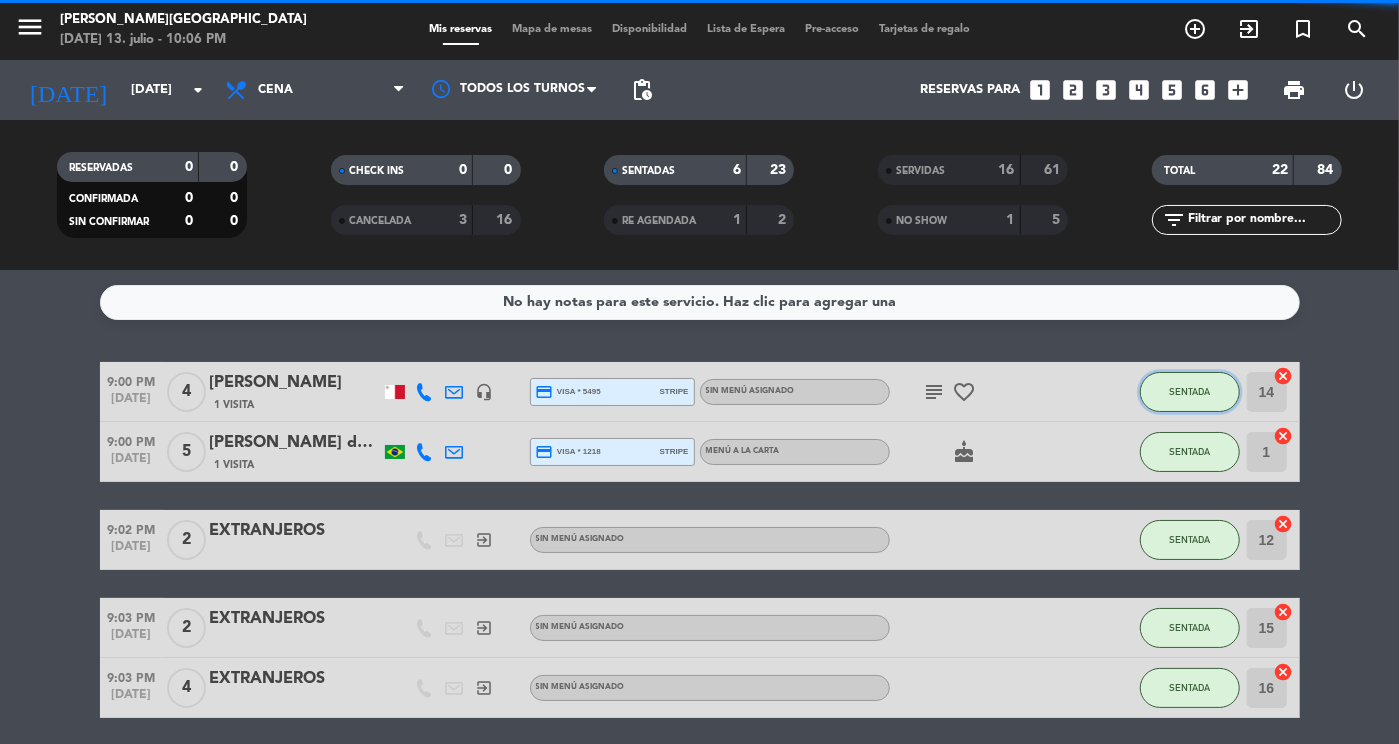 click on "SENTADA" 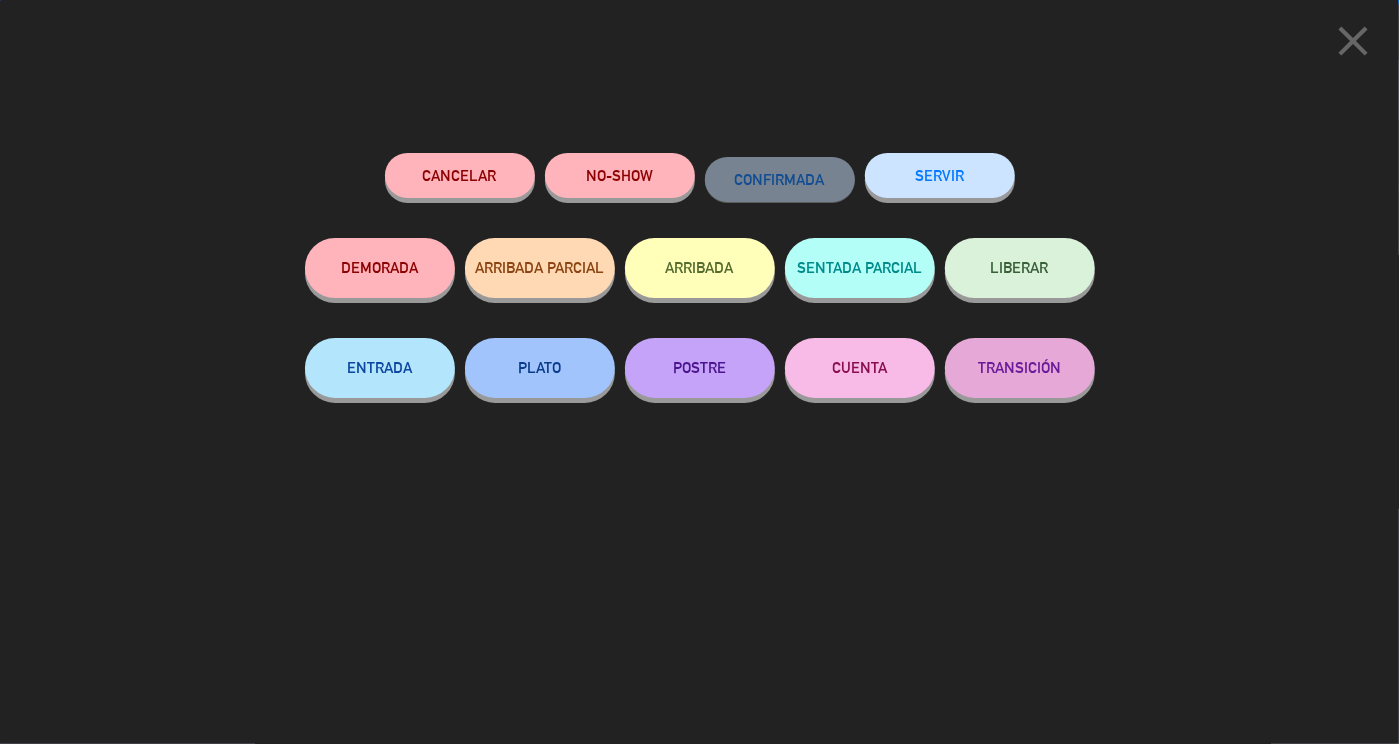 click on "SERVIR" 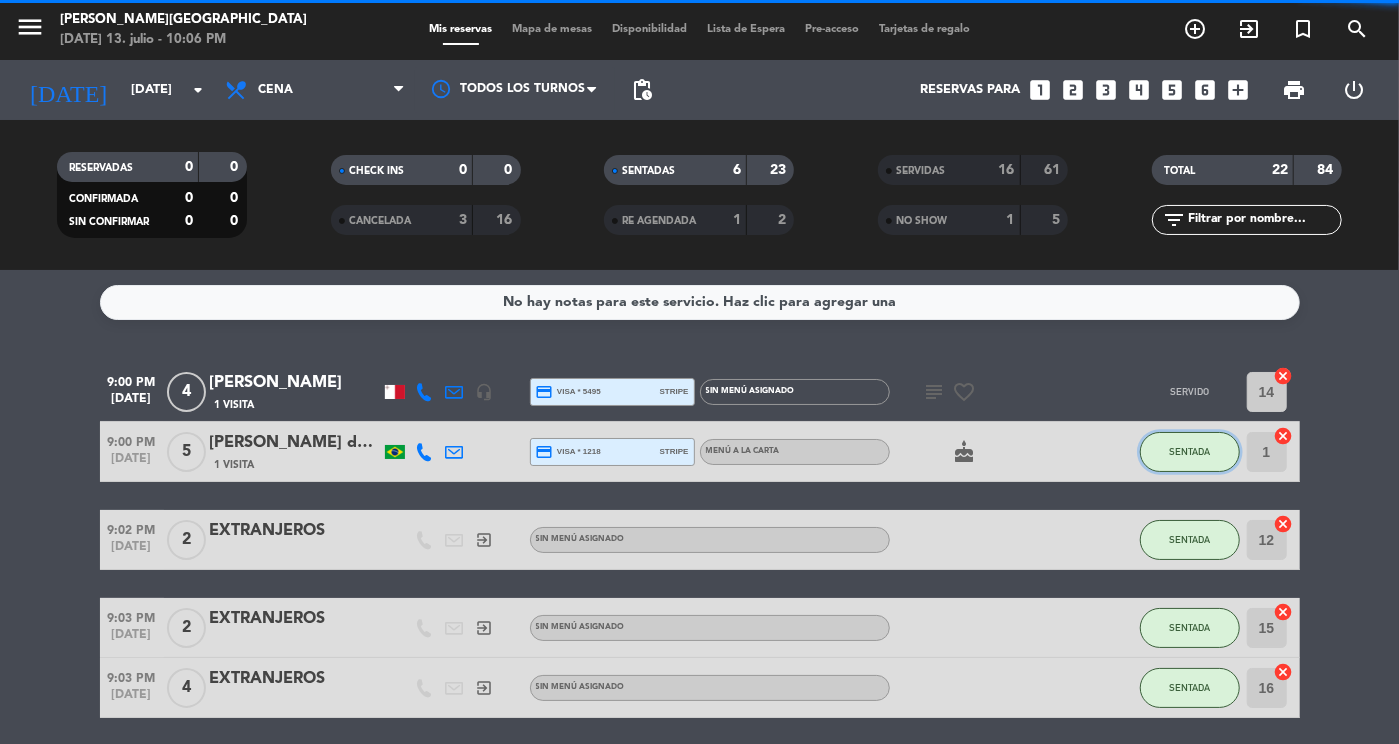 click on "SENTADA" 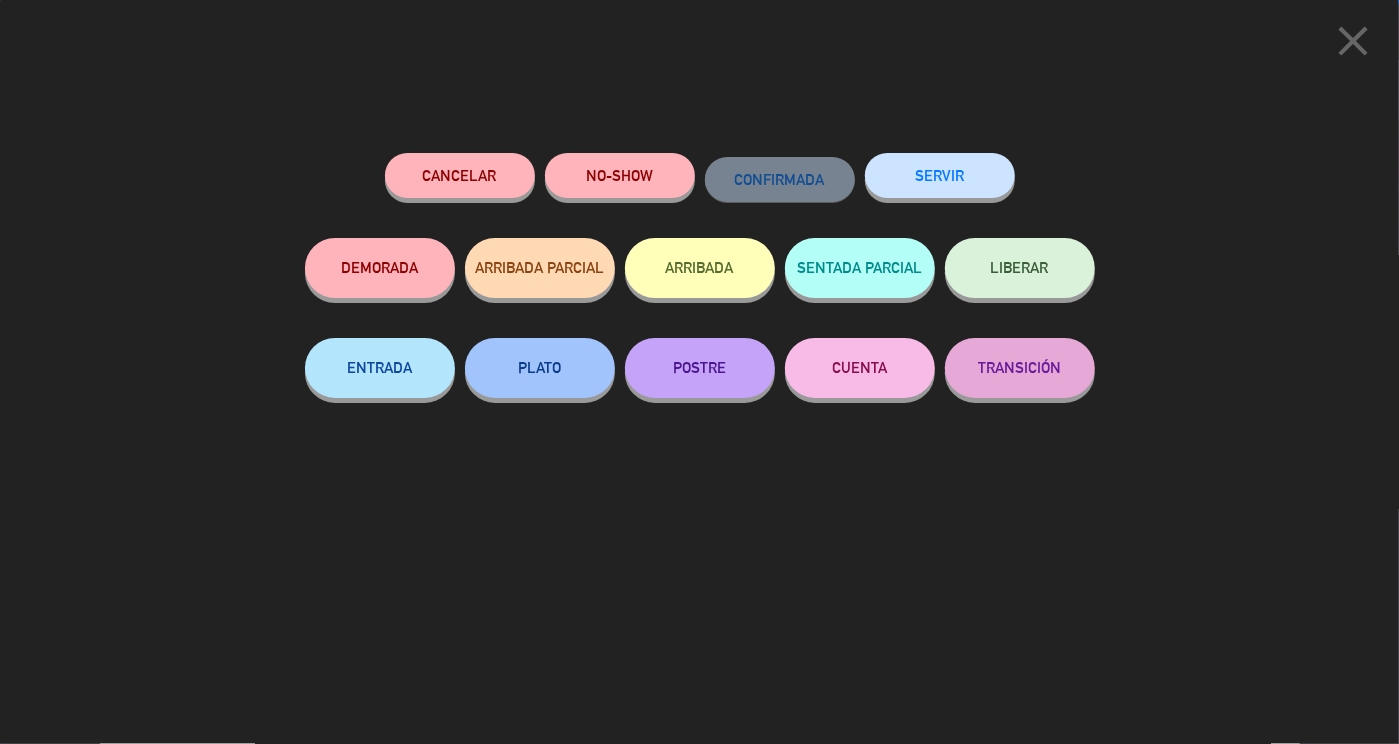 click on "SERVIR" 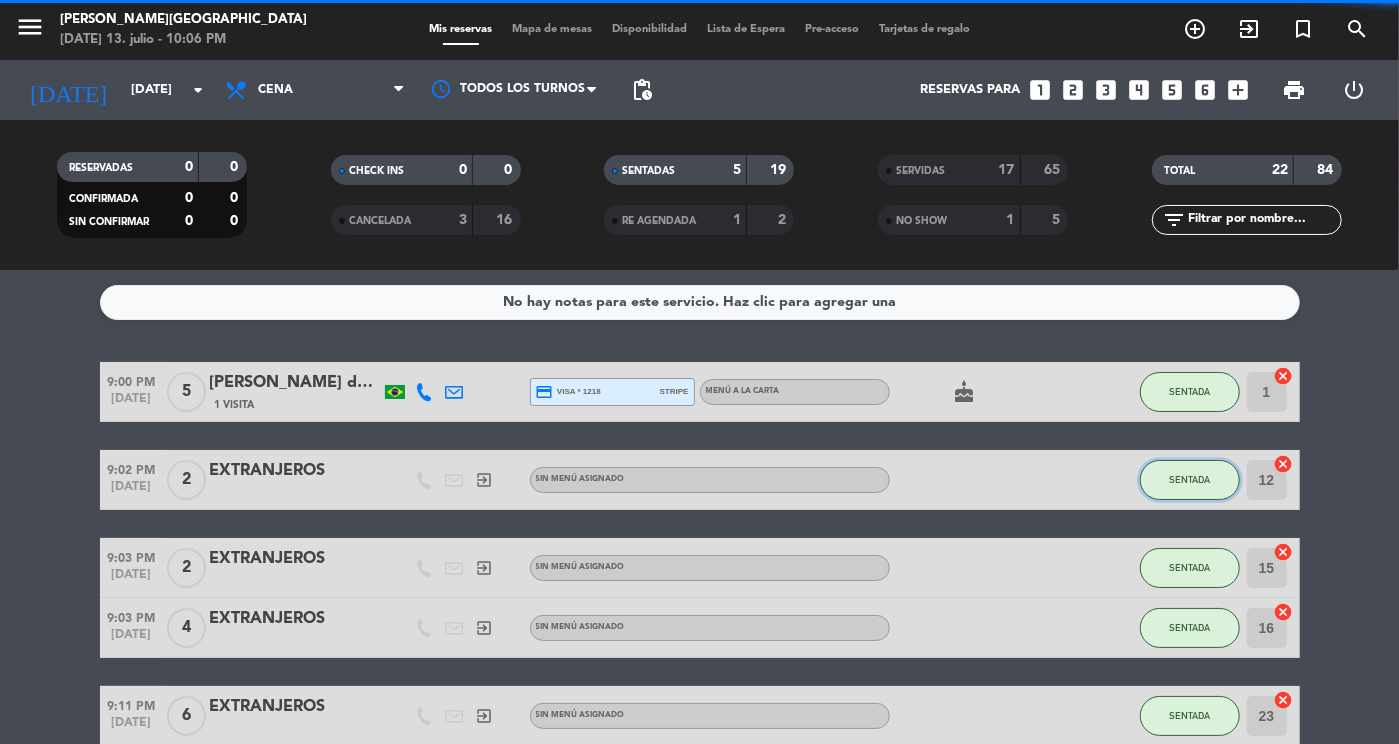 click on "SENTADA" 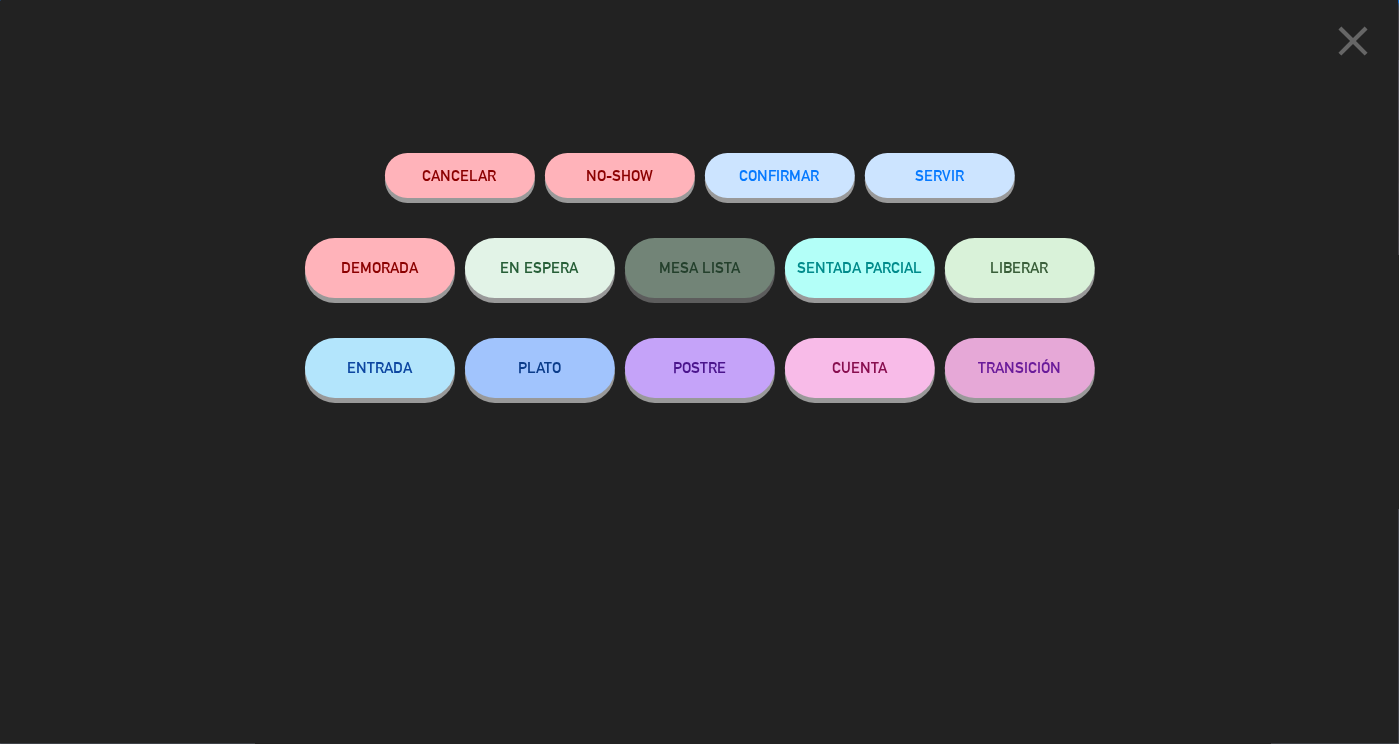 click on "SERVIR" 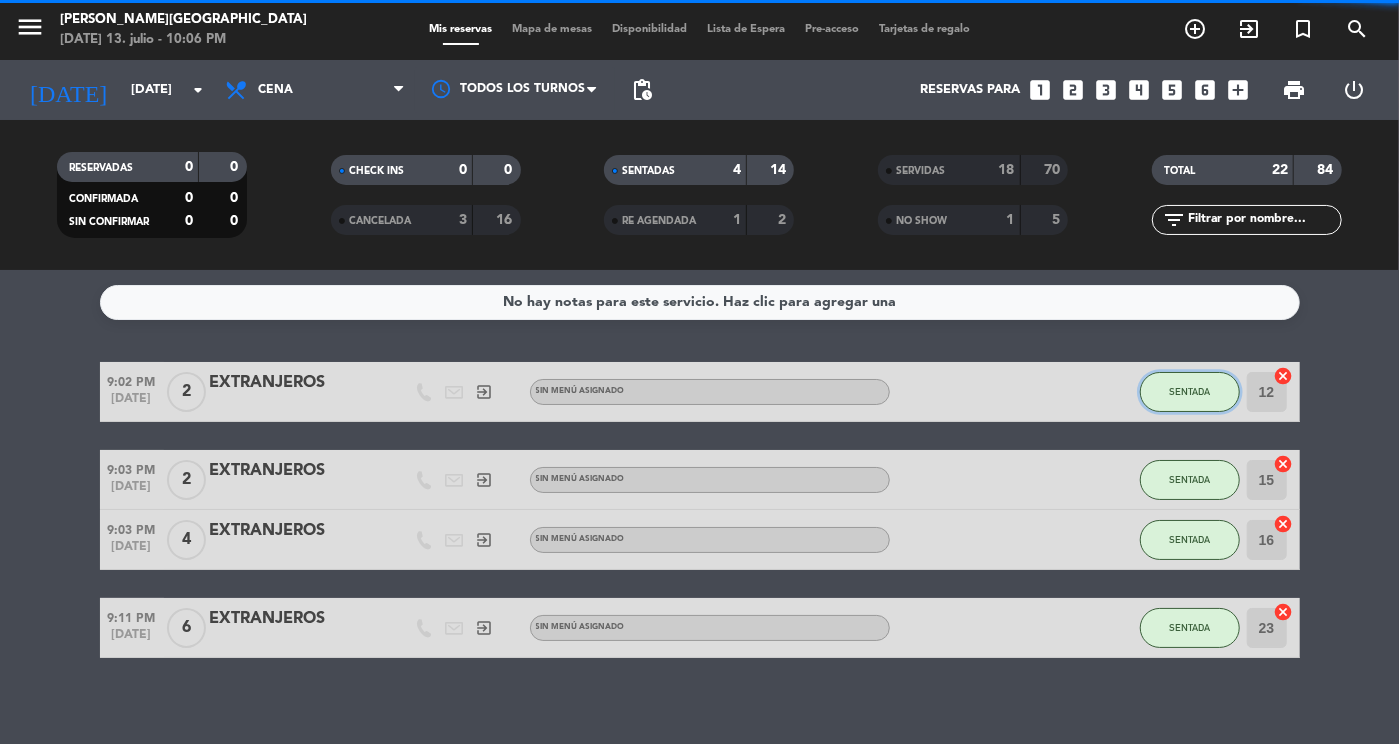 click on "SENTADA" 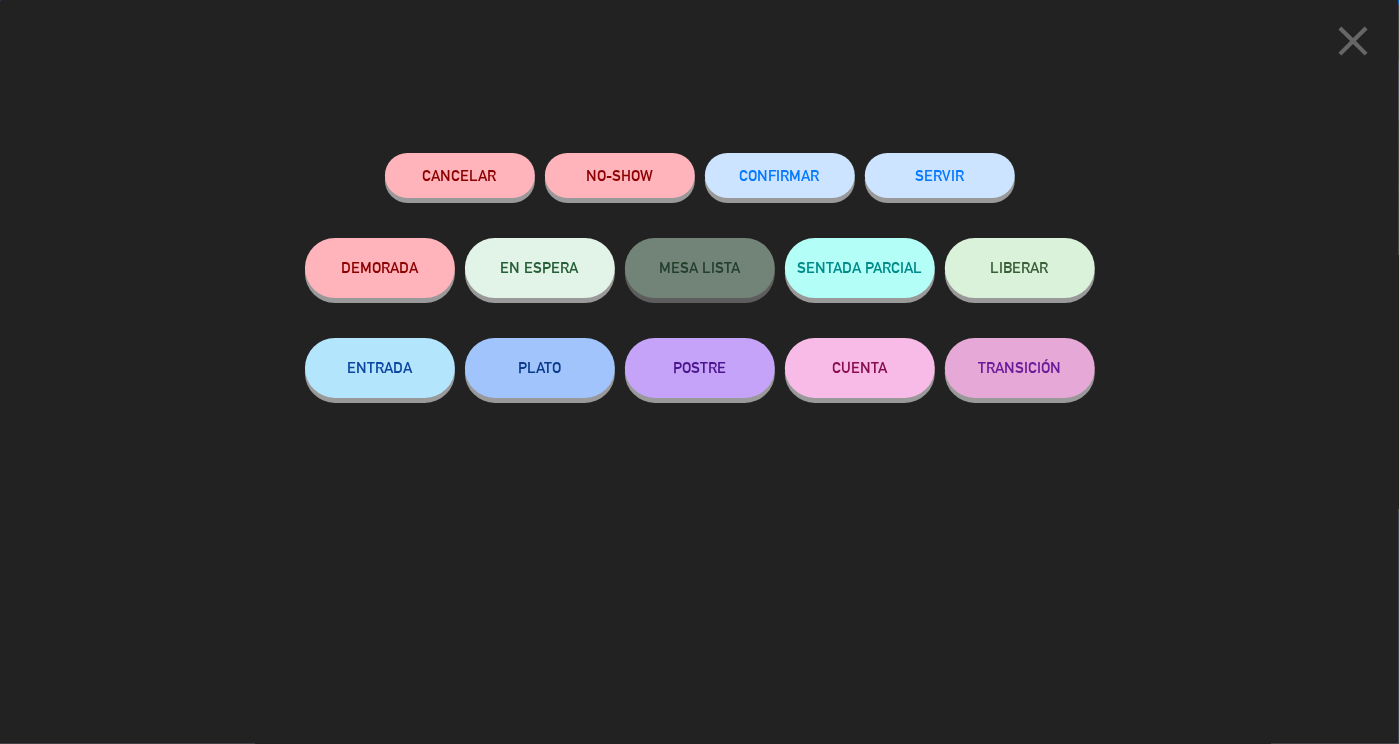 click on "SERVIR" 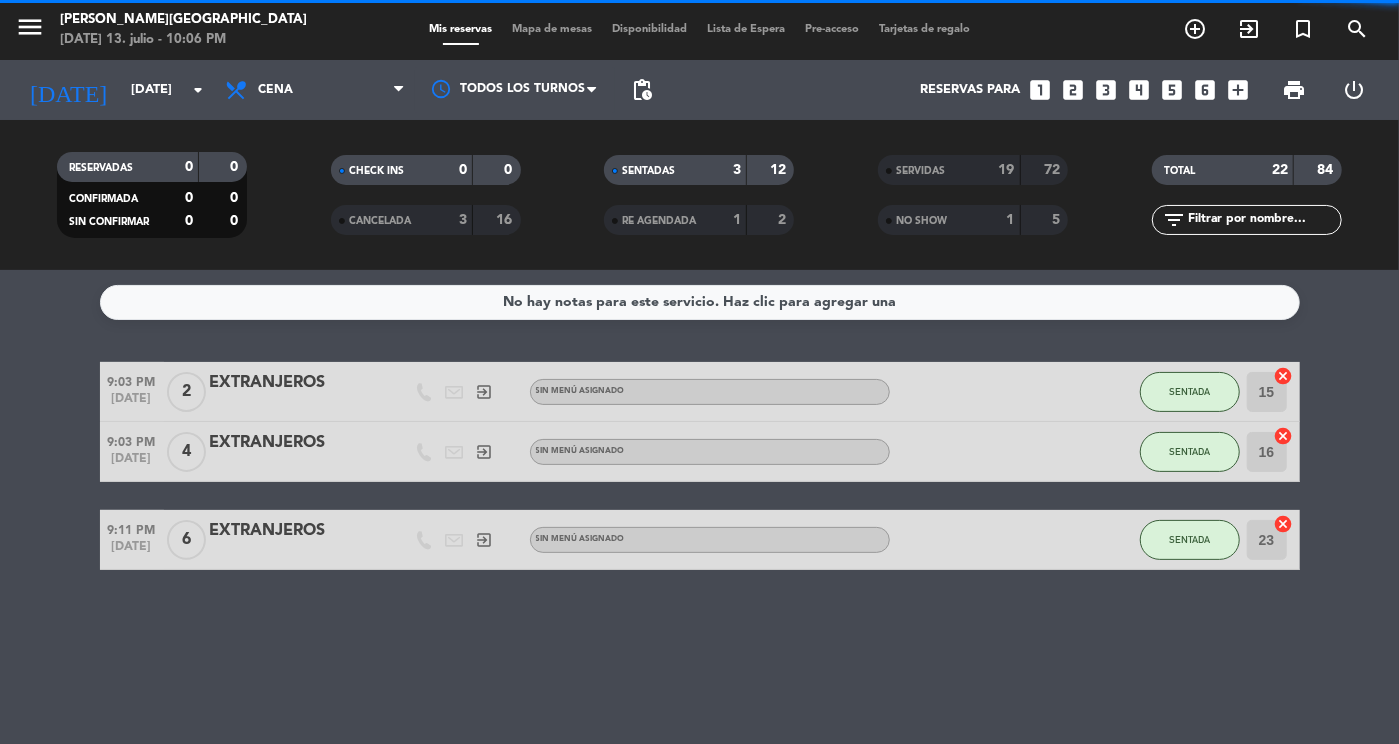 click on "SENTADA" 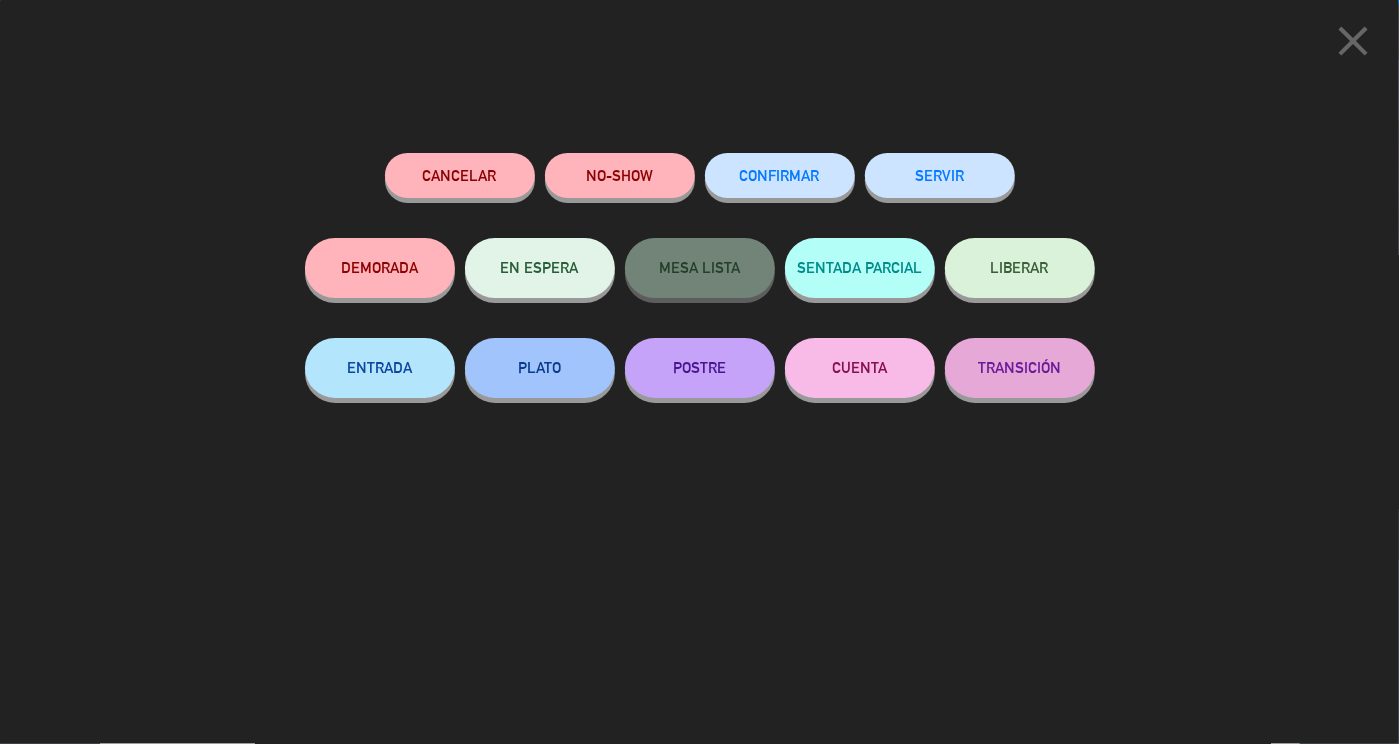 click on "SERVIR" 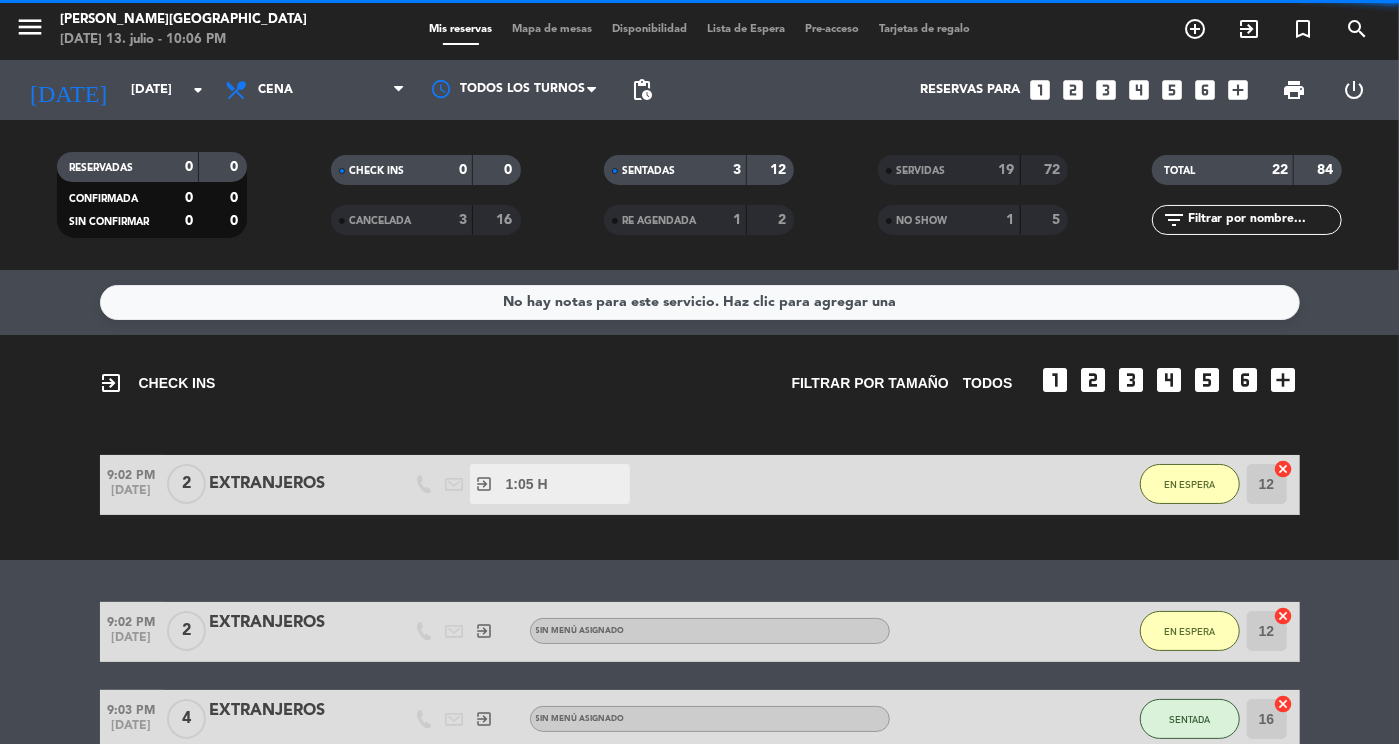 click on "EN ESPERA" 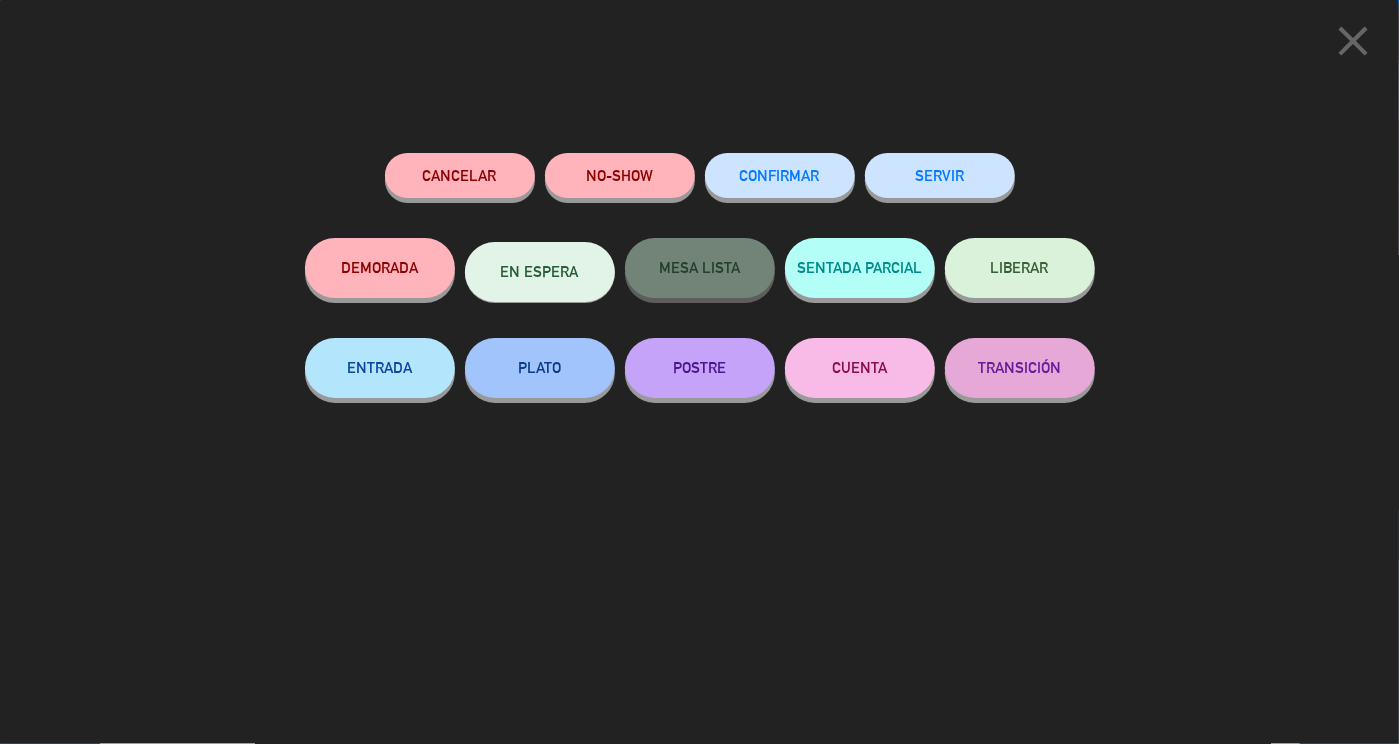 click on "SERVIR" 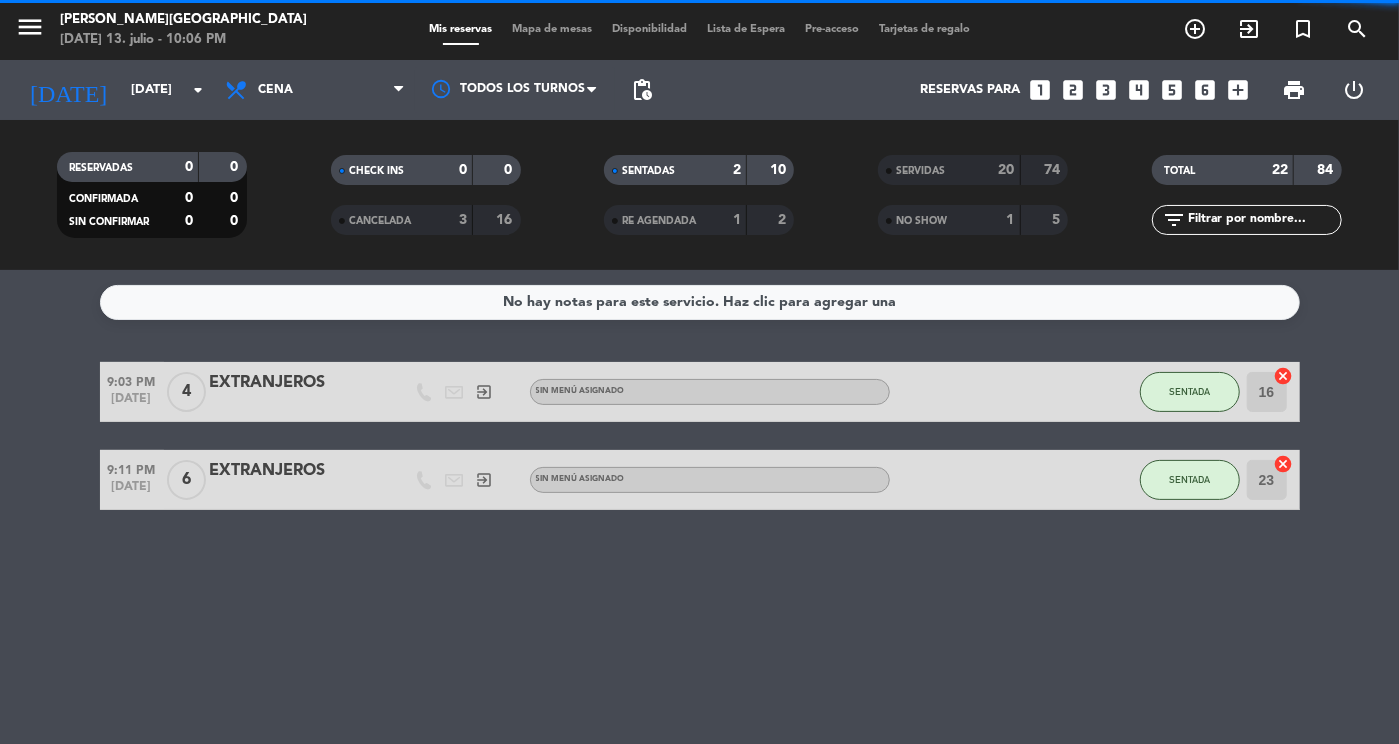 click on "No hay notas para este servicio. Haz clic para agregar una   9:03 PM   [DATE]   4   EXTRANJEROS   exit_to_app  Sin menú asignado SENTADA 16  cancel   9:11 PM   [DATE]   6   EXTRANJEROS   exit_to_app  Sin menú asignado SENTADA 23  cancel" 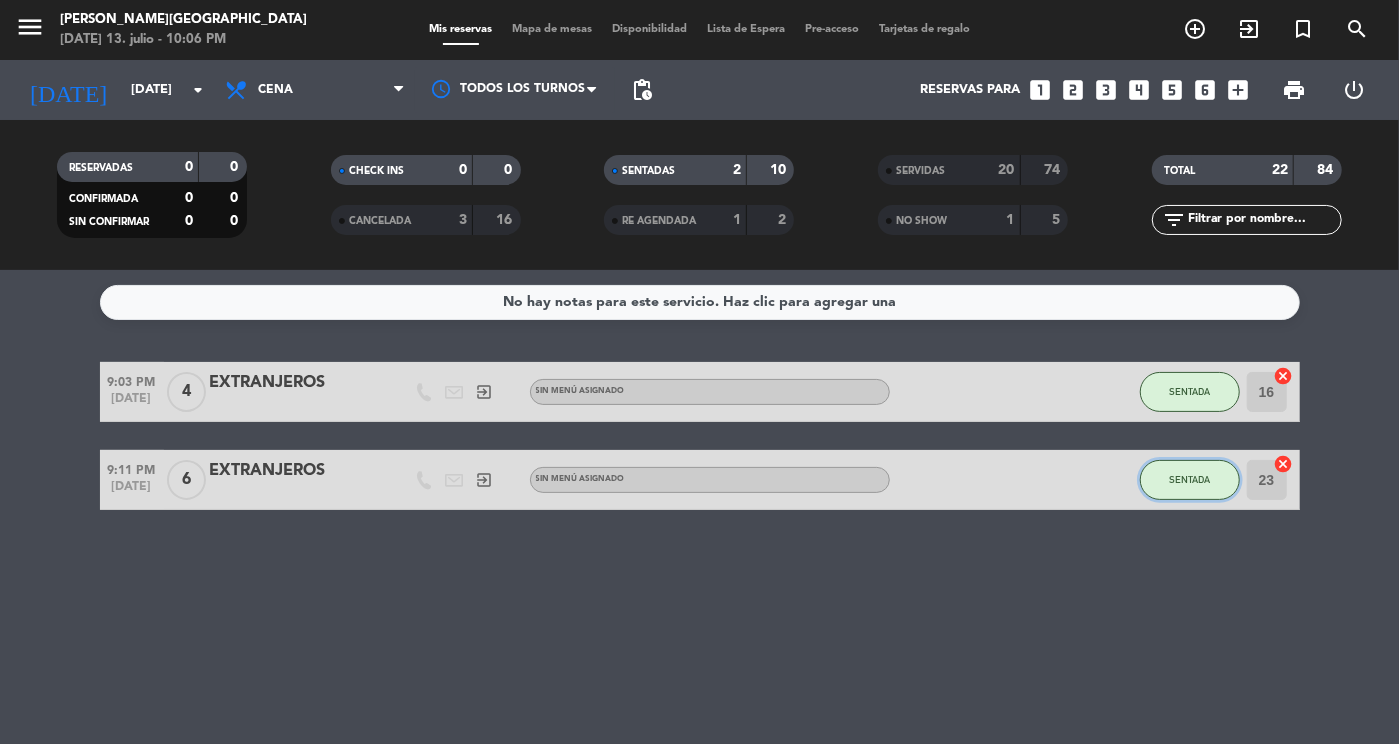 click on "SENTADA" 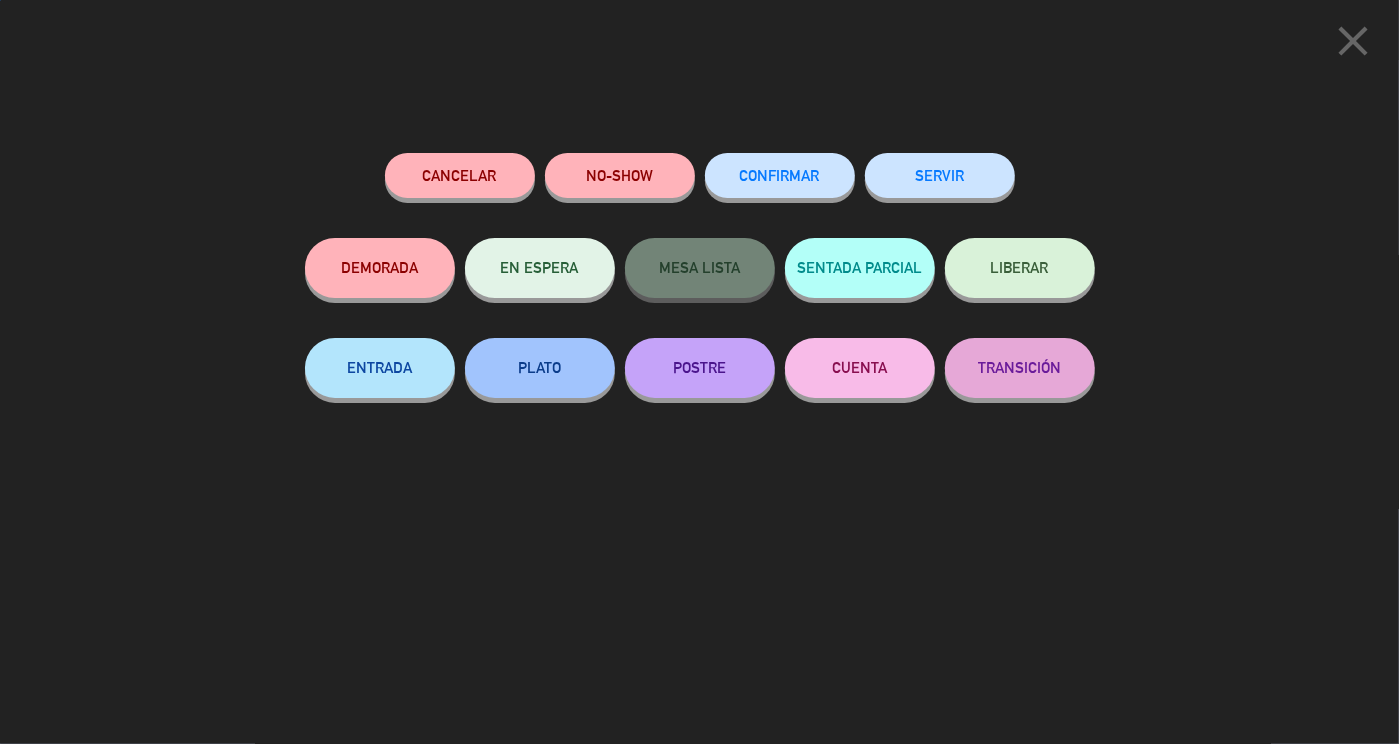 click on "SERVIR" 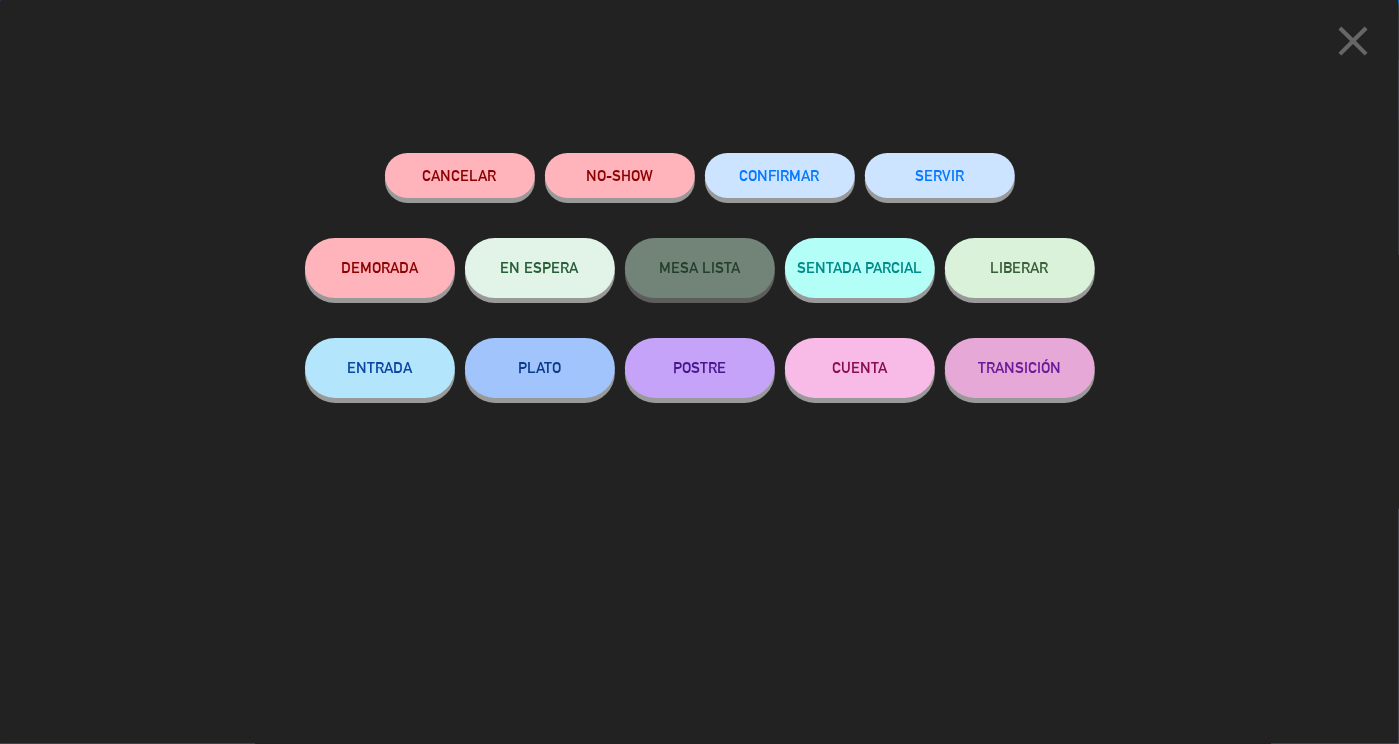 click on "SERVIR" 